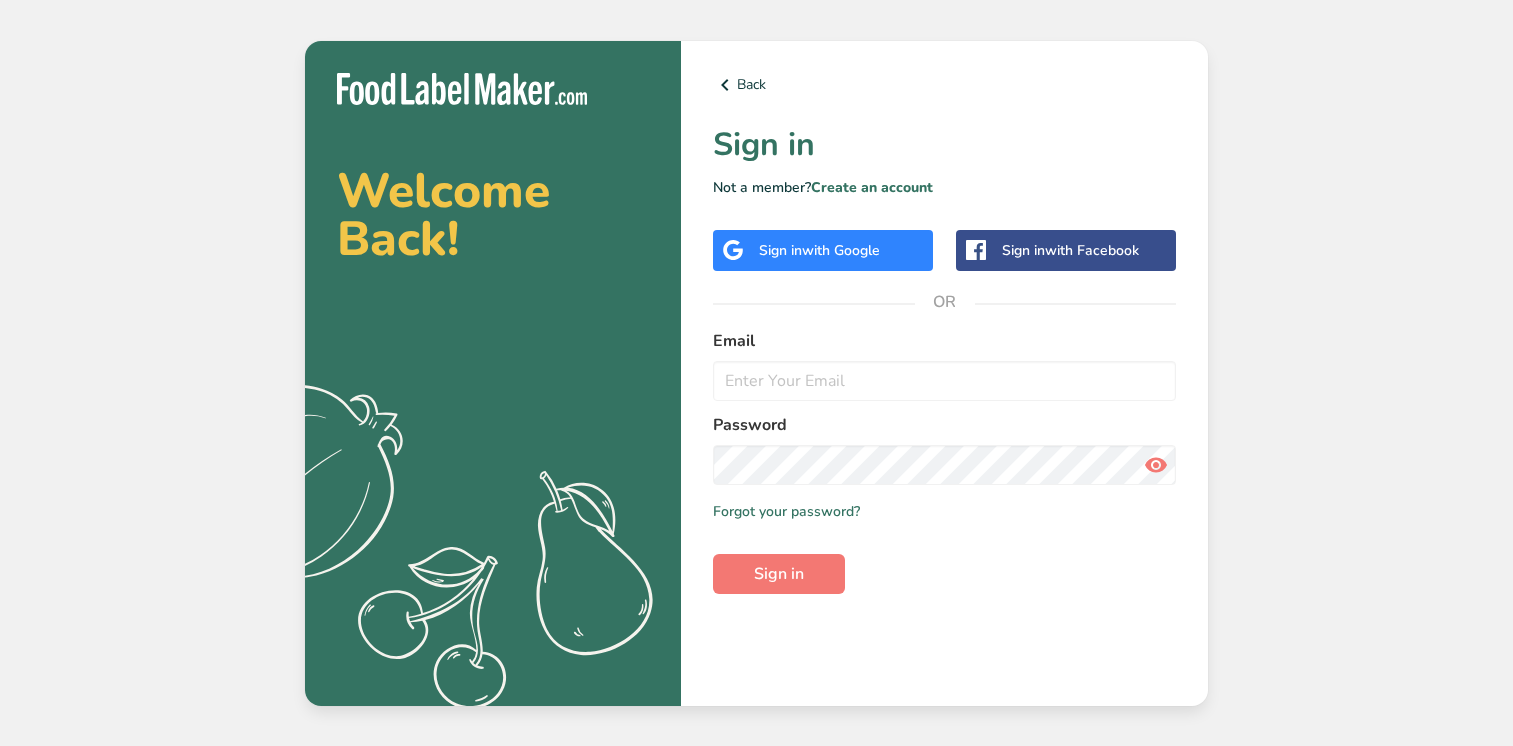 scroll, scrollTop: 0, scrollLeft: 0, axis: both 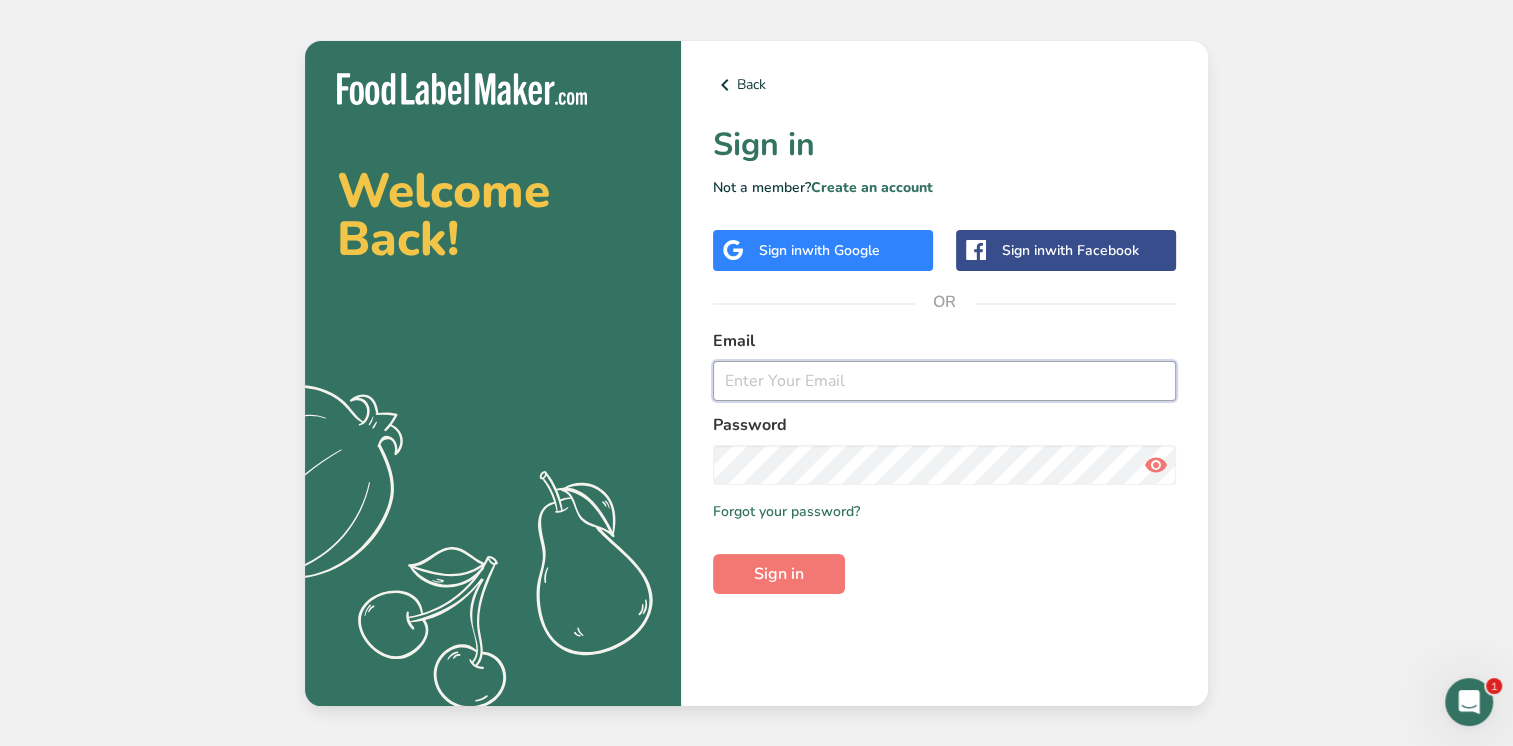 click at bounding box center (944, 381) 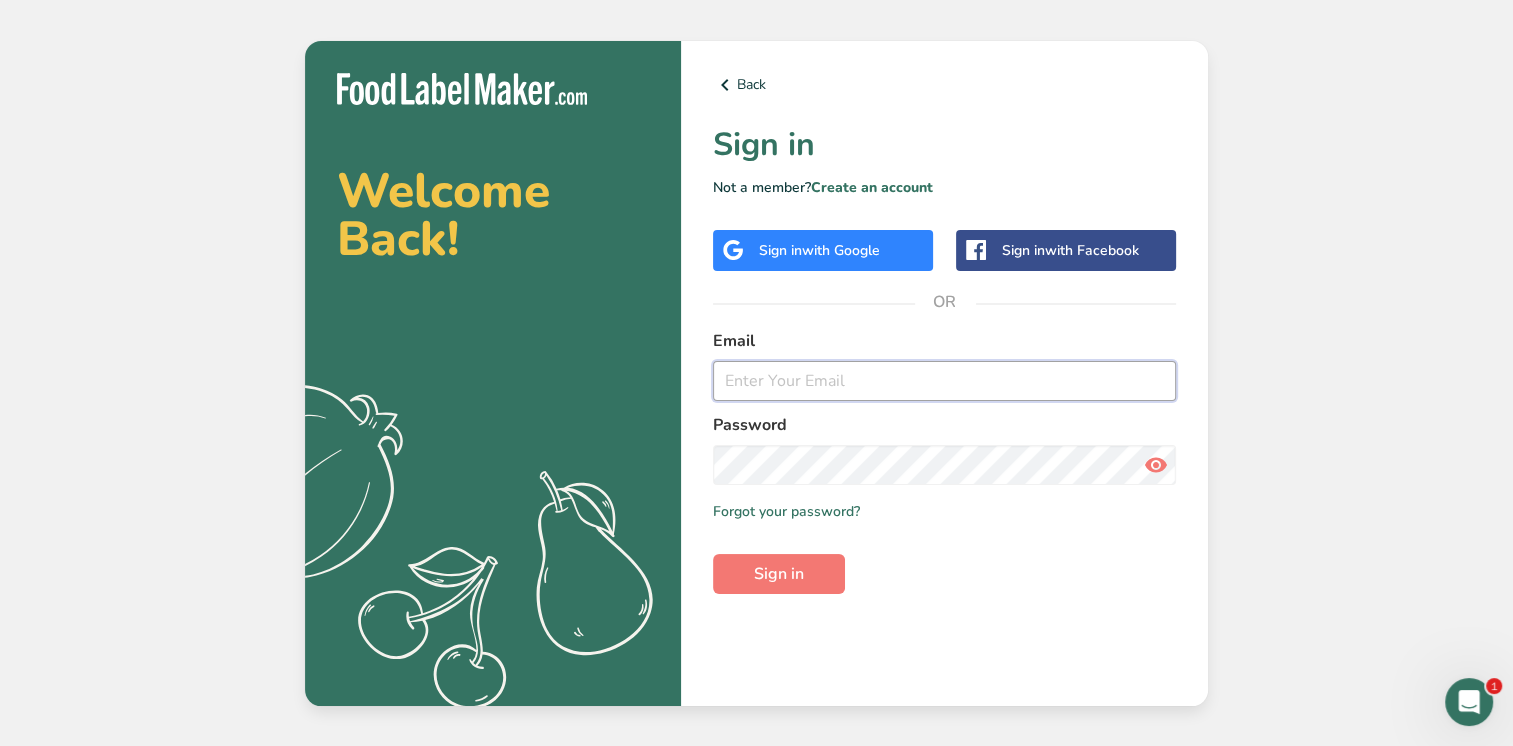 paste on "[EMAIL]" 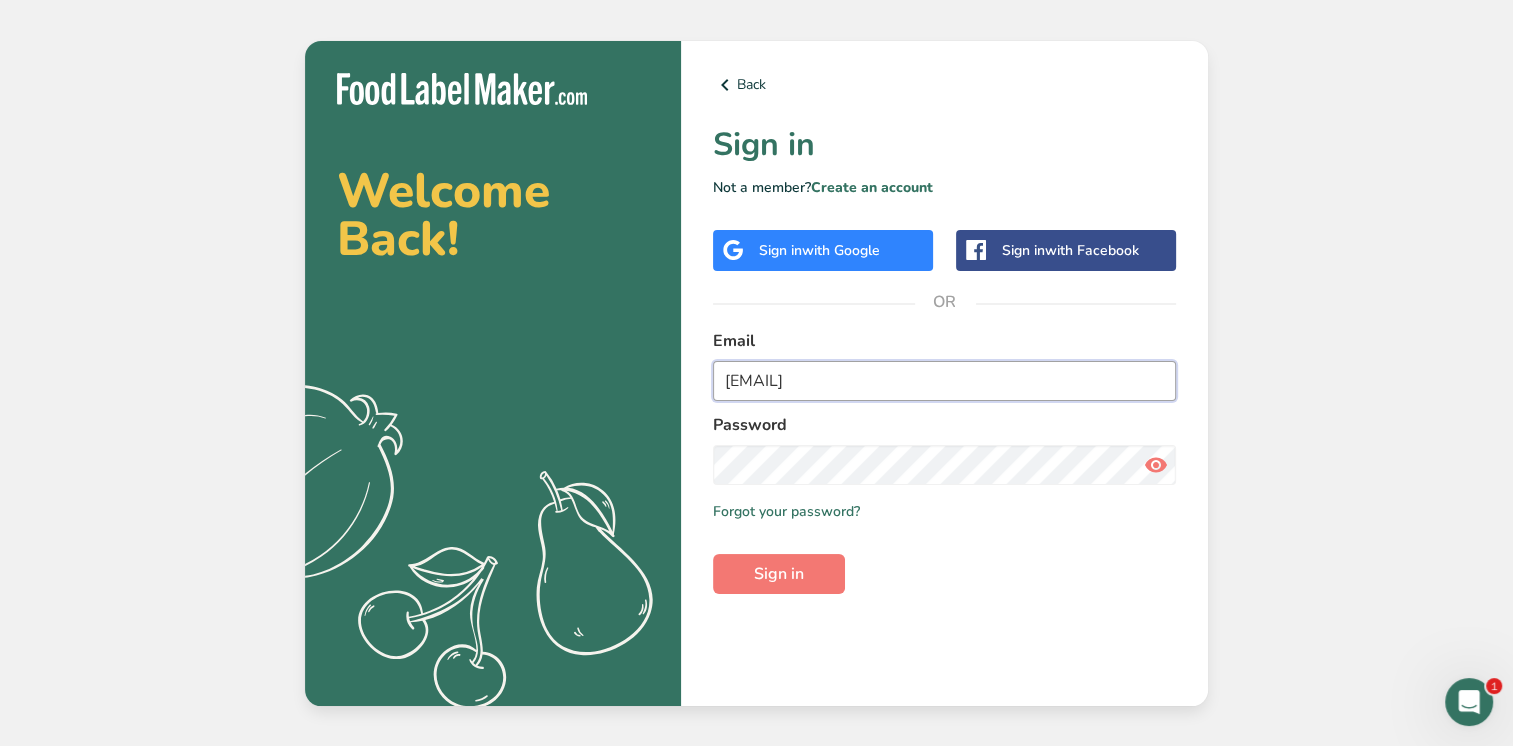 type on "[EMAIL]" 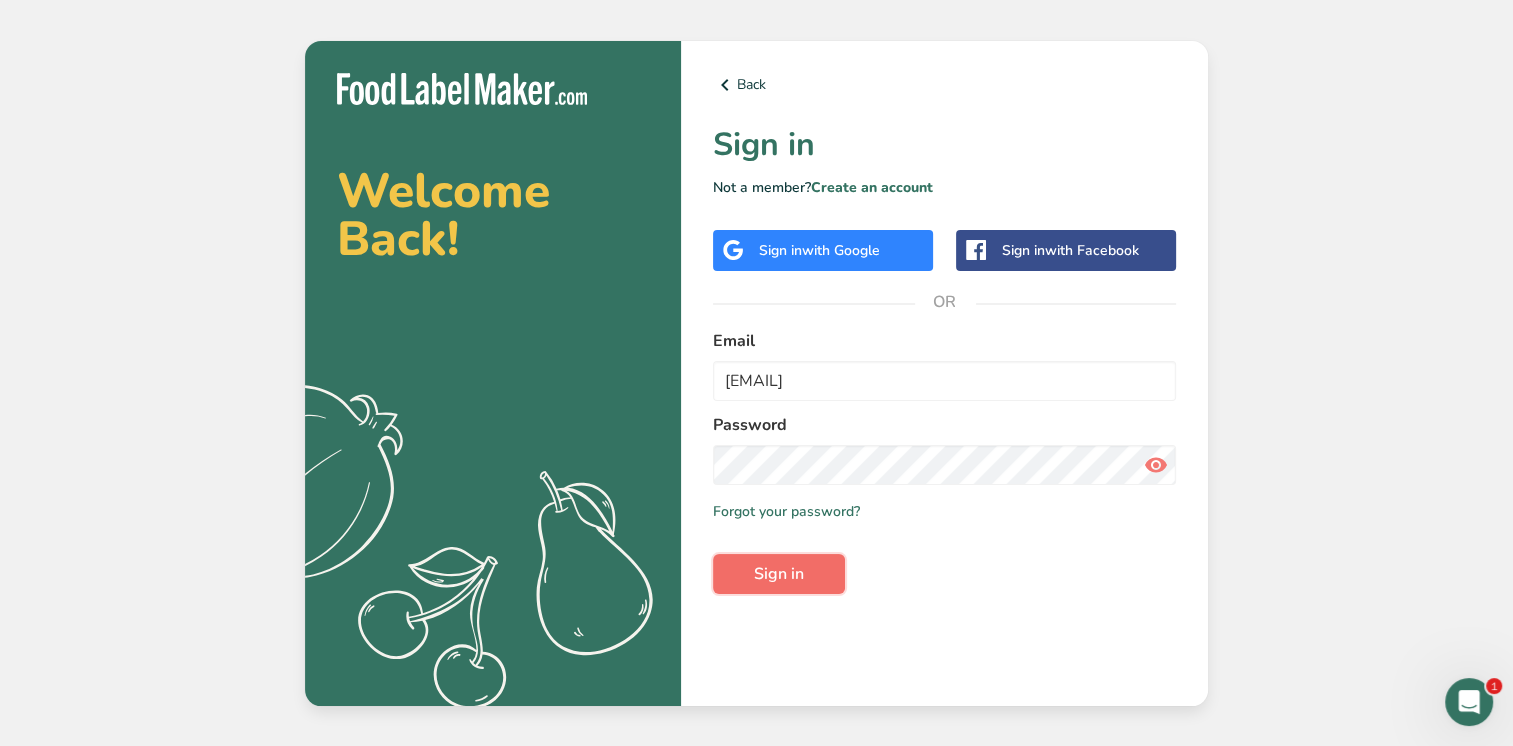 click on "Sign in" at bounding box center (779, 574) 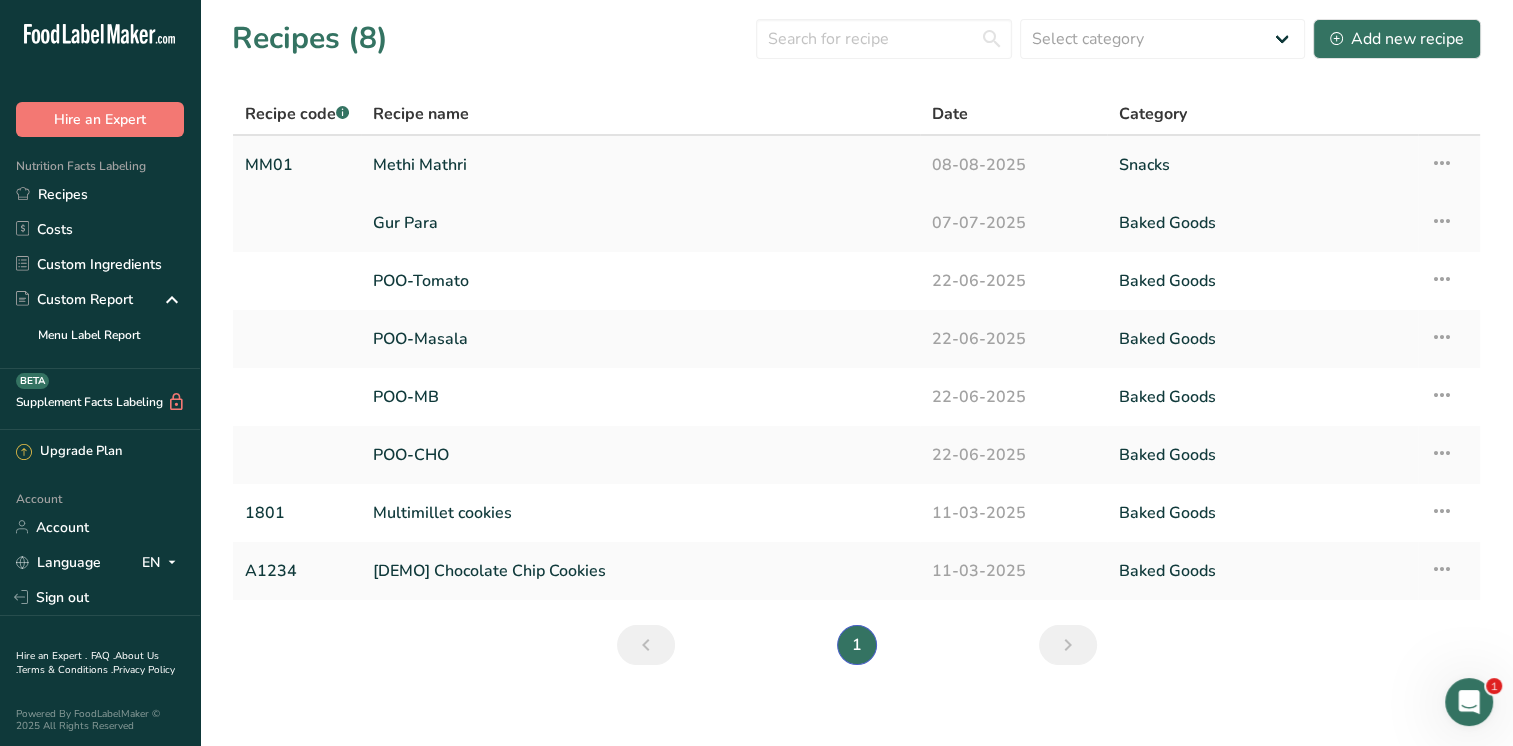 click on "Methi Mathri" at bounding box center (640, 165) 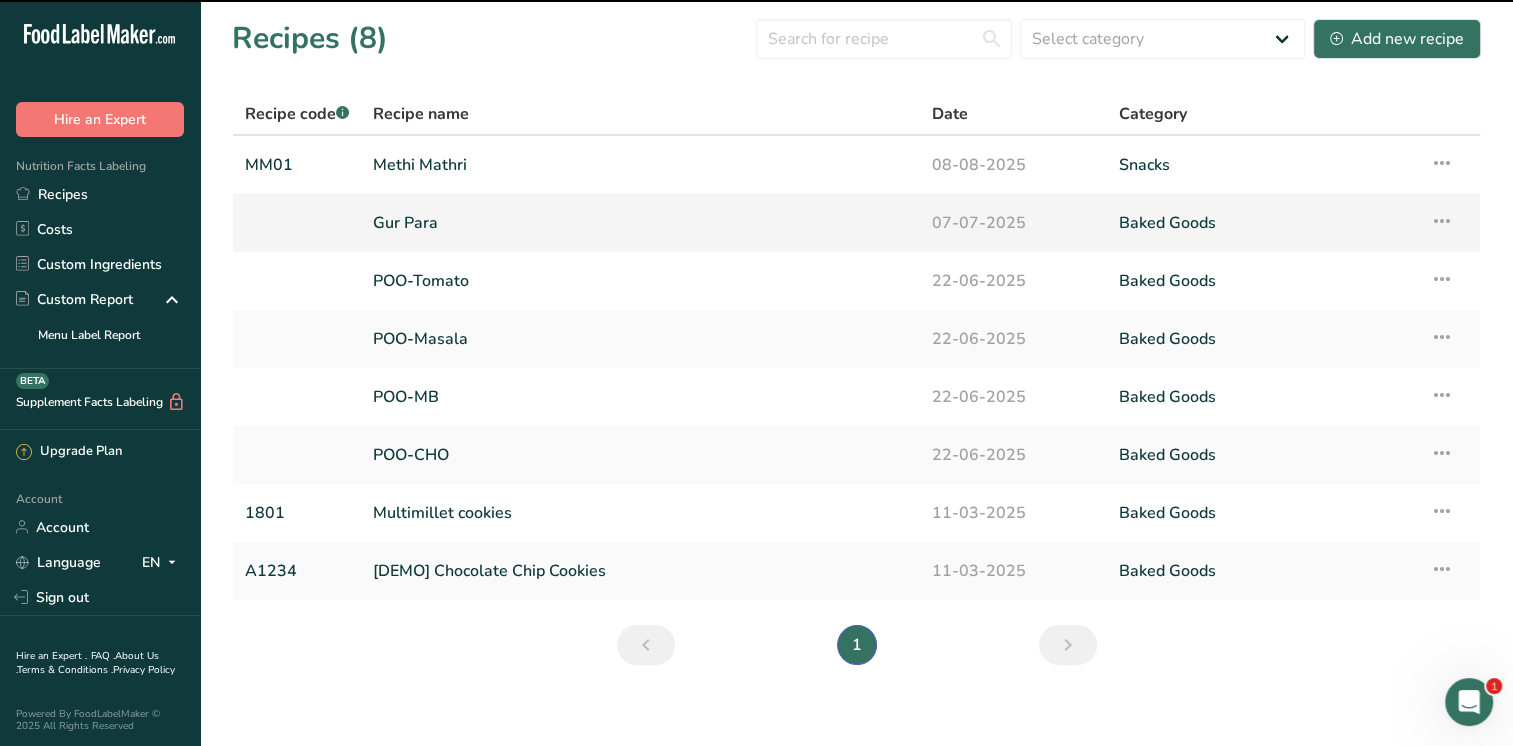 click on "Gur Para" at bounding box center (640, 223) 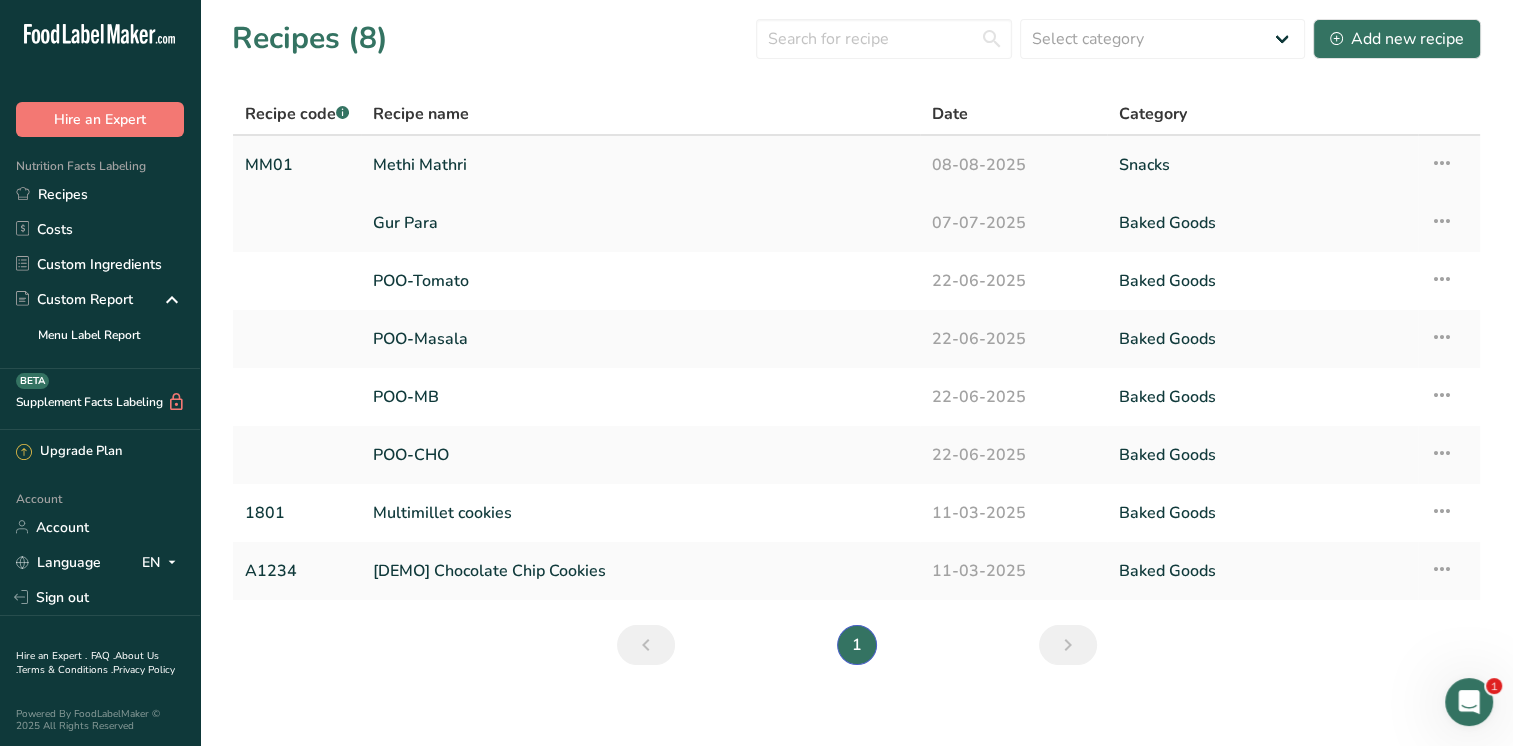 click on "Methi Mathri" at bounding box center [640, 165] 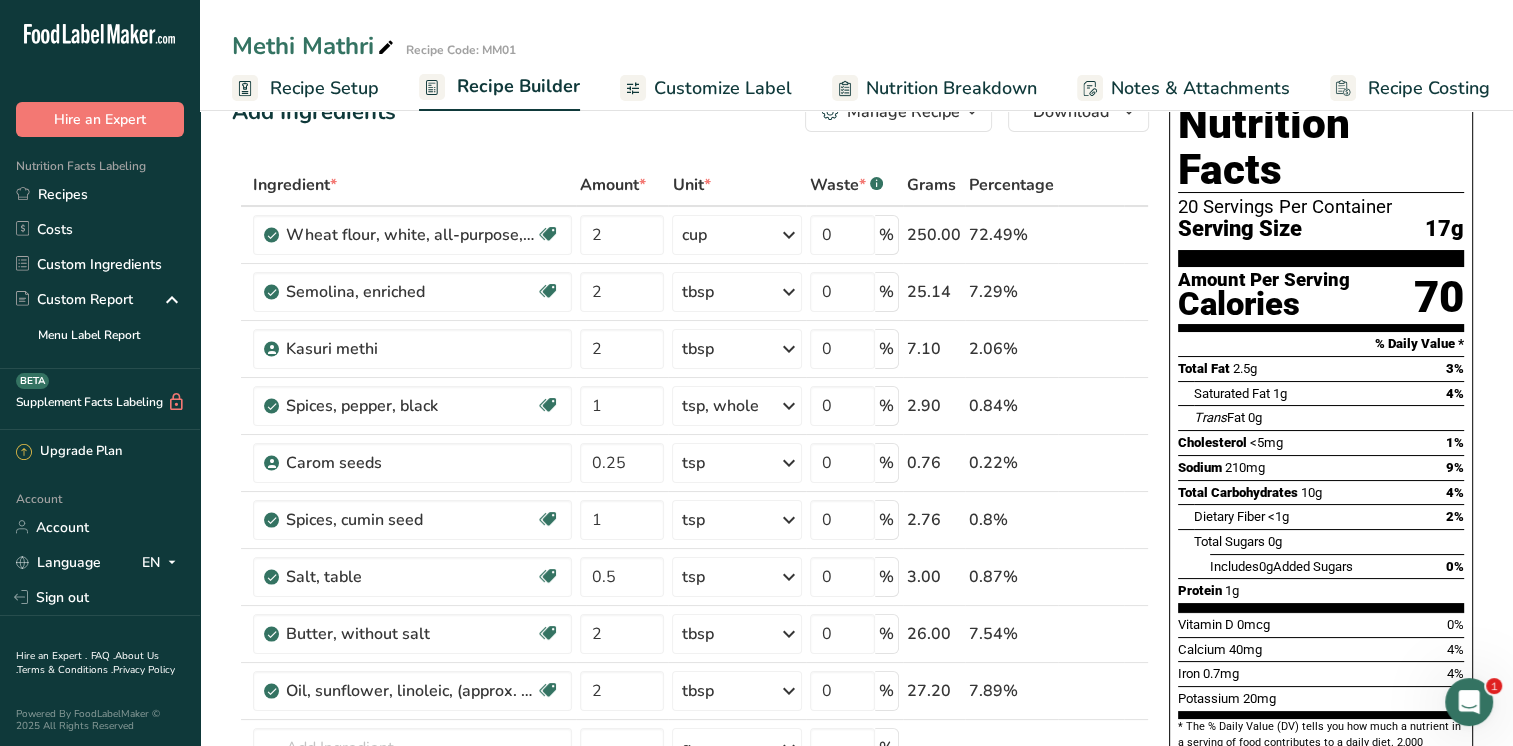 scroll, scrollTop: 31, scrollLeft: 0, axis: vertical 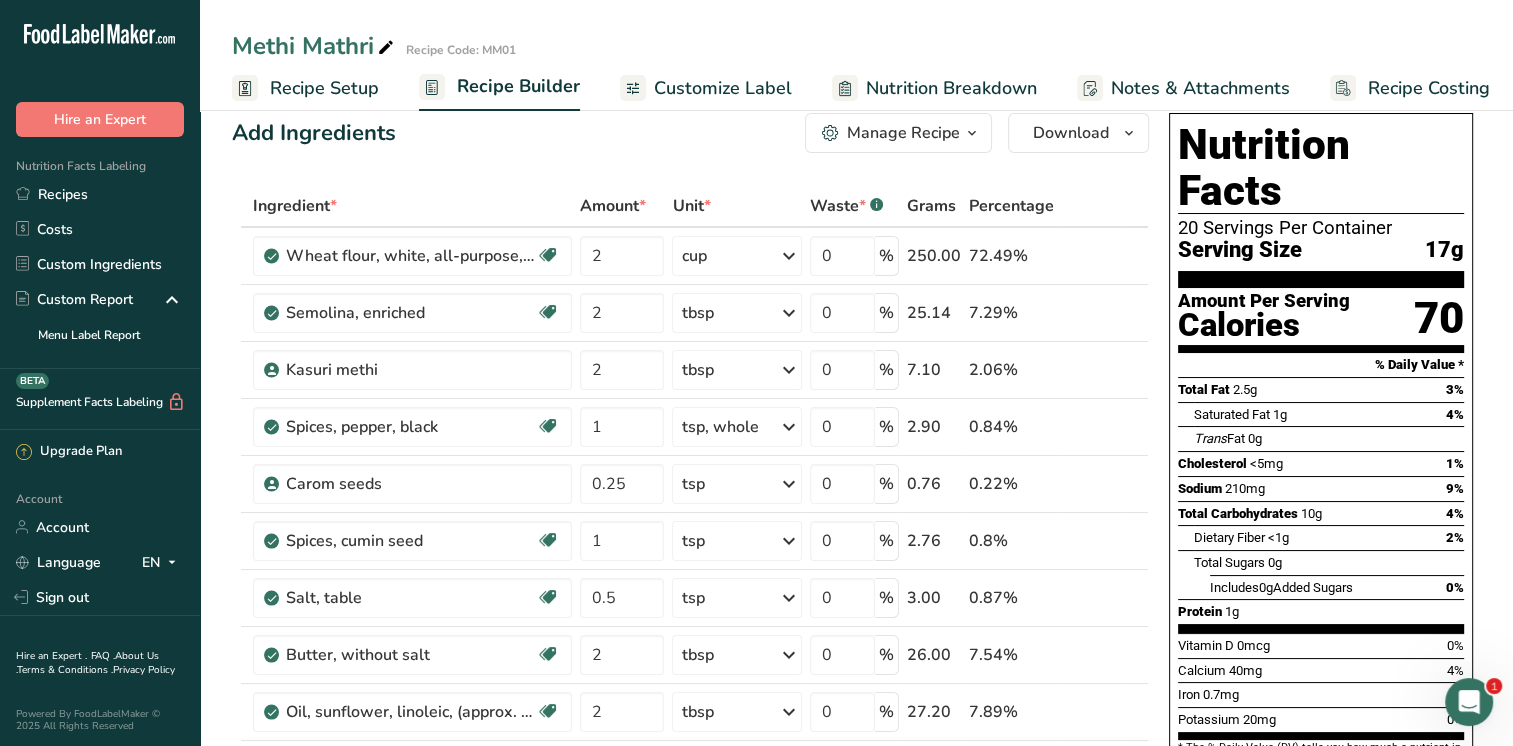 click on "Nutrition Breakdown" at bounding box center [951, 88] 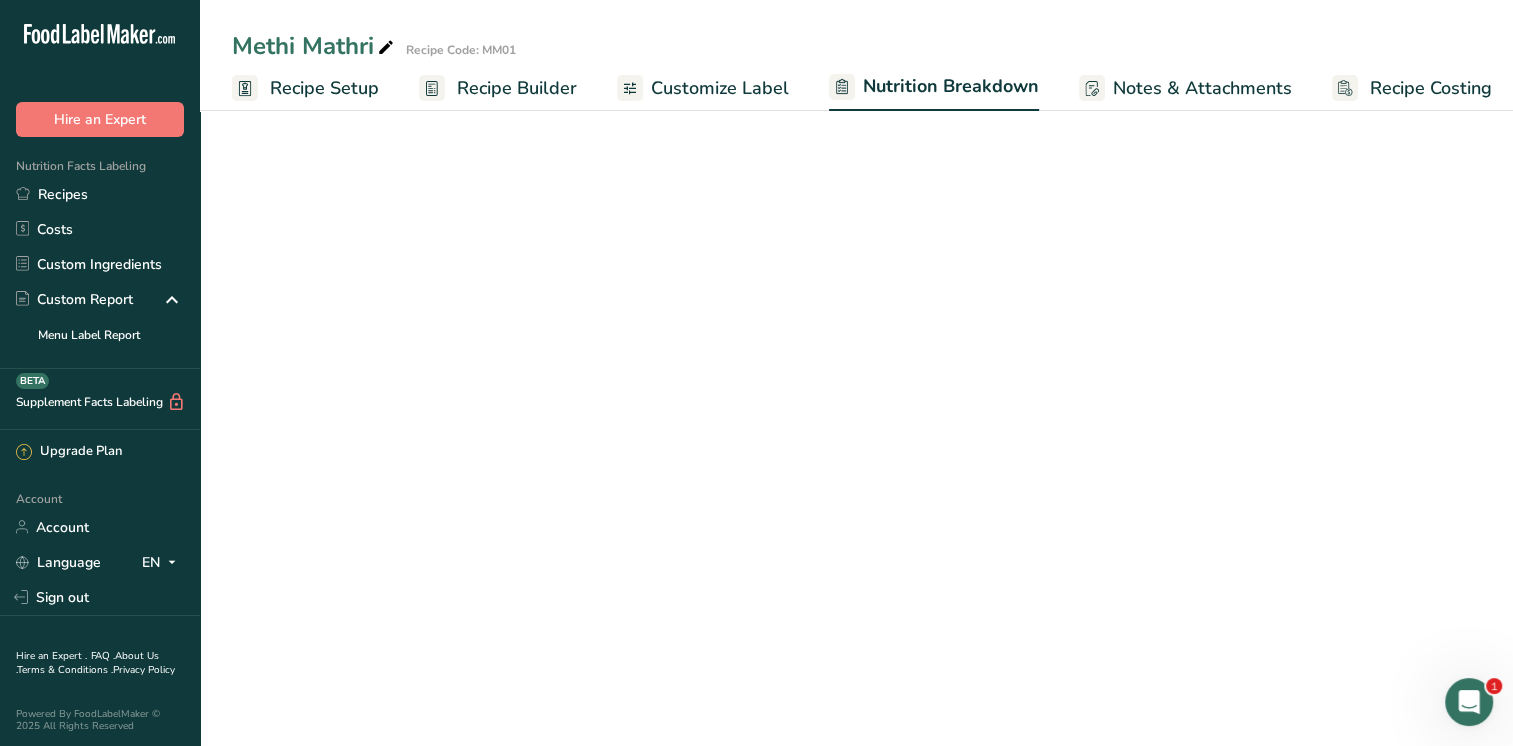 scroll, scrollTop: 0, scrollLeft: 10, axis: horizontal 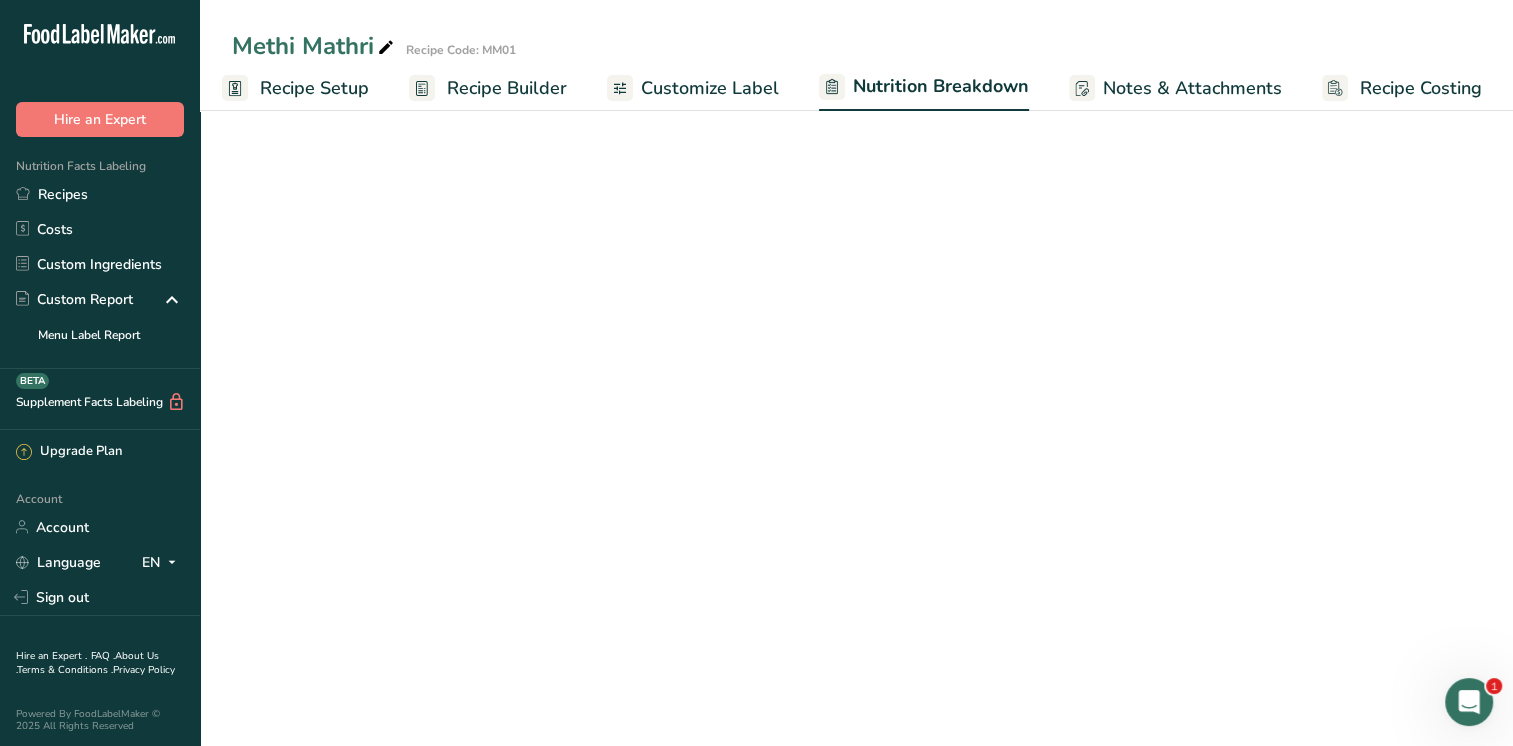 select on "Calories" 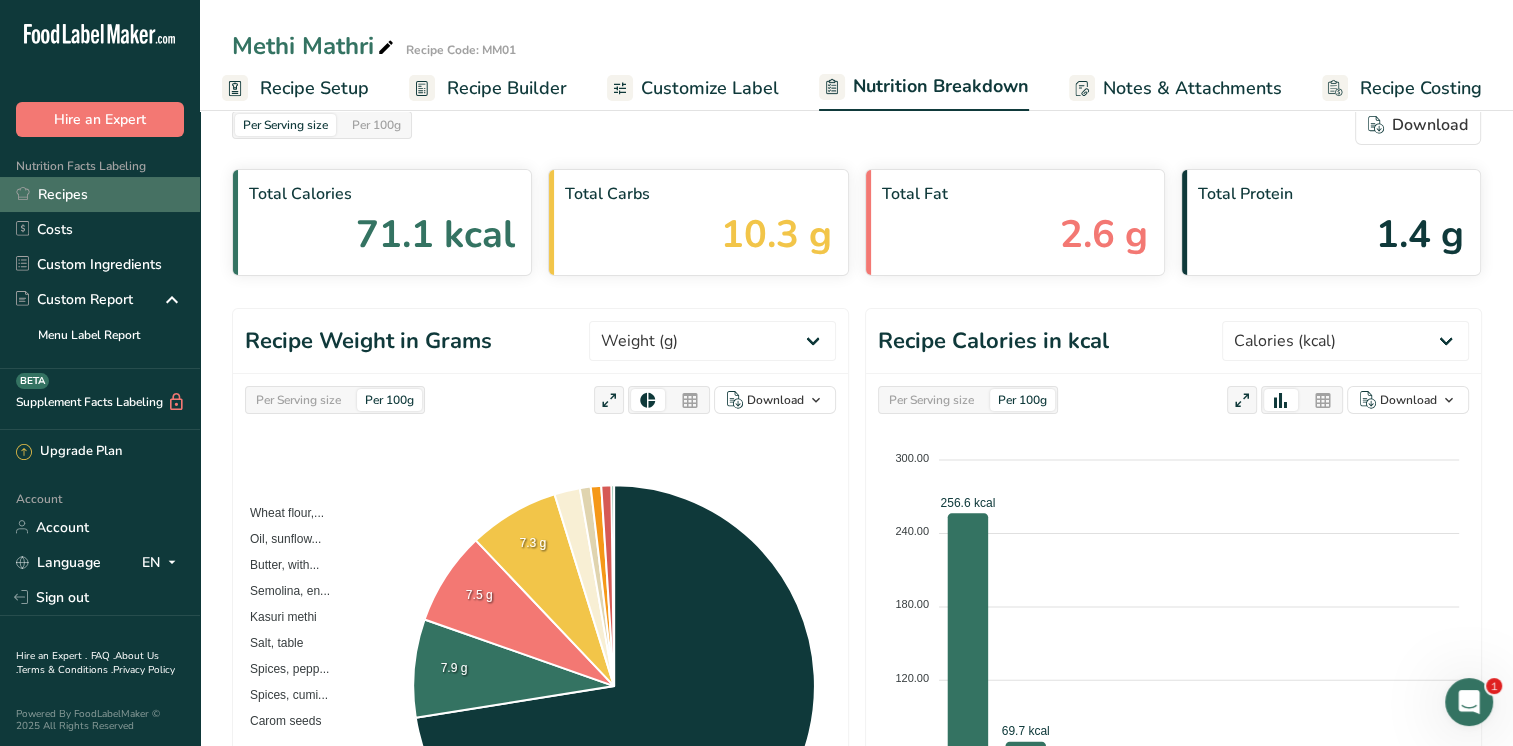 click on "Recipes" at bounding box center [100, 194] 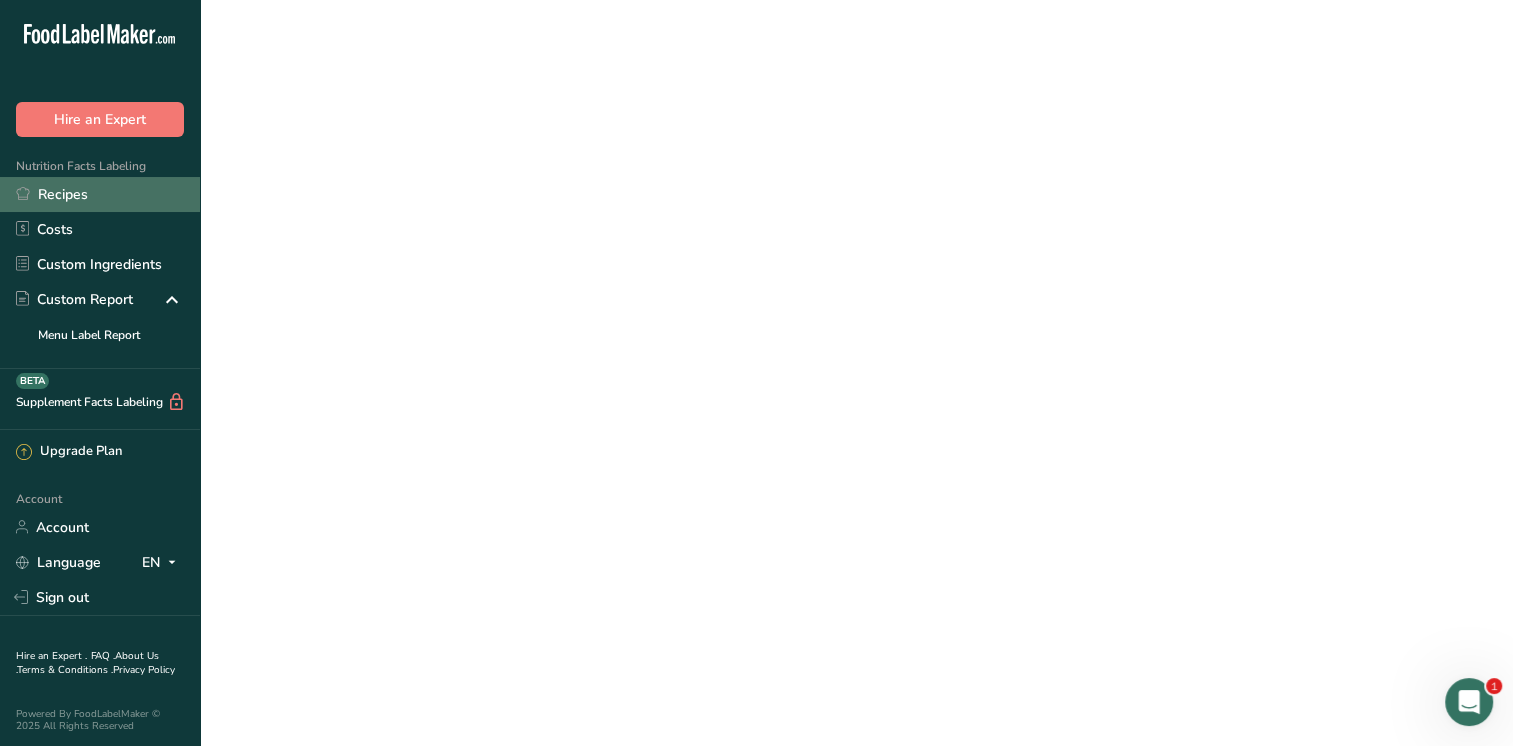 scroll, scrollTop: 0, scrollLeft: 0, axis: both 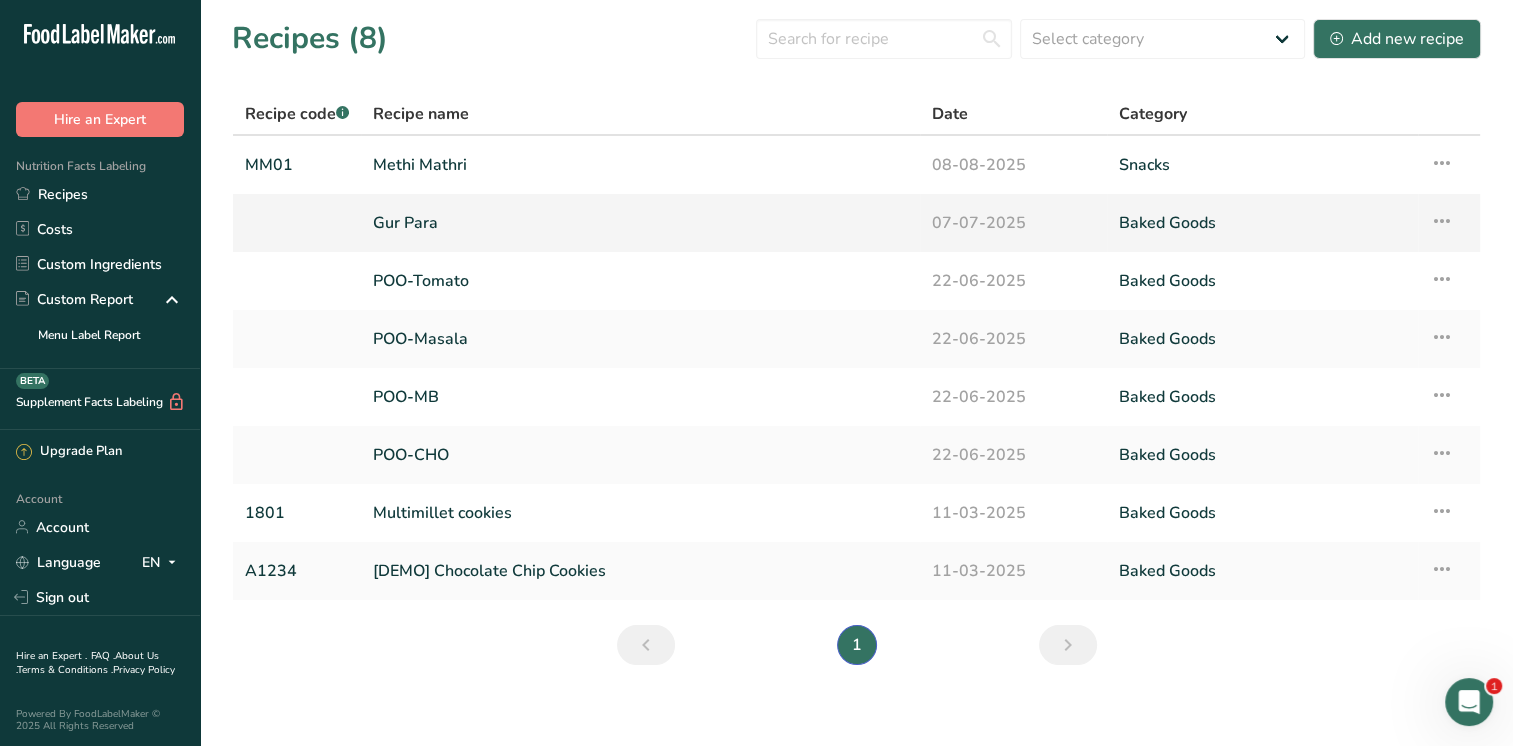 click on "Gur Para" at bounding box center (640, 223) 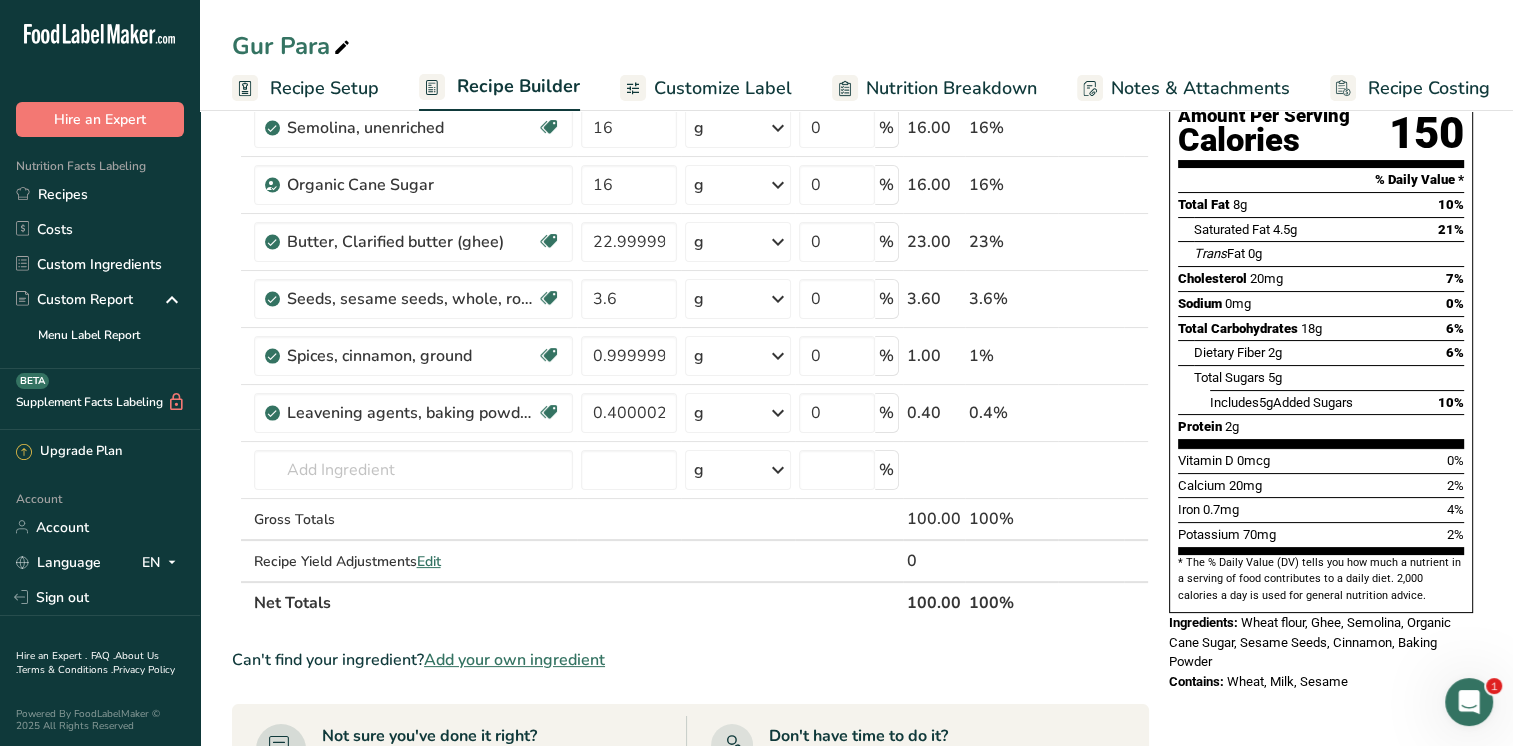 scroll, scrollTop: 220, scrollLeft: 0, axis: vertical 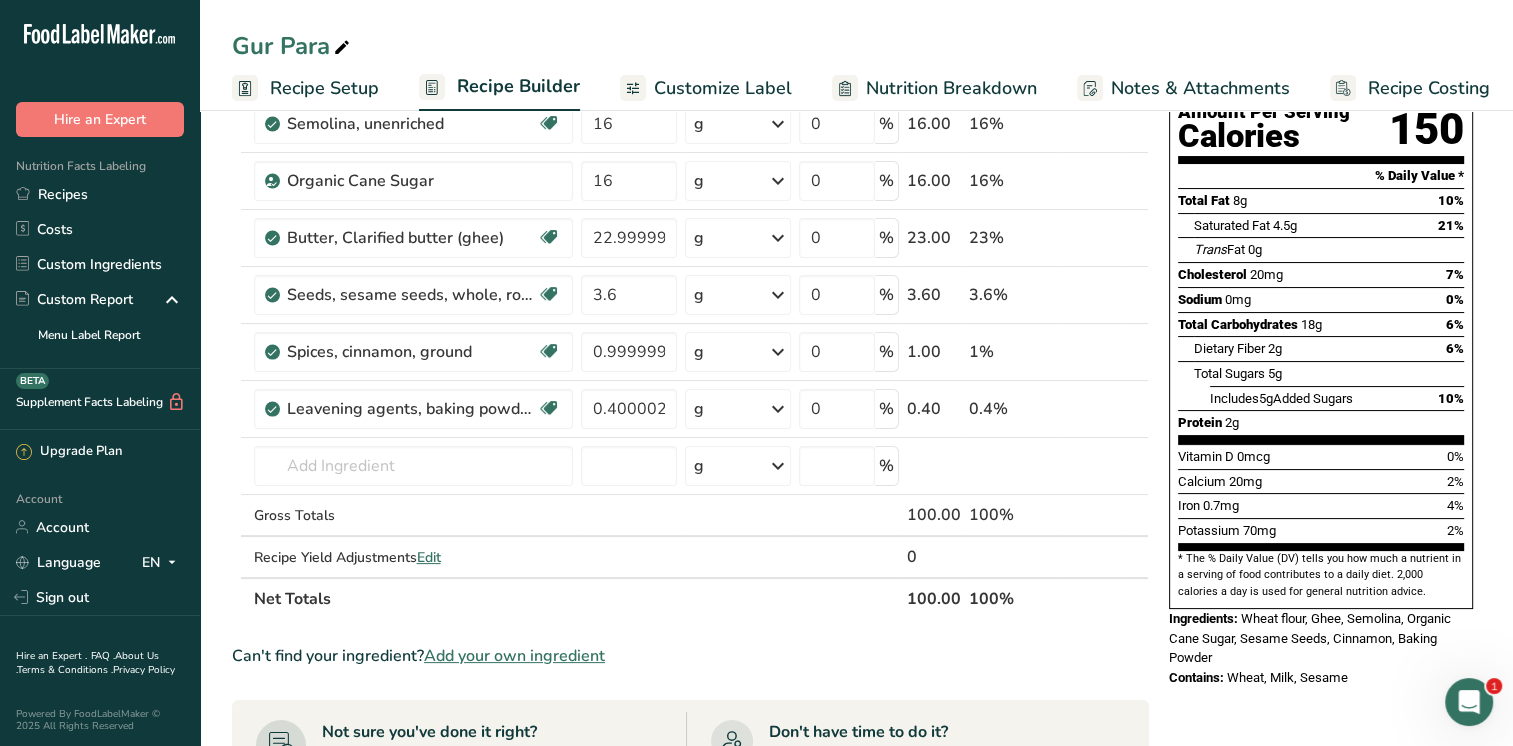 click on "Nutrition Breakdown" at bounding box center [951, 88] 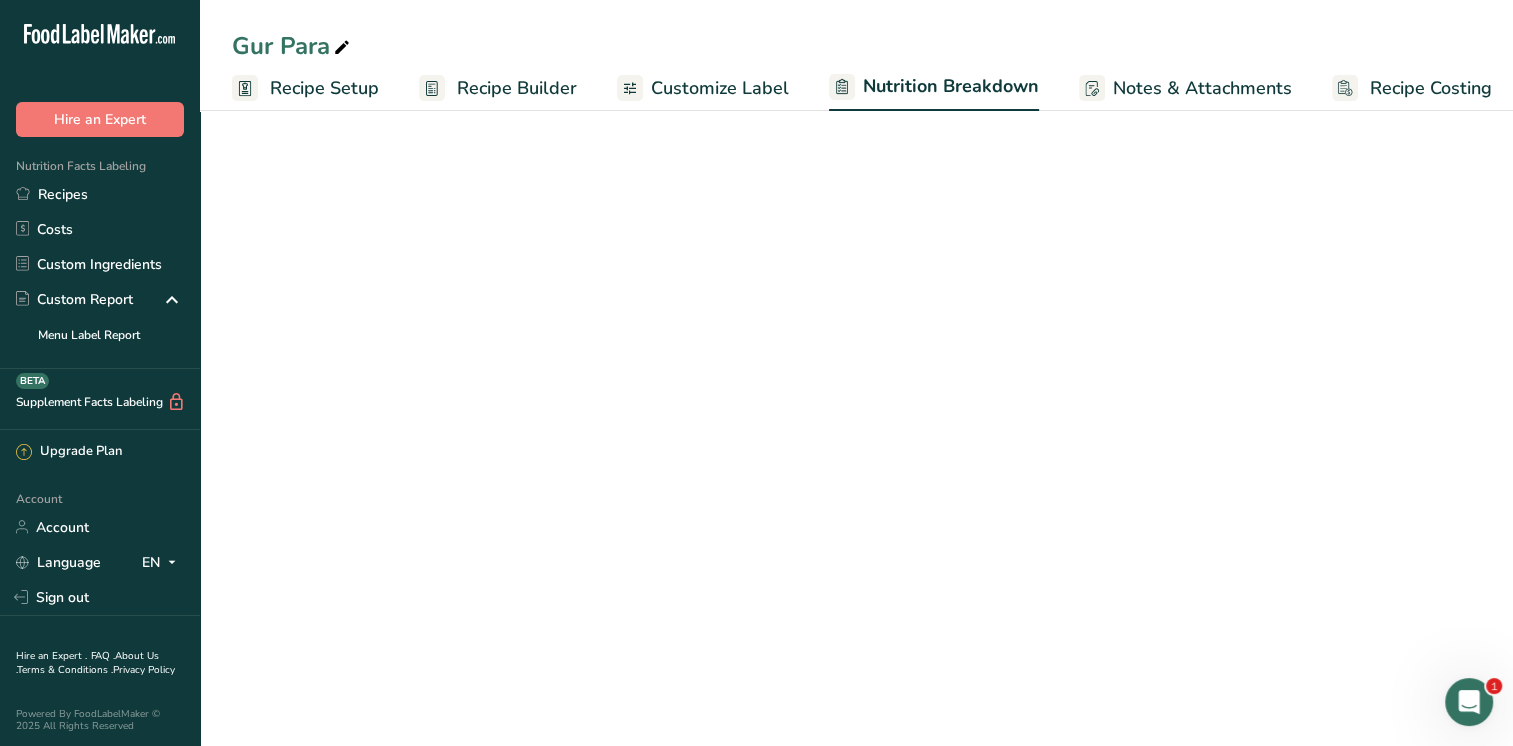 scroll, scrollTop: 0, scrollLeft: 10, axis: horizontal 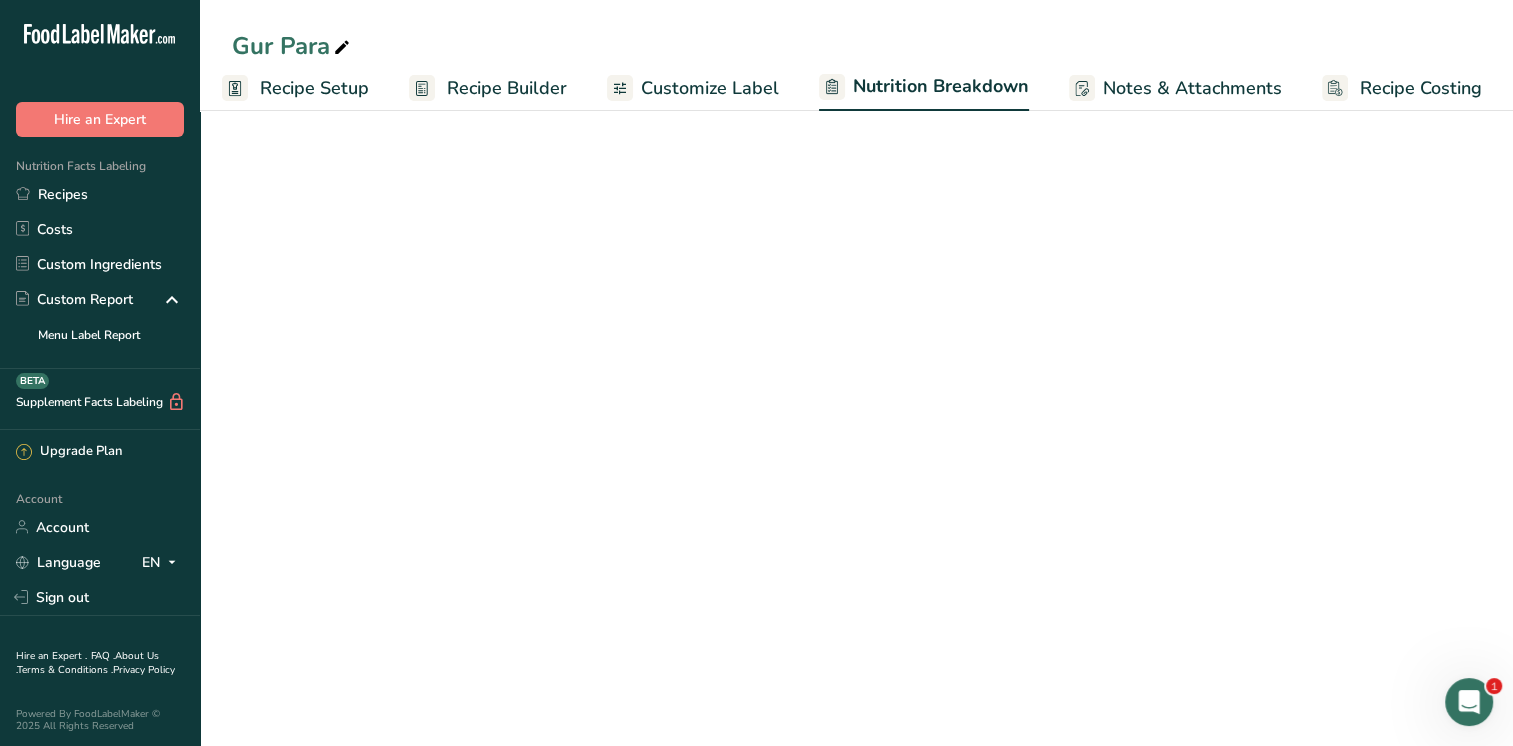 select on "Calories" 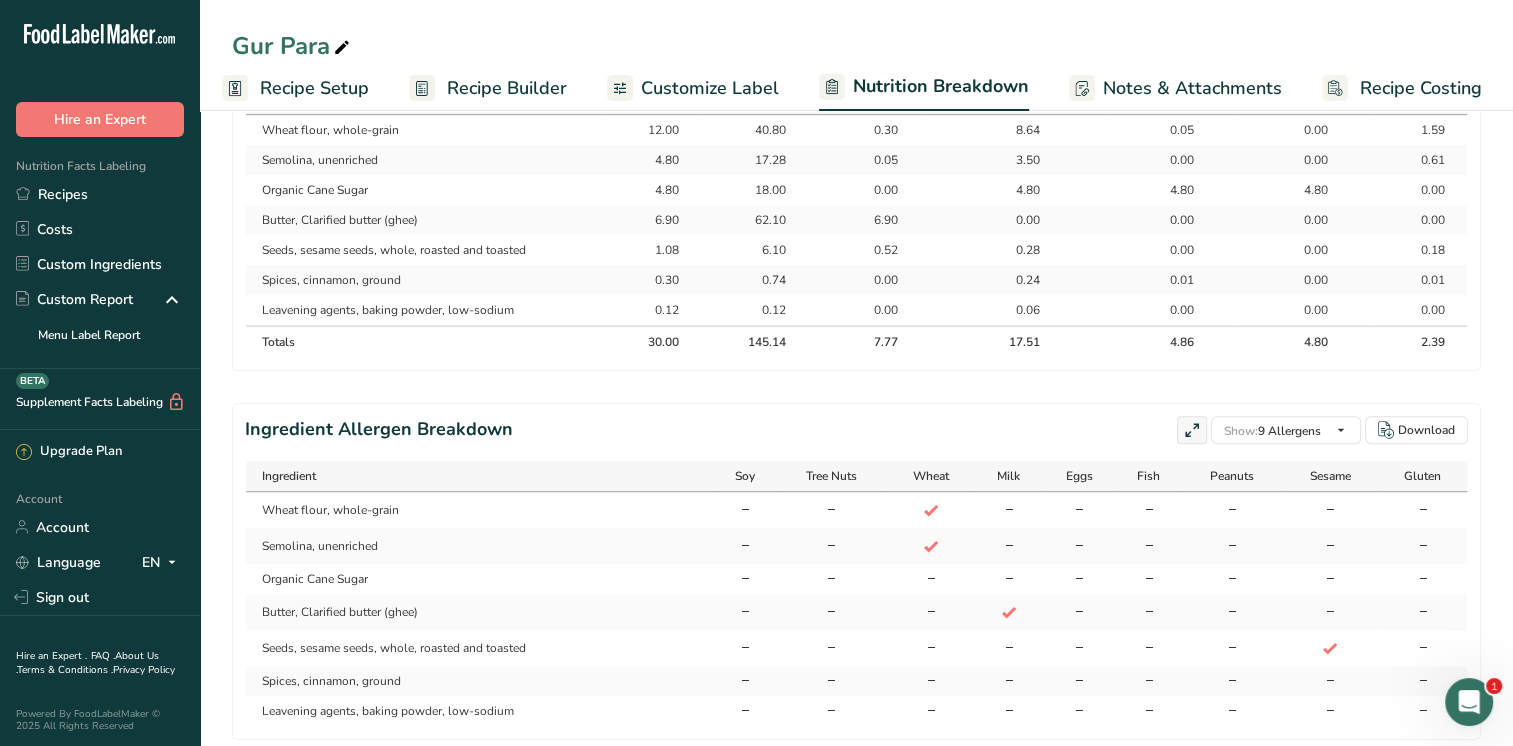 scroll, scrollTop: 1107, scrollLeft: 0, axis: vertical 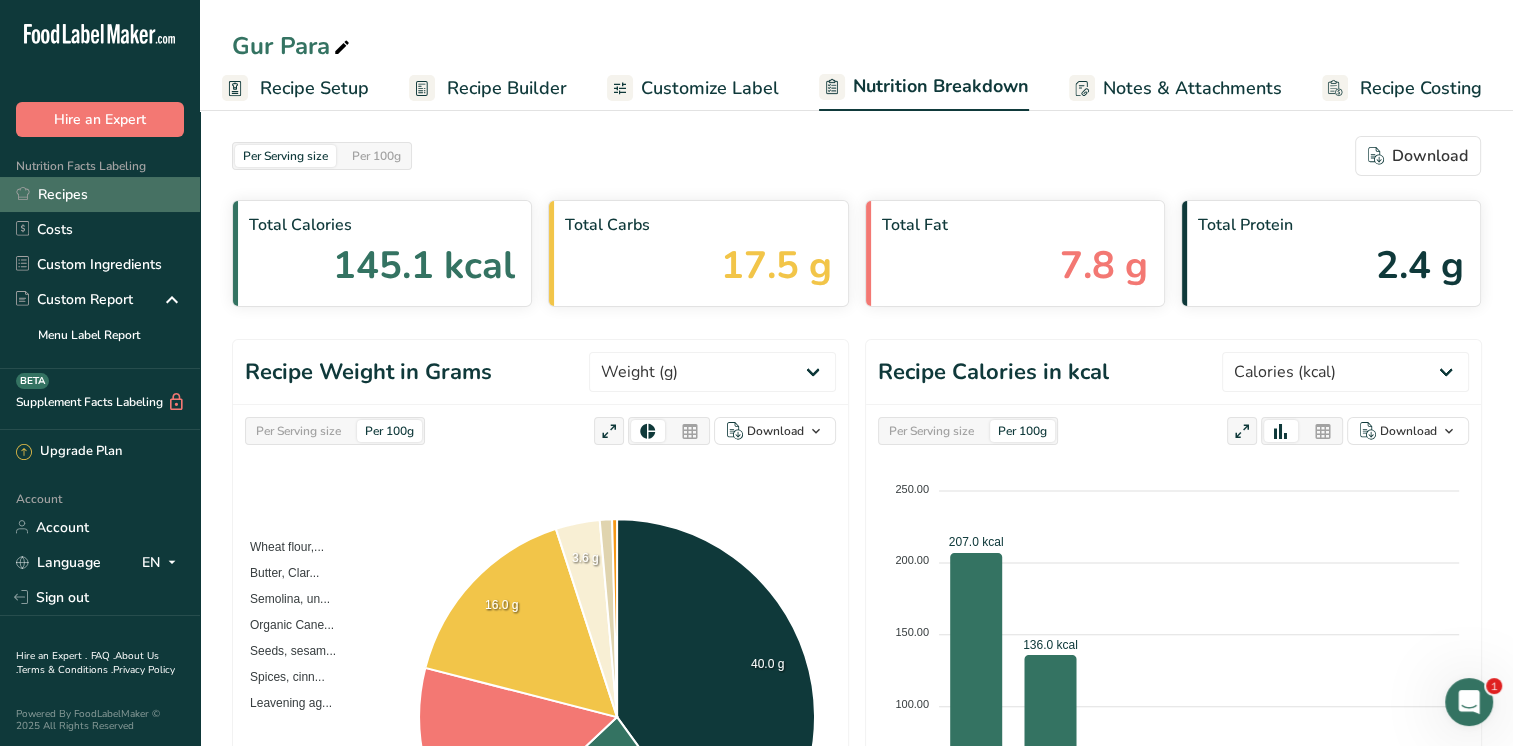 click on "Recipes" at bounding box center (100, 194) 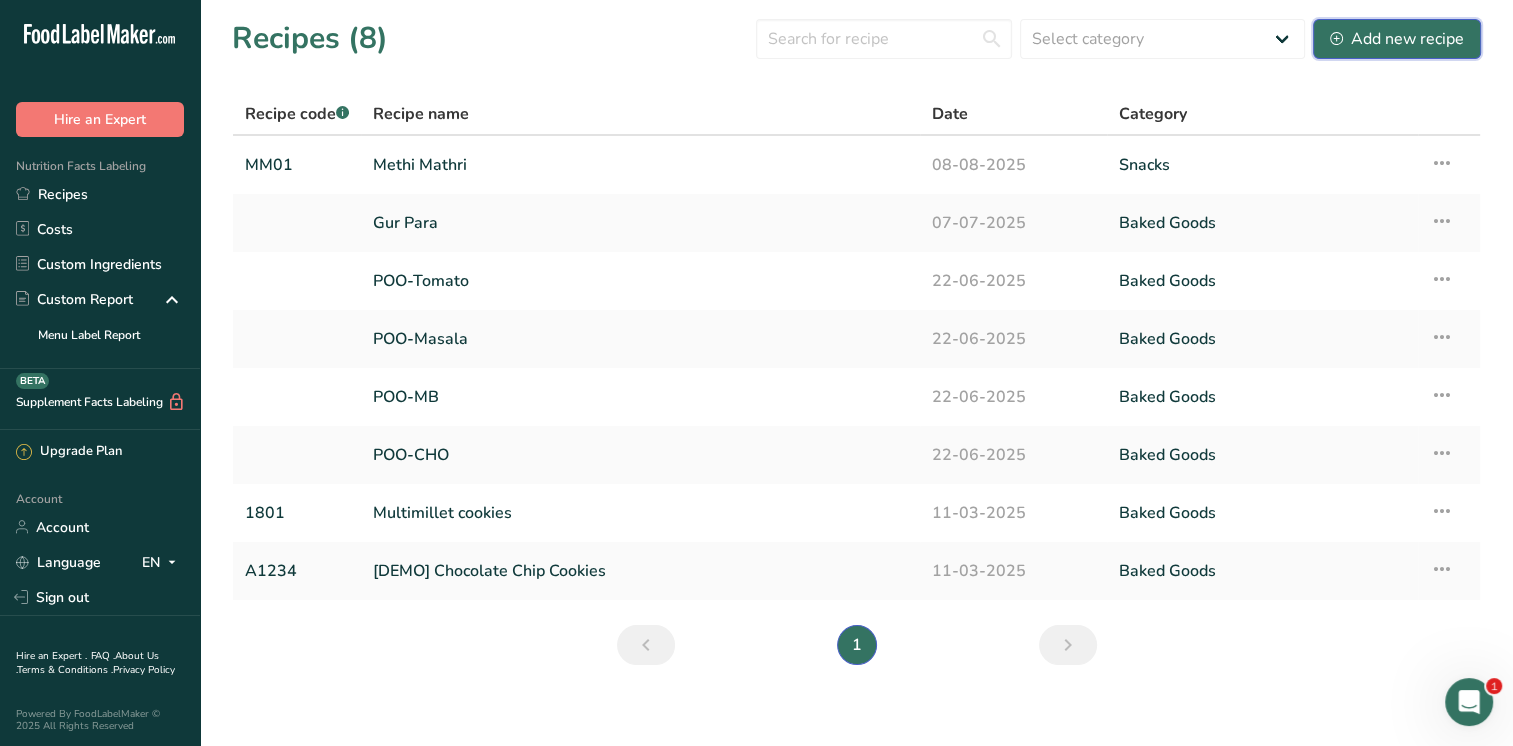 click on "Add new recipe" at bounding box center [1397, 39] 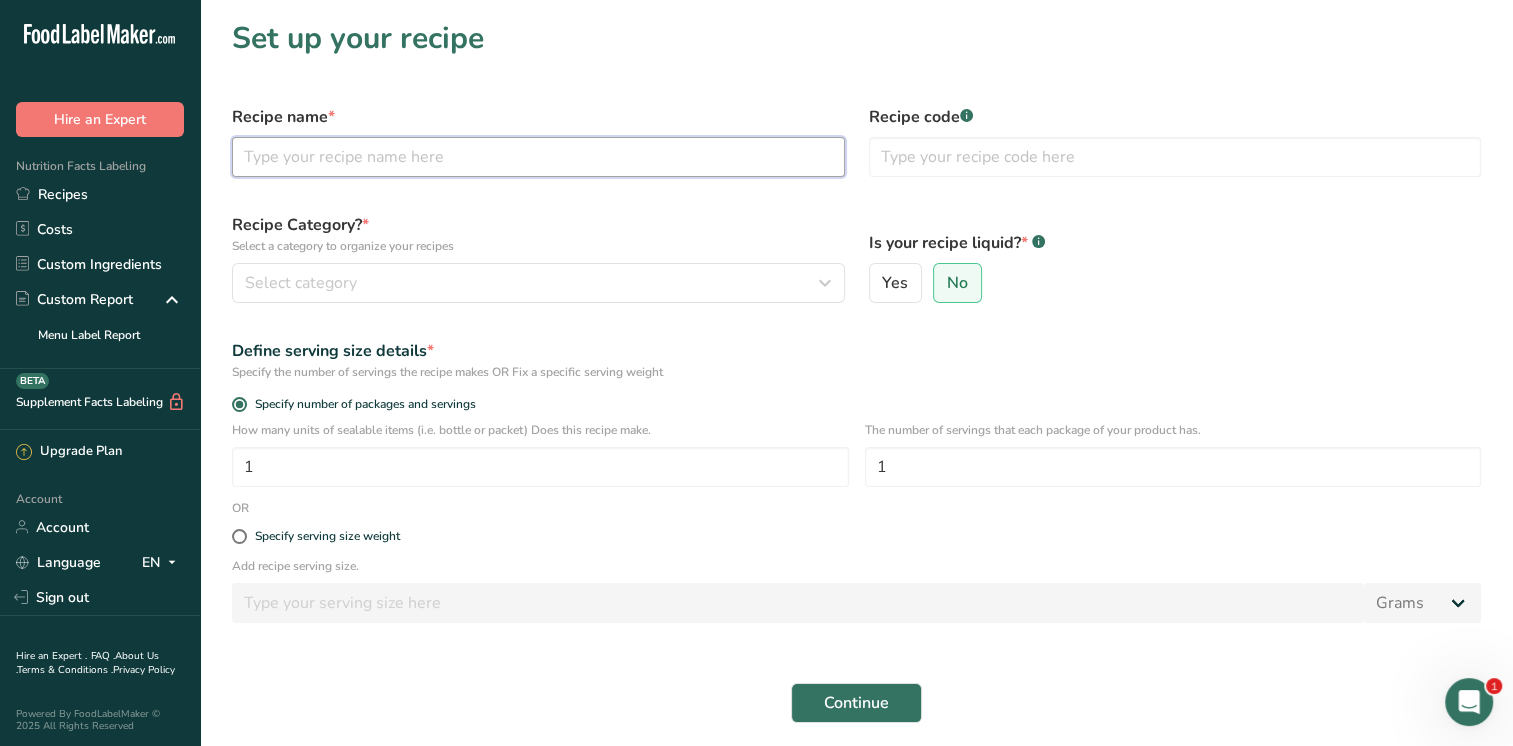 click at bounding box center (538, 157) 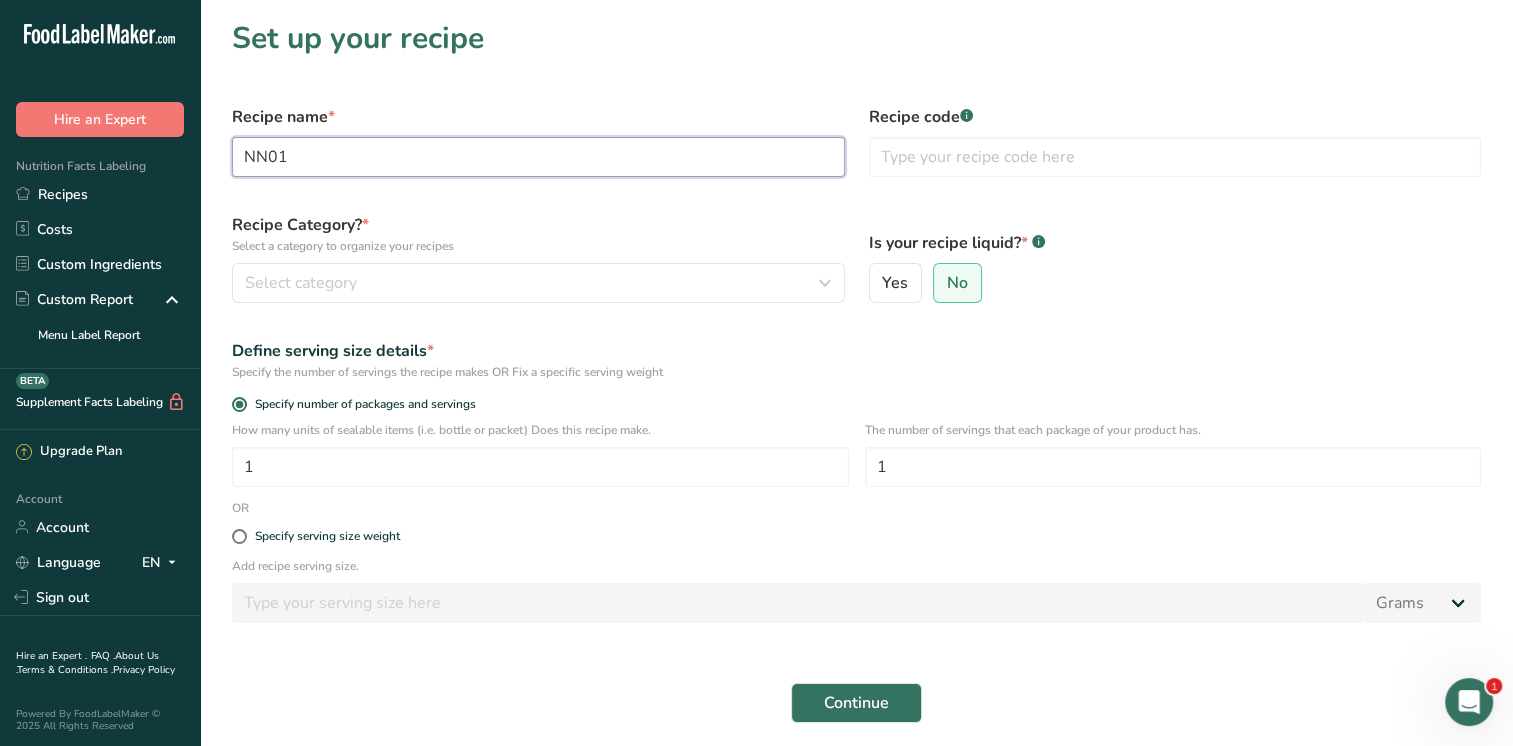click on "NN01" at bounding box center (538, 157) 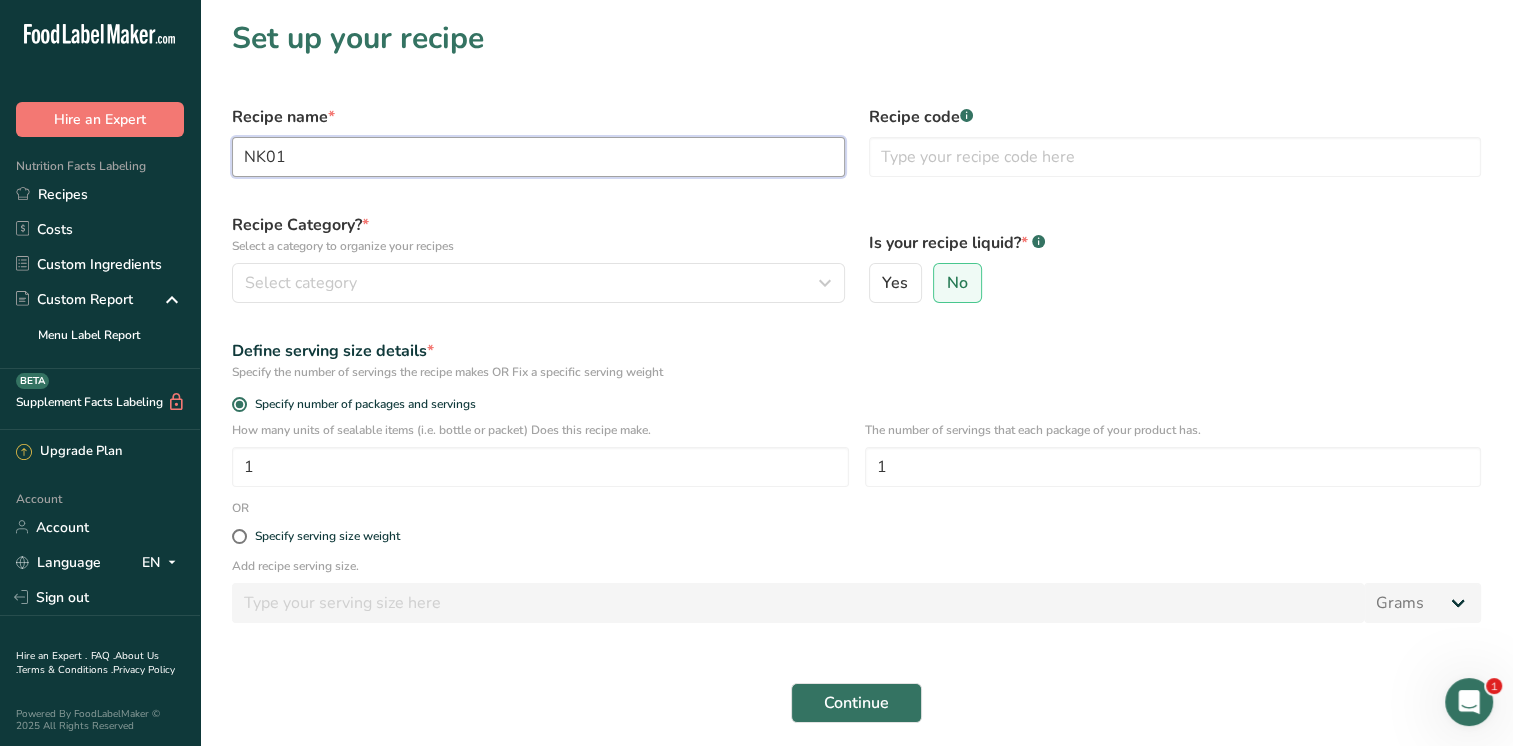 drag, startPoint x: 297, startPoint y: 157, endPoint x: 178, endPoint y: 160, distance: 119.03781 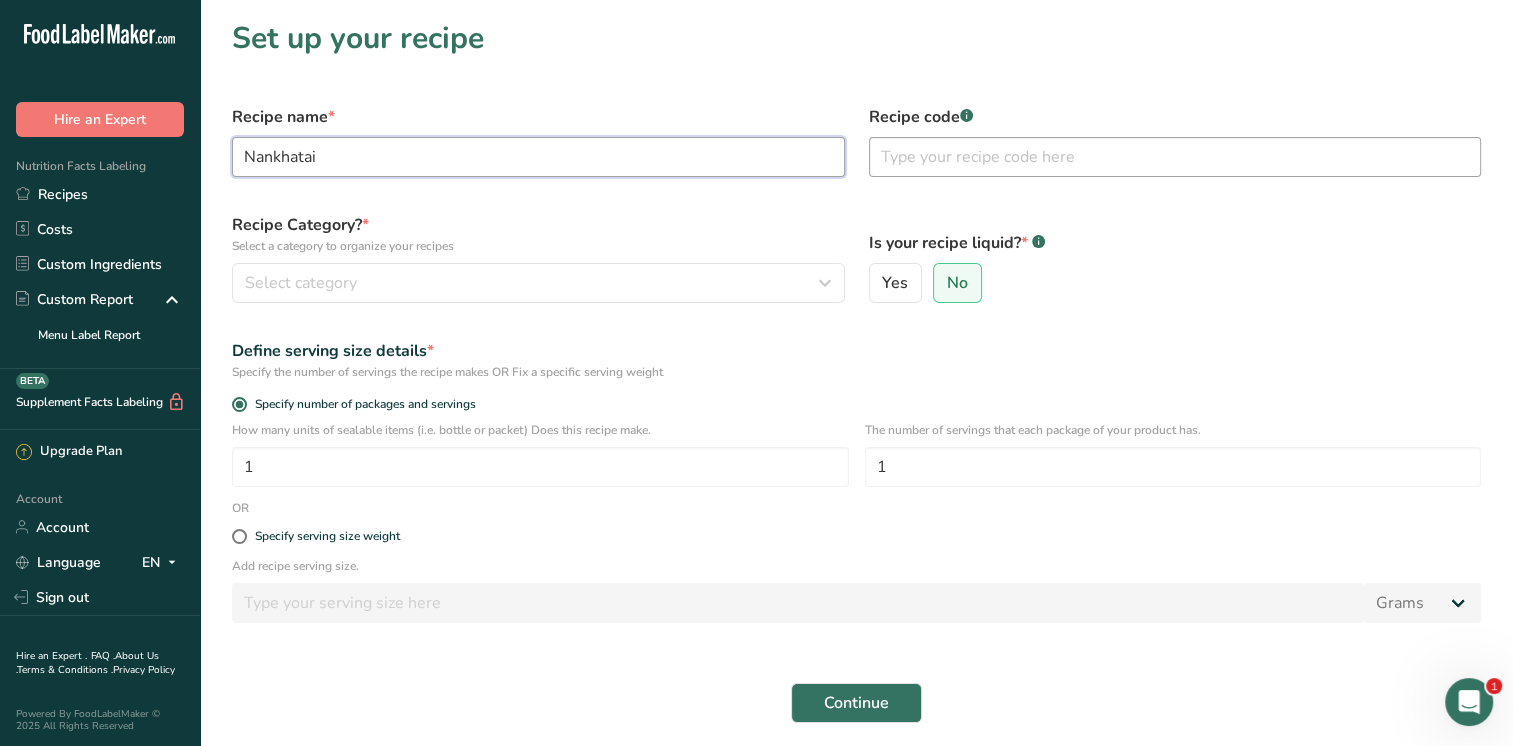 type on "Nankhatai" 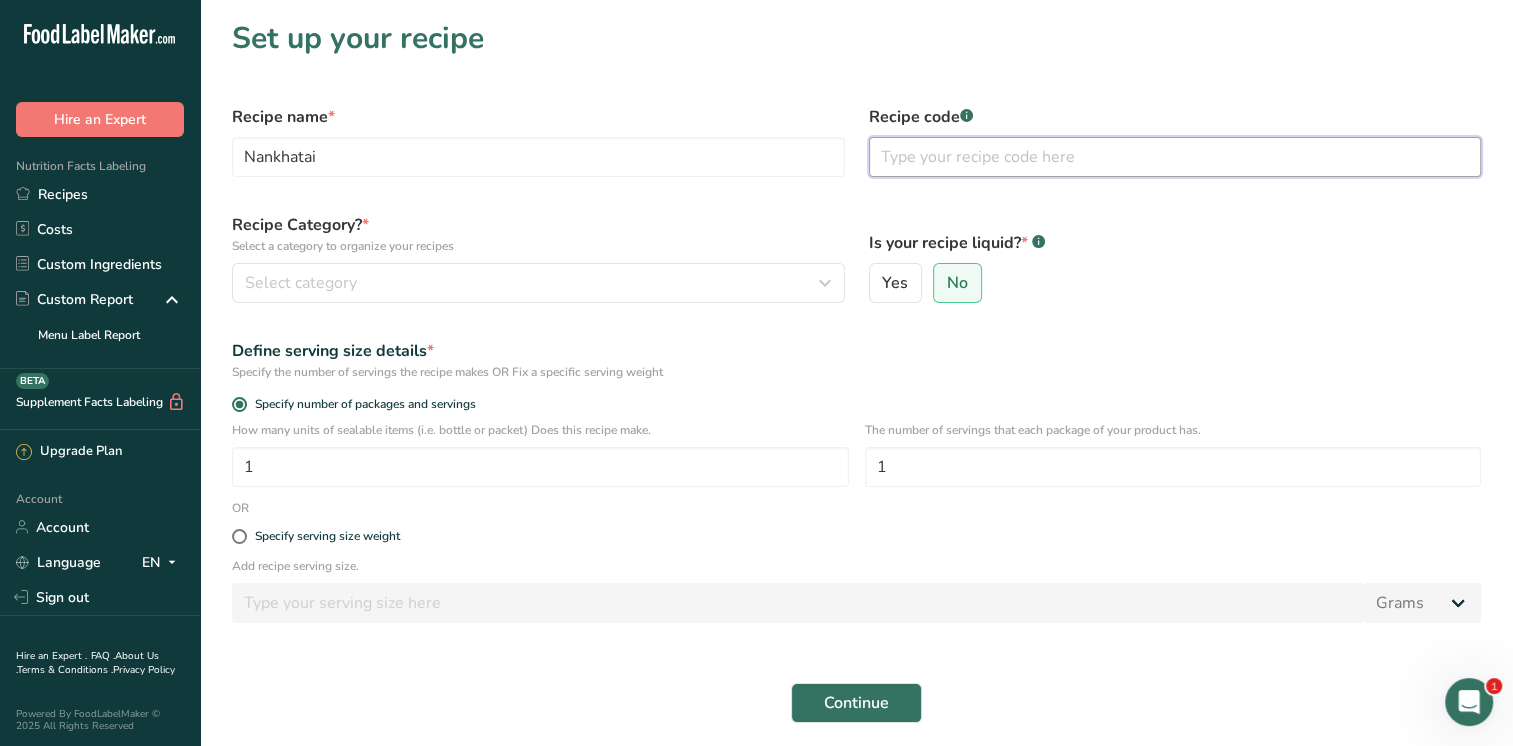 click at bounding box center [1175, 157] 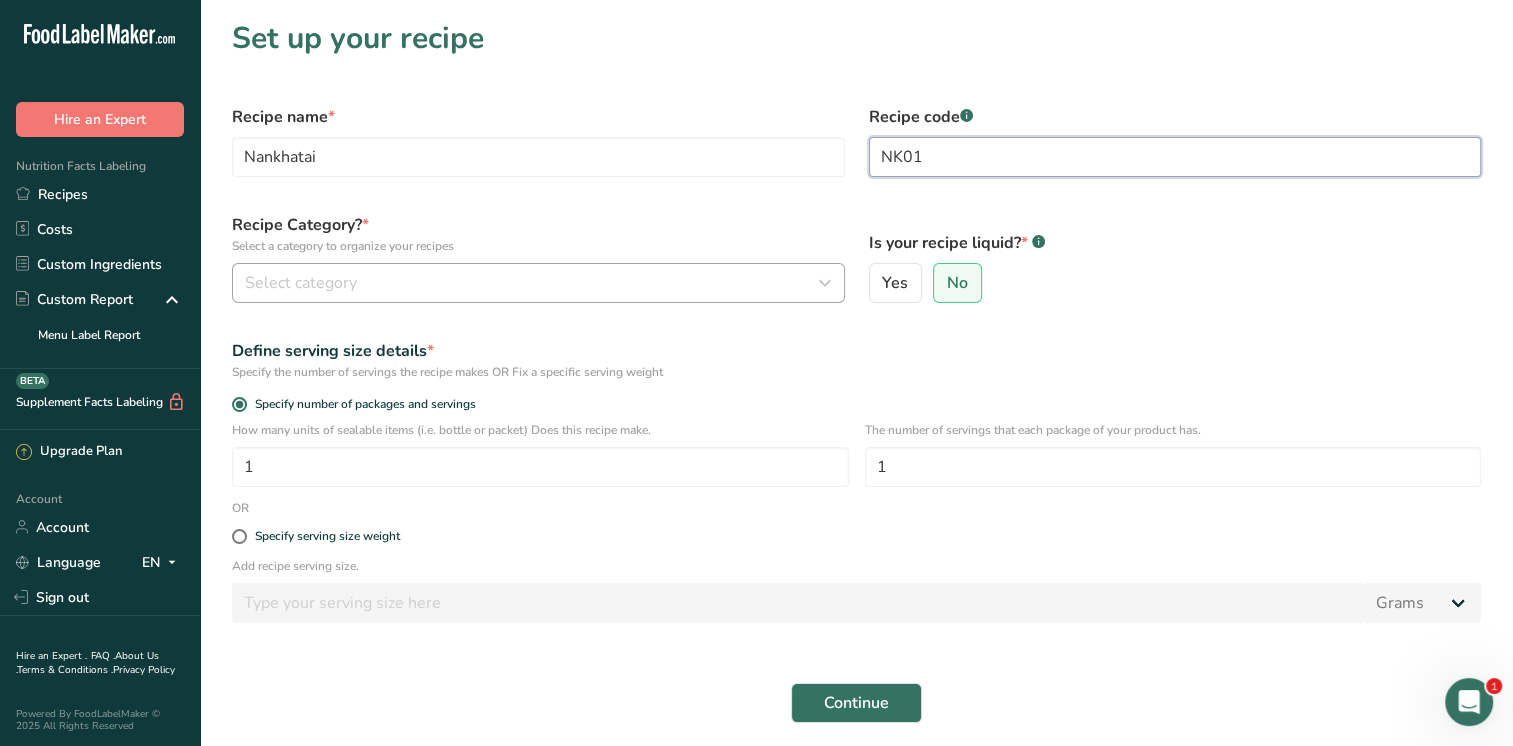 type on "NK01" 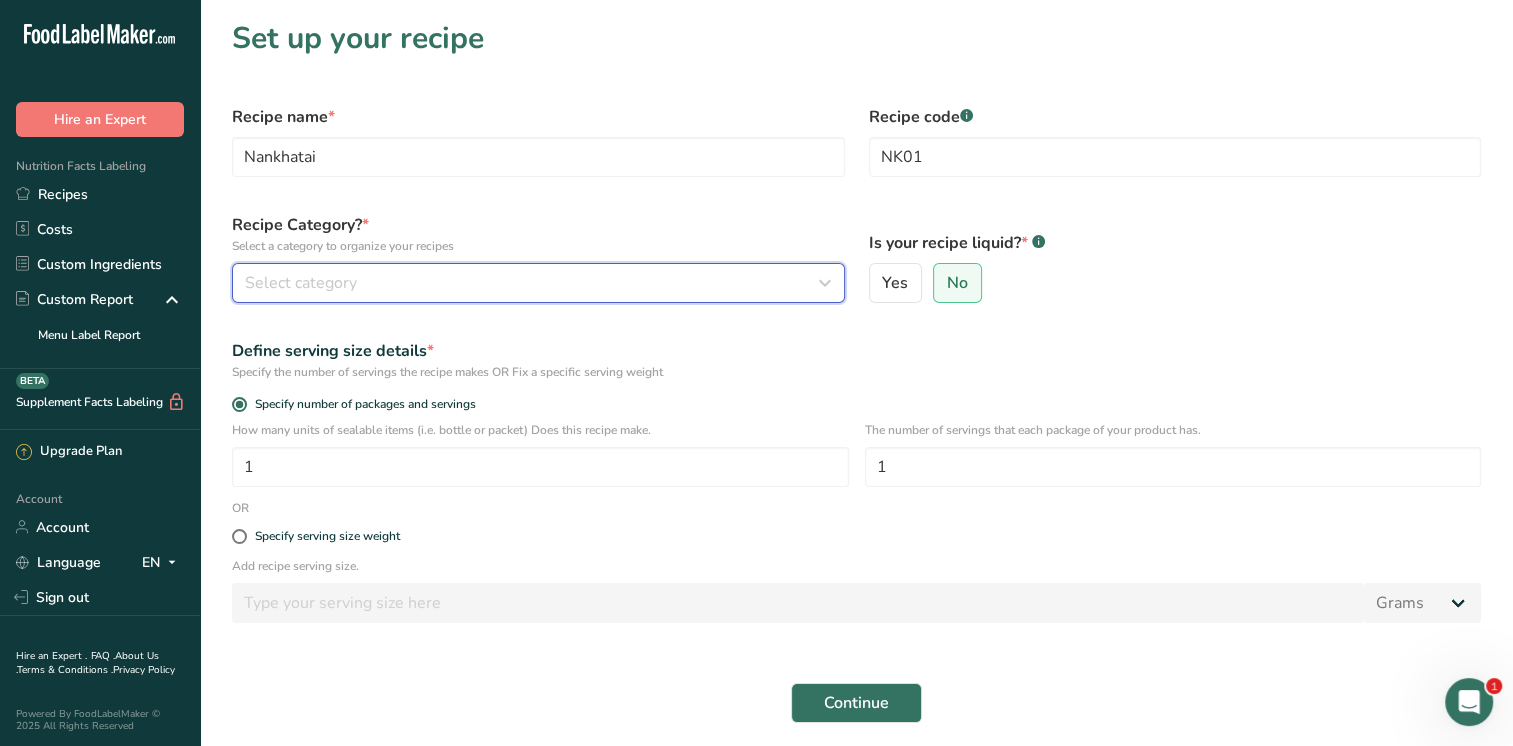 click on "Select category" at bounding box center (532, 283) 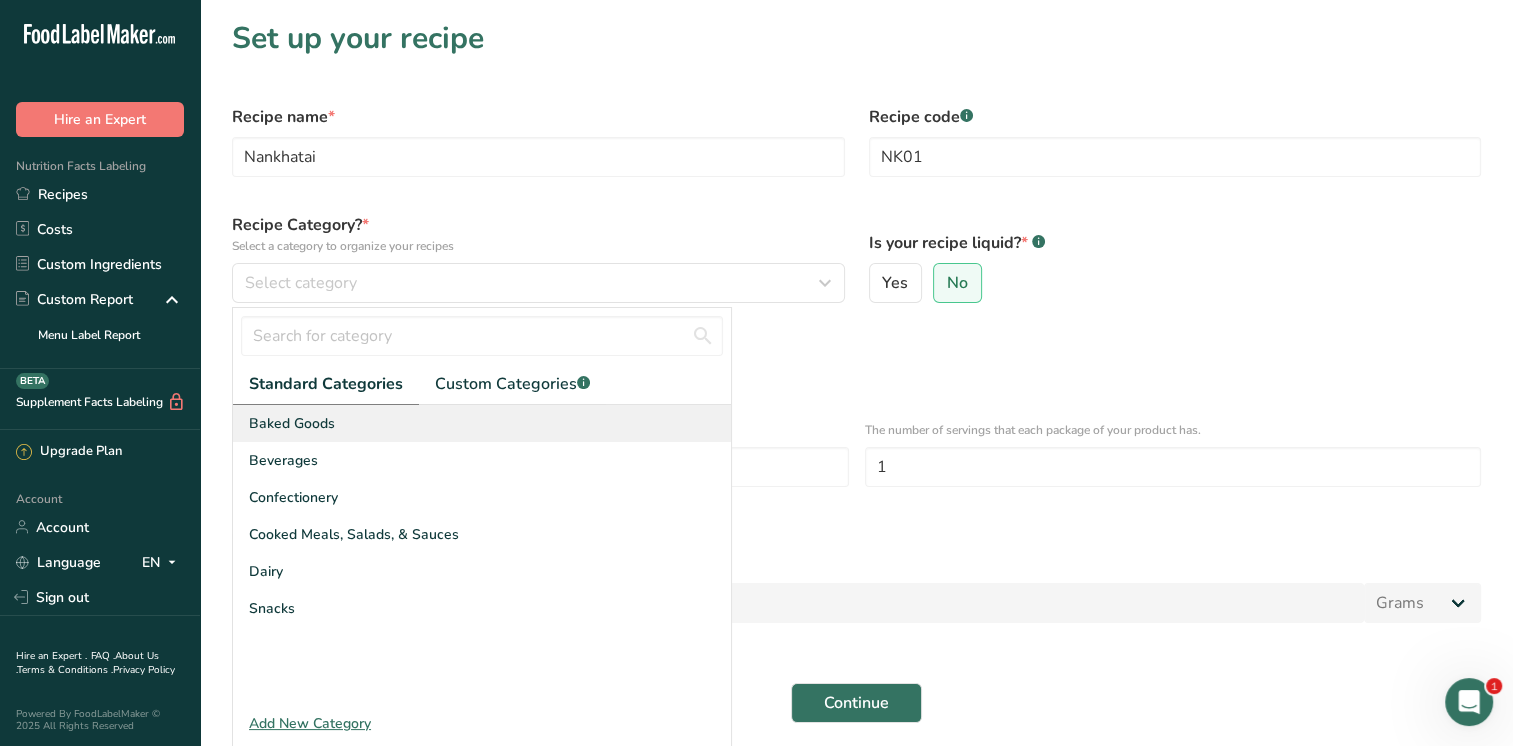click on "Baked Goods" at bounding box center (482, 423) 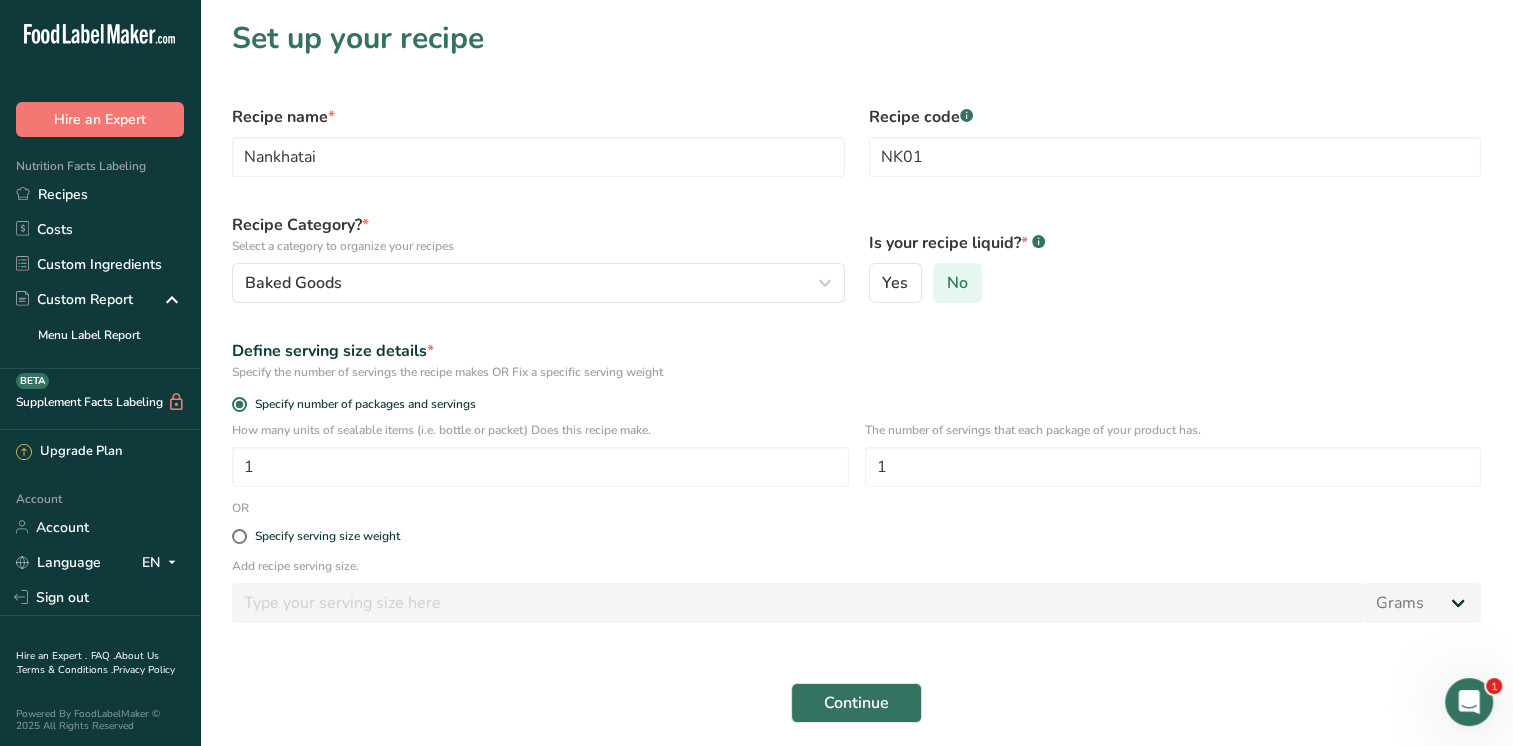 click on "No" at bounding box center [957, 283] 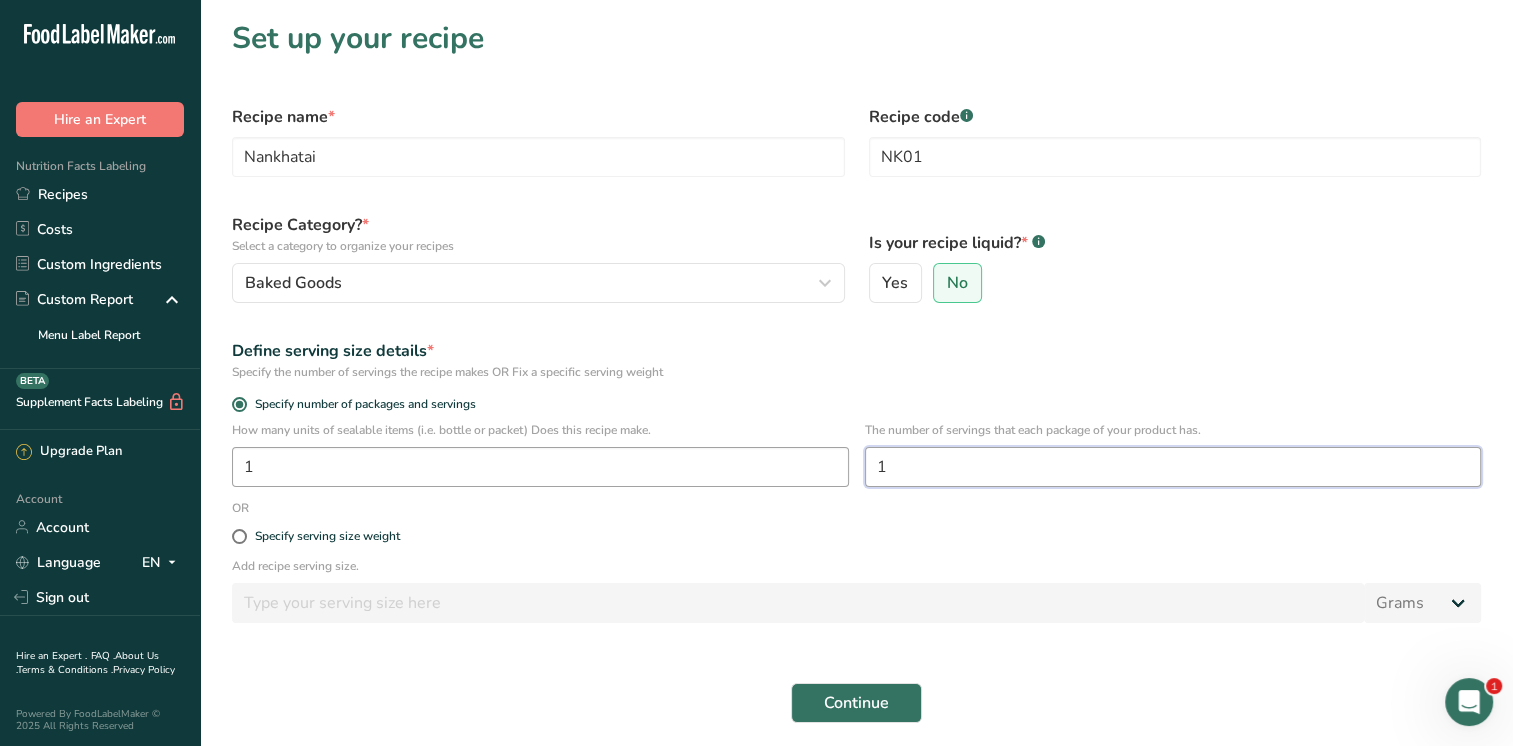 drag, startPoint x: 904, startPoint y: 465, endPoint x: 832, endPoint y: 469, distance: 72.11102 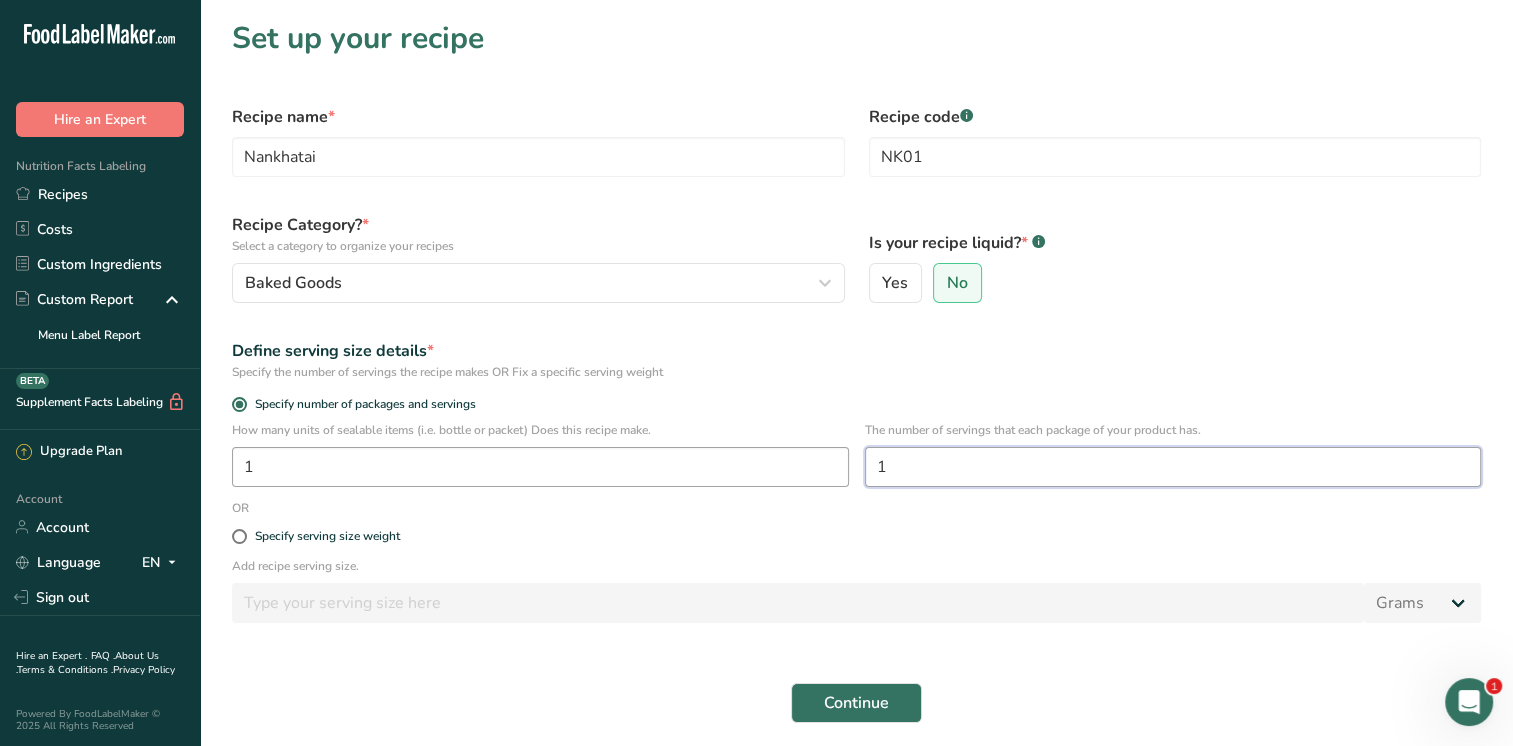 type on "0" 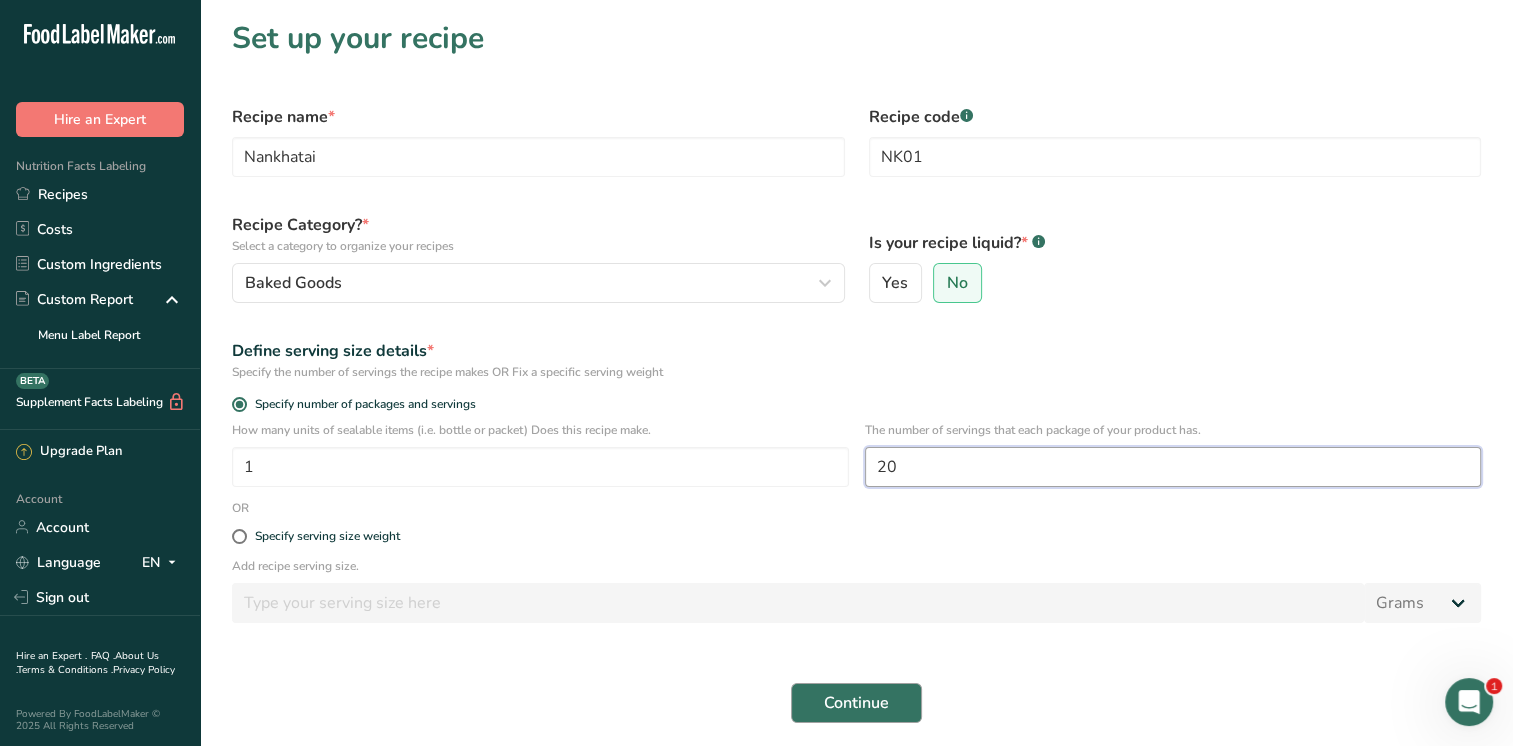 type on "20" 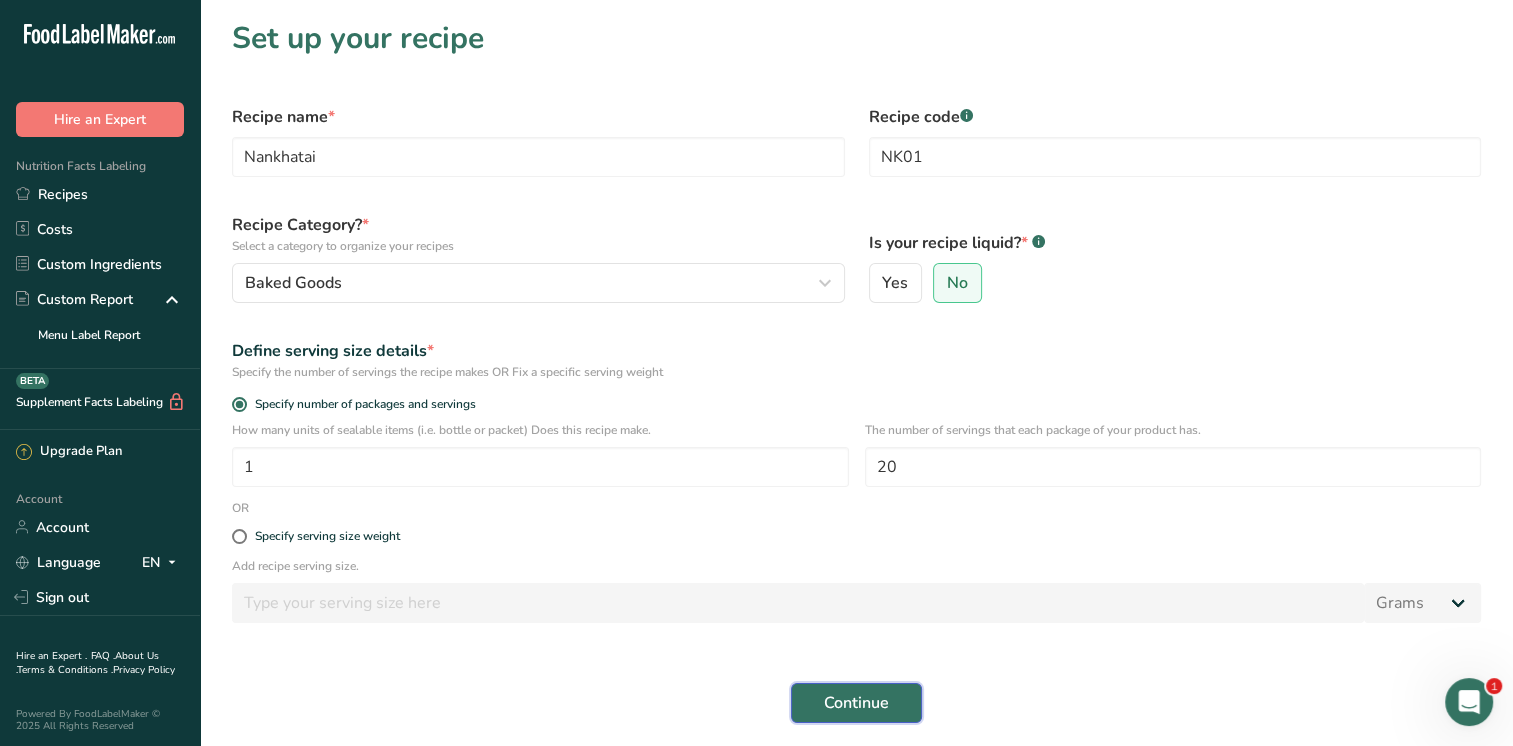 click on "Continue" at bounding box center [856, 703] 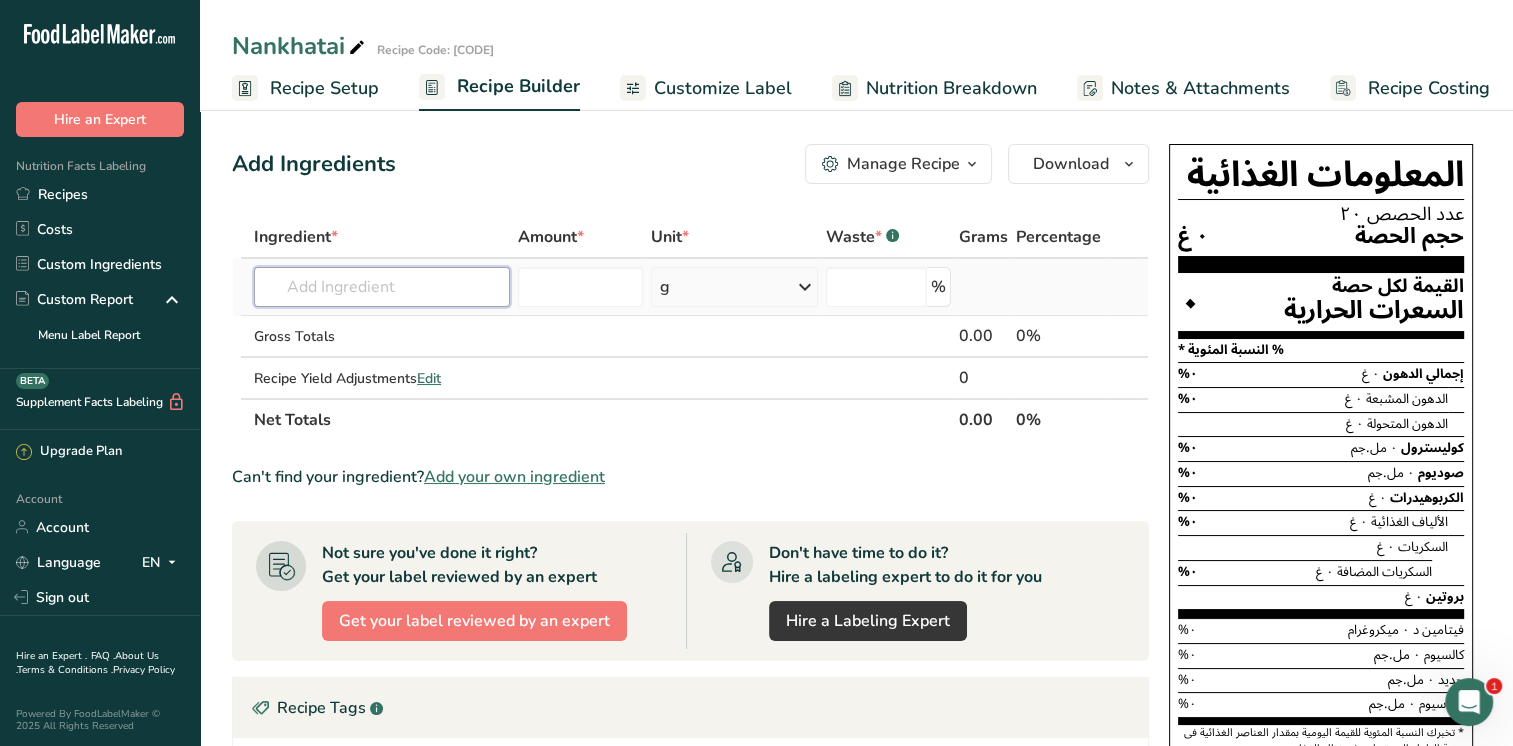 click at bounding box center [382, 287] 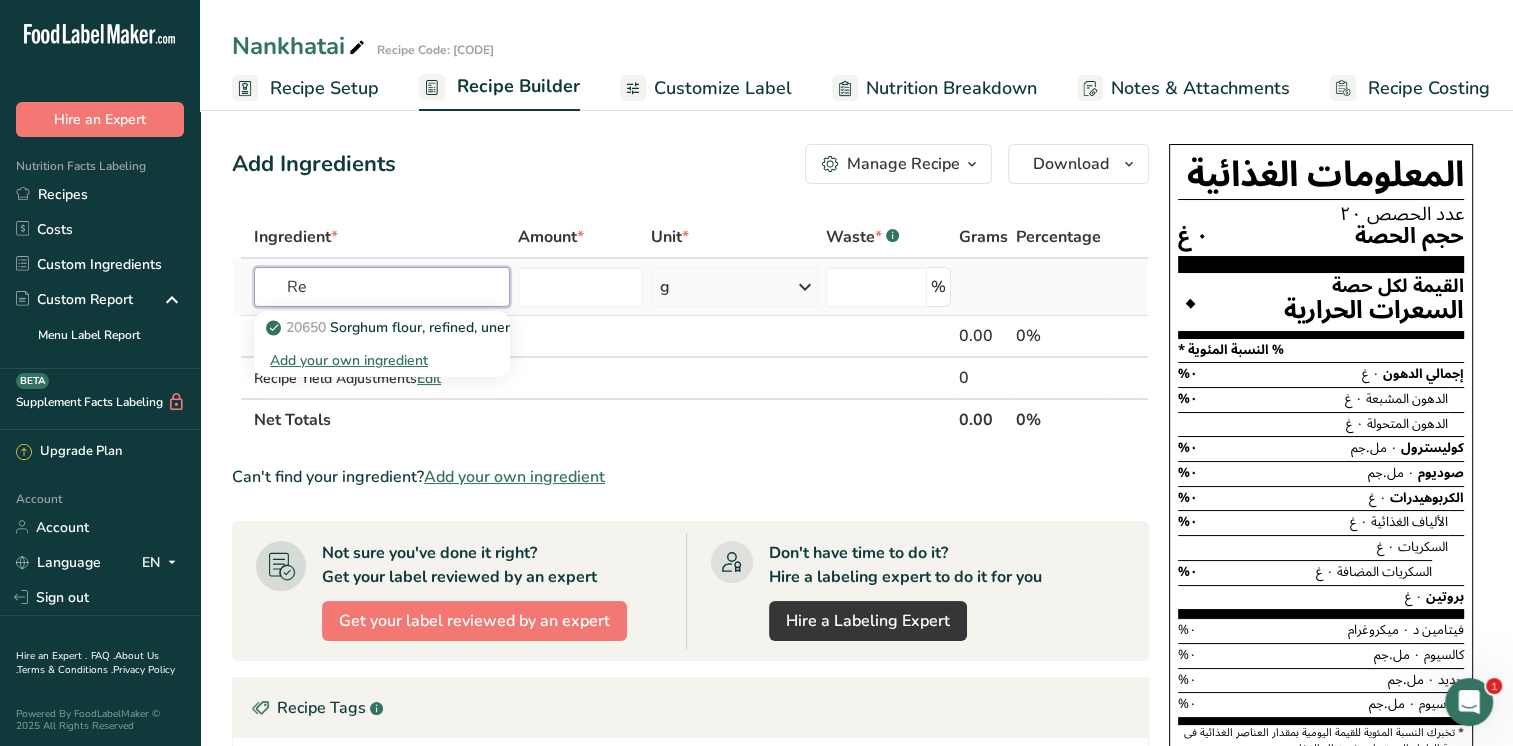 type on "R" 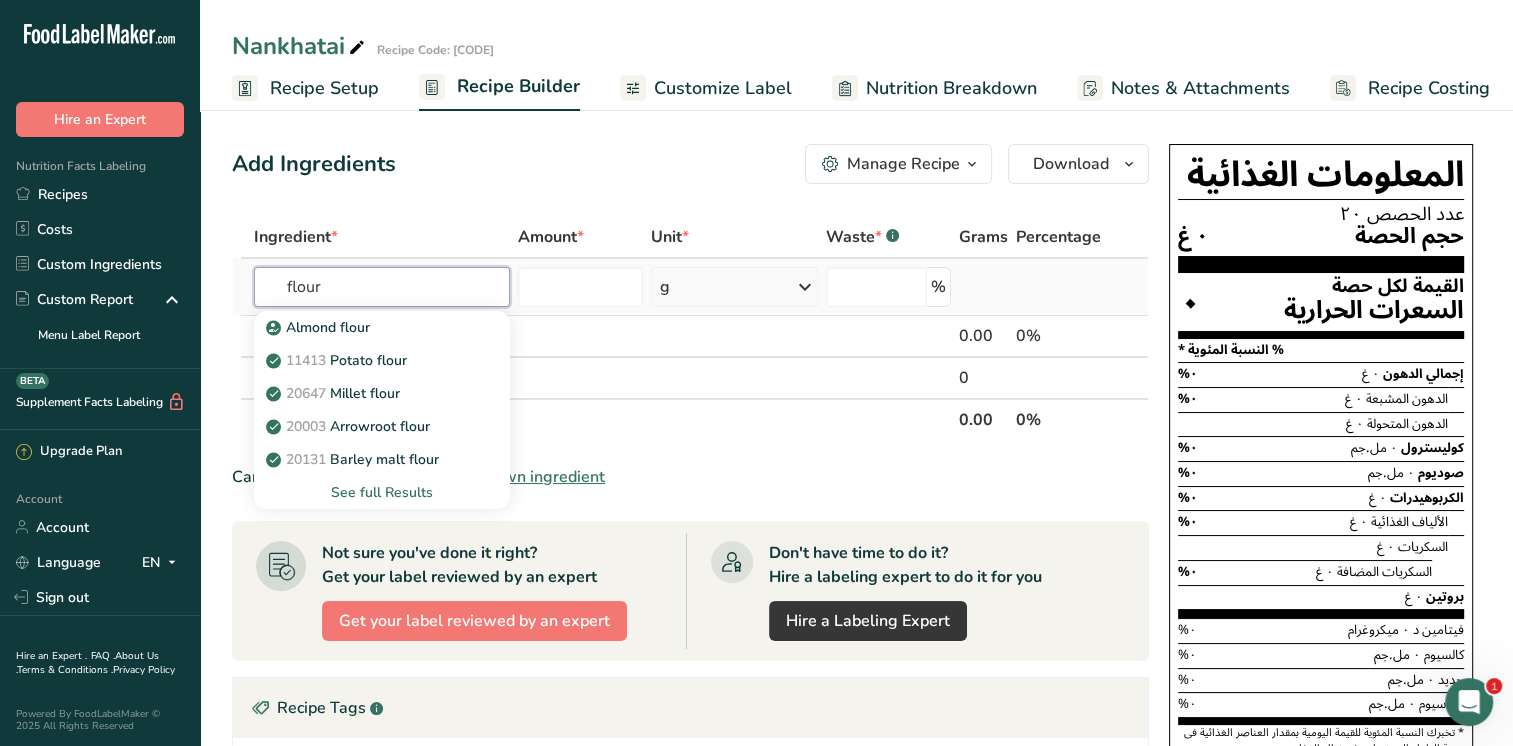 type on "flour" 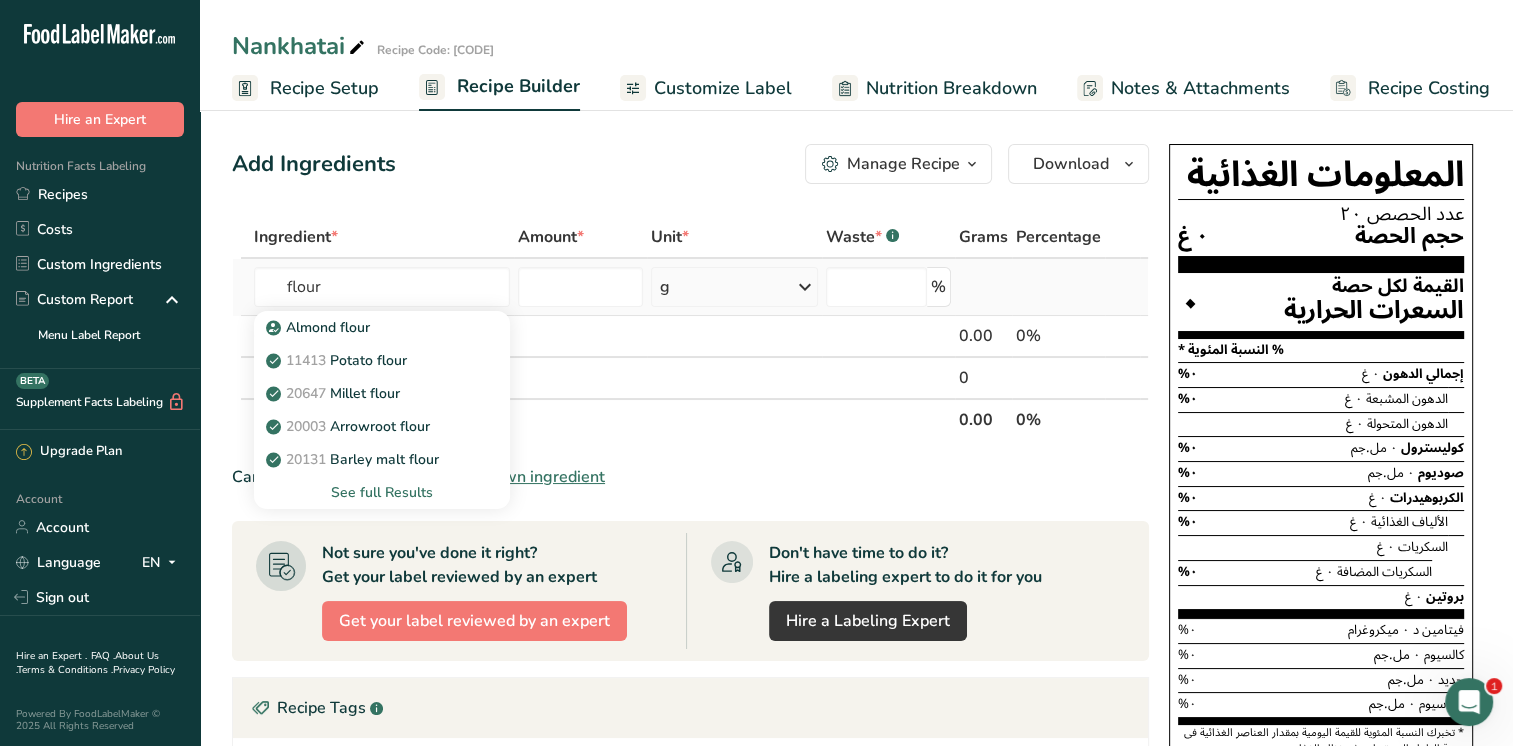 click on "See full Results" at bounding box center (382, 492) 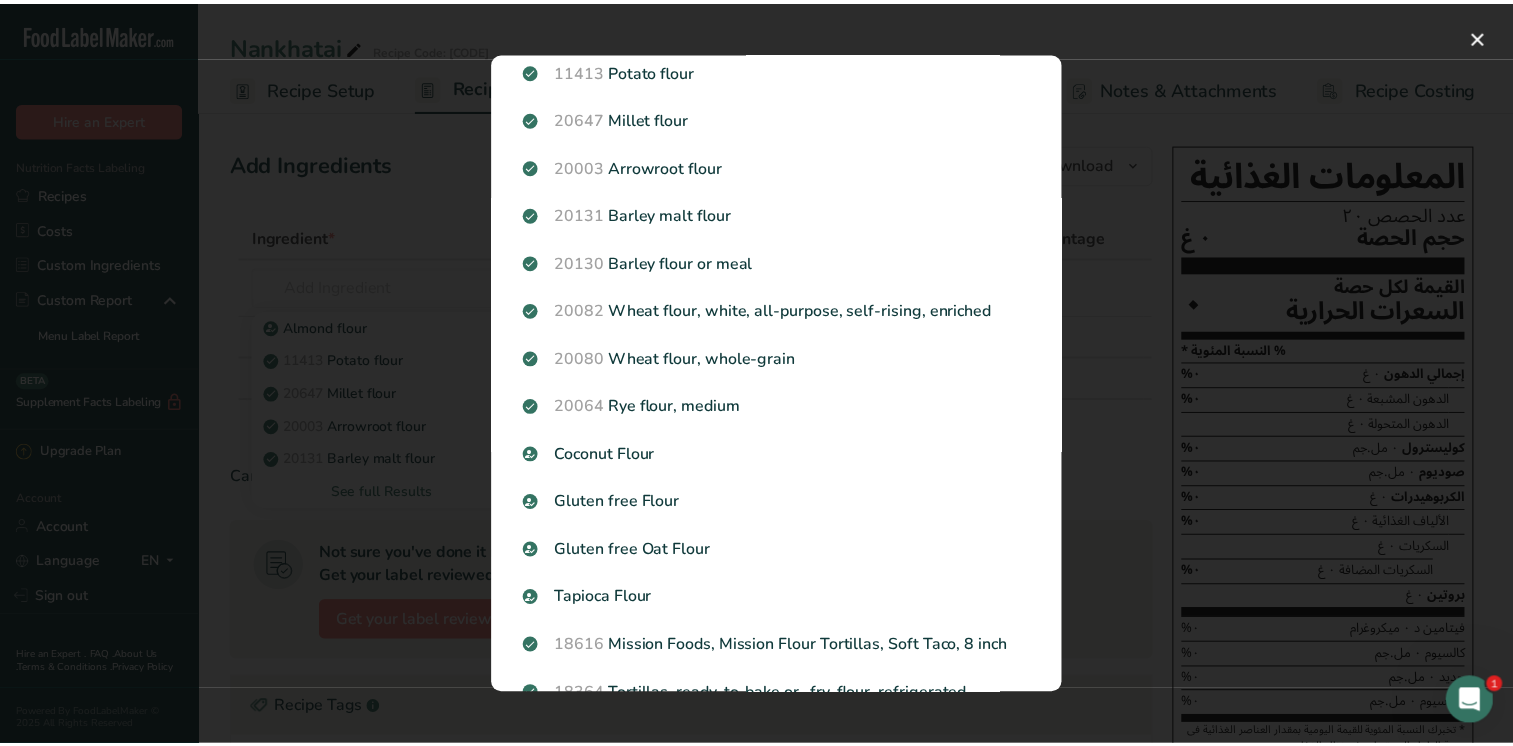 scroll, scrollTop: 0, scrollLeft: 0, axis: both 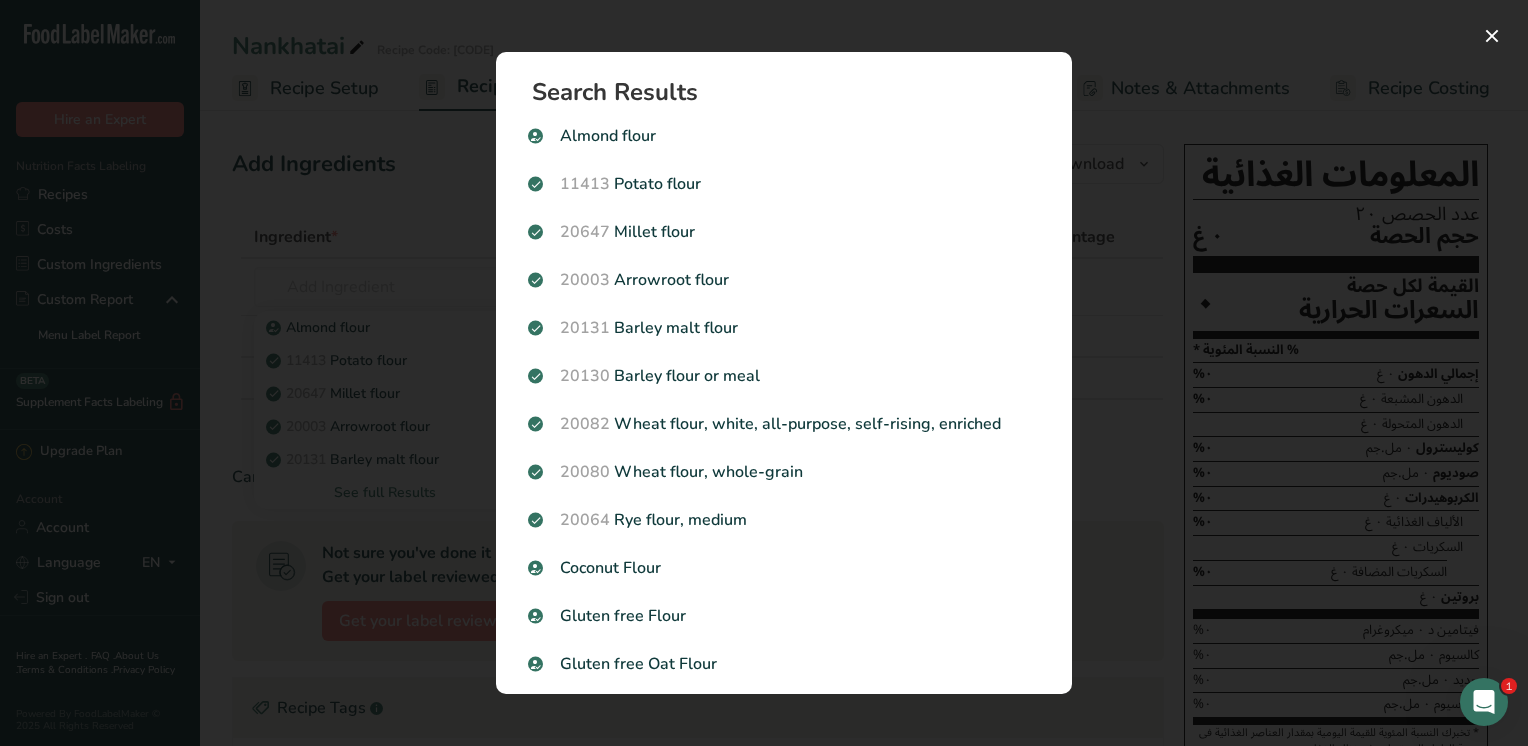 click at bounding box center [764, 373] 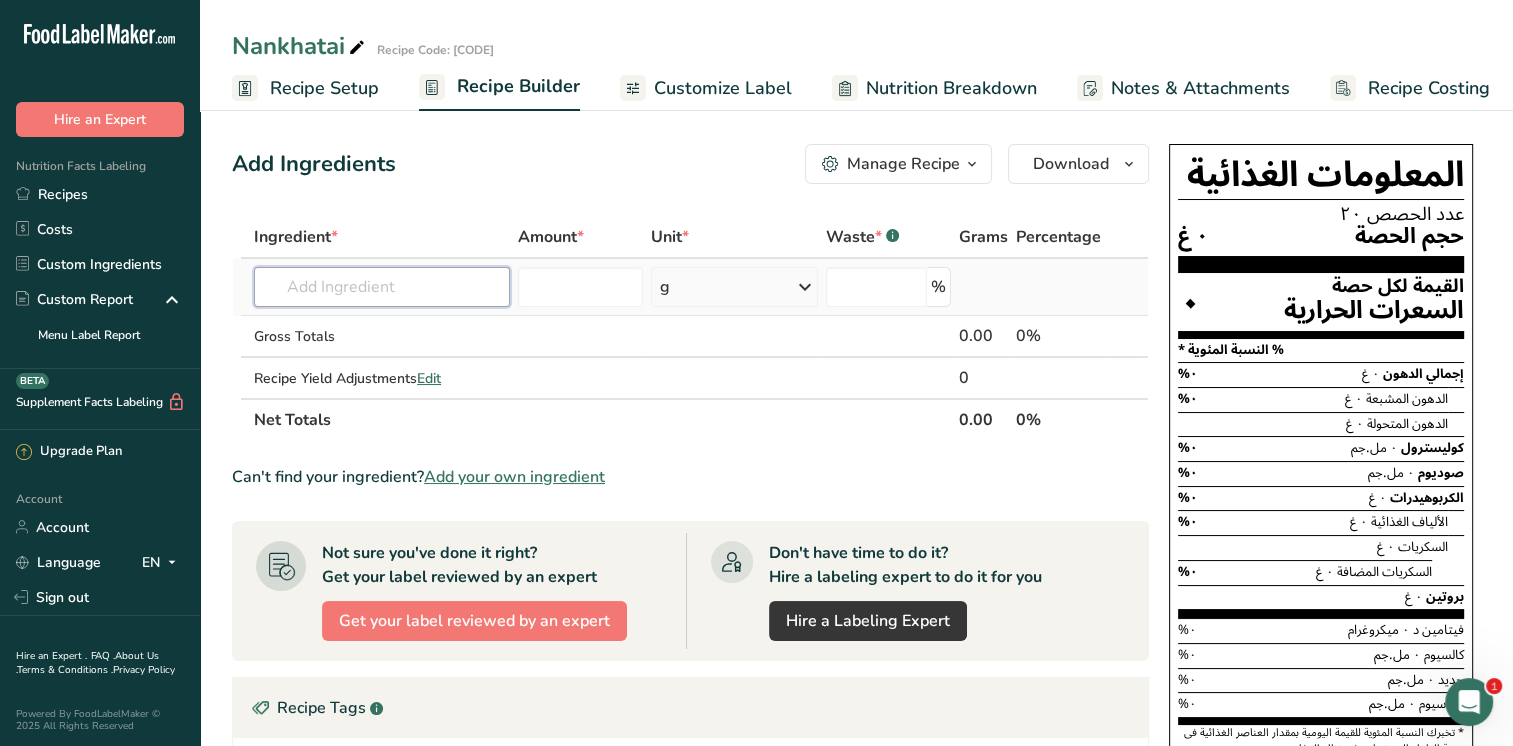 click at bounding box center [382, 287] 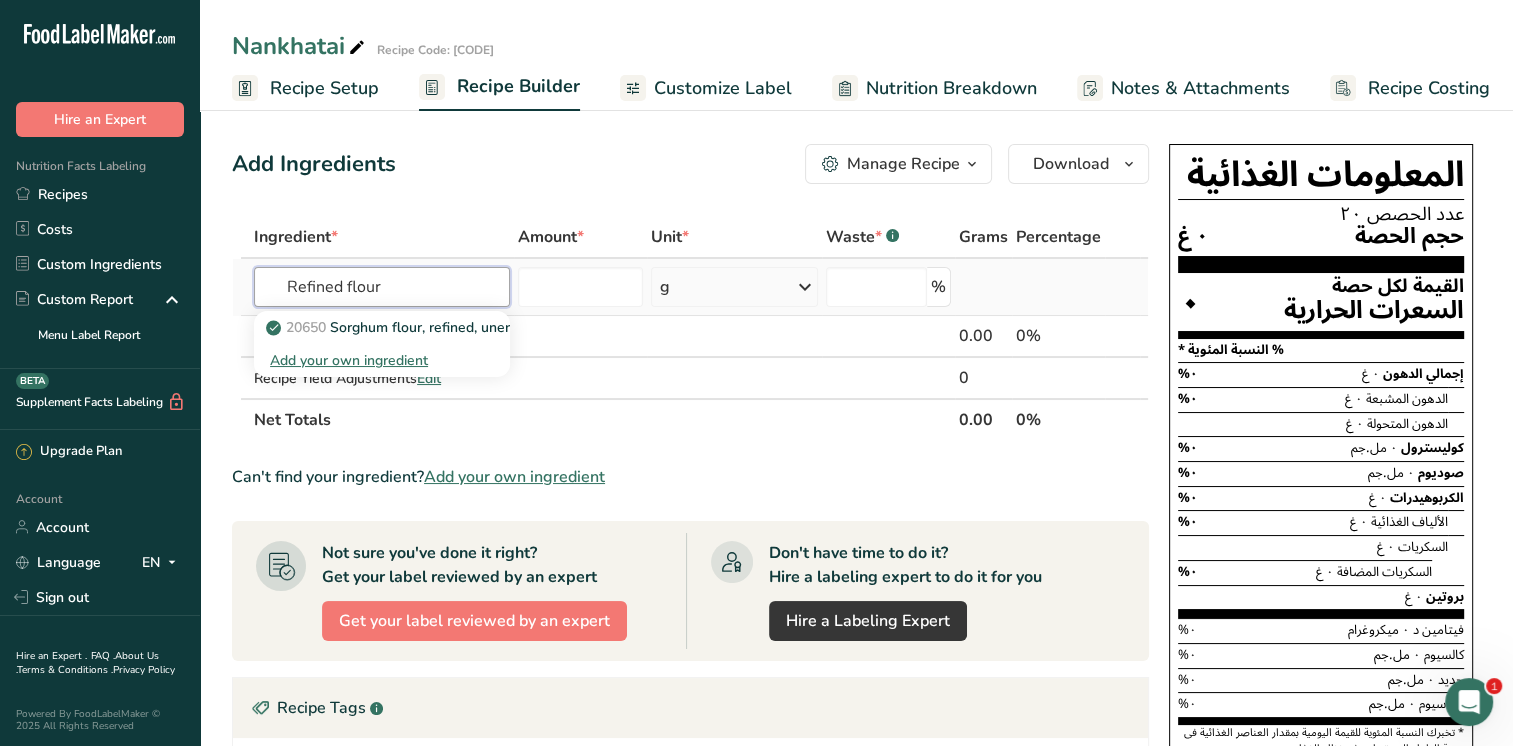 type on "Refined flour" 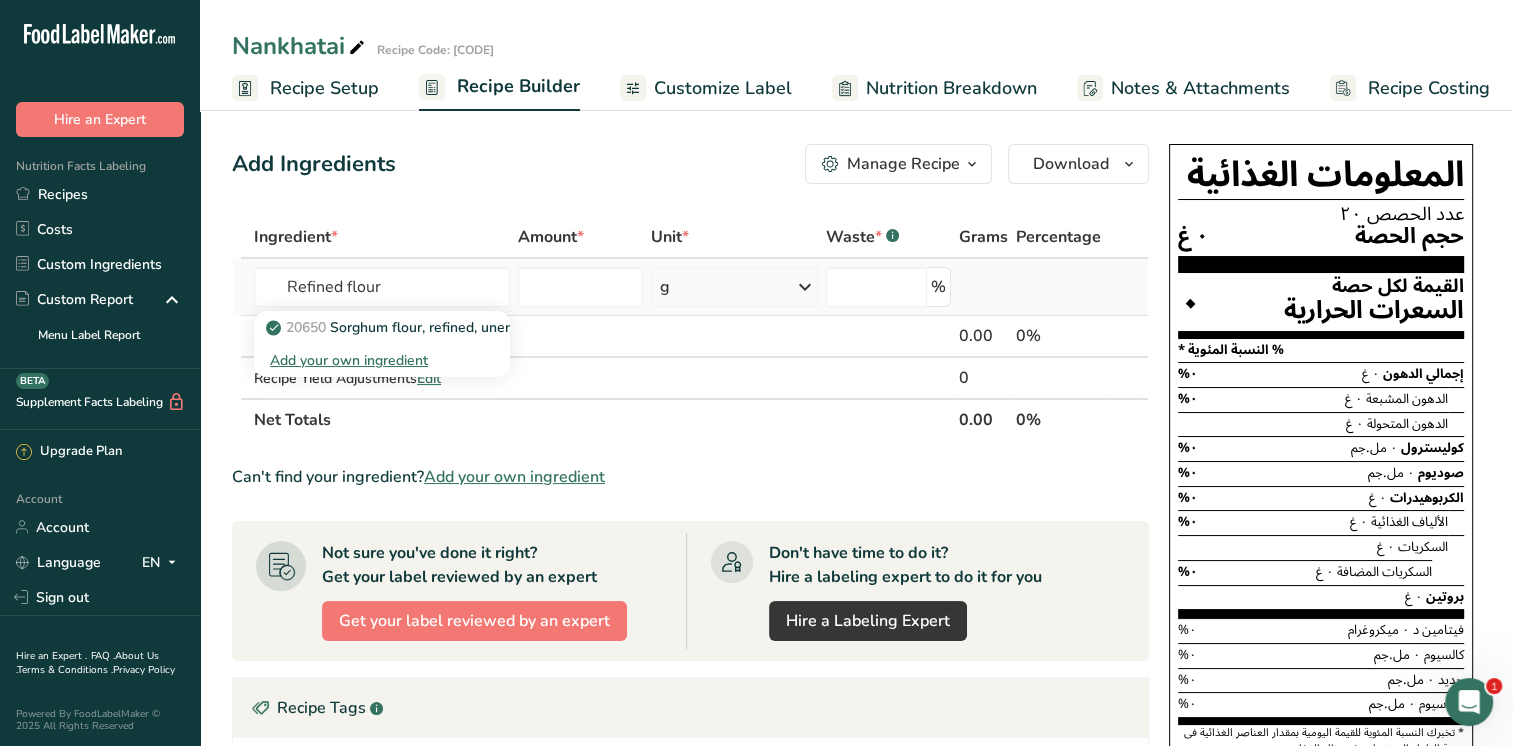 click on "Add your own ingredient" at bounding box center [382, 360] 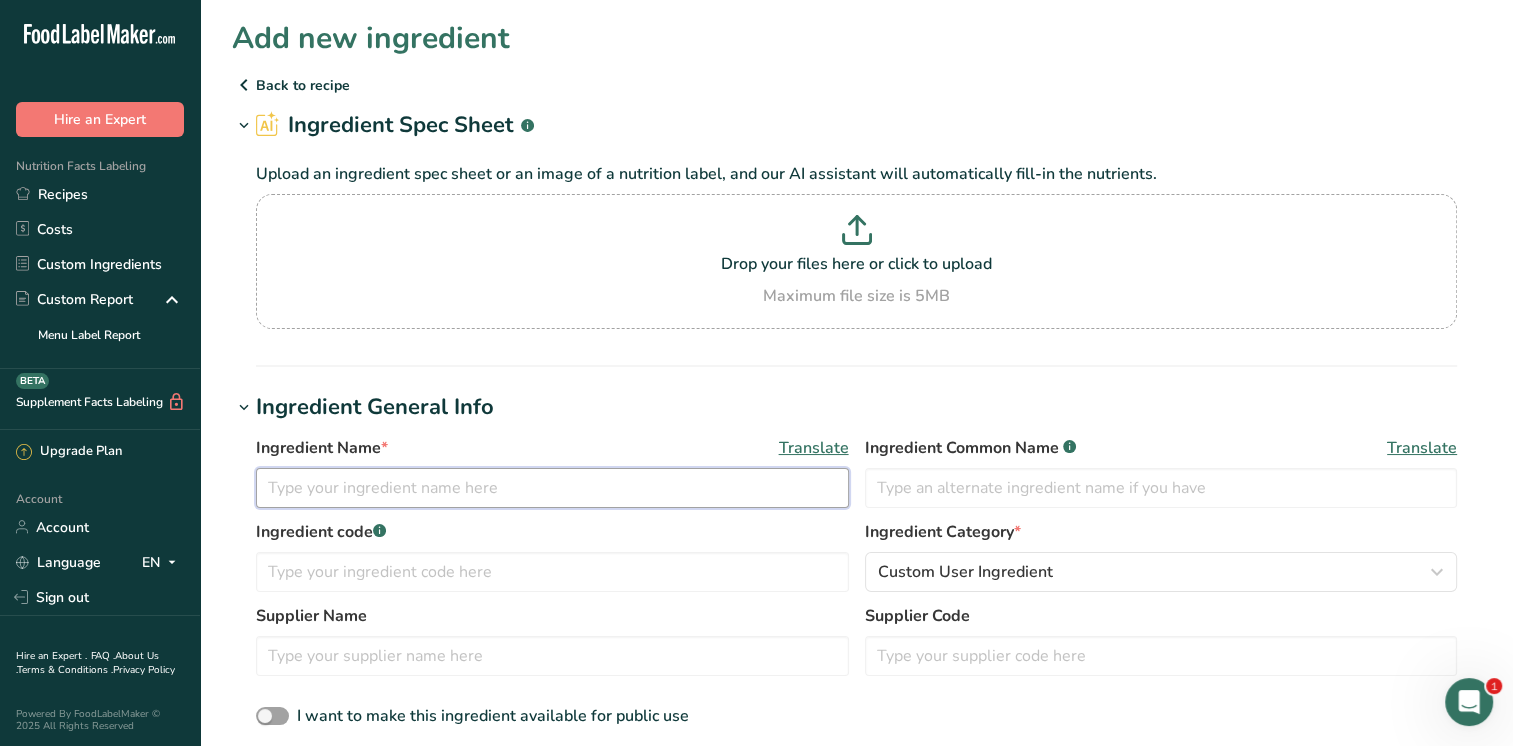 click at bounding box center (552, 488) 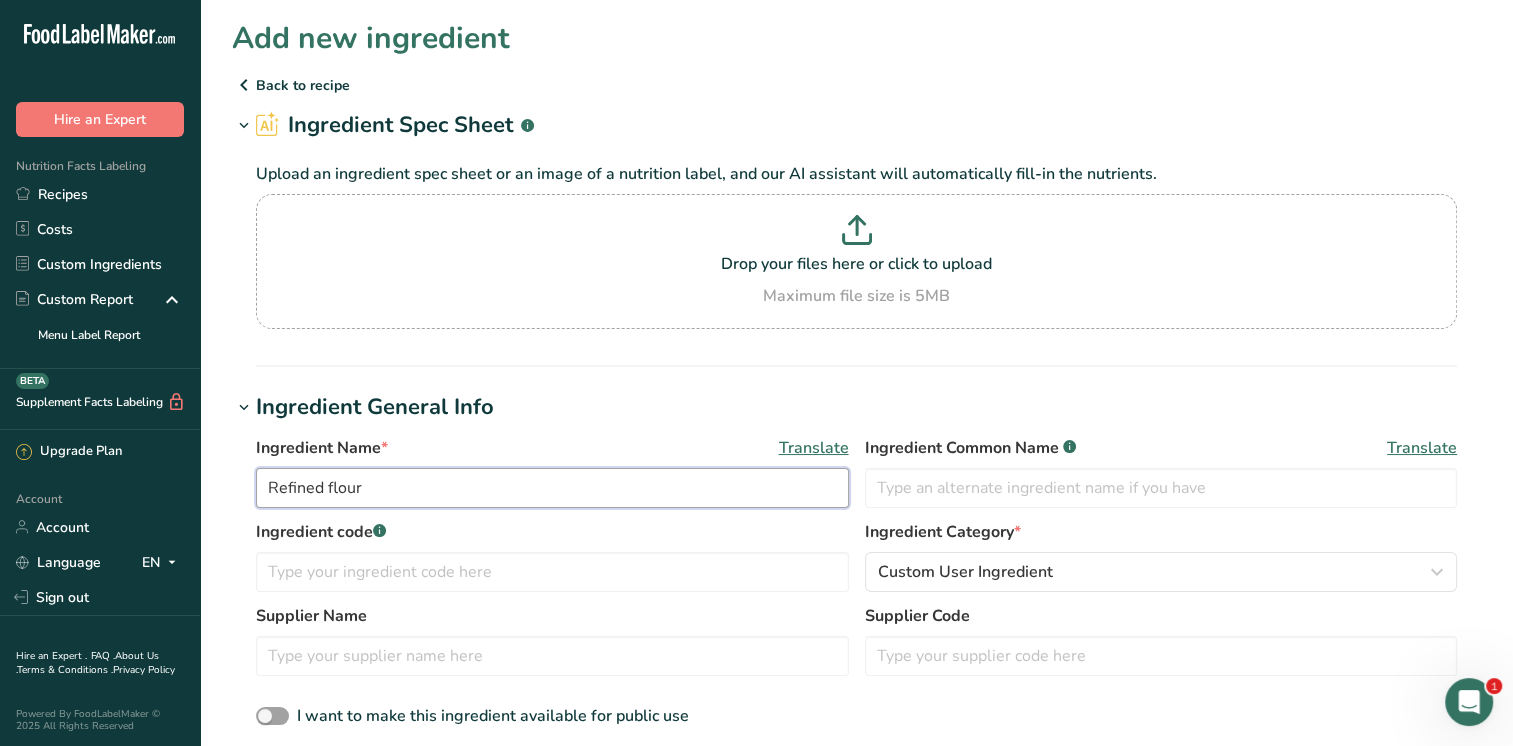 type on "Refined flour" 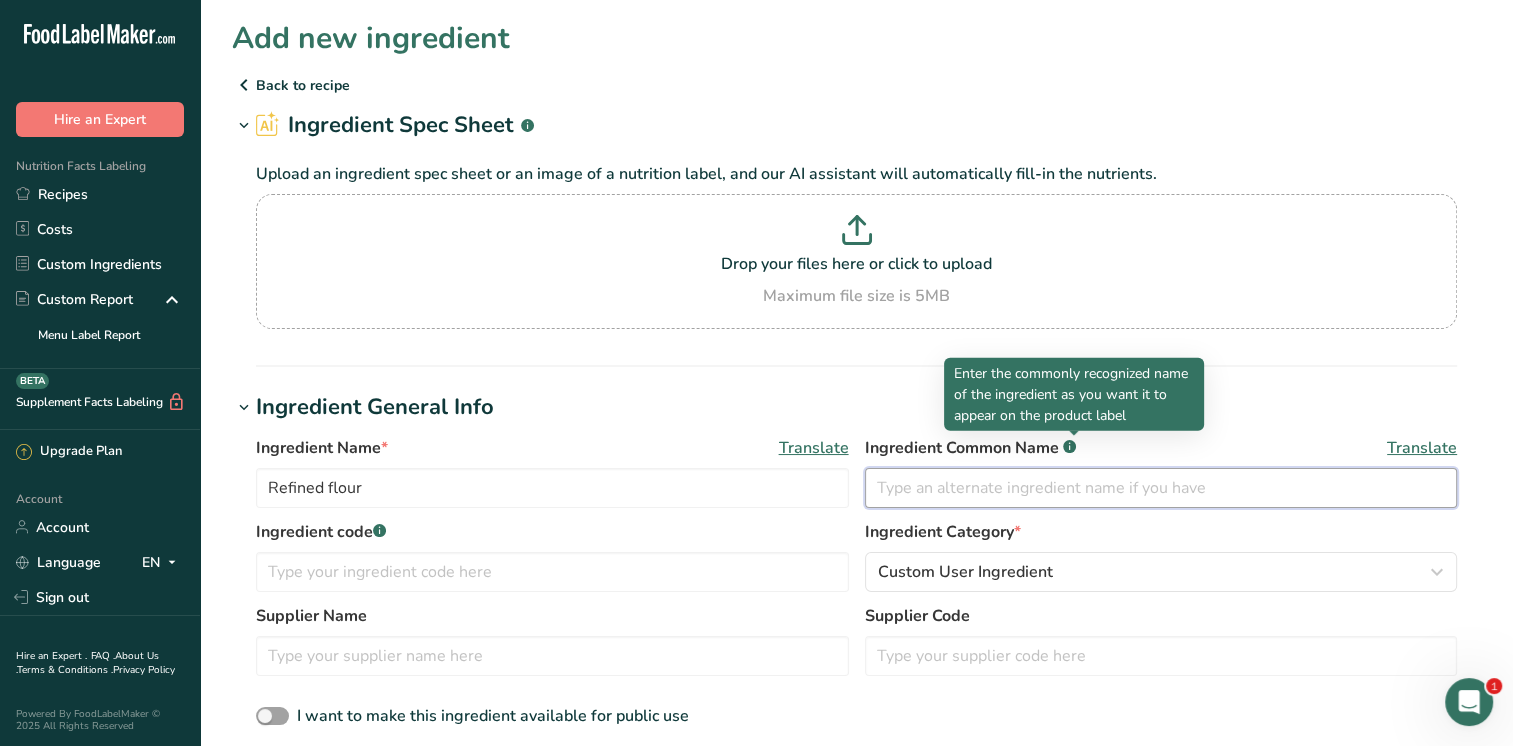 click at bounding box center [1161, 488] 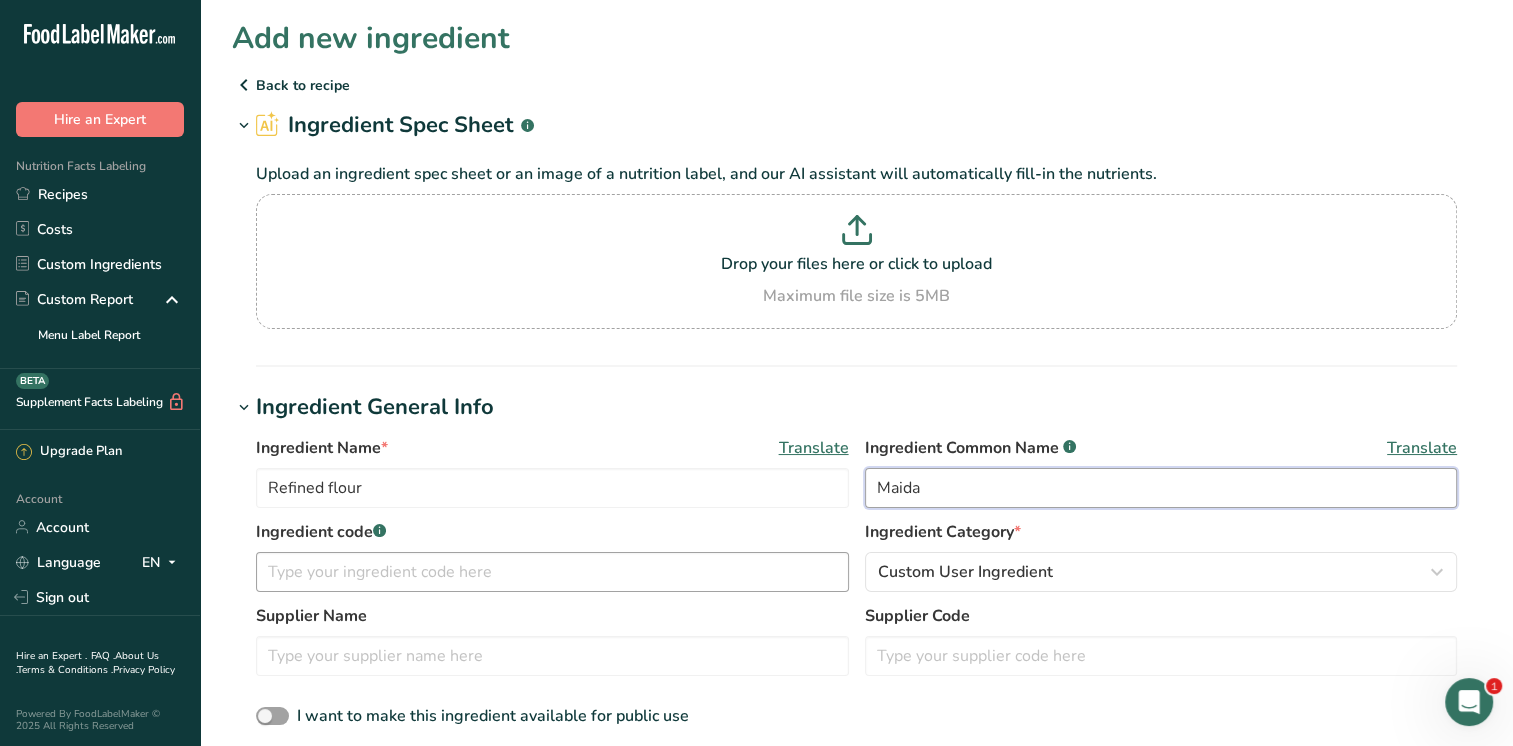 type on "Maida" 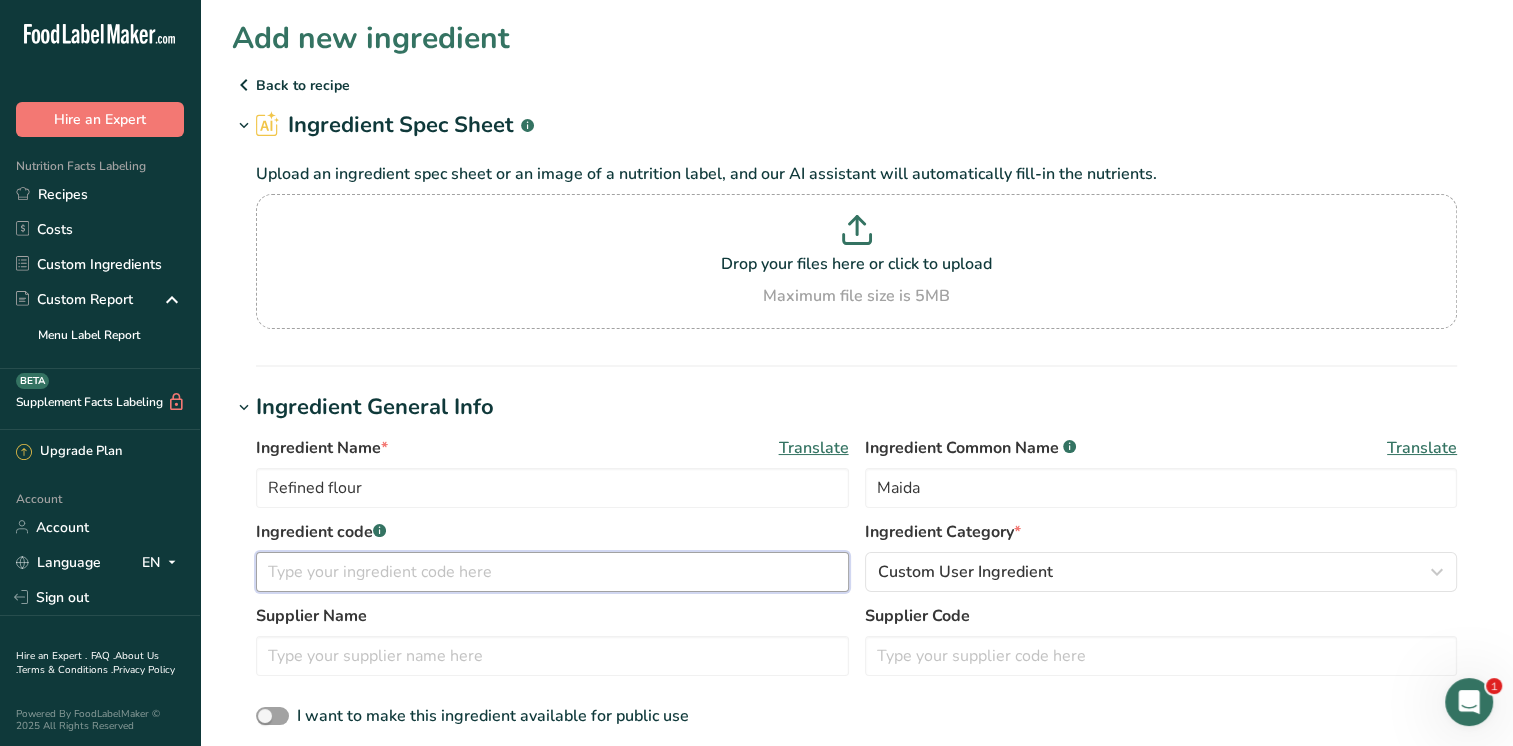 click at bounding box center [552, 572] 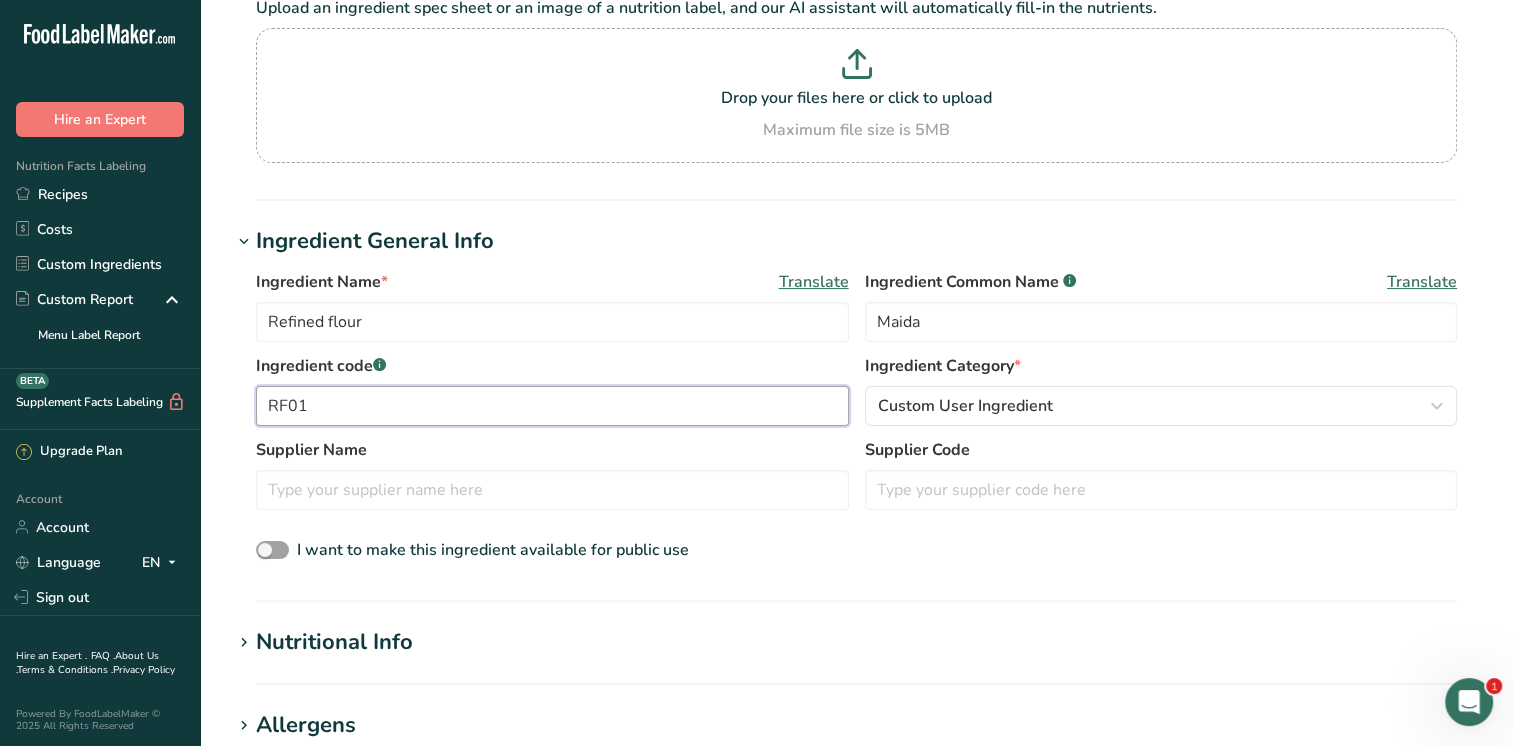scroll, scrollTop: 176, scrollLeft: 0, axis: vertical 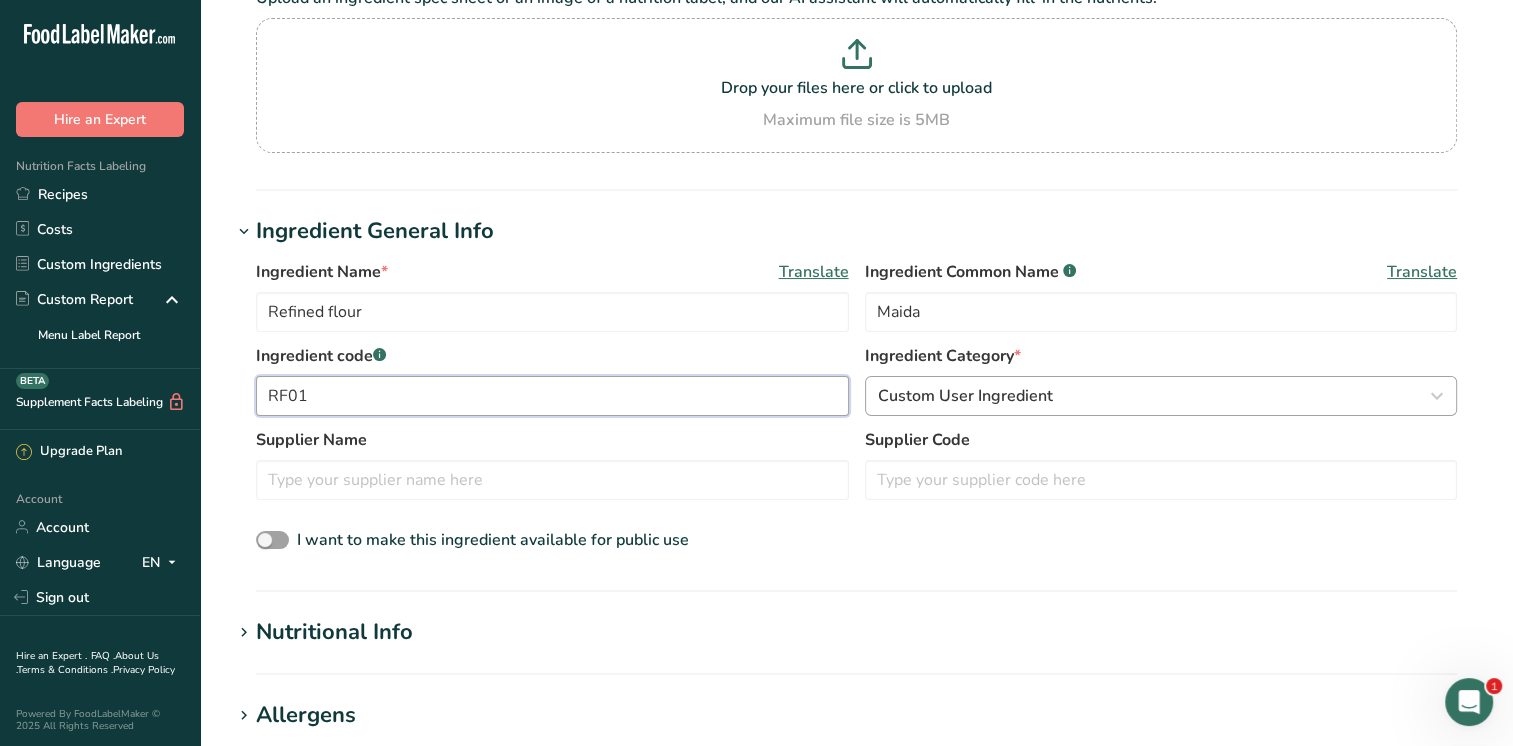 type on "RF01" 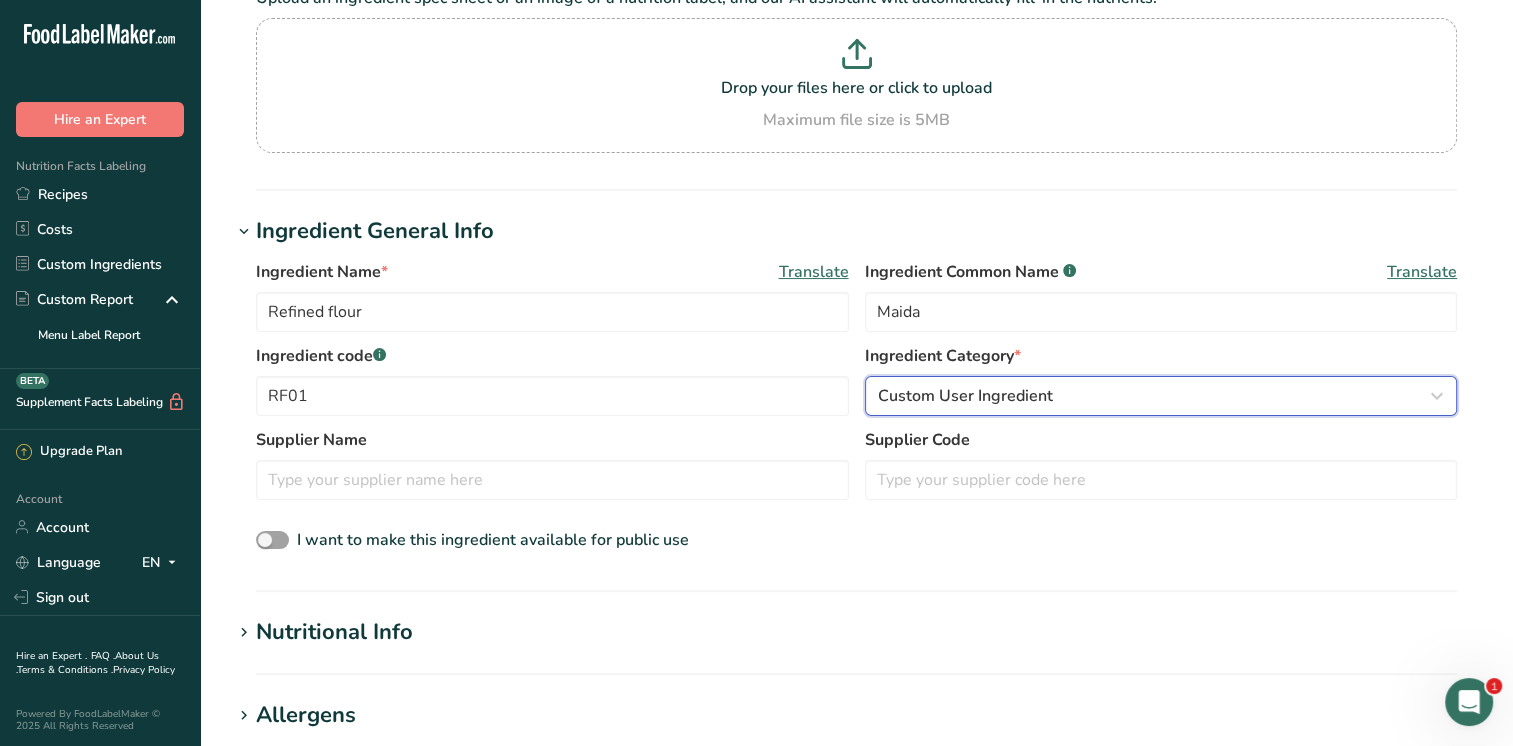 click on "Custom User Ingredient" at bounding box center [1155, 396] 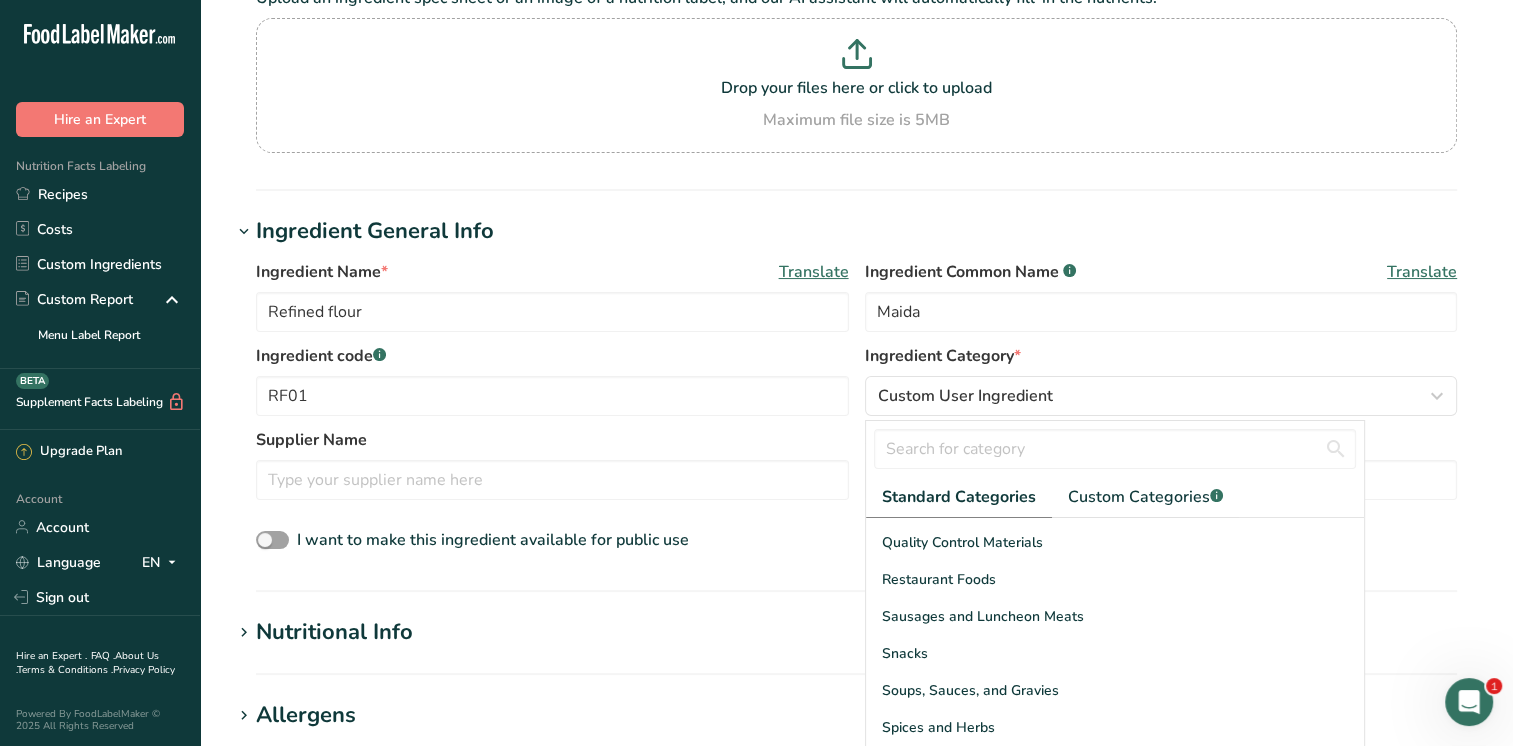 scroll, scrollTop: 772, scrollLeft: 0, axis: vertical 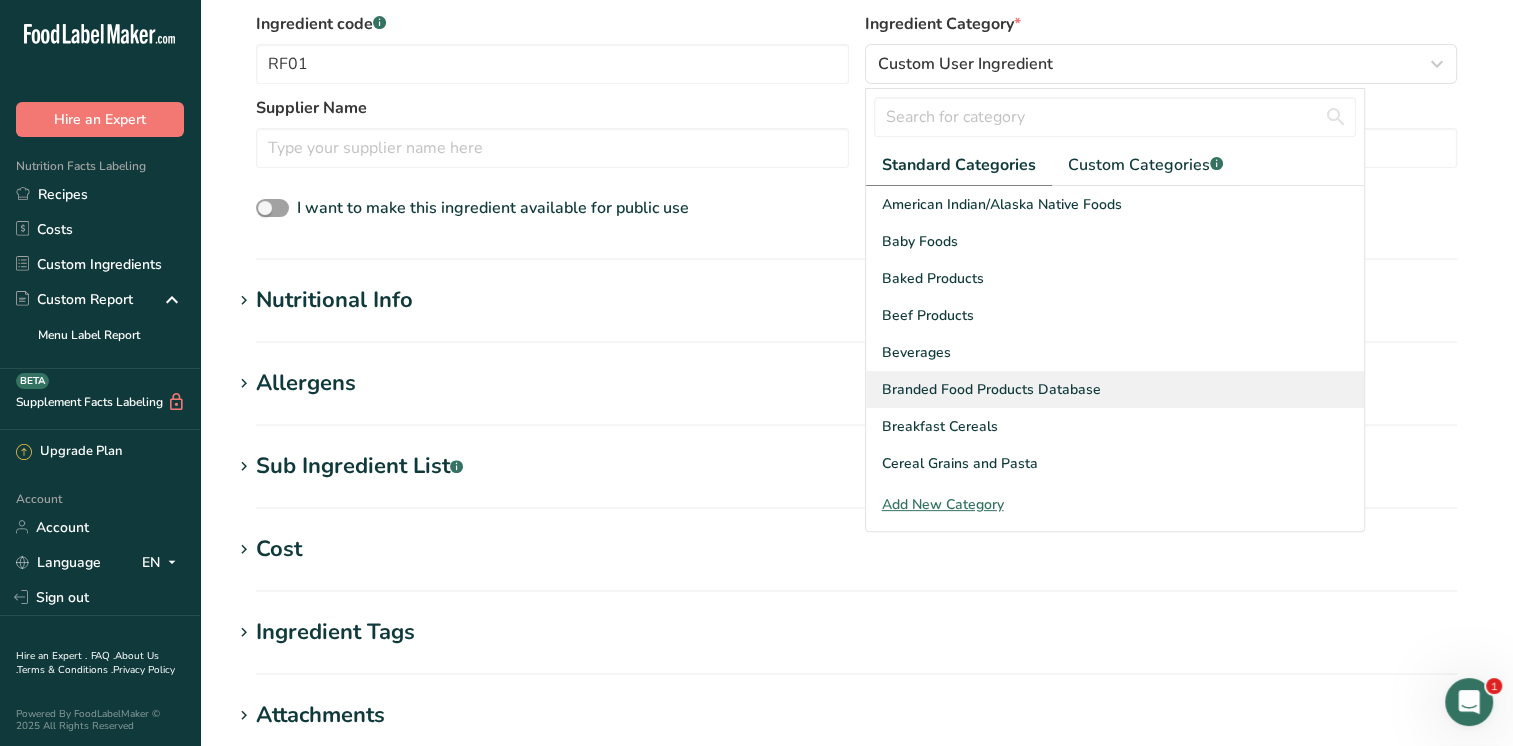 click on "Branded Food Products Database" at bounding box center [1115, 389] 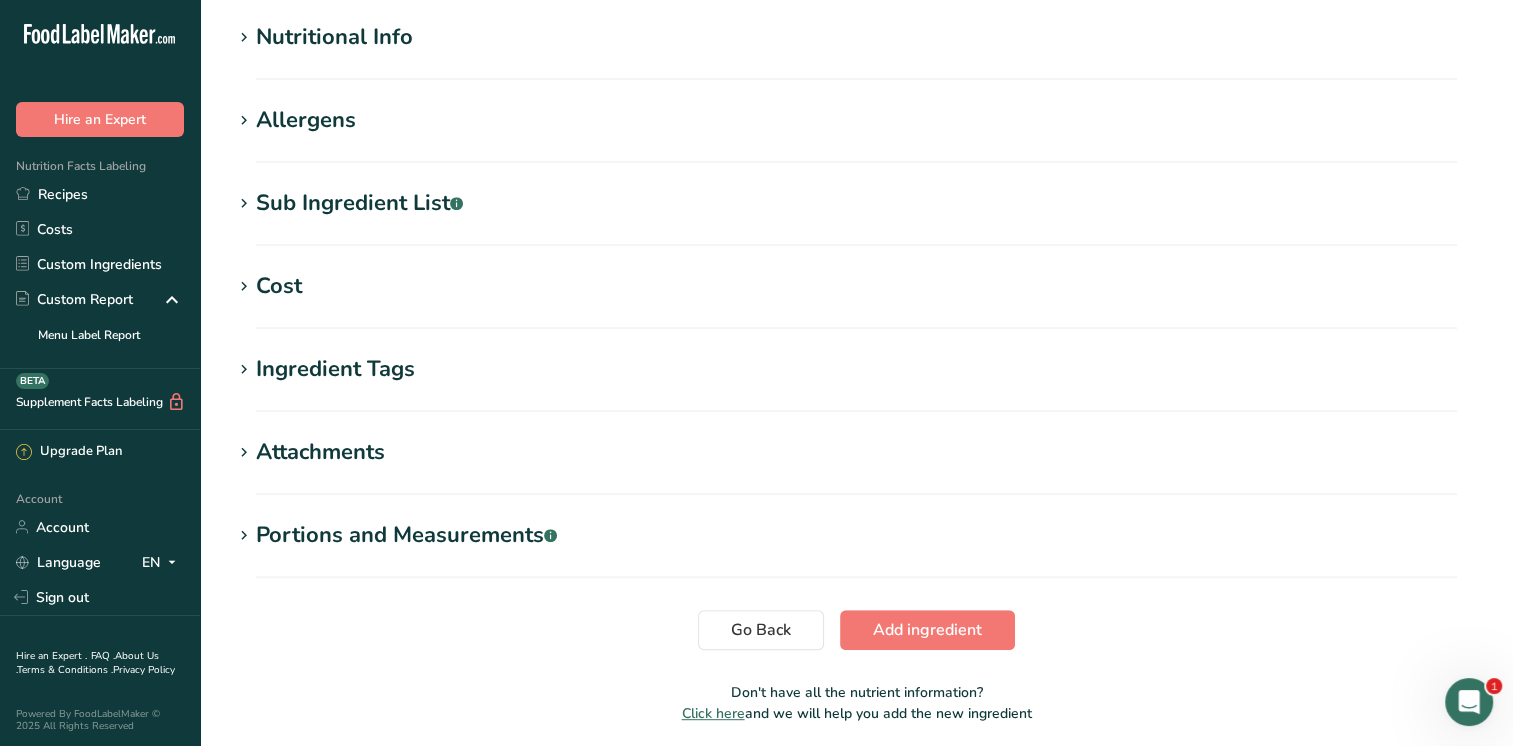 scroll, scrollTop: 844, scrollLeft: 0, axis: vertical 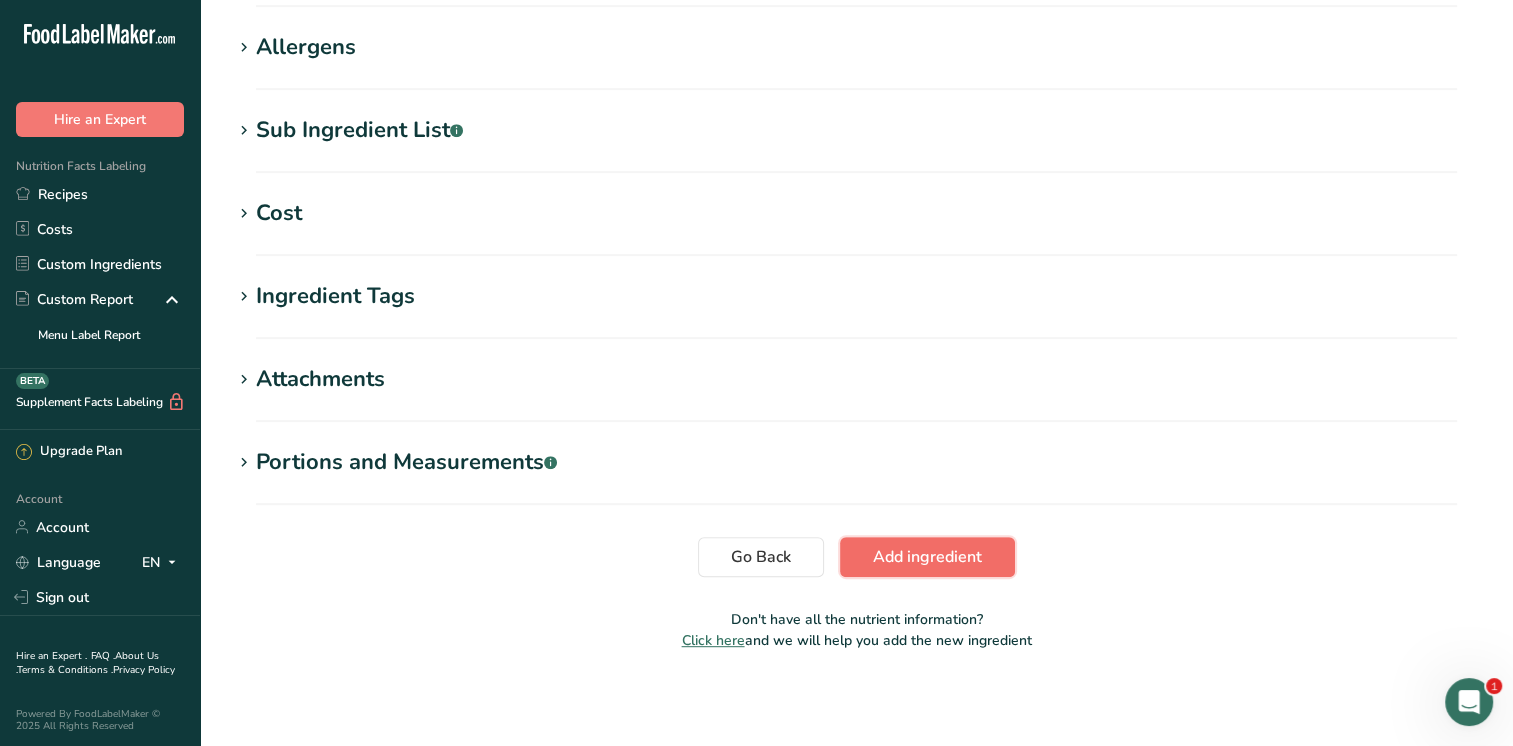 click on "Add ingredient" at bounding box center [927, 557] 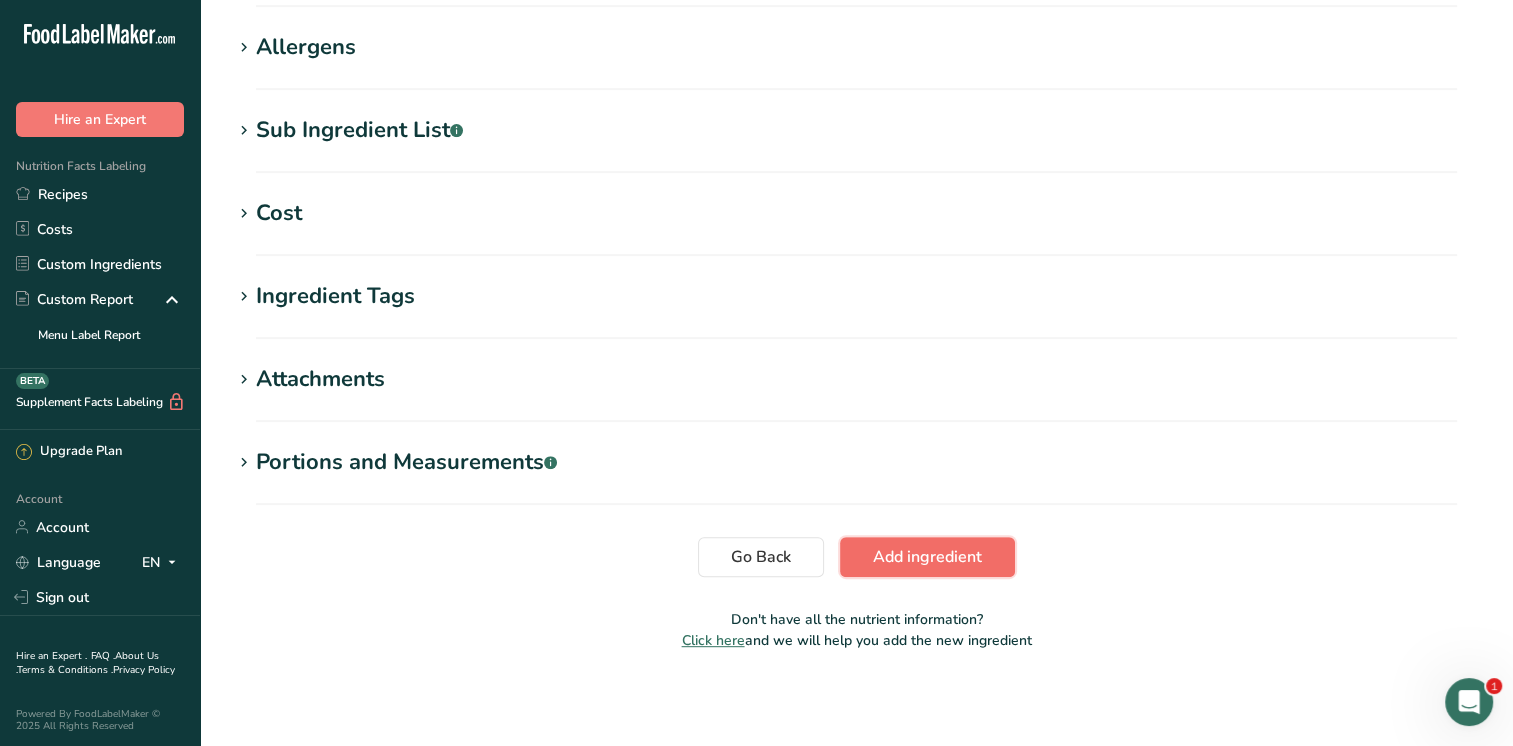 scroll, scrollTop: 792, scrollLeft: 0, axis: vertical 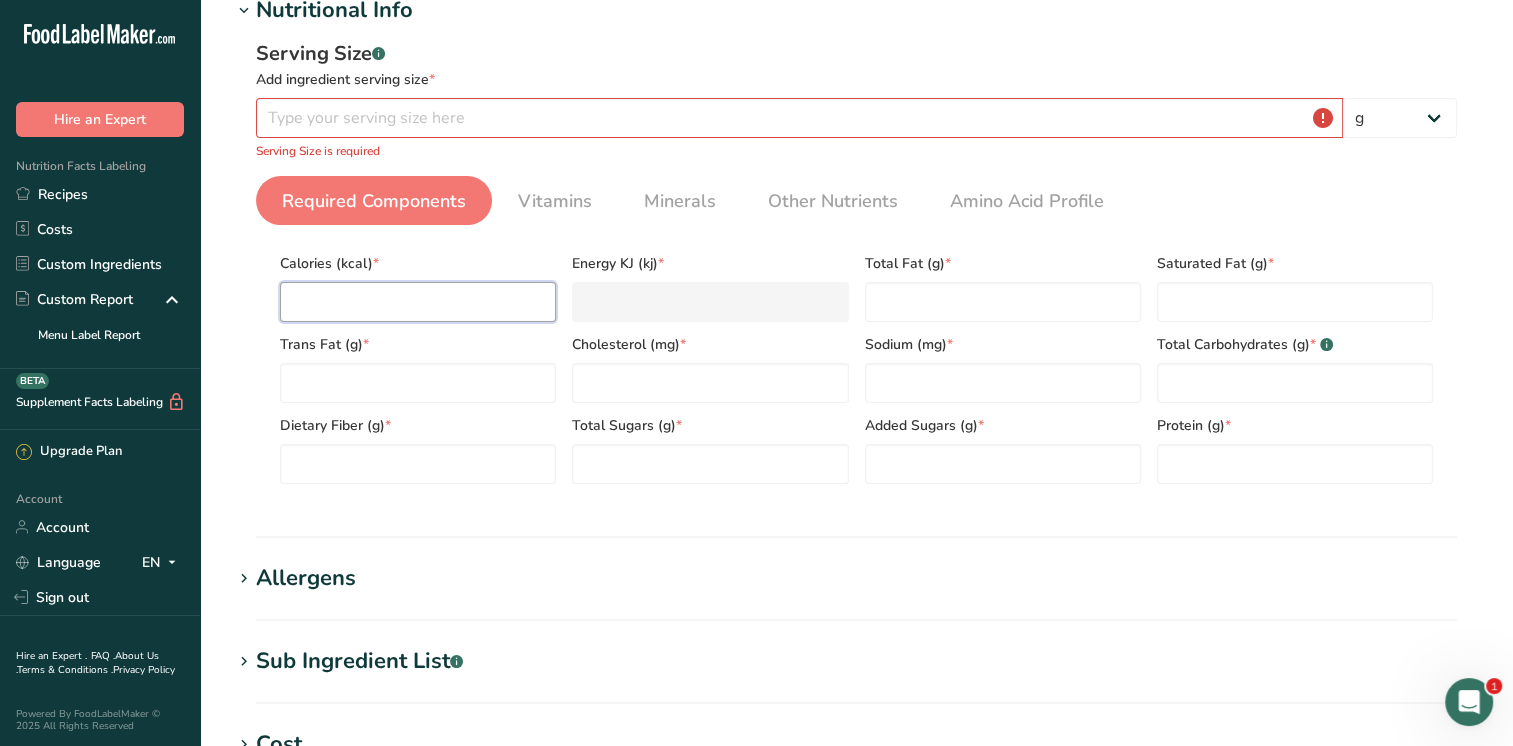 click at bounding box center (418, 302) 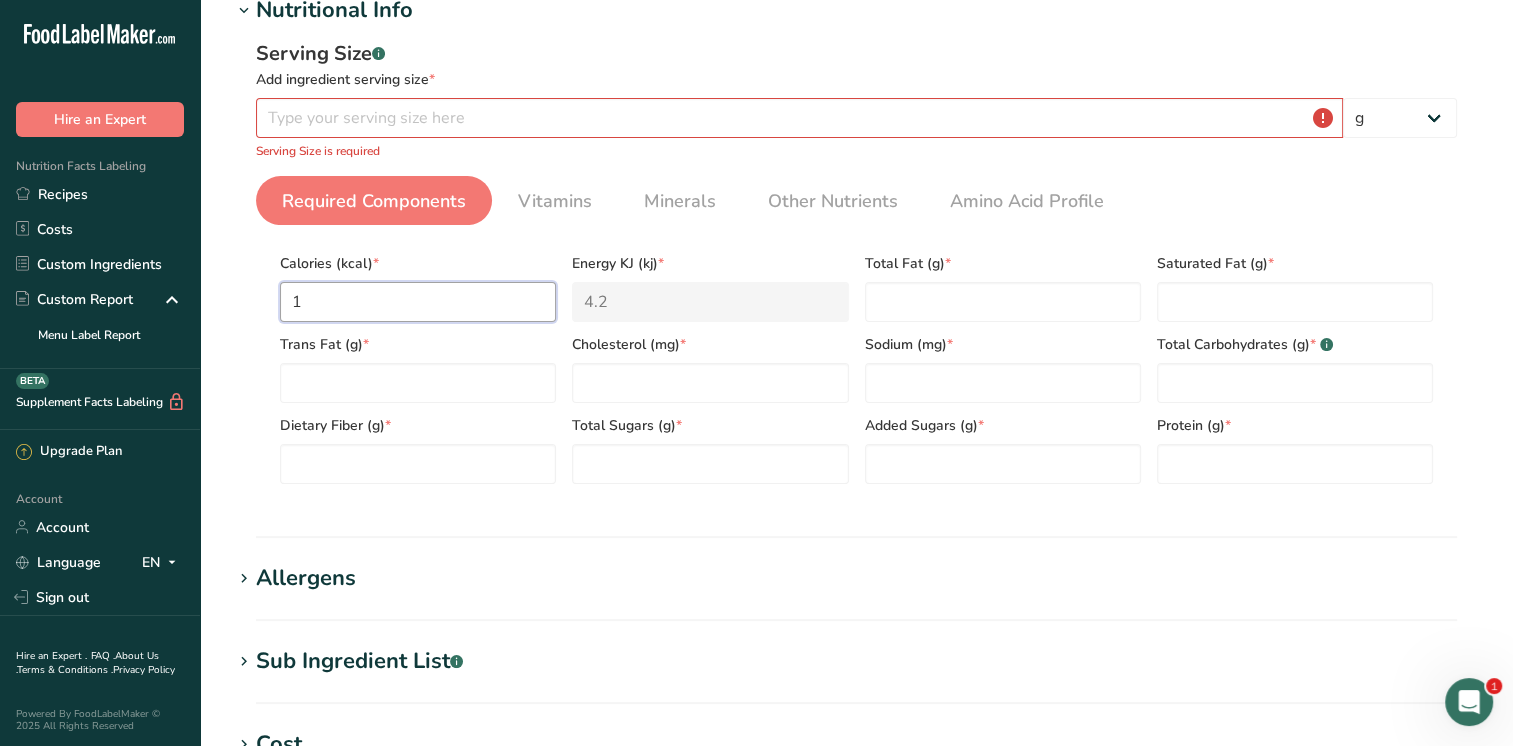 type on "1" 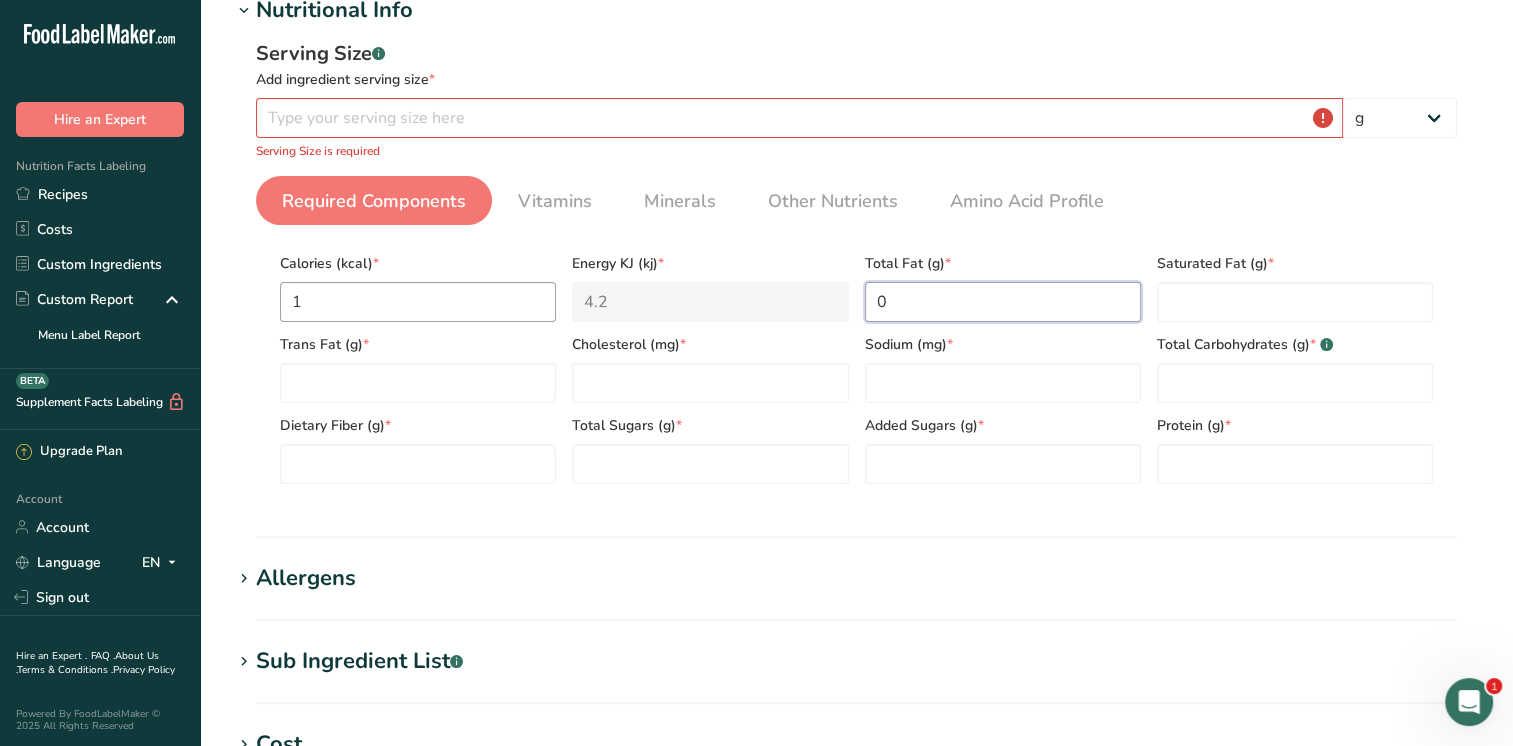 type on "0" 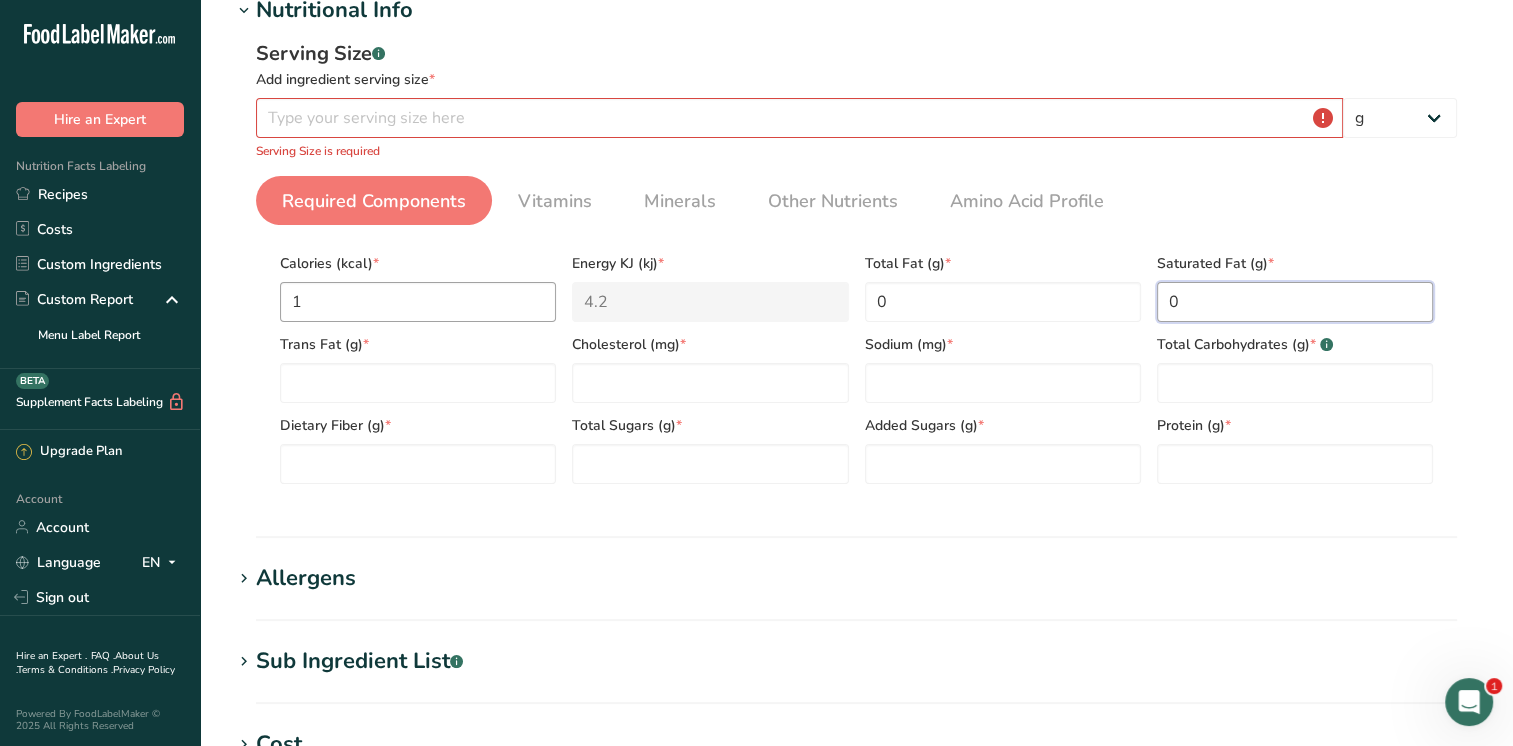 type on "0" 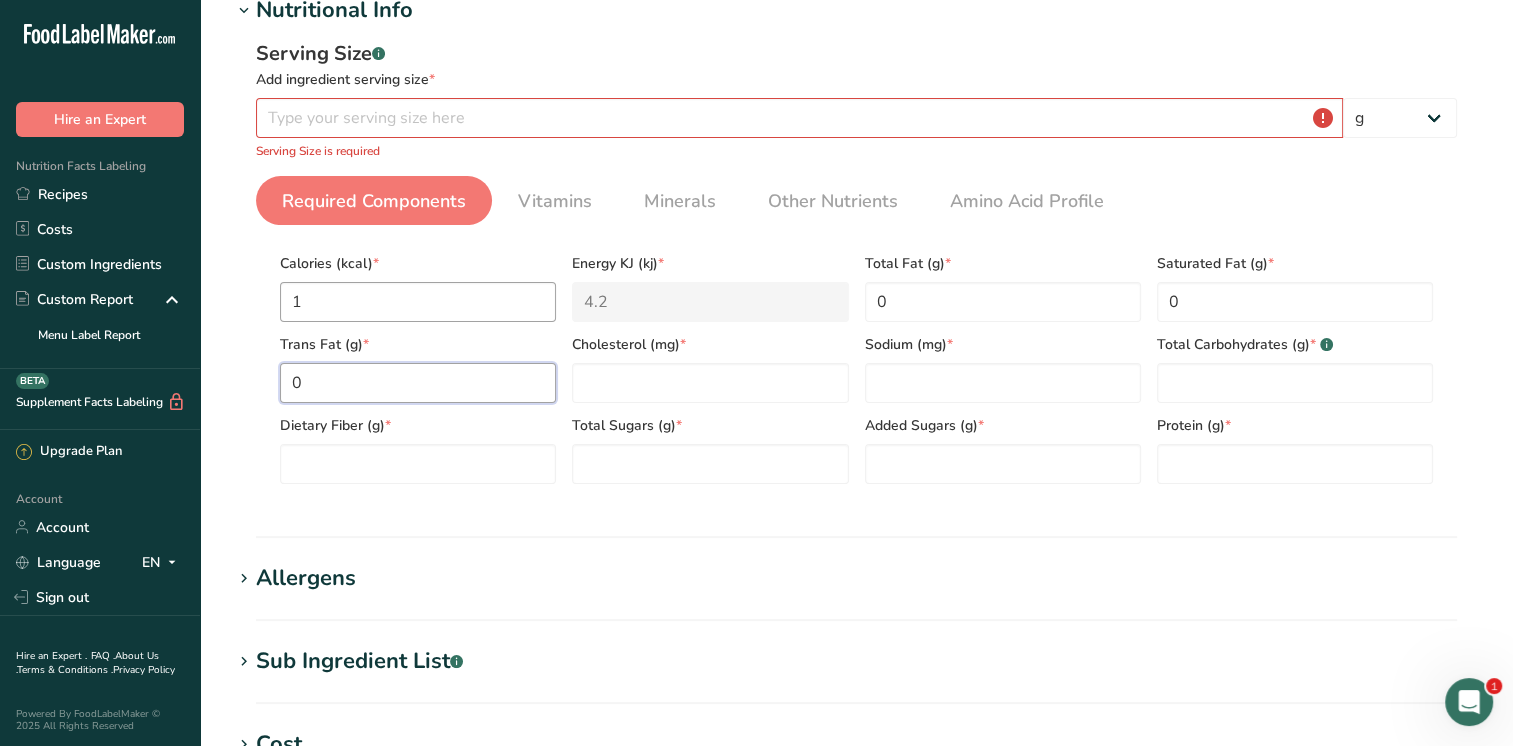 type on "0" 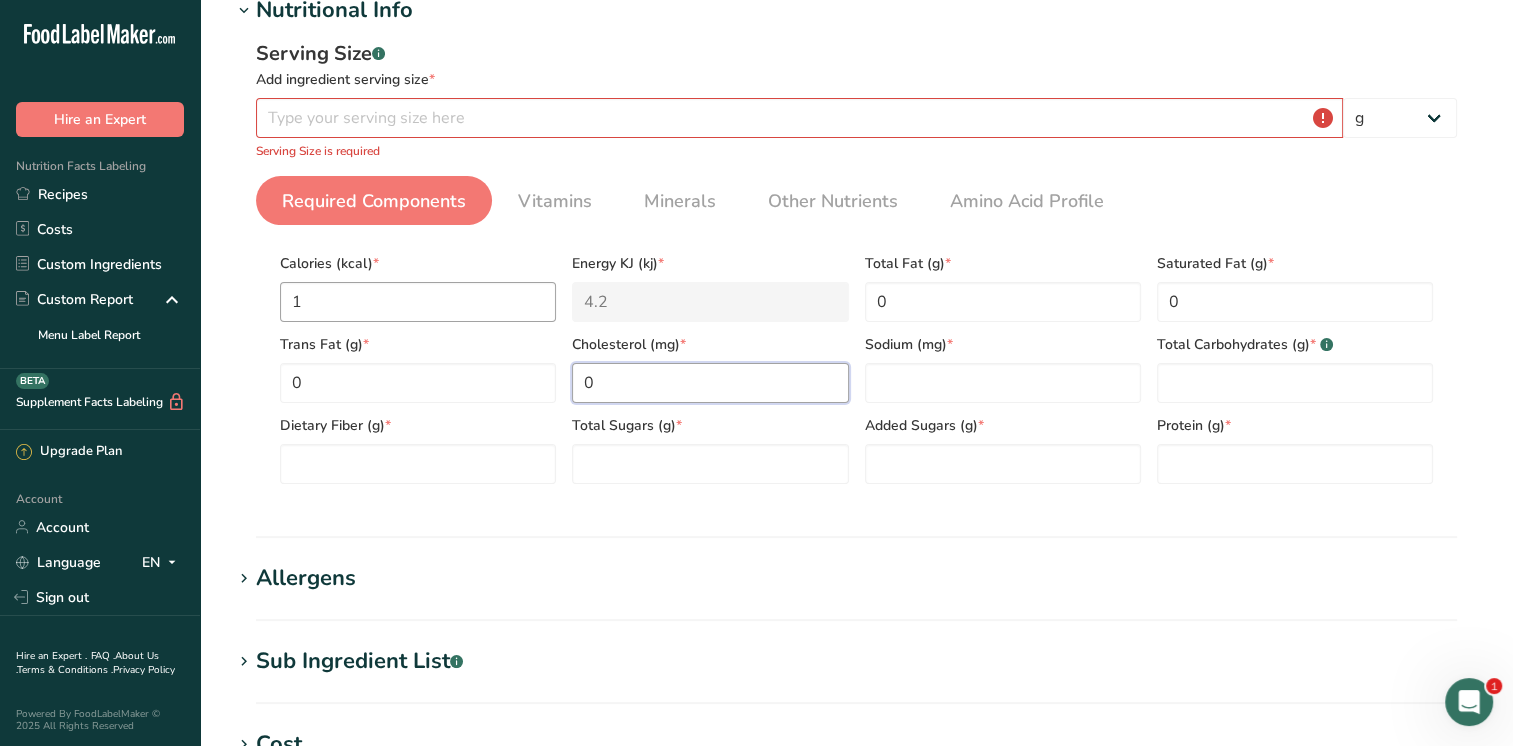 type on "0" 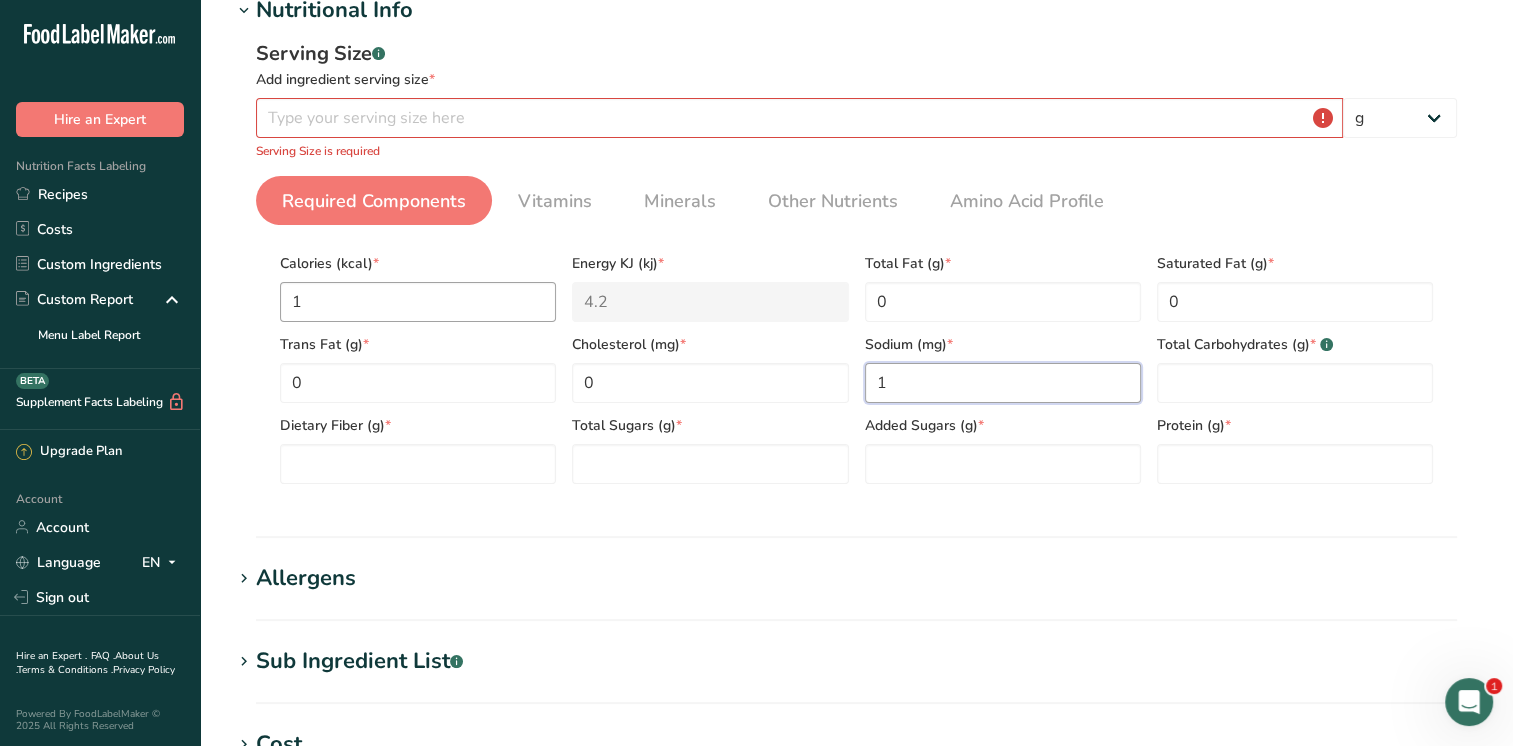 type on "1" 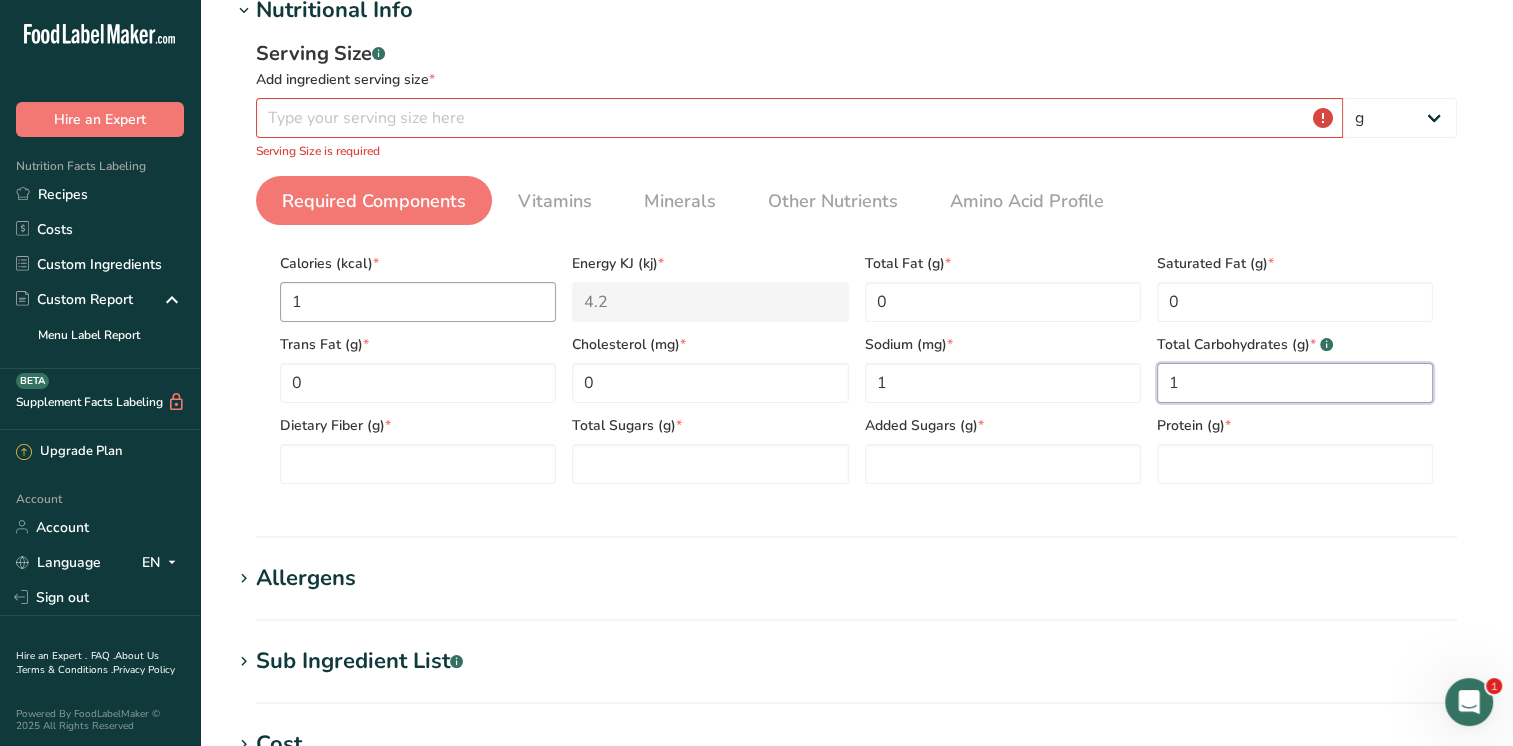 type on "1" 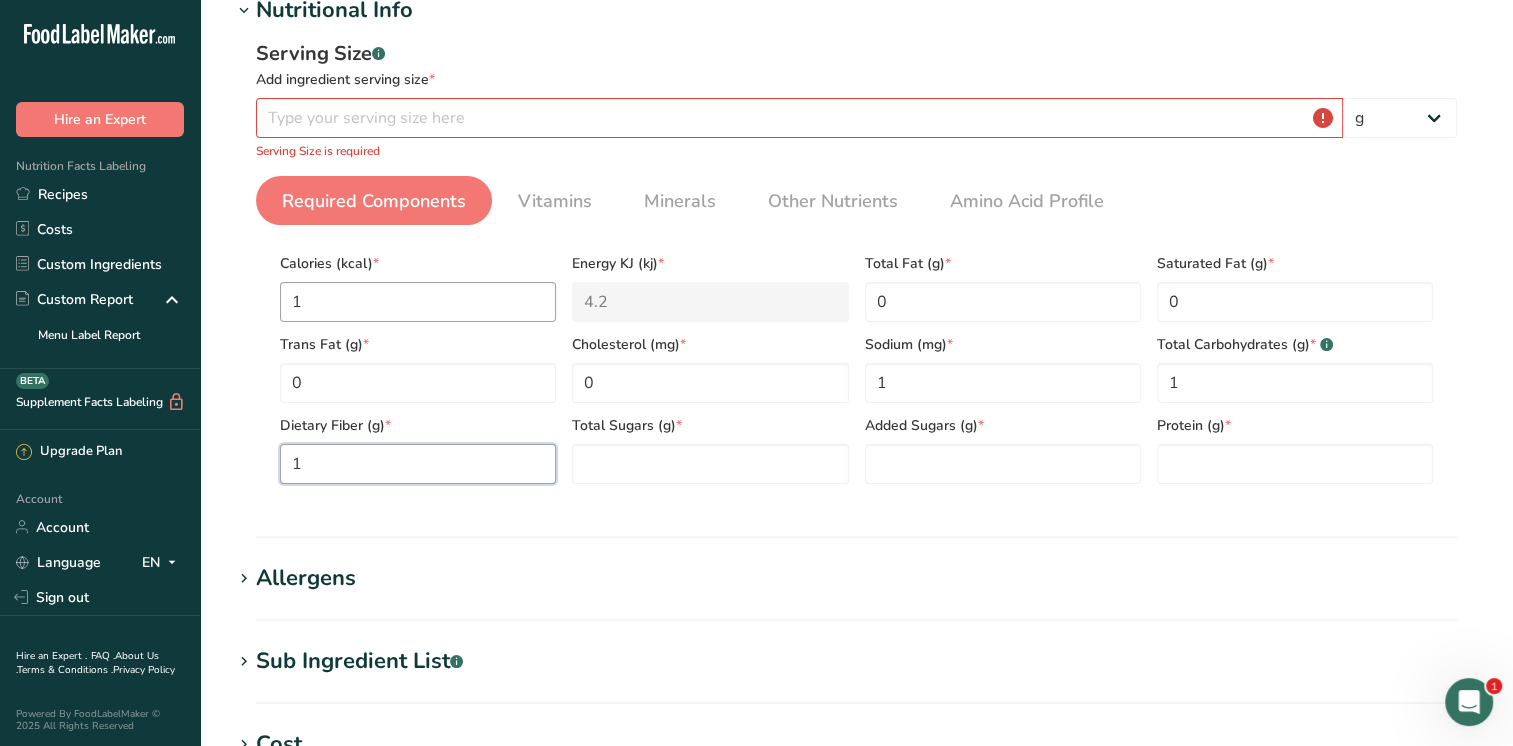 type on "1" 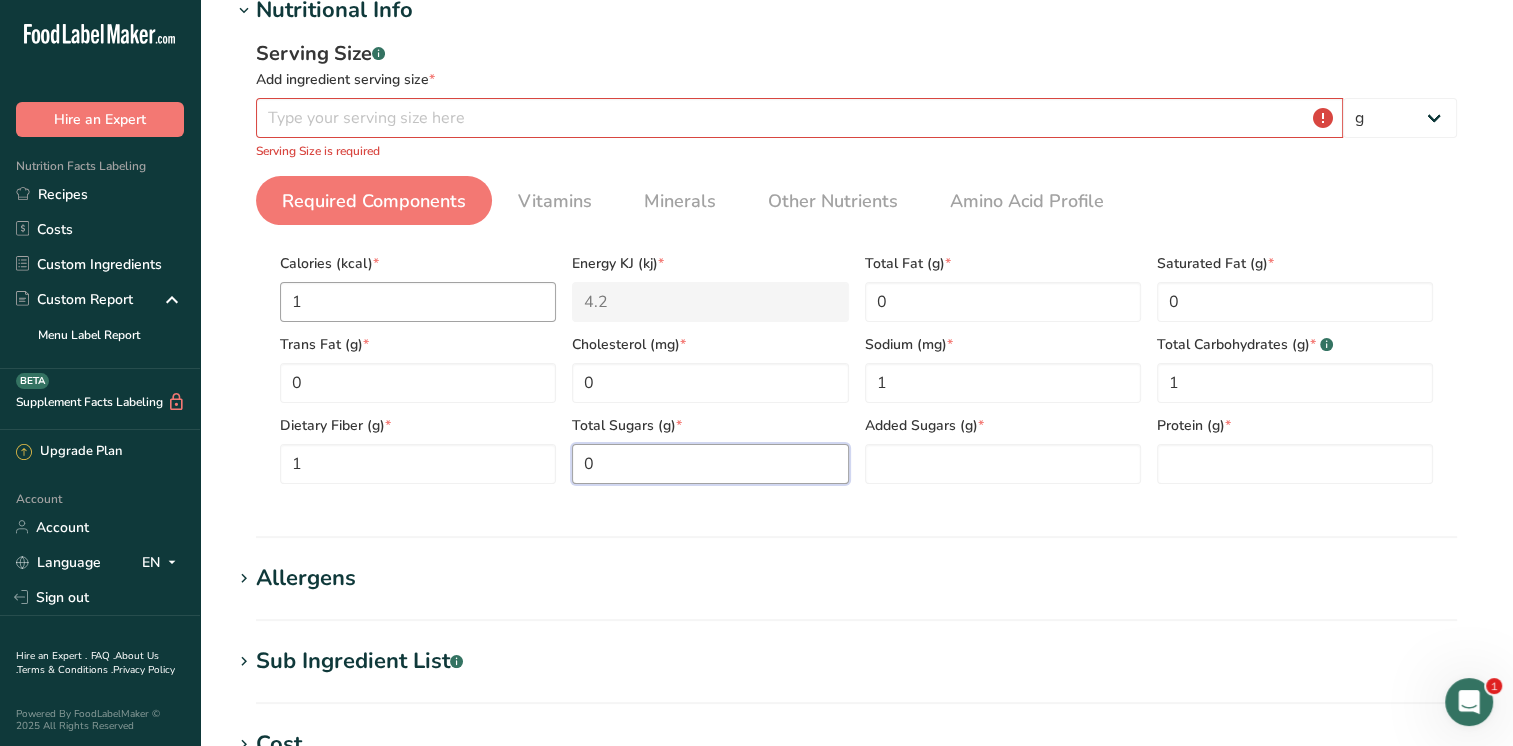 type on "0" 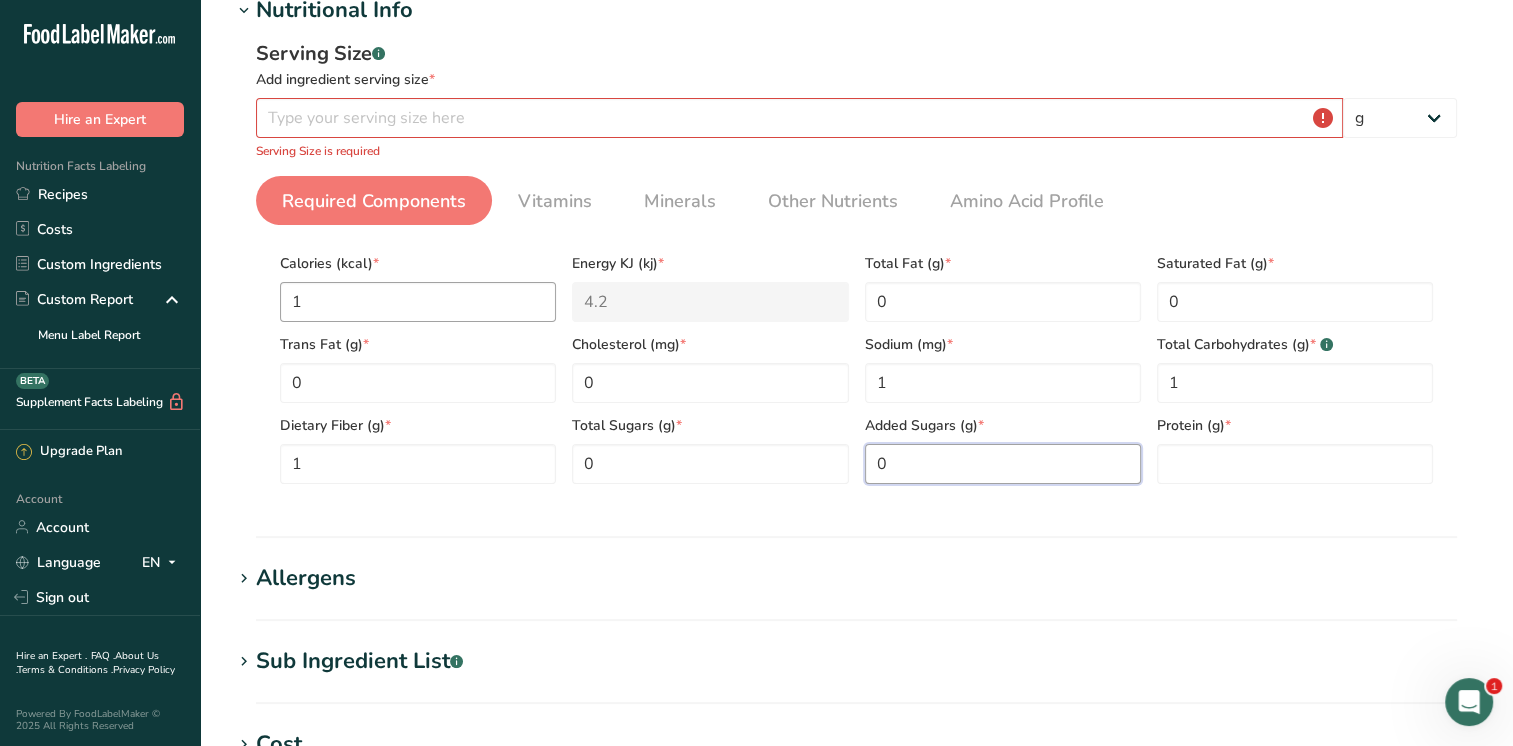 type on "0" 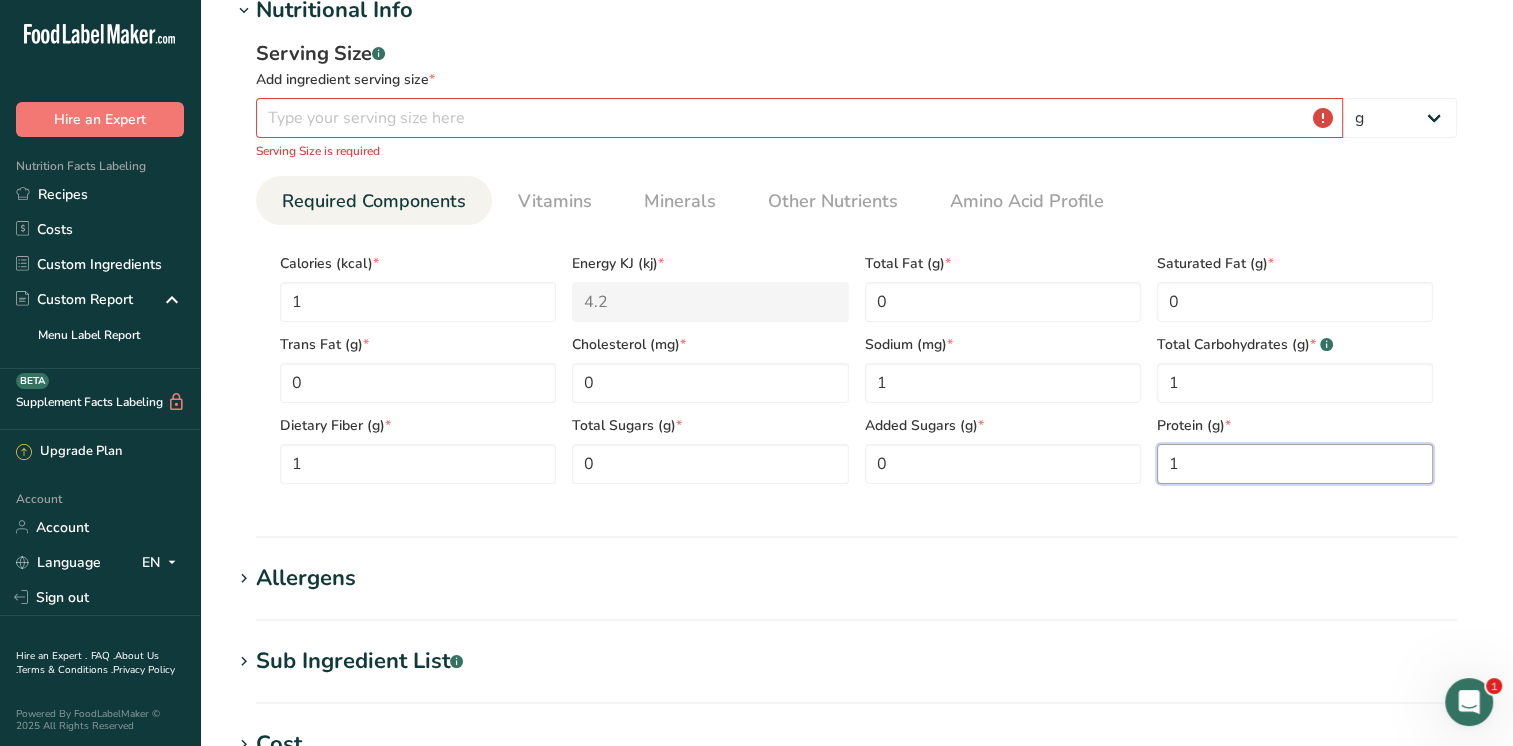 type on "1" 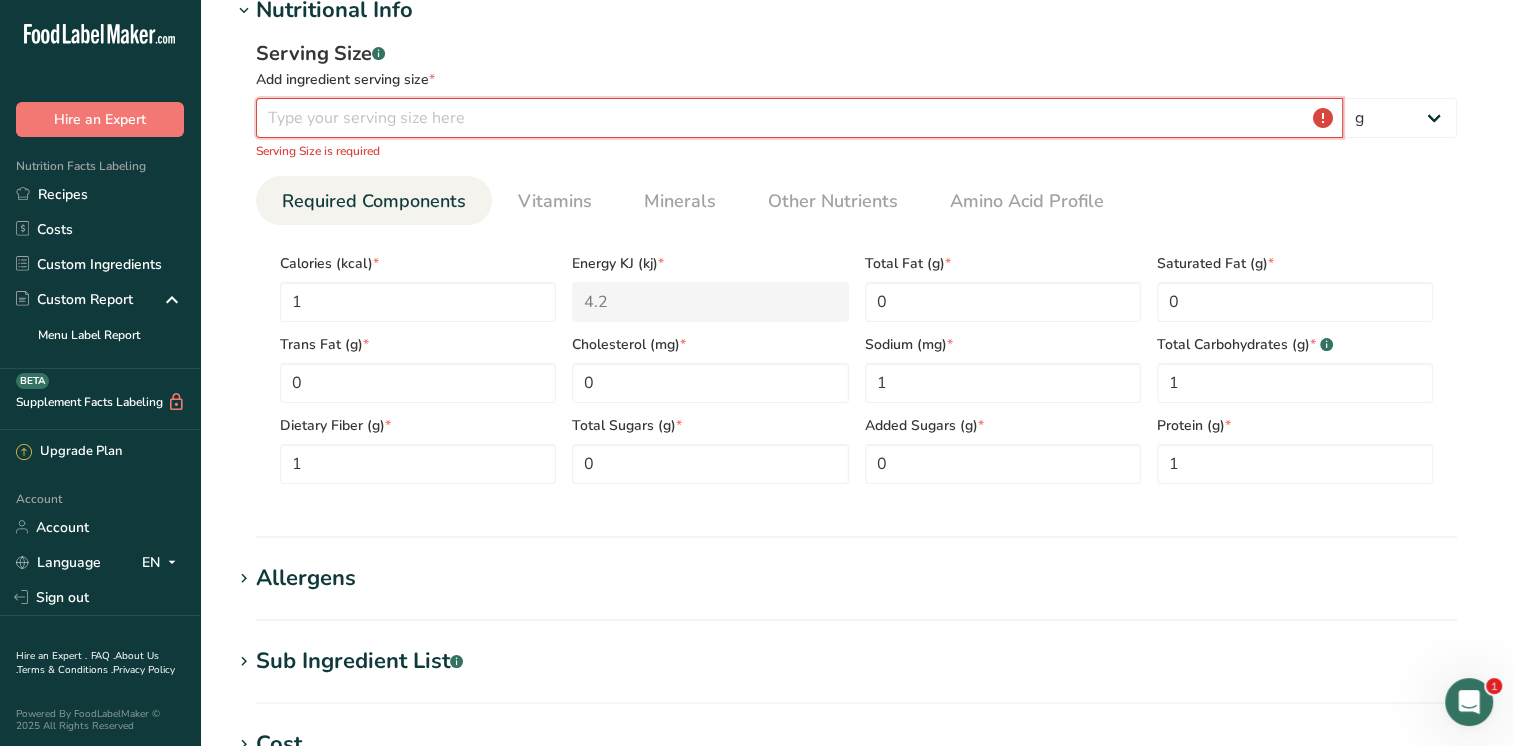 click at bounding box center [799, 118] 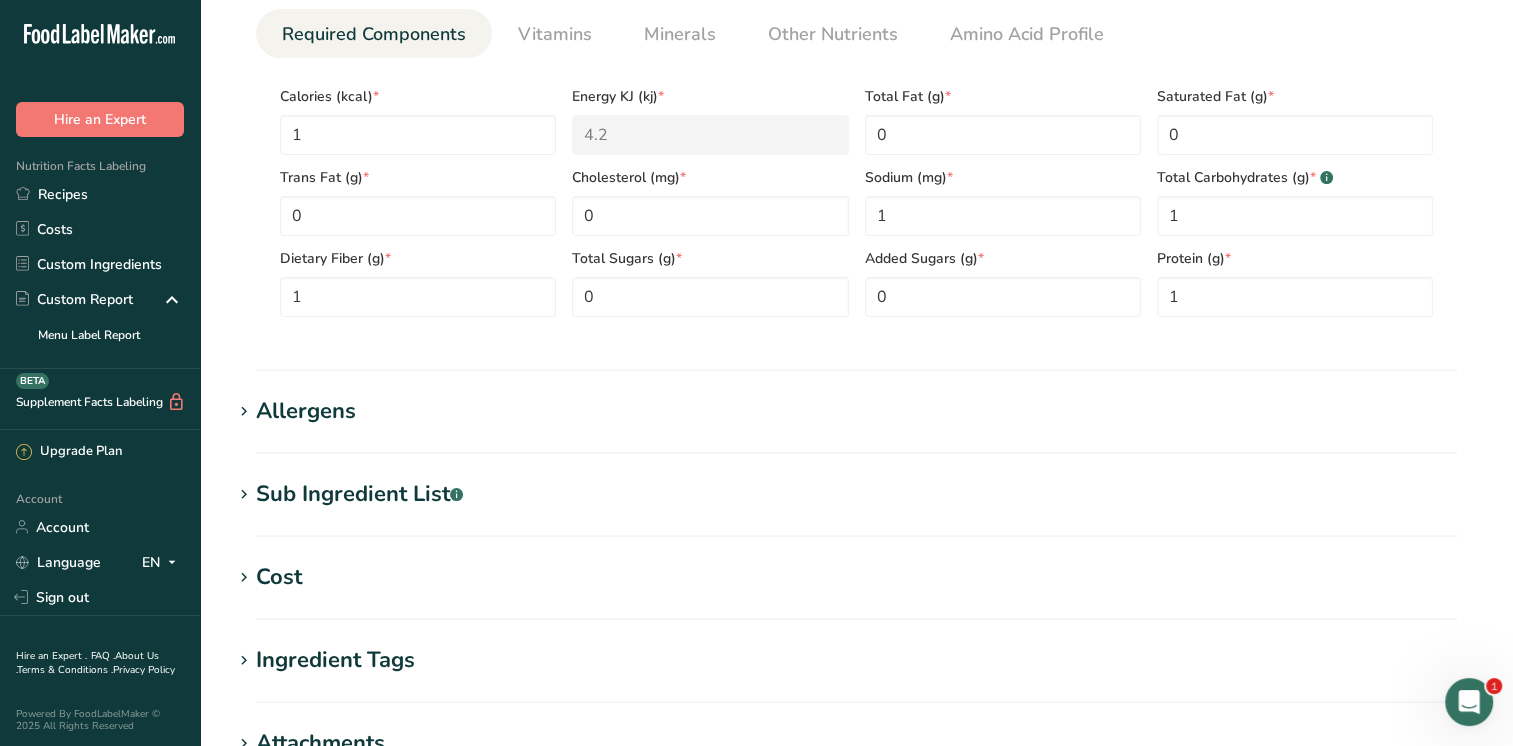 scroll, scrollTop: 103, scrollLeft: 0, axis: vertical 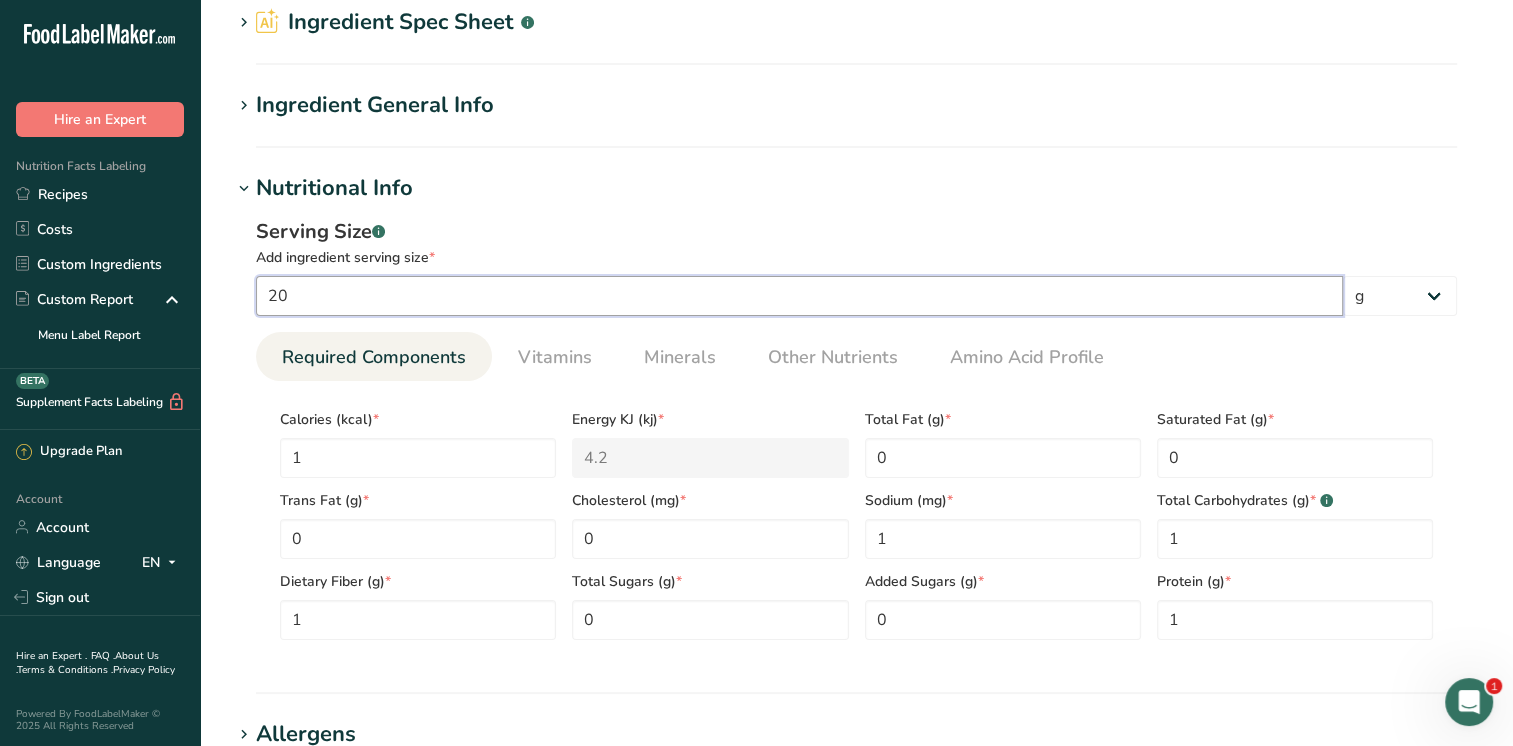 type on "2" 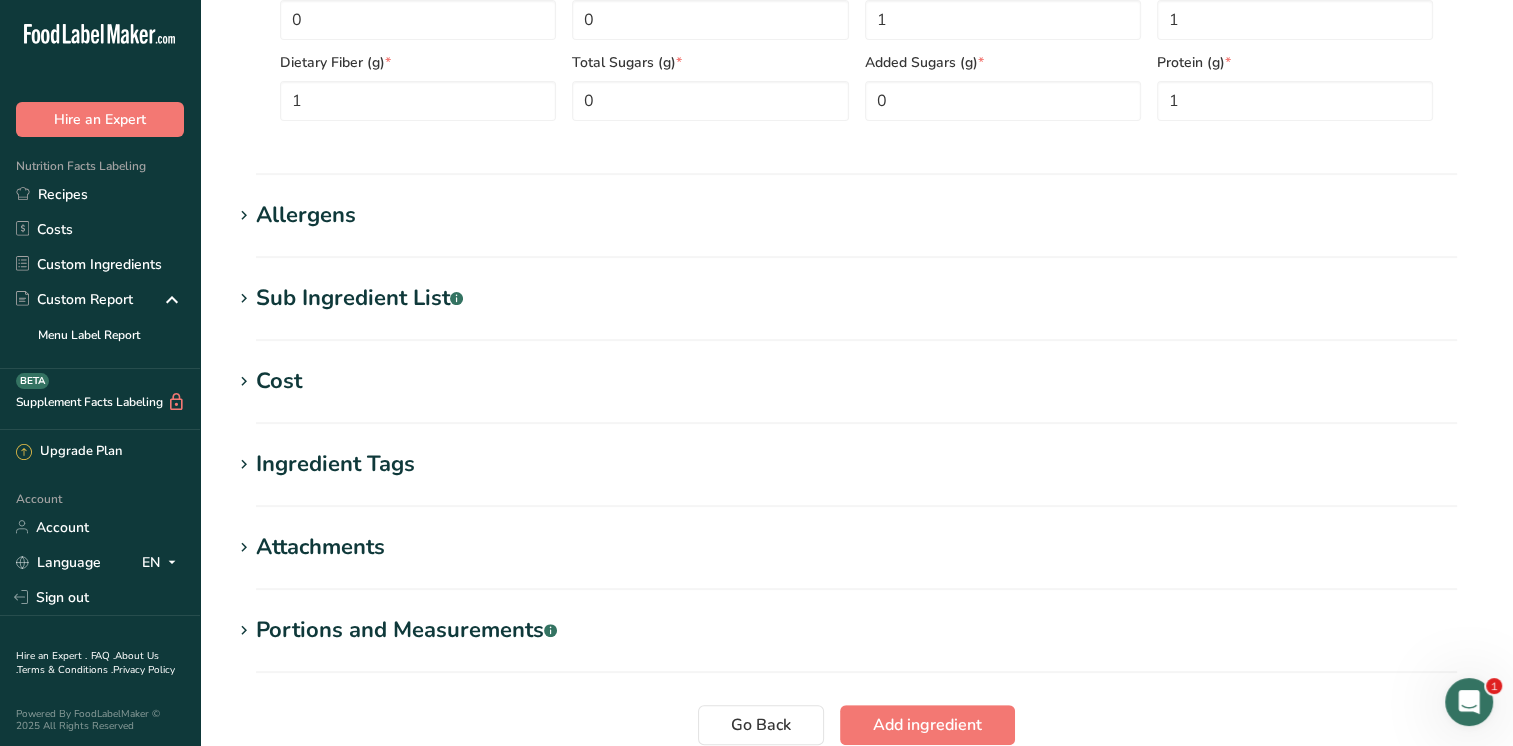 scroll, scrollTop: 790, scrollLeft: 0, axis: vertical 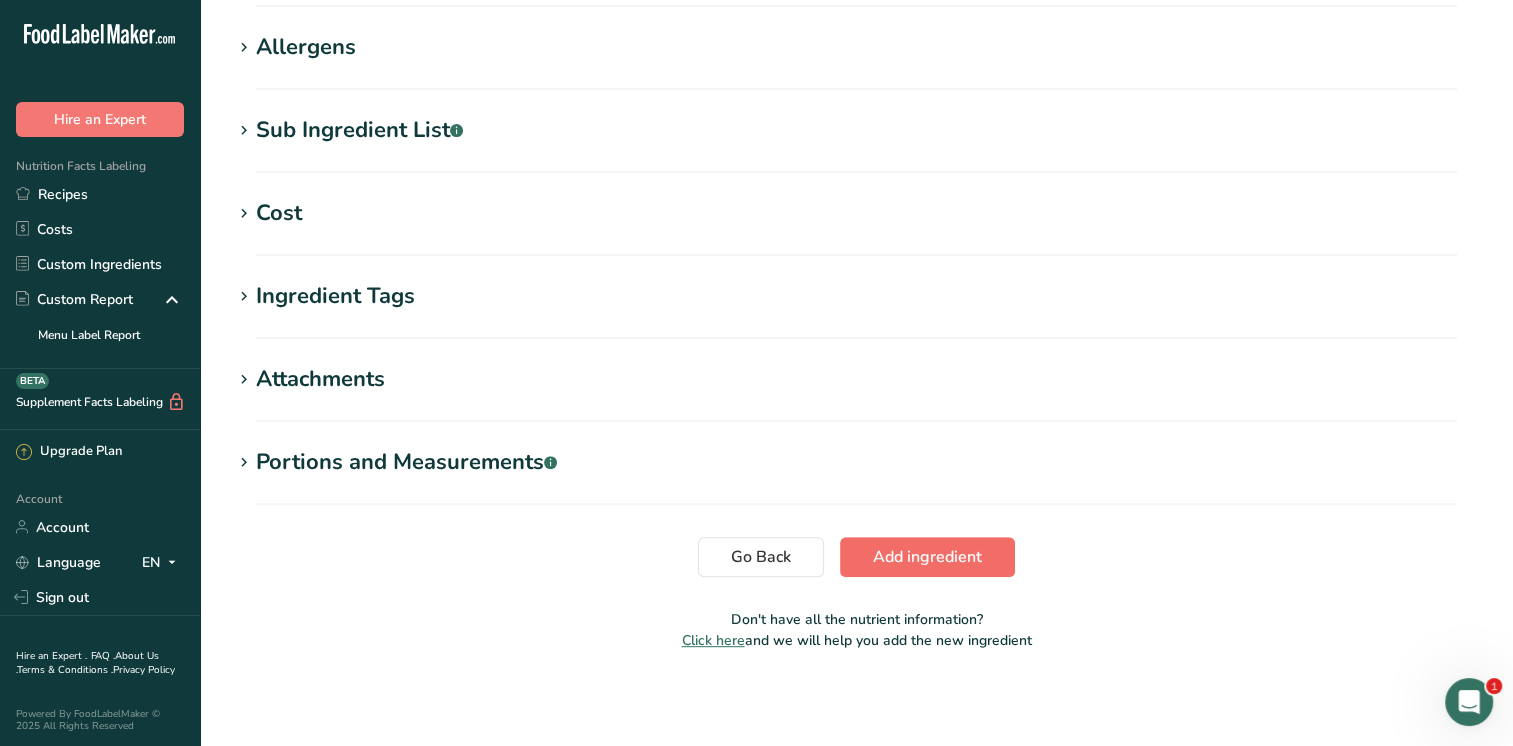 type on "1" 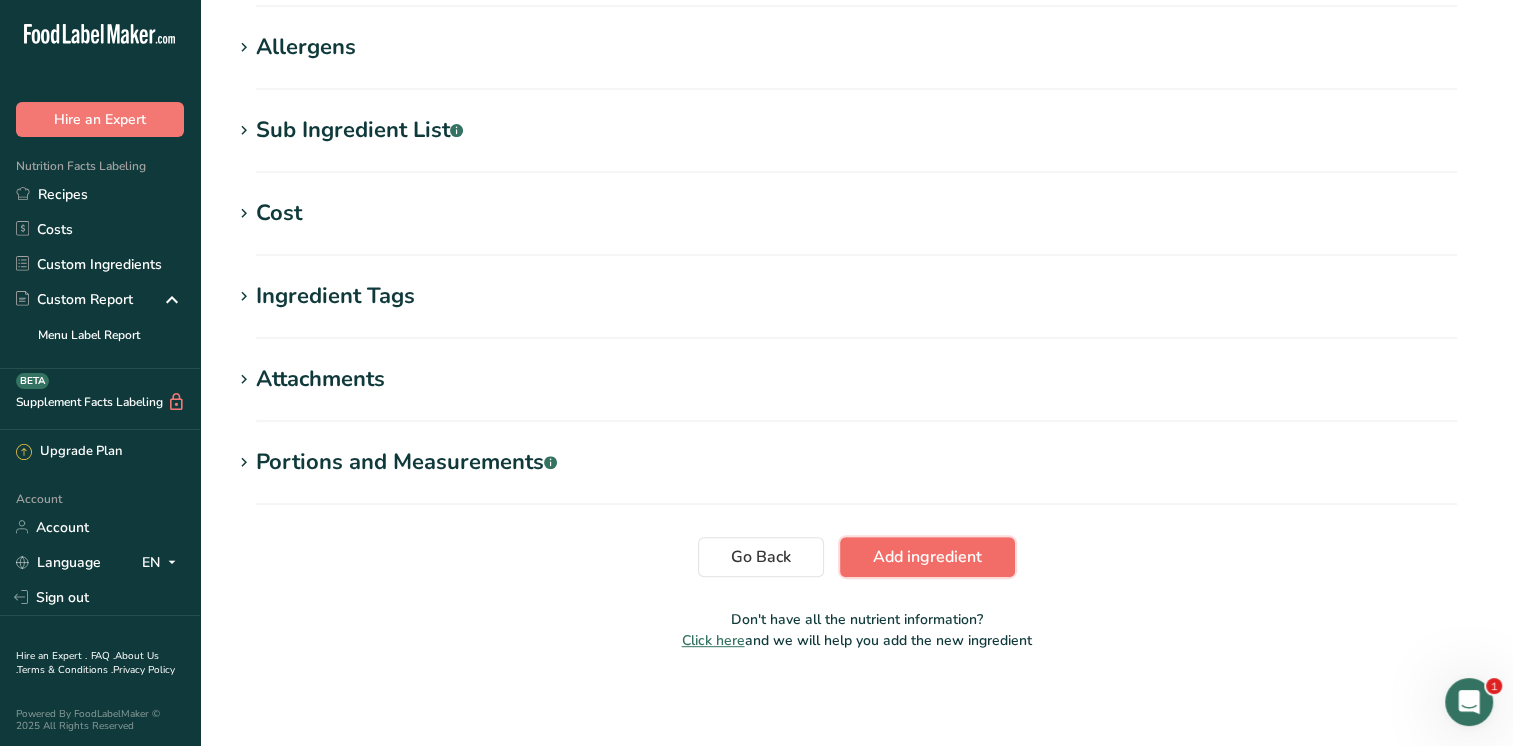 click on "Add ingredient" at bounding box center (927, 557) 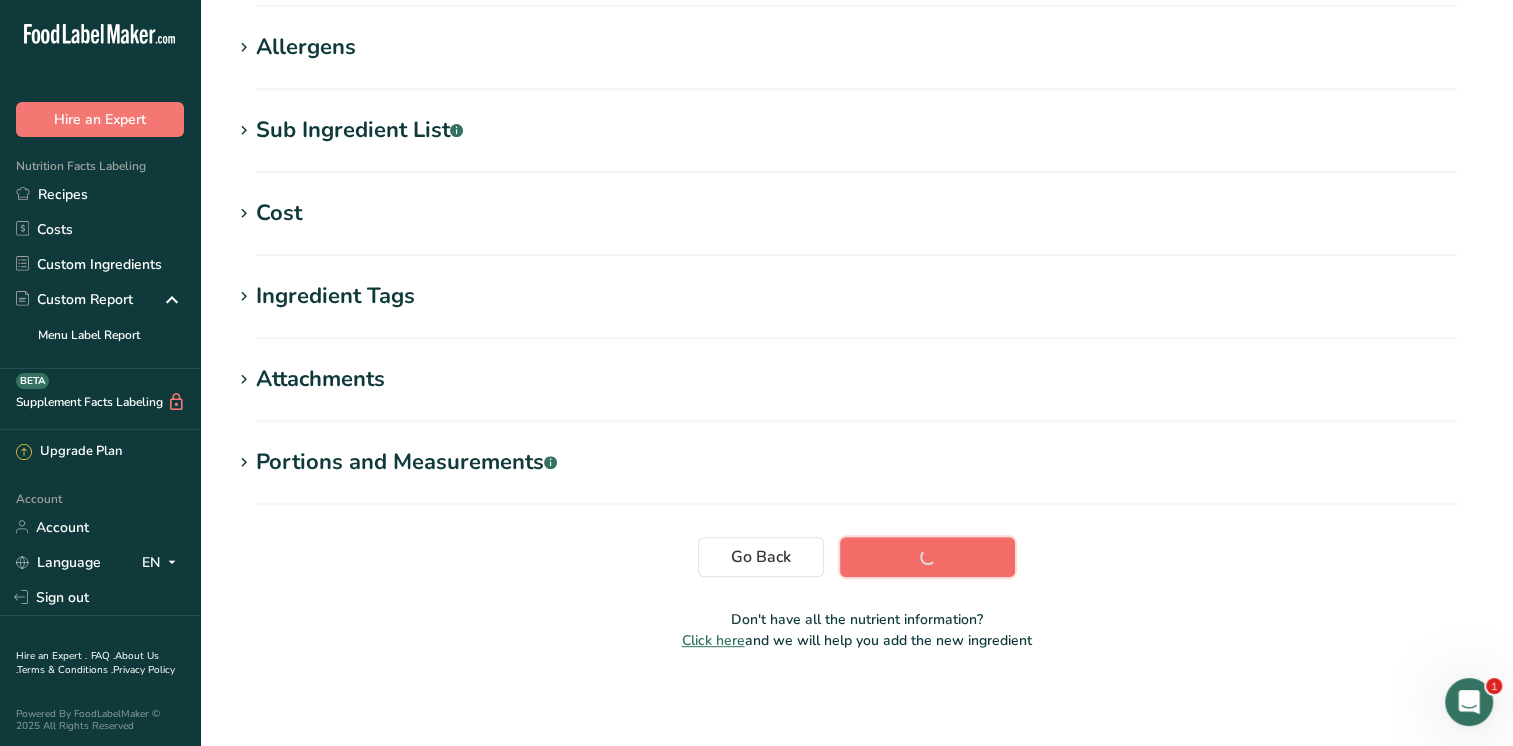 scroll, scrollTop: 327, scrollLeft: 0, axis: vertical 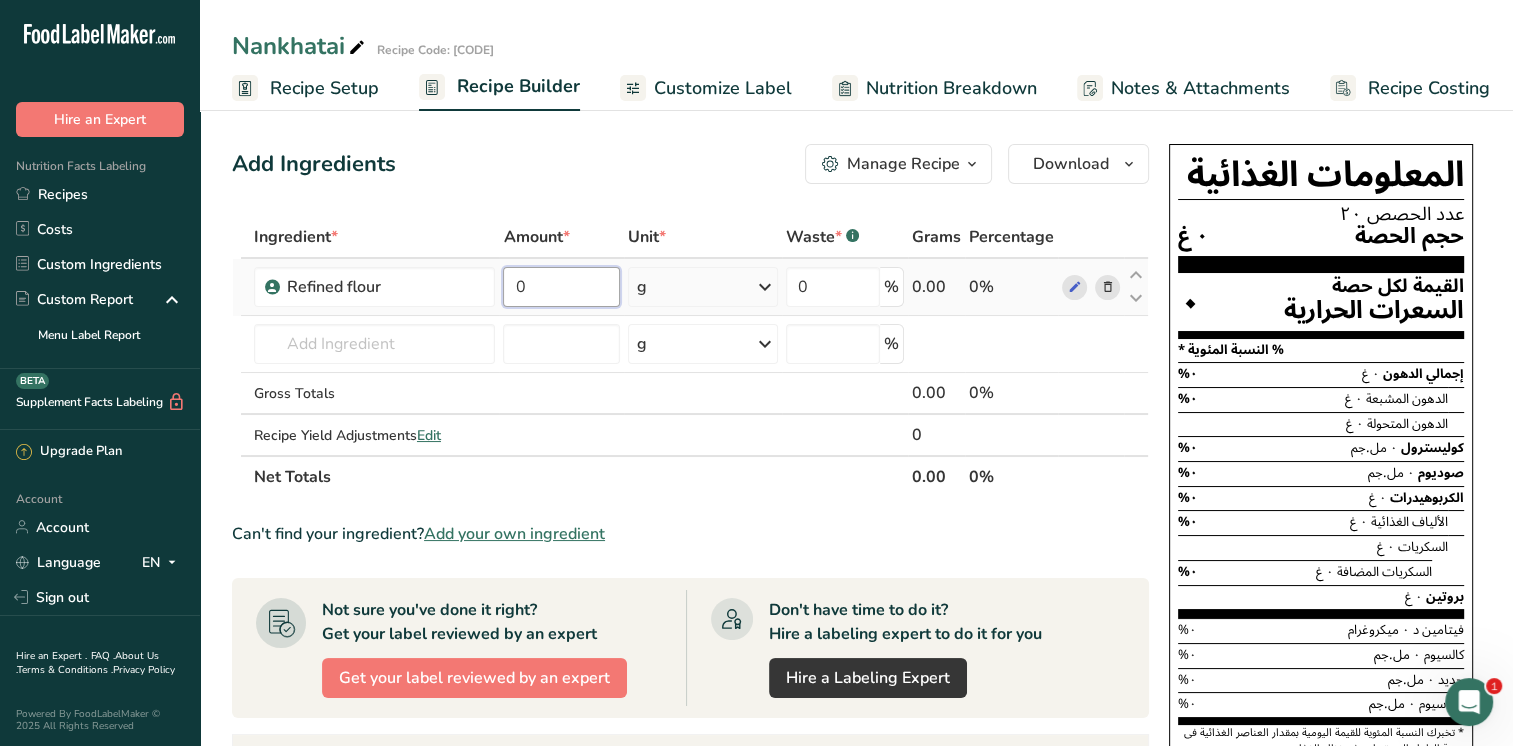 click on "0" at bounding box center [561, 287] 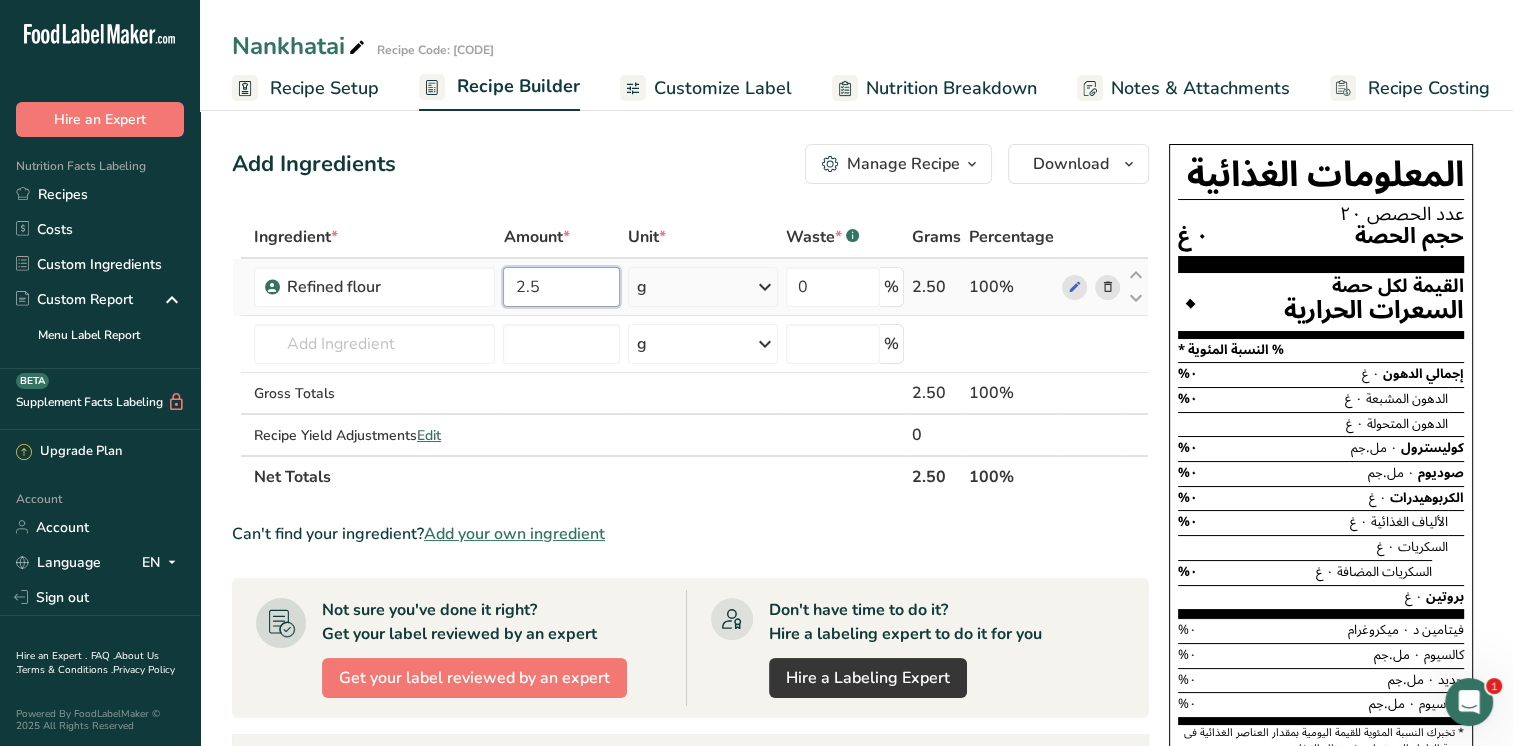 type on "2.5" 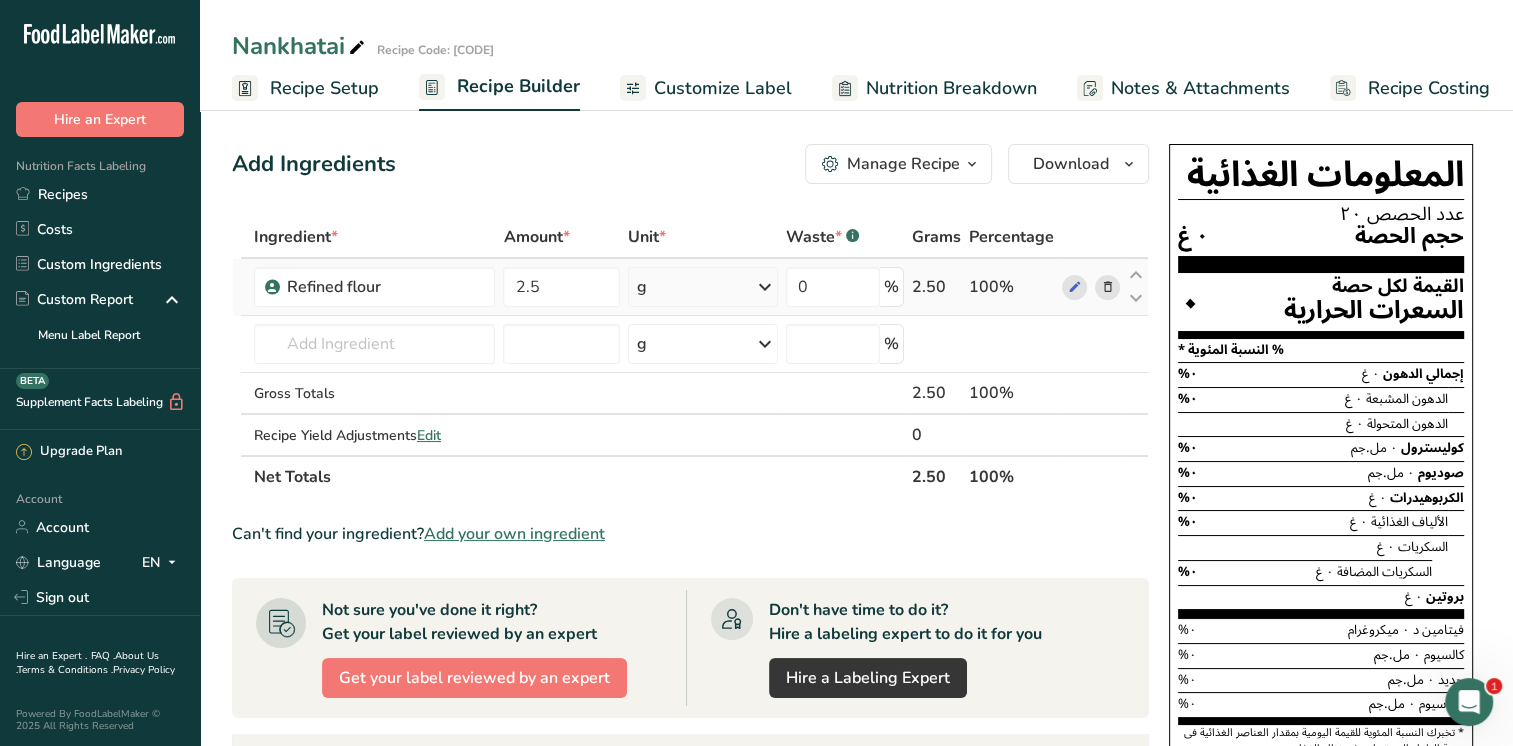 click on "Ingredient *
Amount *
Unit *
Waste *   .a-a{fill:#347362;}.b-a{fill:#fff;}          Grams
Percentage
Refined flour
2.5
g
Weight Units
g
kg
mg
See more
Volume Units
l
mL
fl oz
See more
0
%
2.50
100%
Almond flour
1211
Milk, whole, 3.25% milkfat, without added vitamin A and vitamin D
23601
Beef, tenderloin, steak, separable lean only, trimmed to 1/8" fat, all grades, raw
13000
13498" at bounding box center [690, 357] 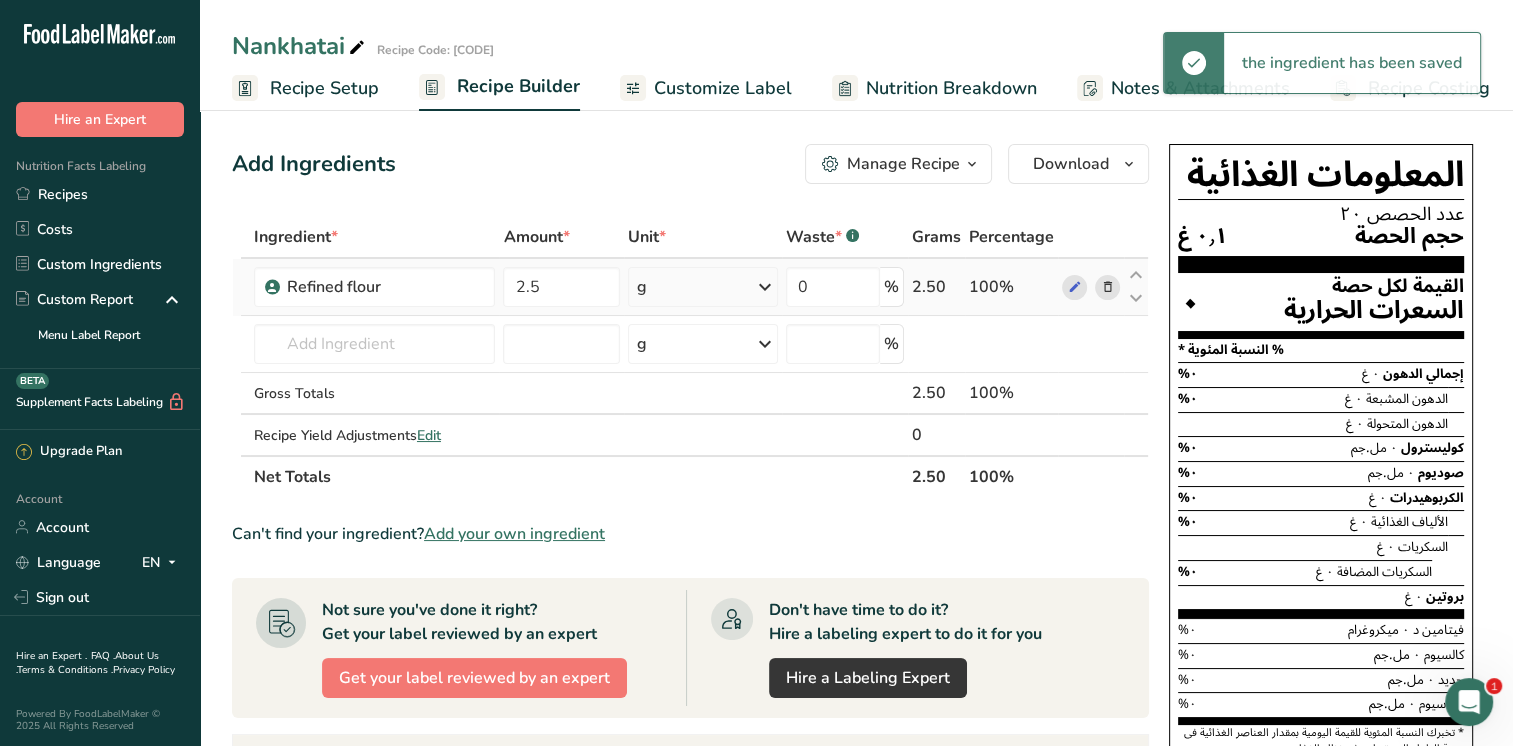 click at bounding box center (765, 287) 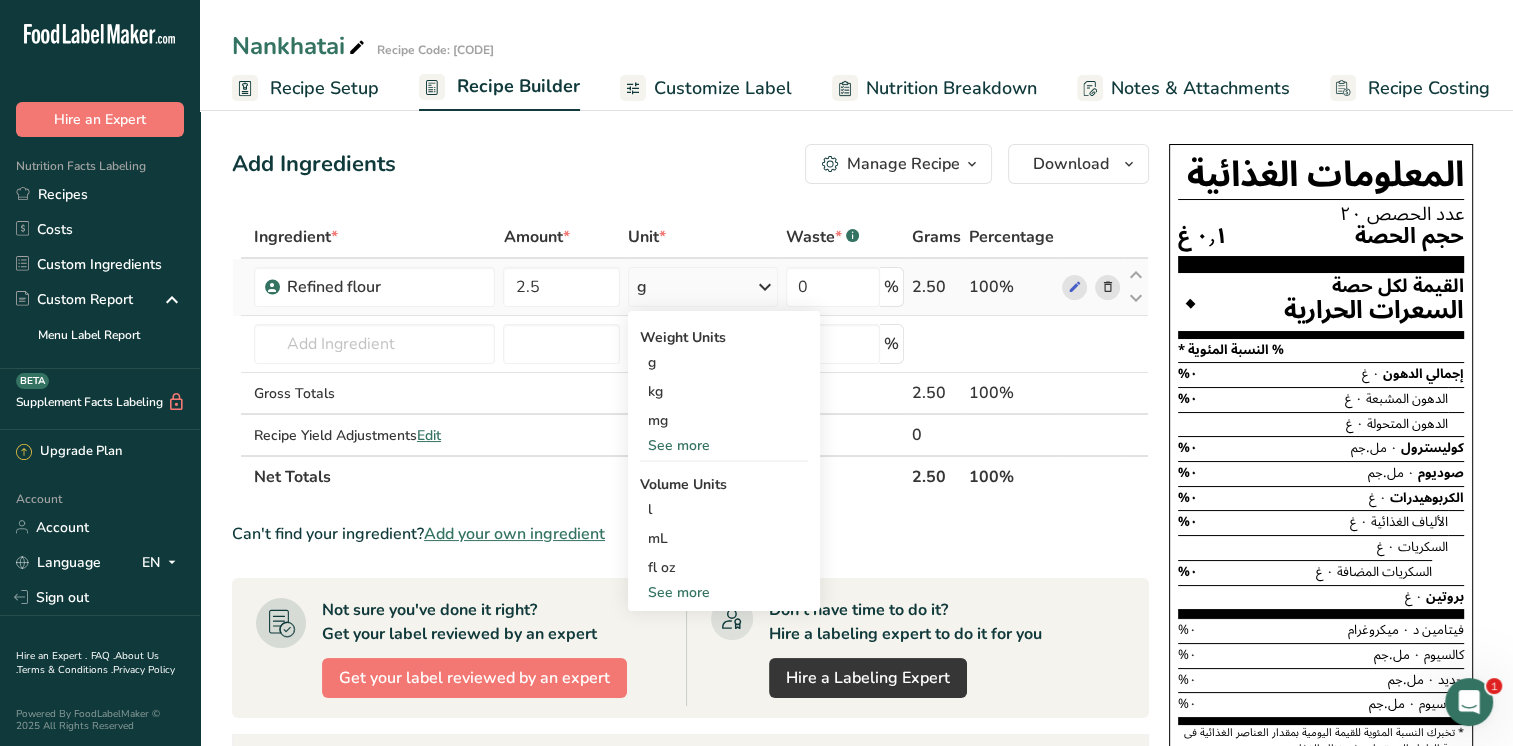 click on "See more" at bounding box center (724, 592) 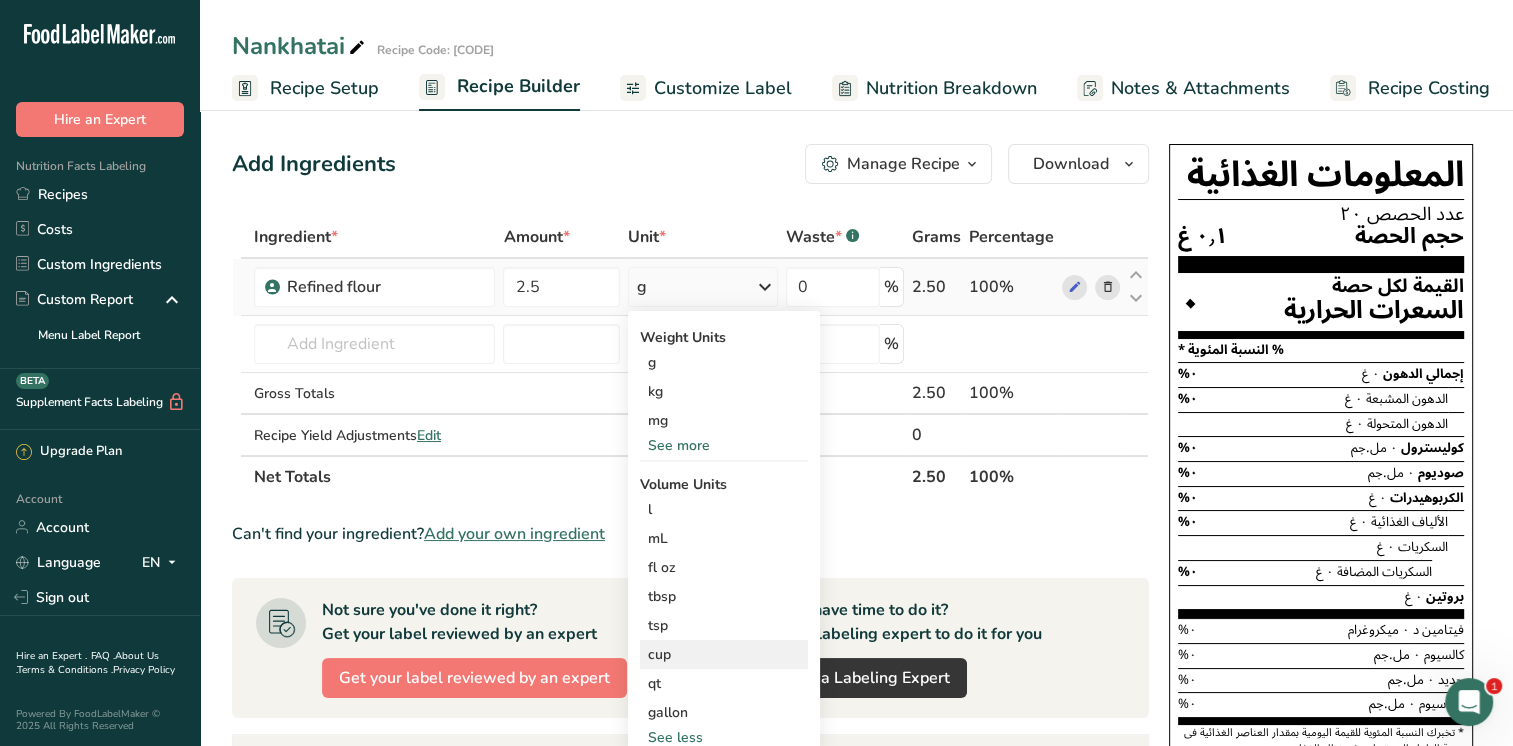 click on "cup" at bounding box center [724, 654] 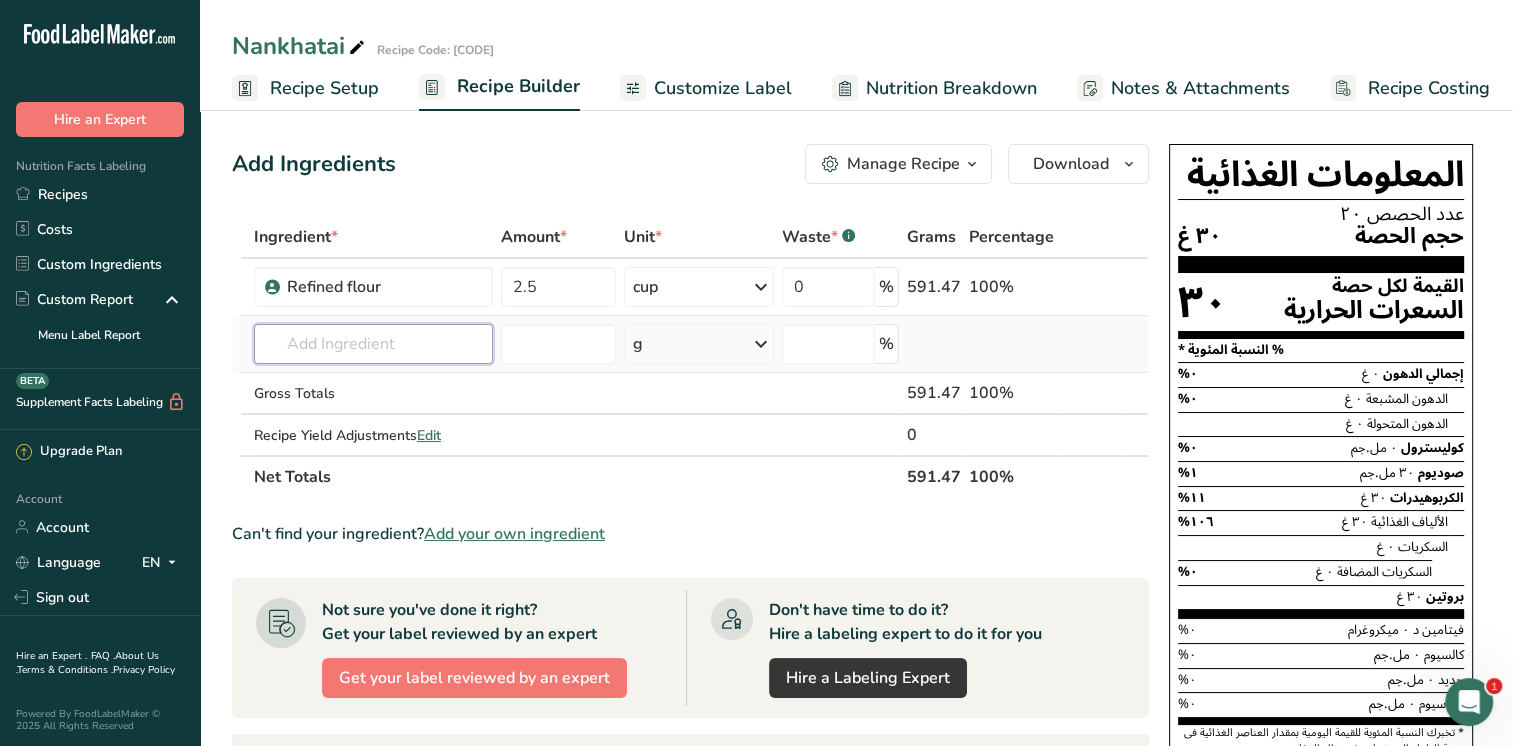 click at bounding box center (373, 344) 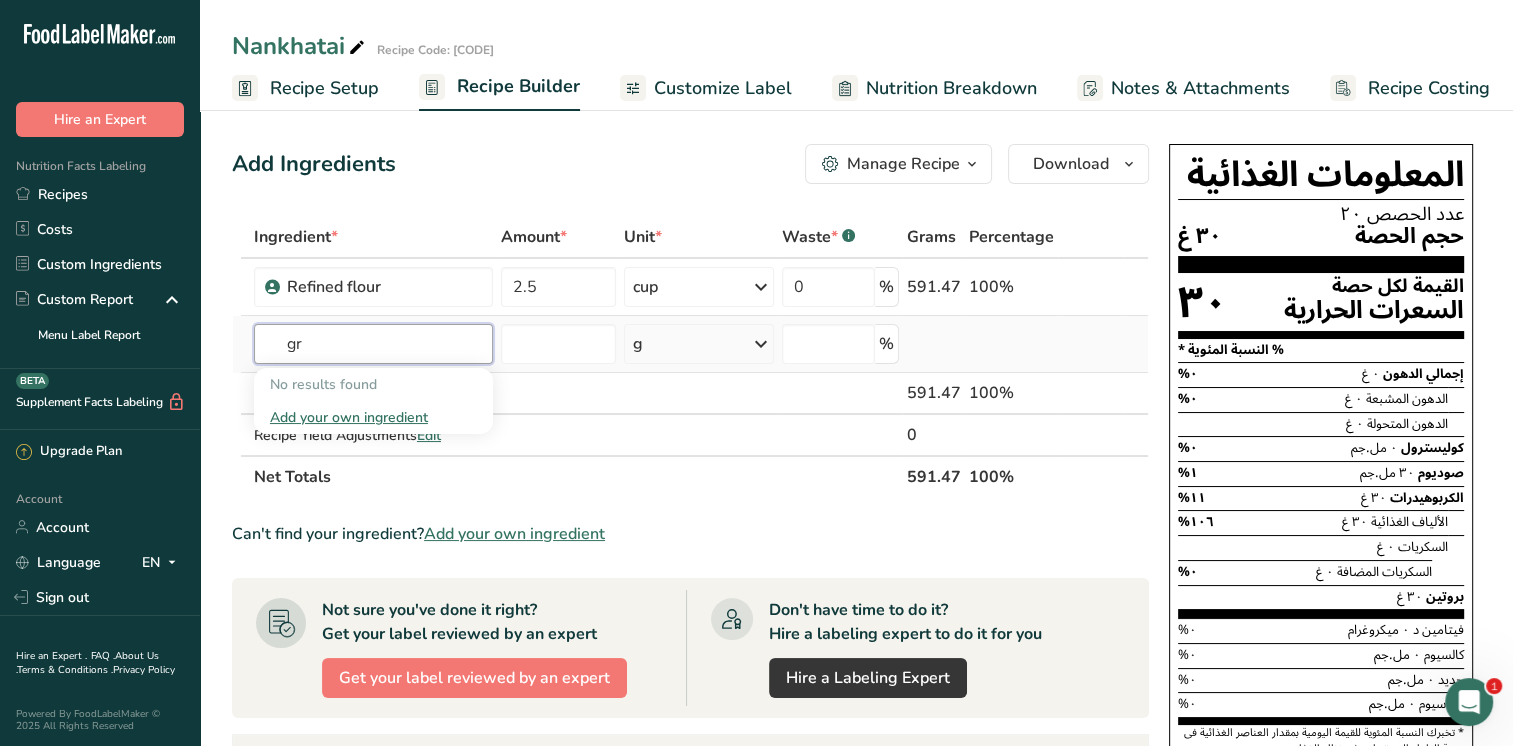 type on "g" 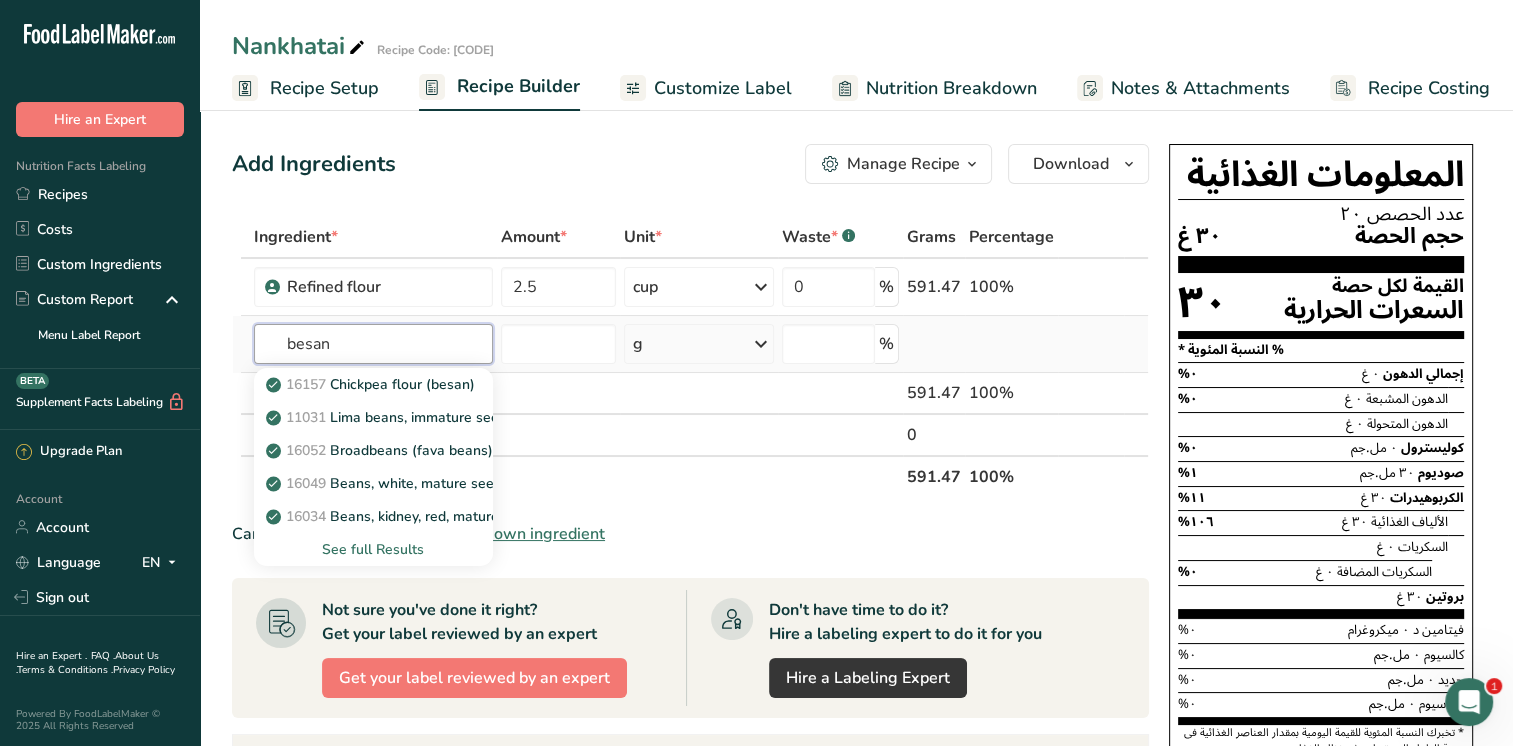 type on "besan" 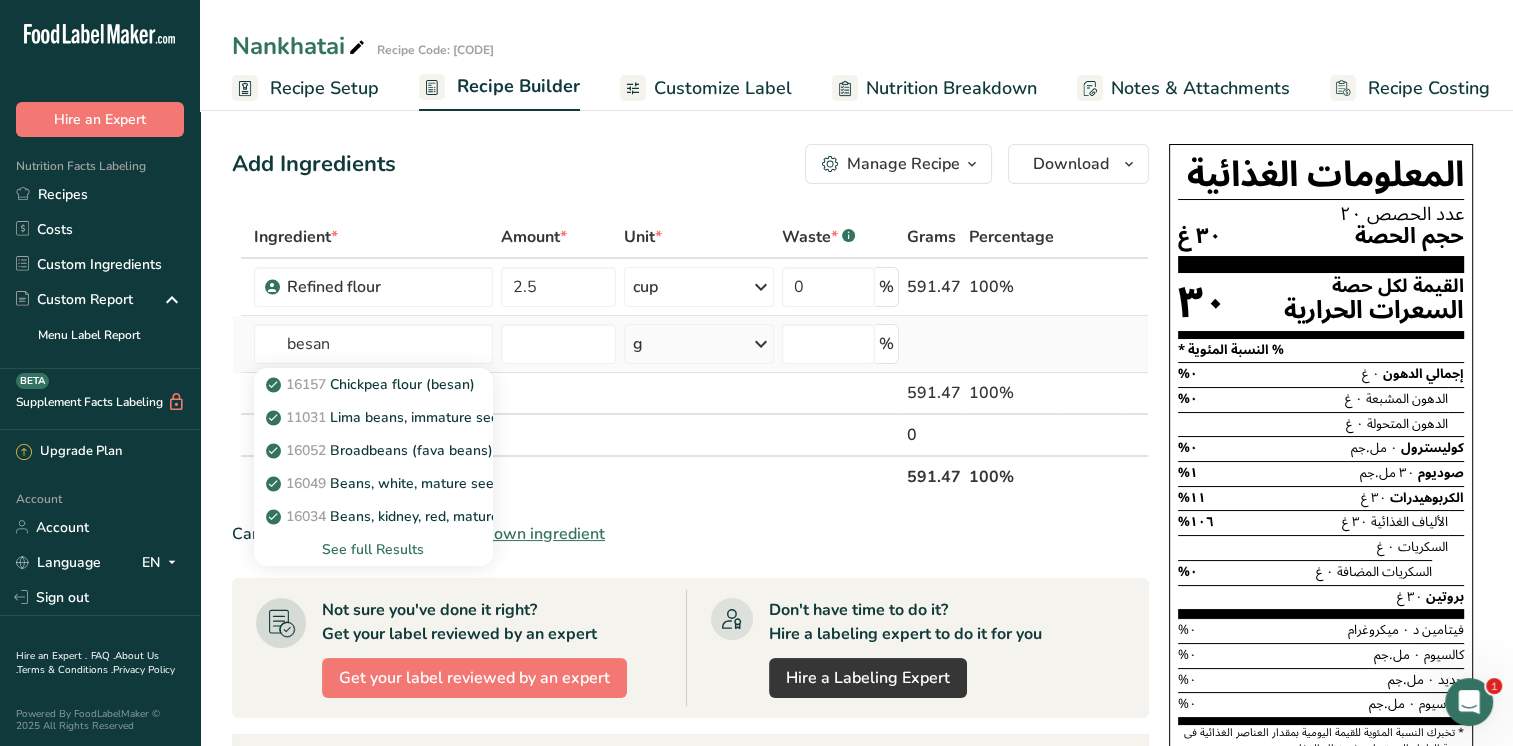 click on "See full Results" at bounding box center (373, 549) 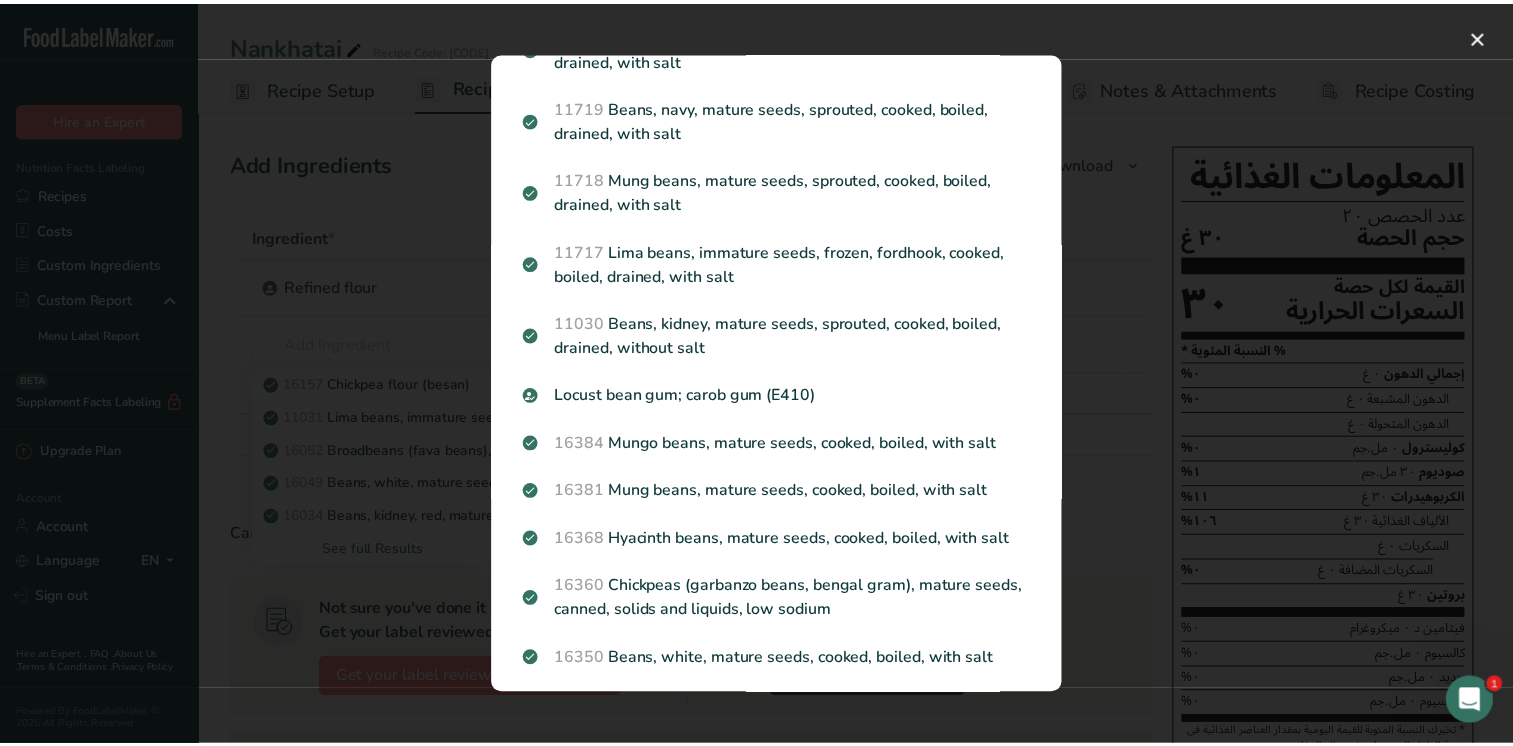 scroll, scrollTop: 0, scrollLeft: 0, axis: both 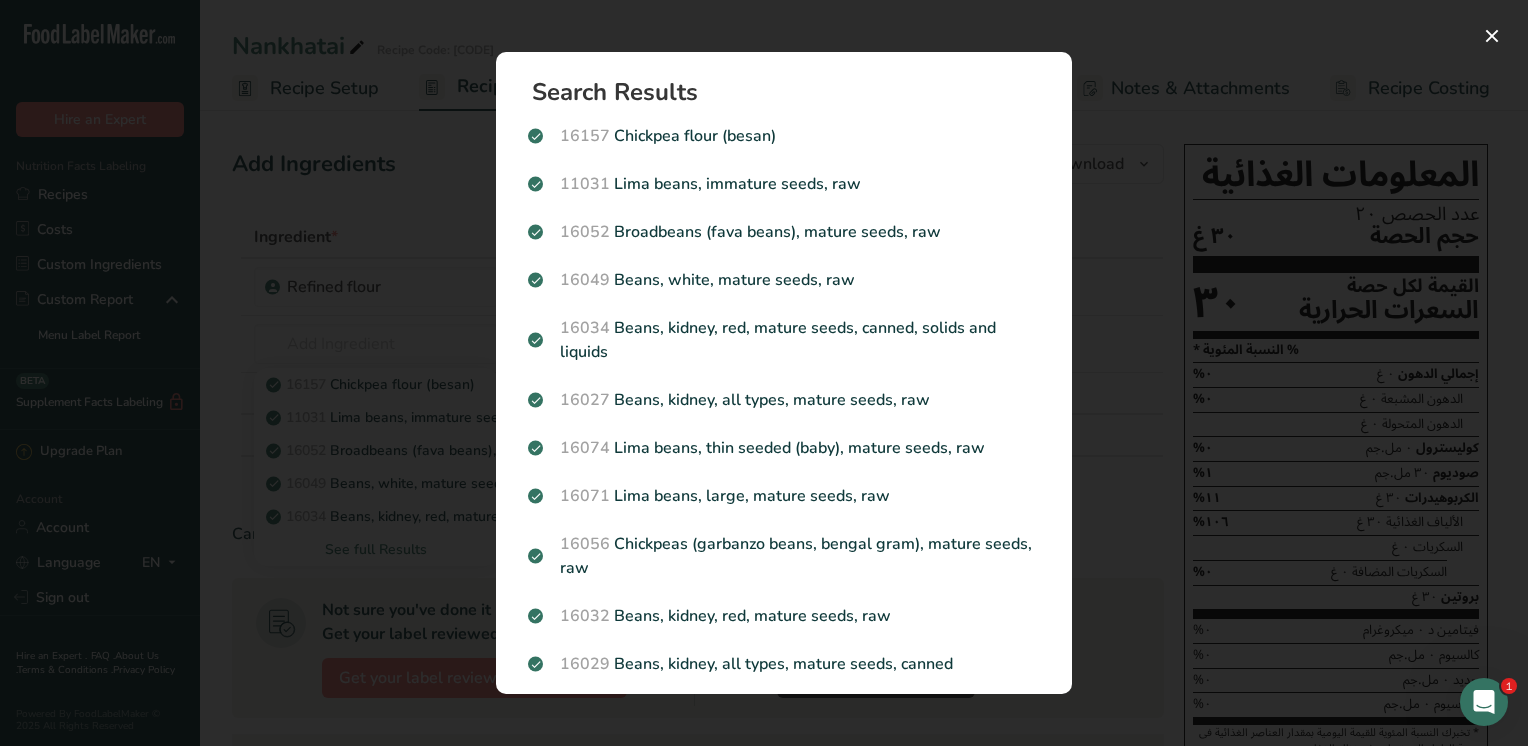 click at bounding box center (764, 373) 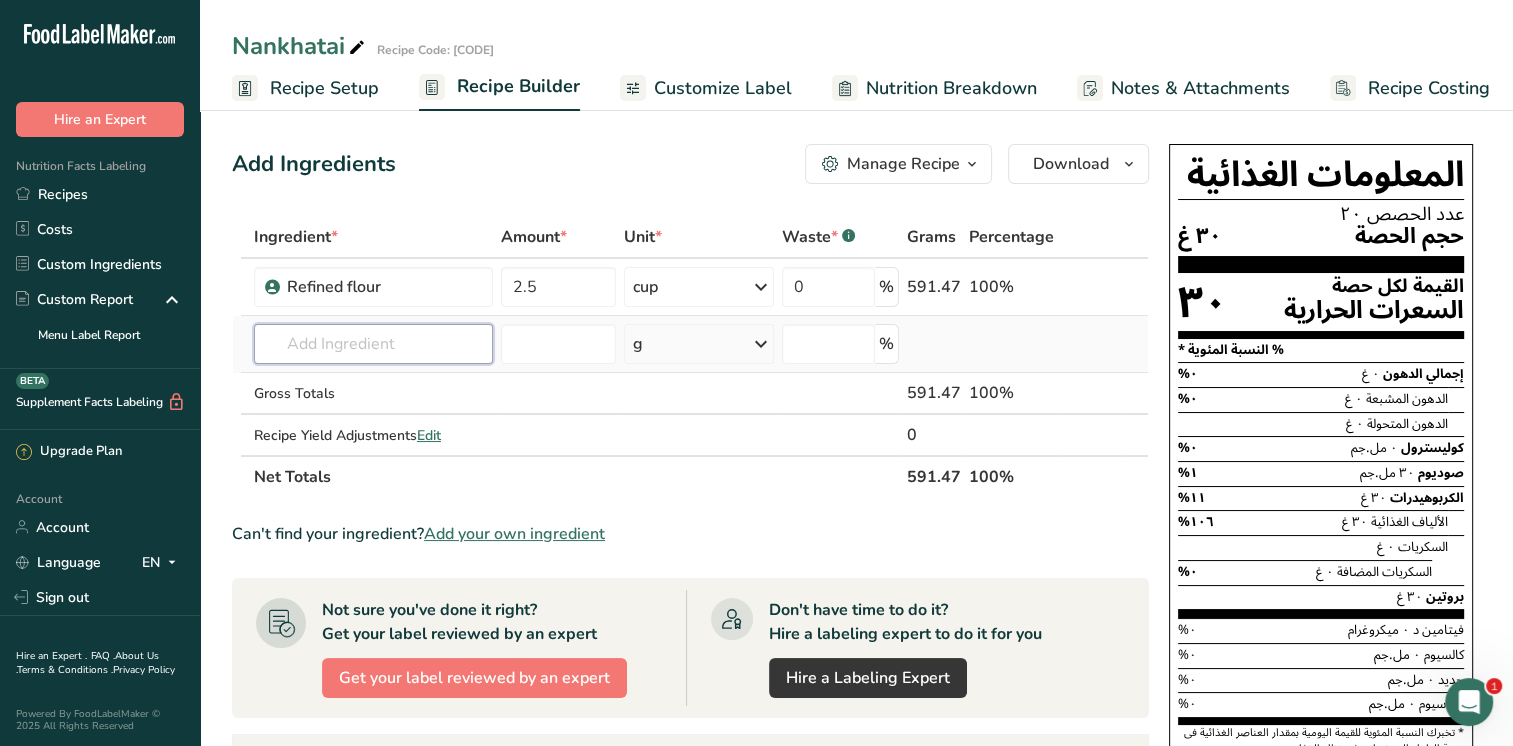 click at bounding box center (373, 344) 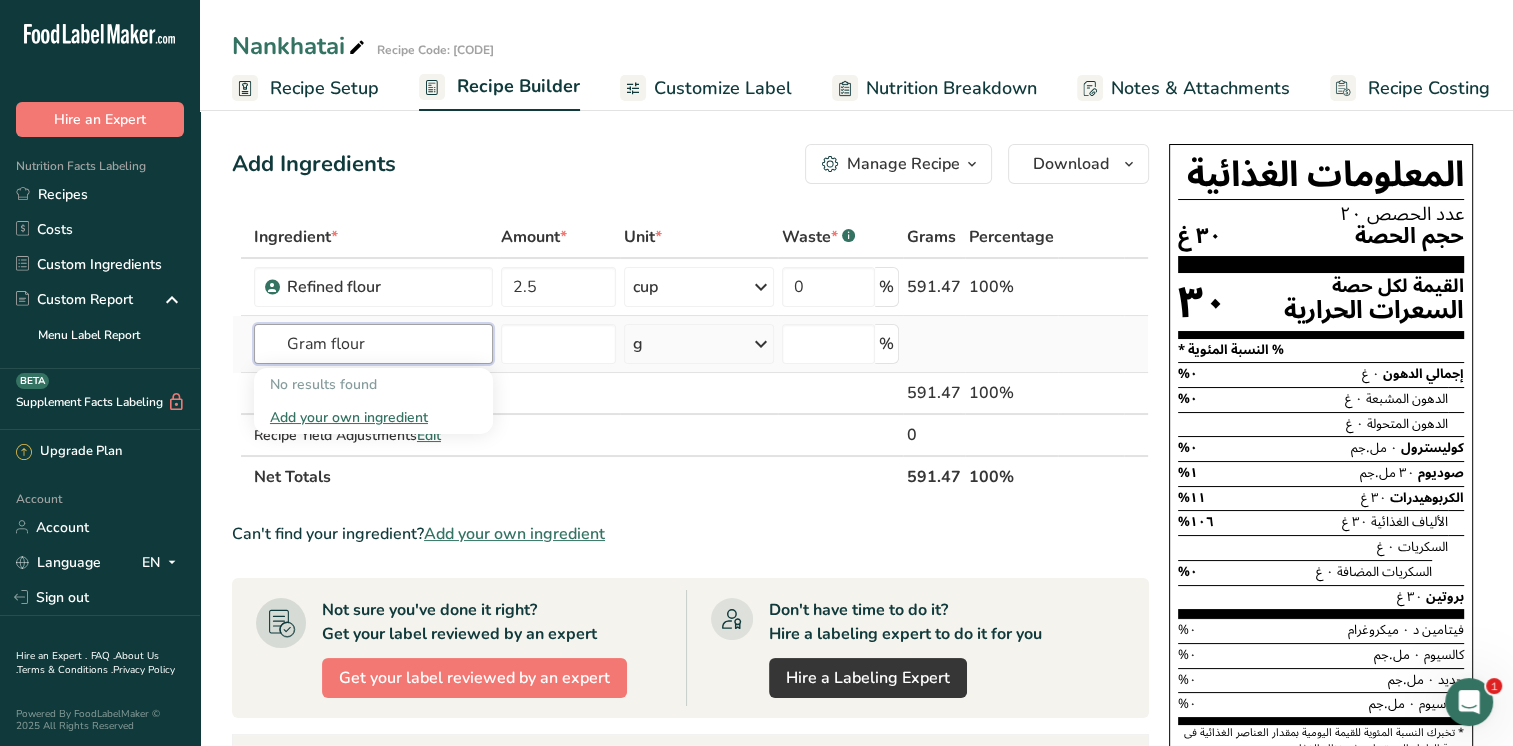type on "Gram flour" 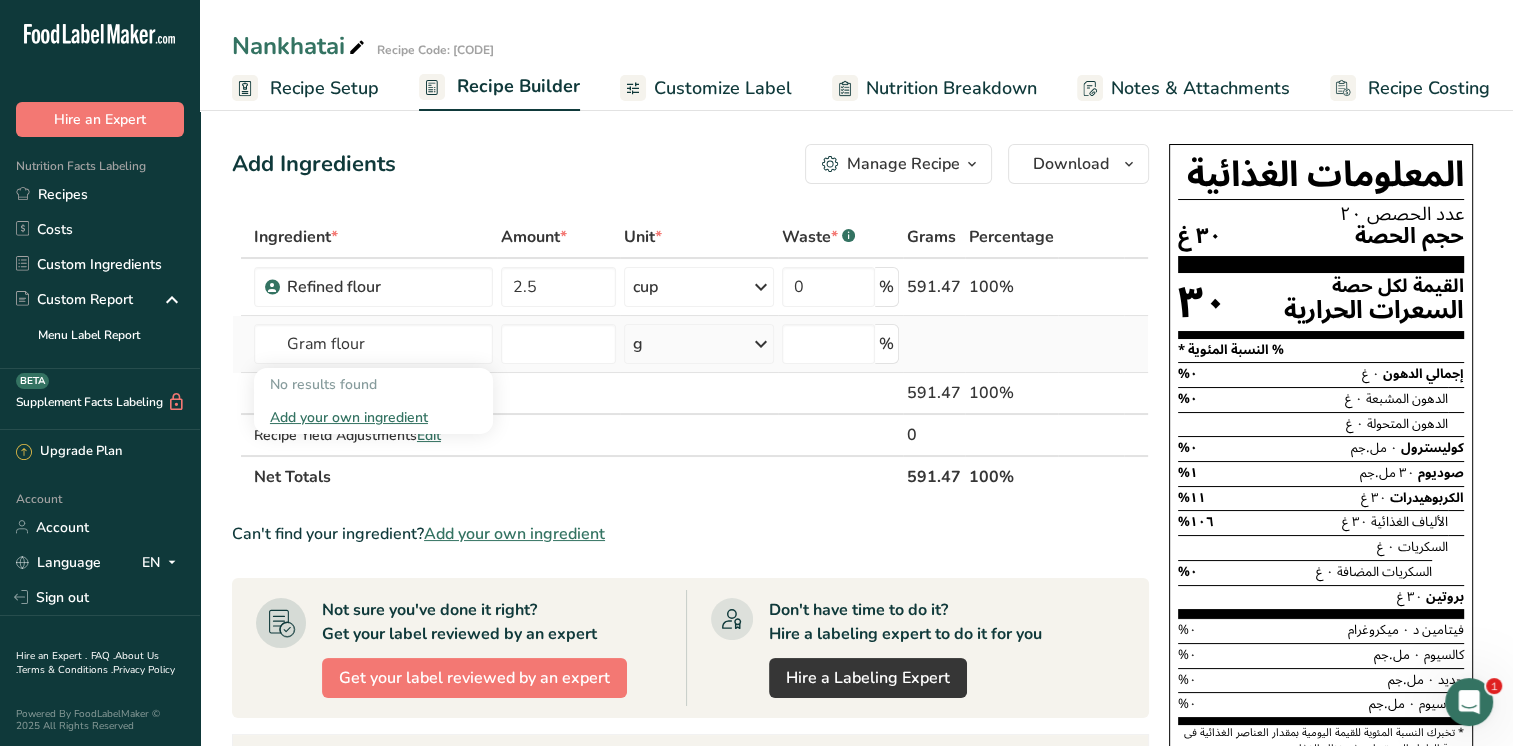 click on "Add your own ingredient" at bounding box center (373, 417) 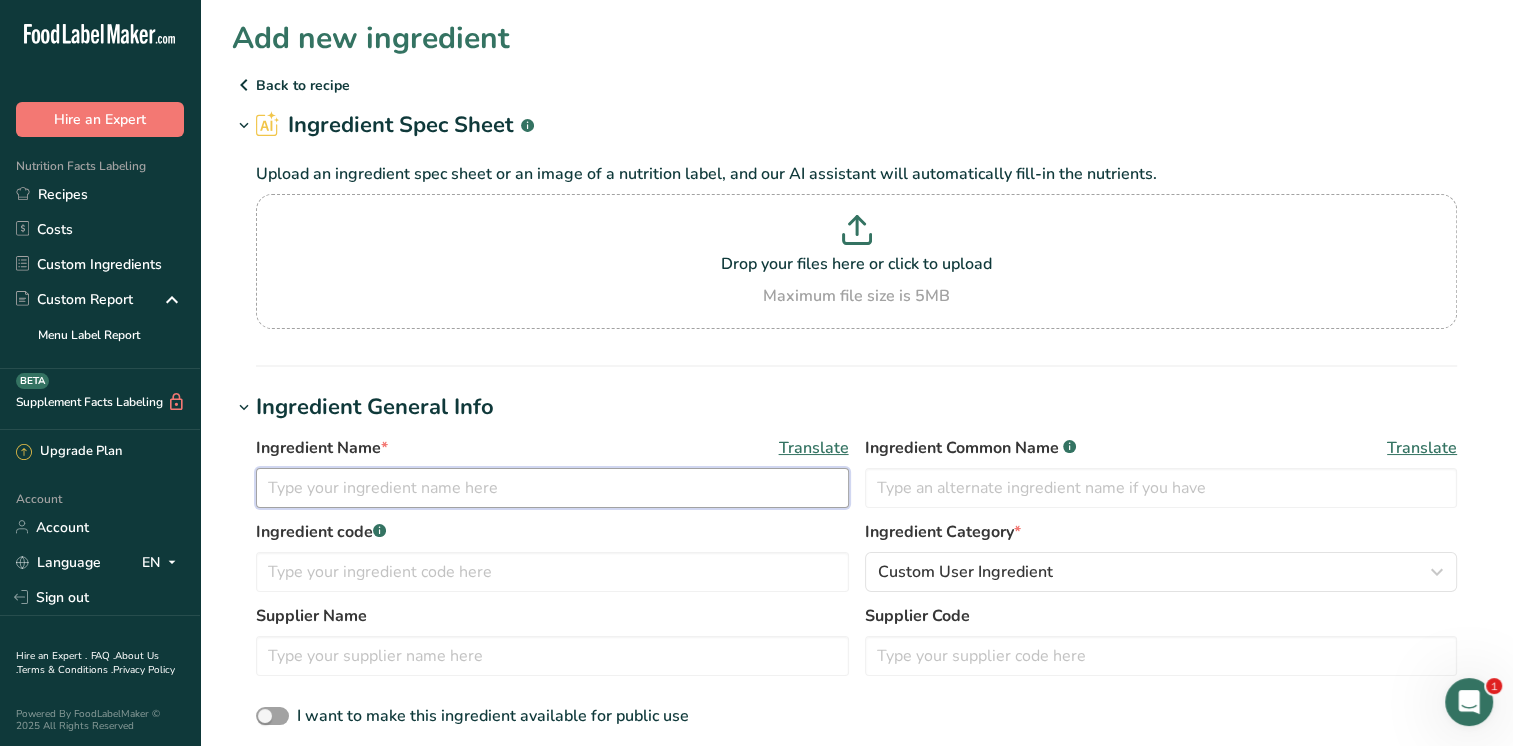 click at bounding box center (552, 488) 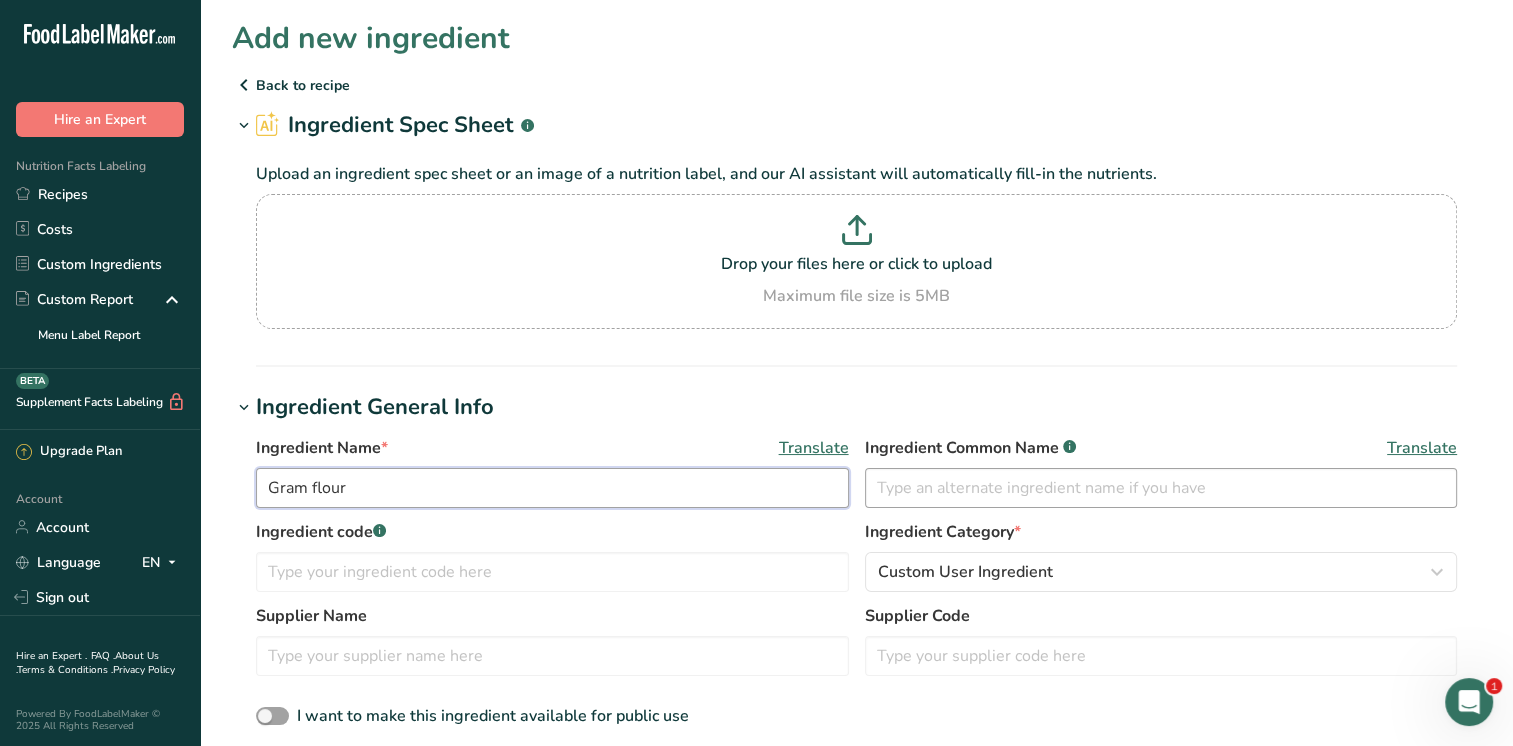 type on "Gram flour" 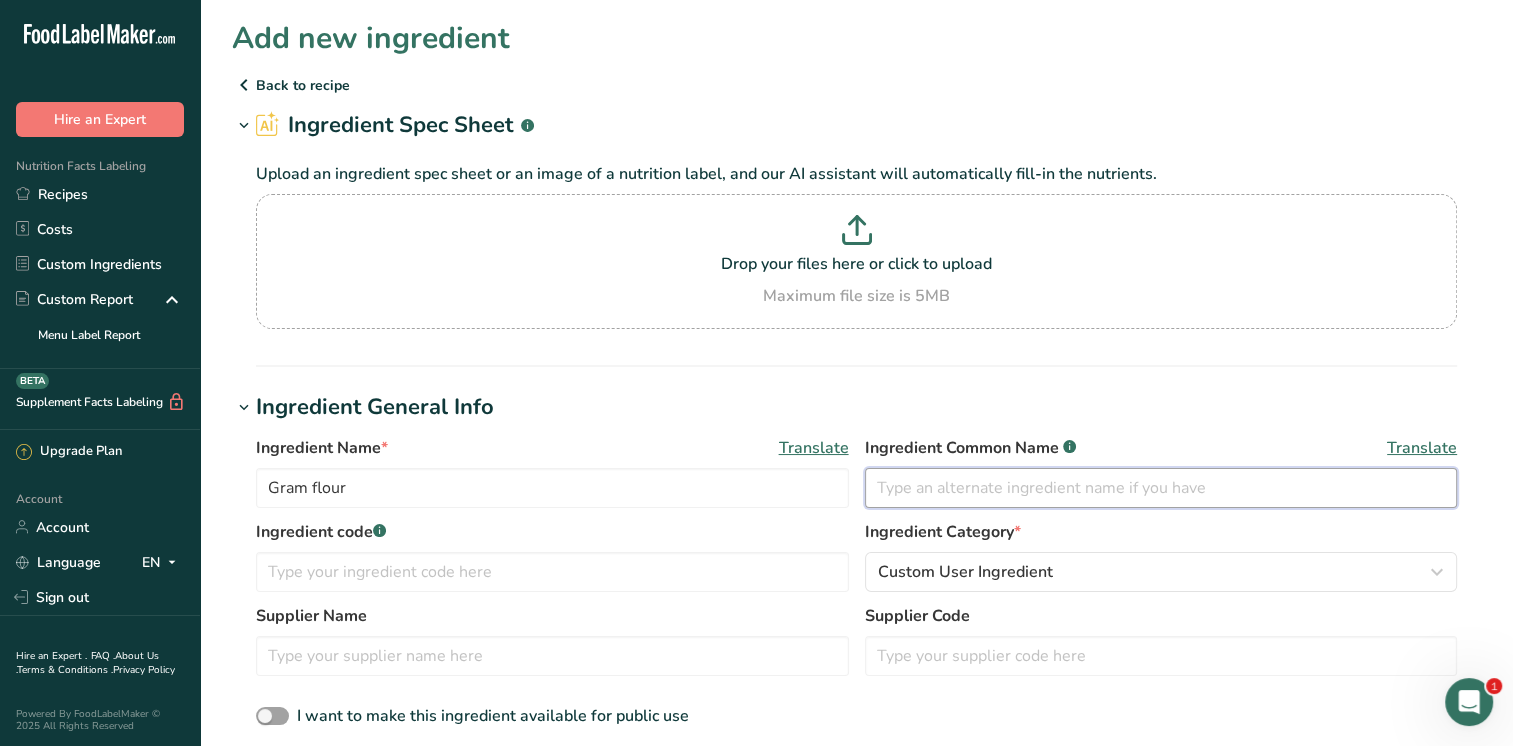 click at bounding box center [1161, 488] 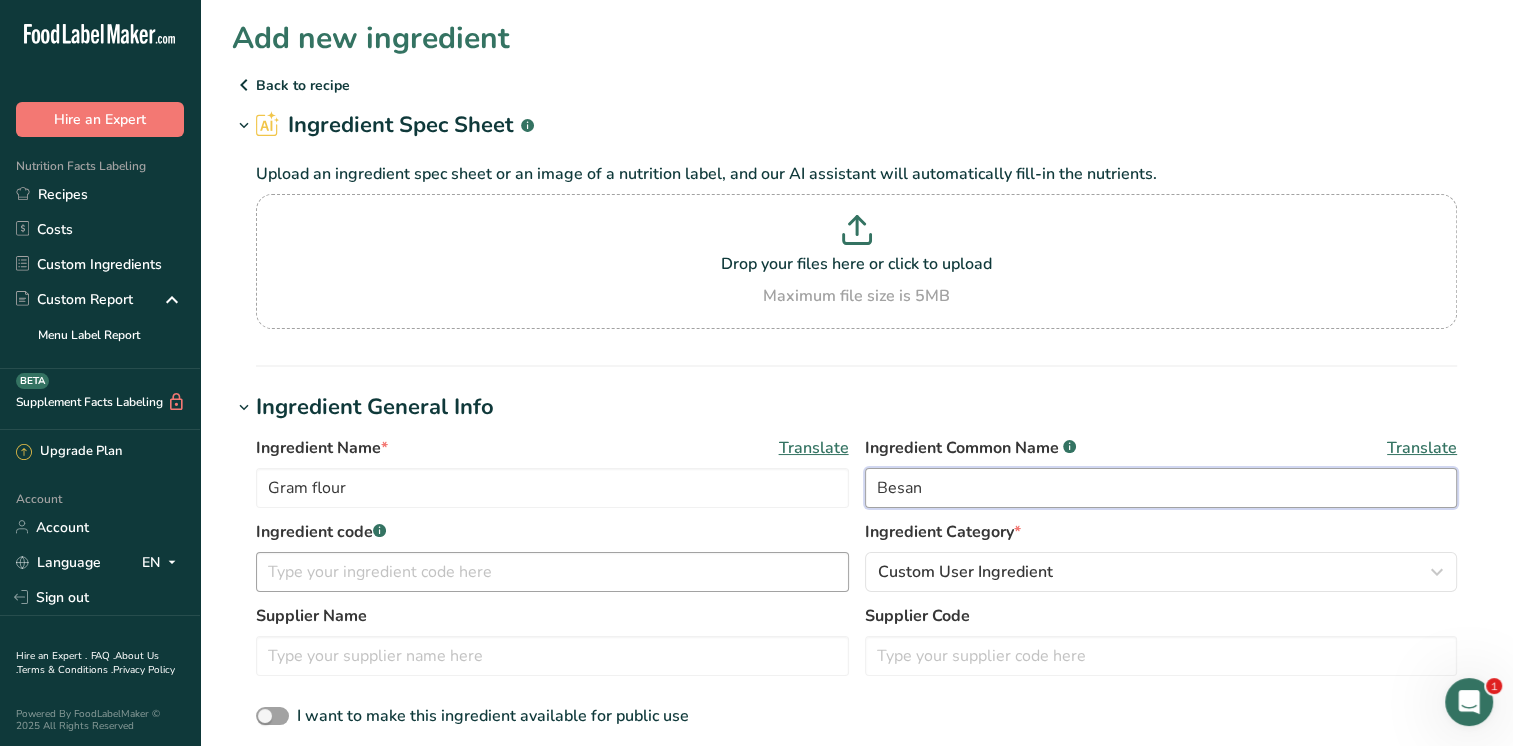 type on "Besan" 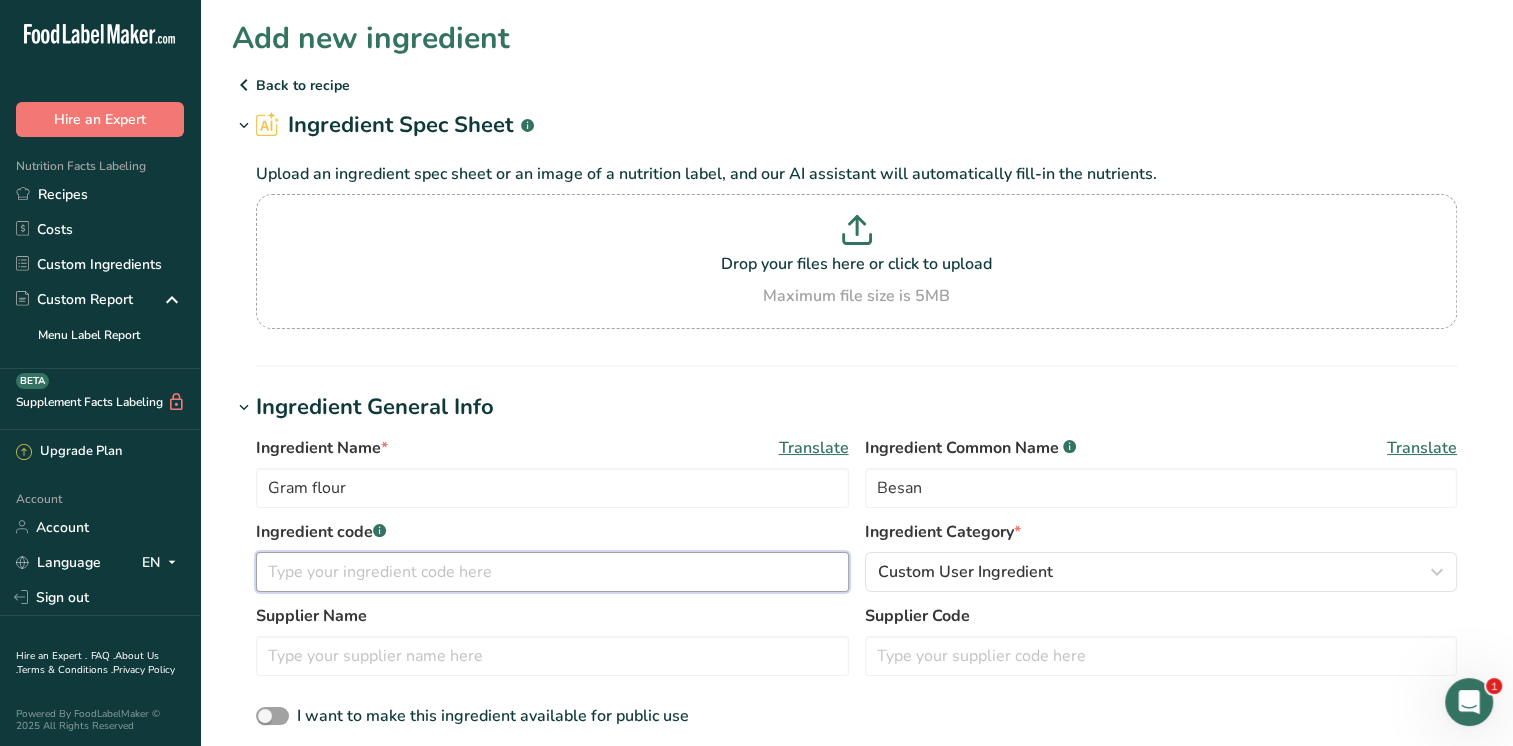 click at bounding box center [552, 572] 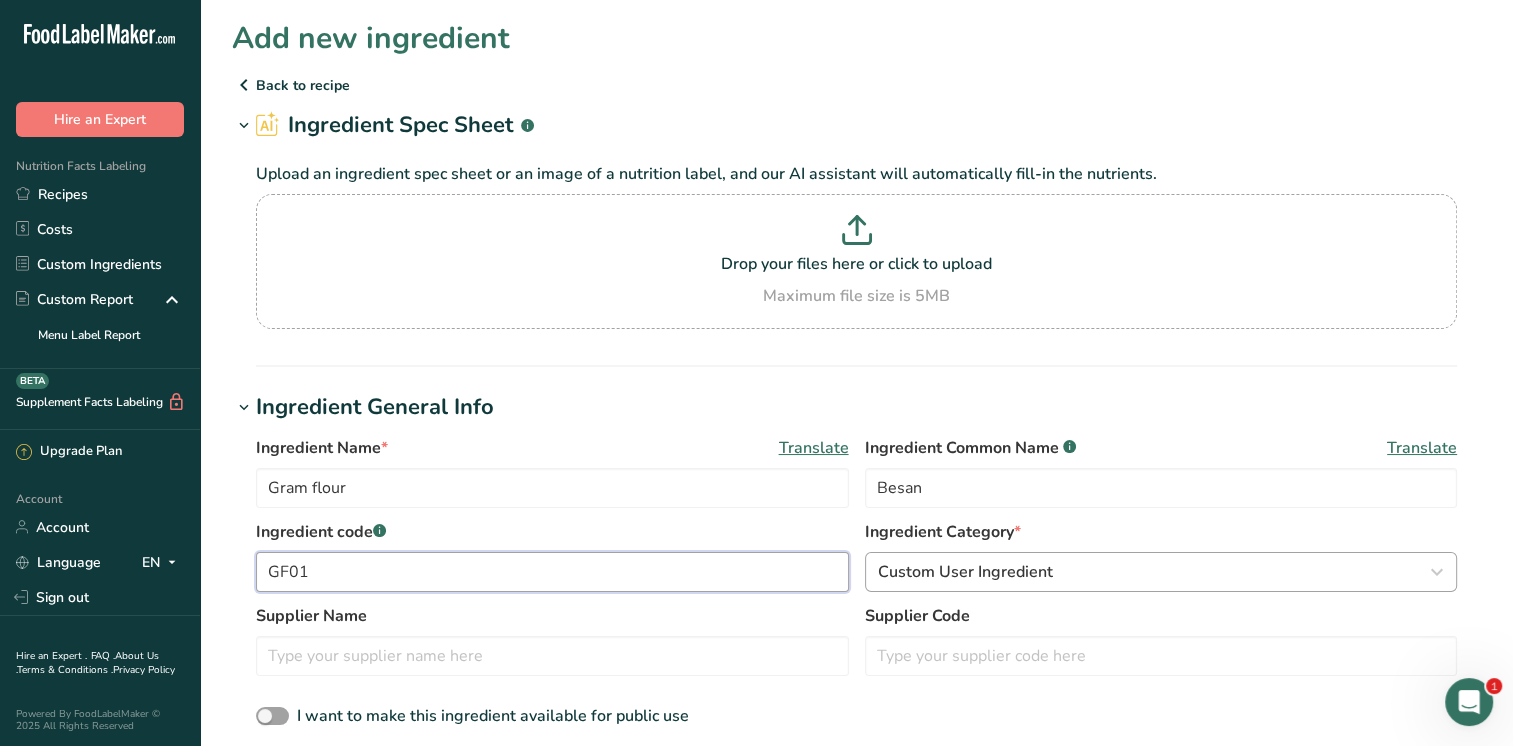 type on "GF01" 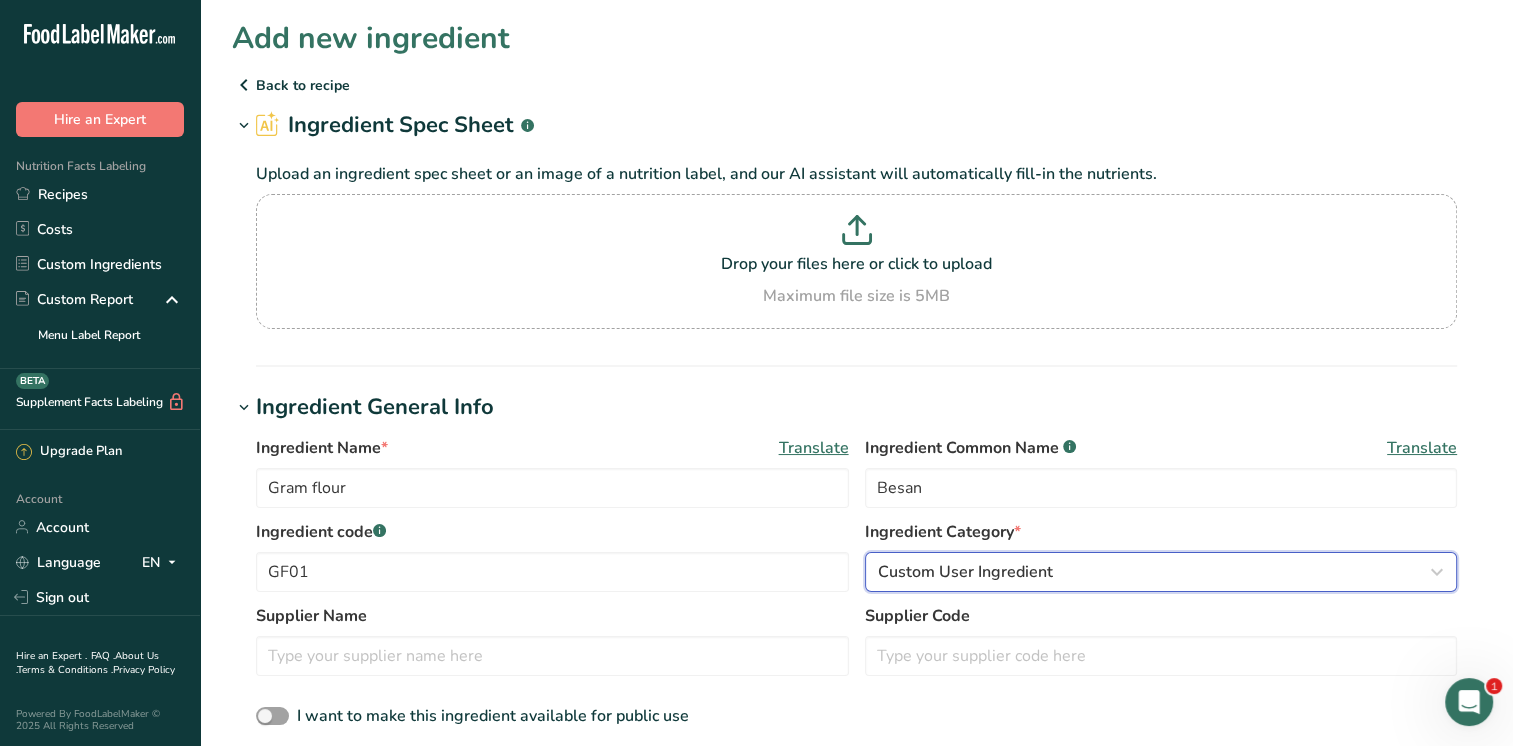 click on "Custom User Ingredient" at bounding box center [1155, 572] 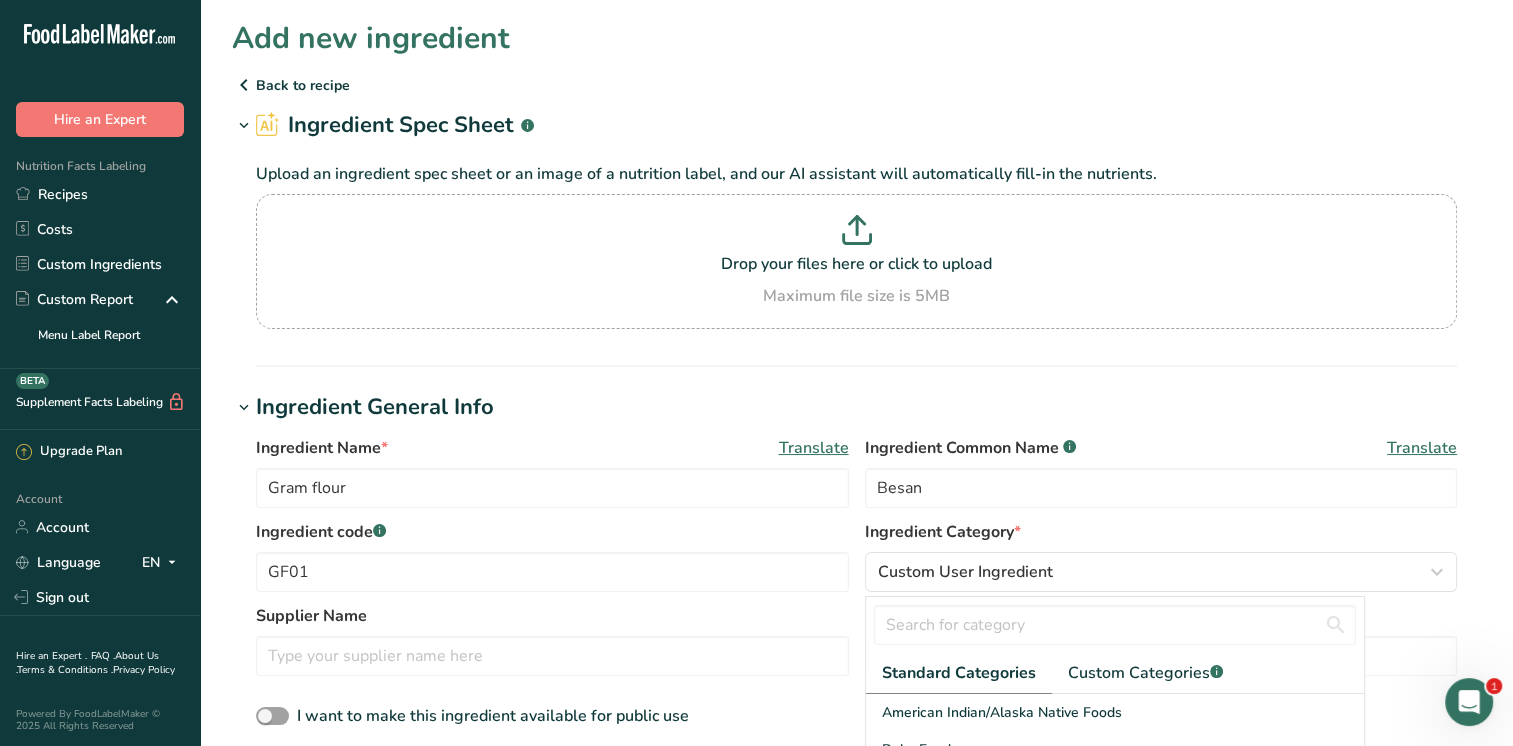 click on "Ingredient Common Name
.a-a{fill:#347362;}.b-a{fill:#fff;}
Translate" at bounding box center [1161, 448] 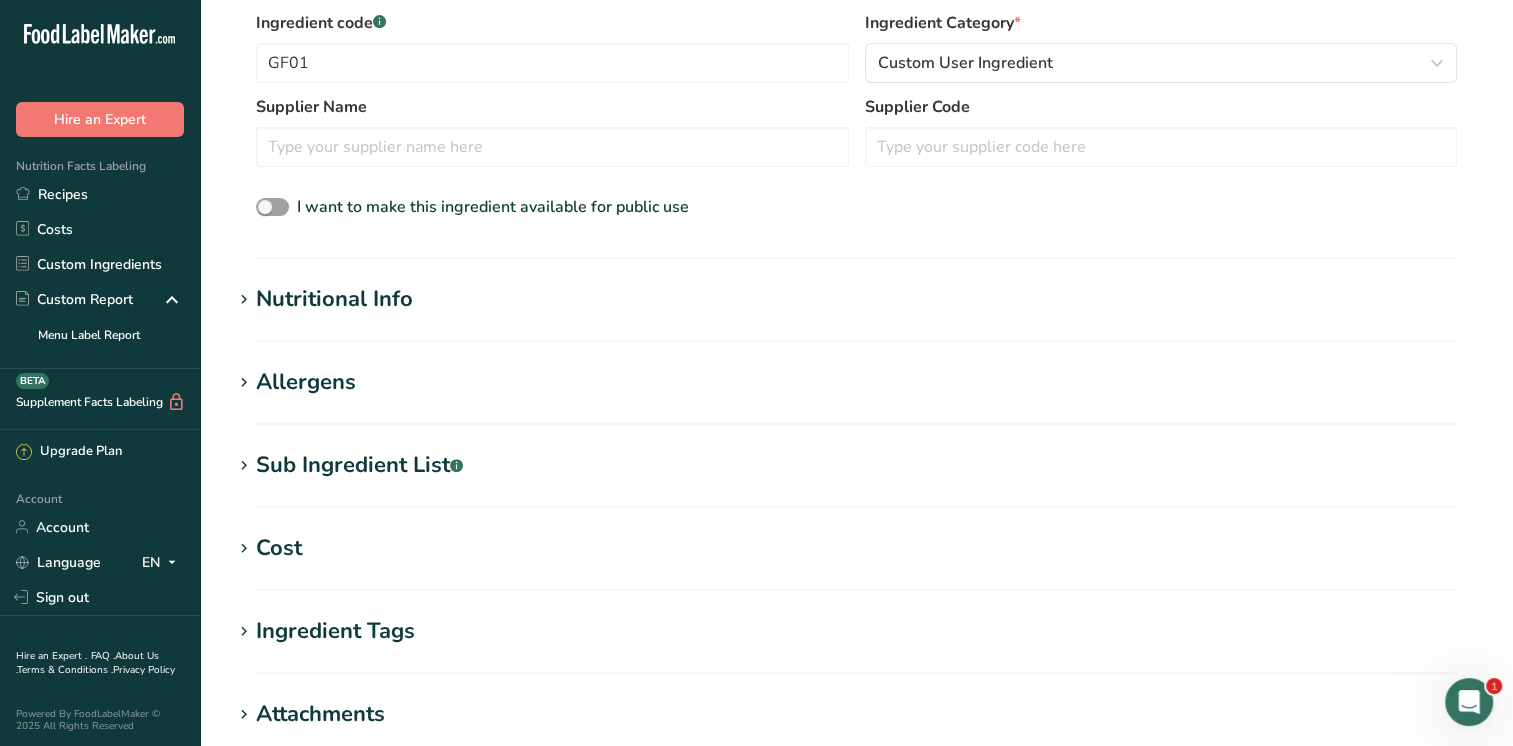scroll, scrollTop: 575, scrollLeft: 0, axis: vertical 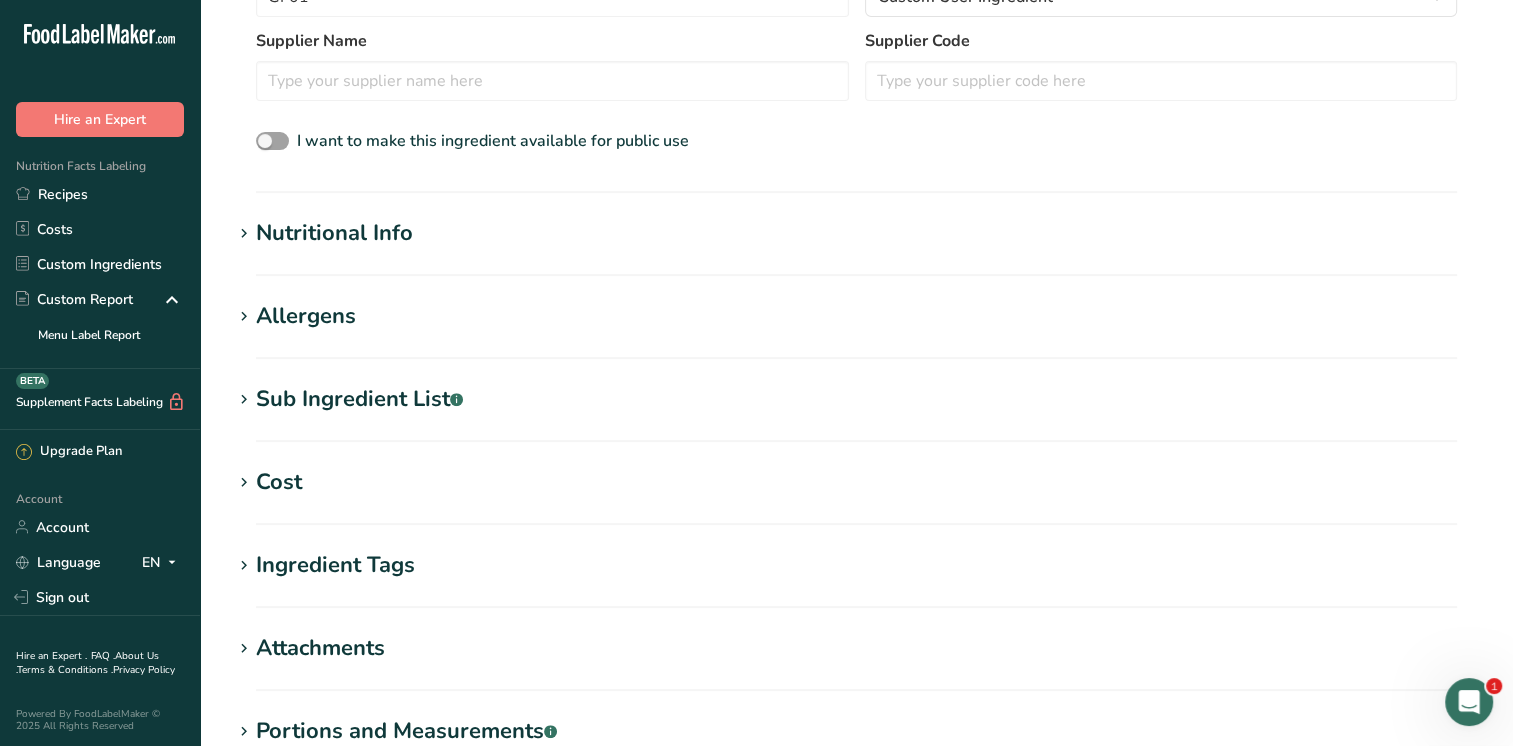 click on "Nutritional Info" at bounding box center [856, 233] 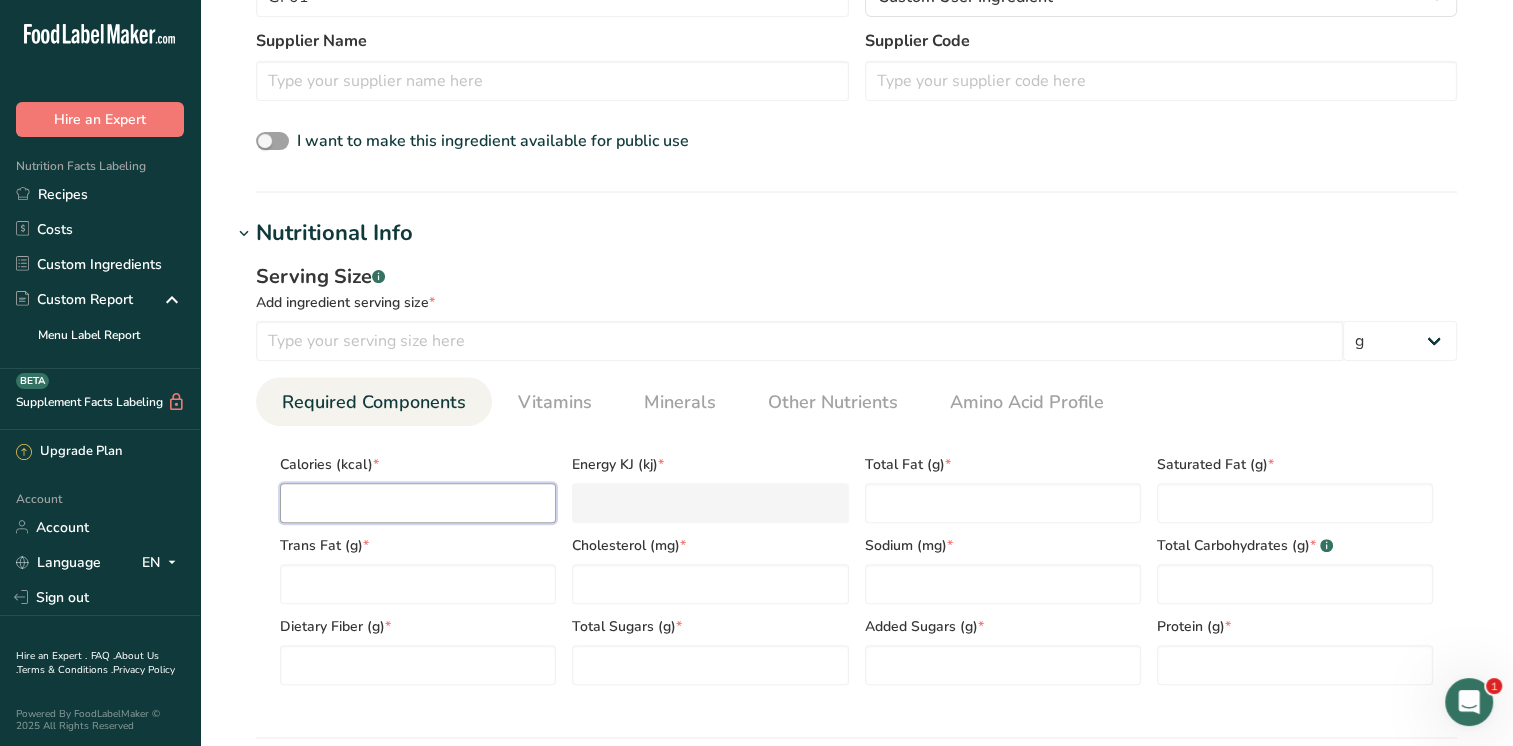 click at bounding box center (418, 503) 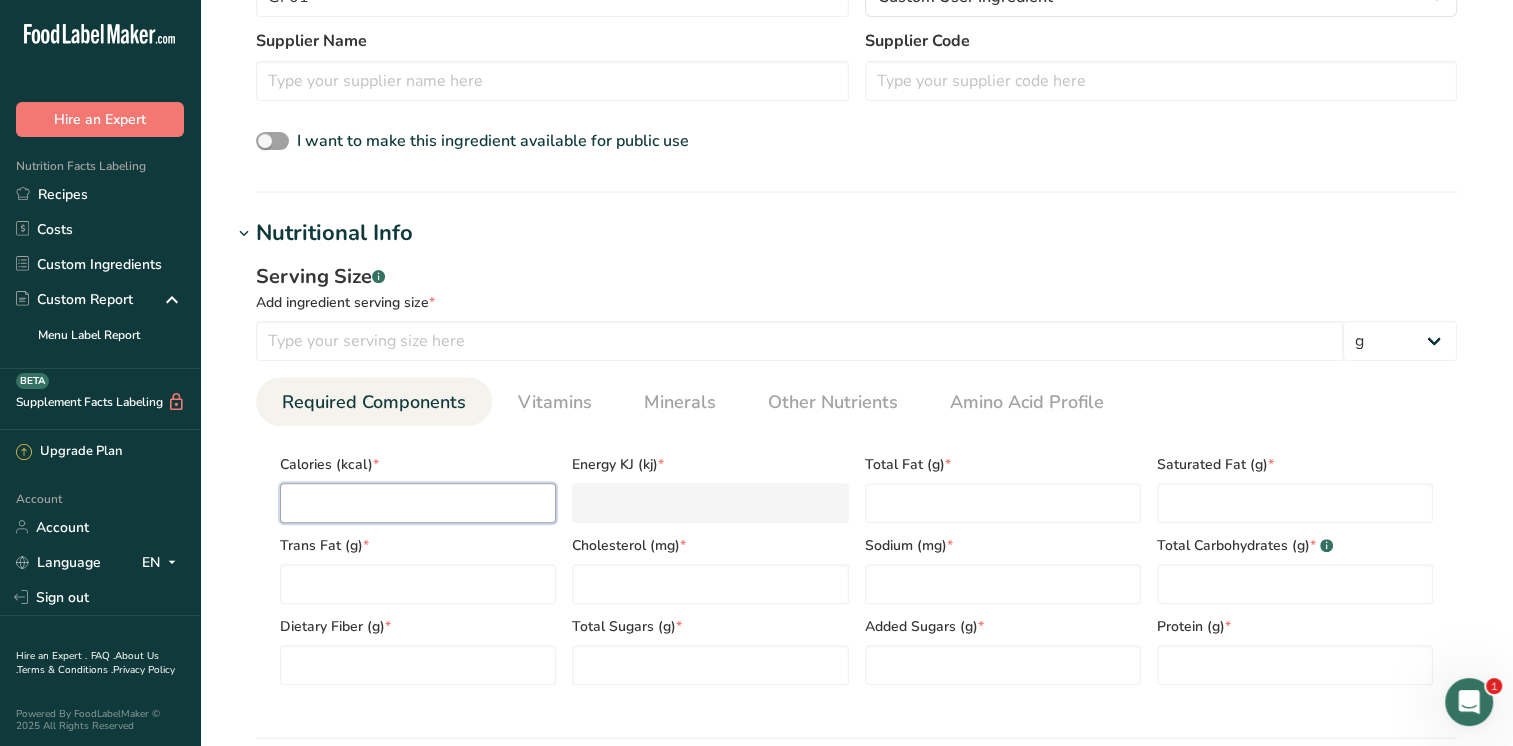 type on "1" 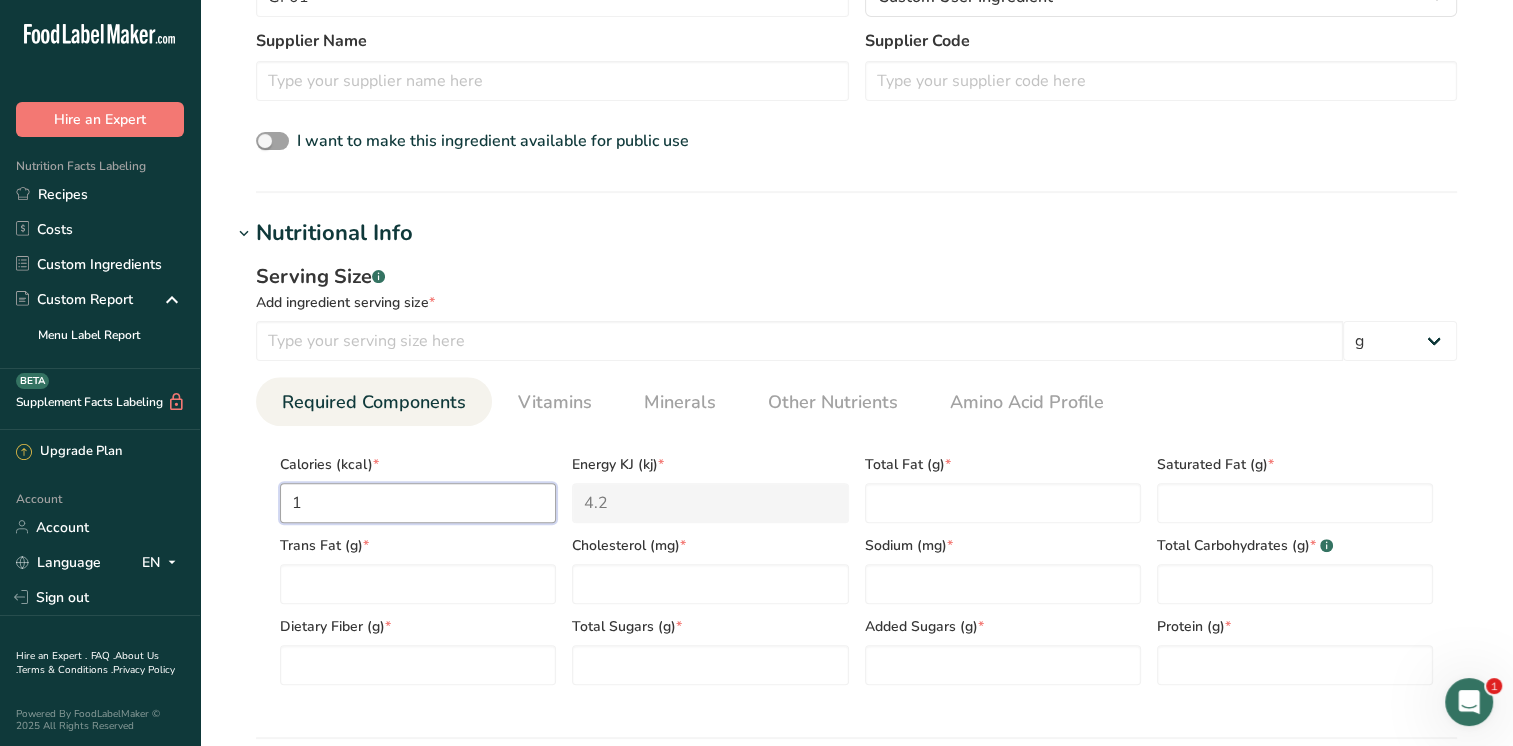 type on "1" 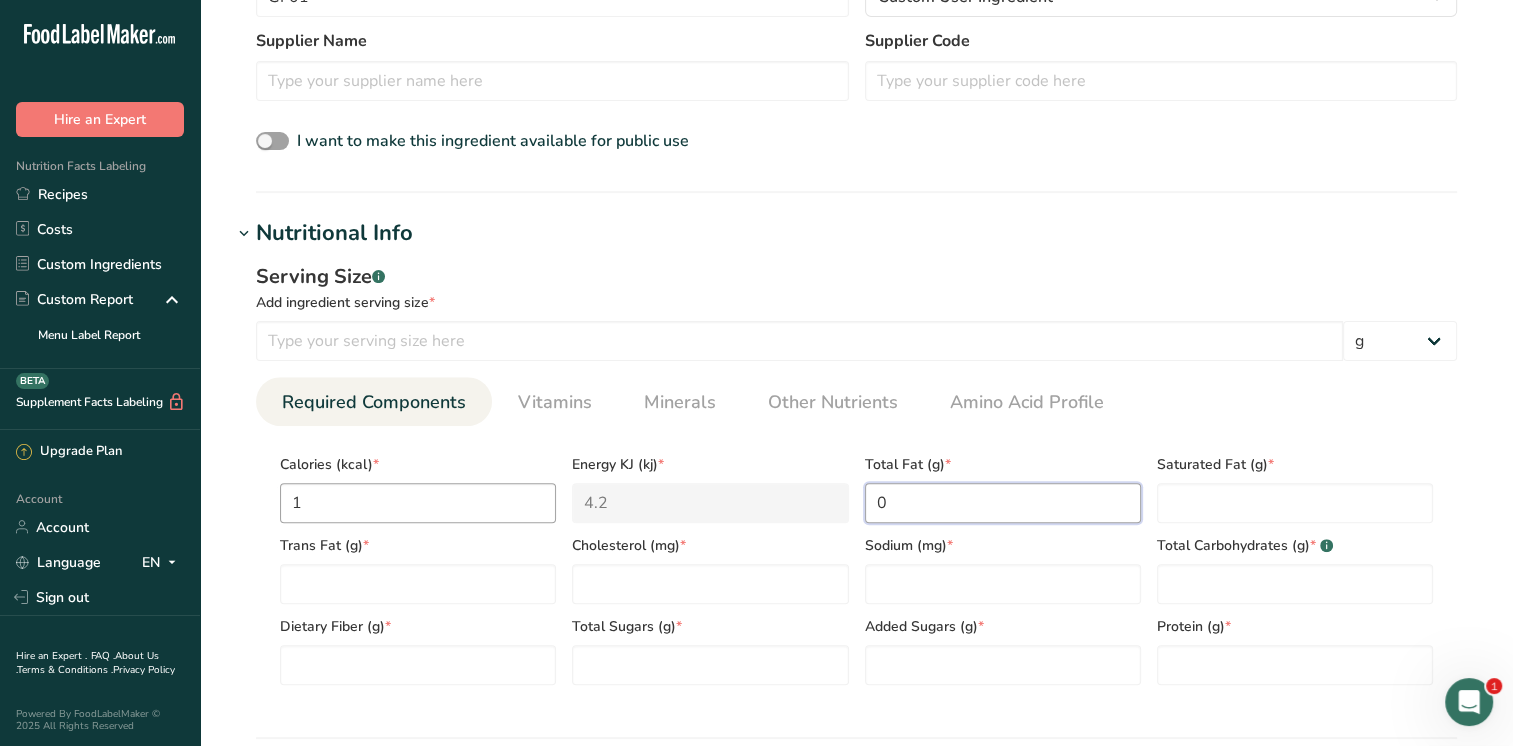type on "0" 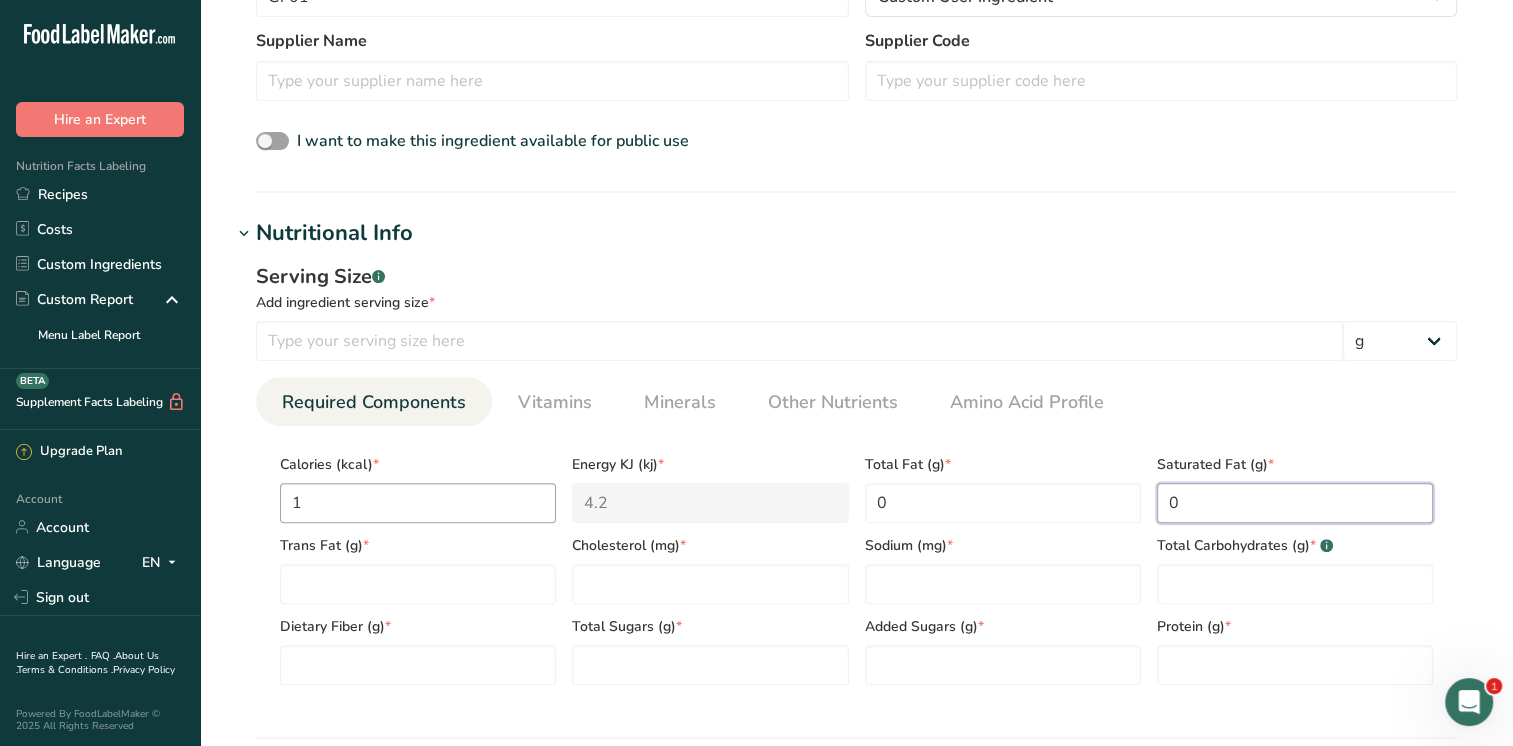 type on "0" 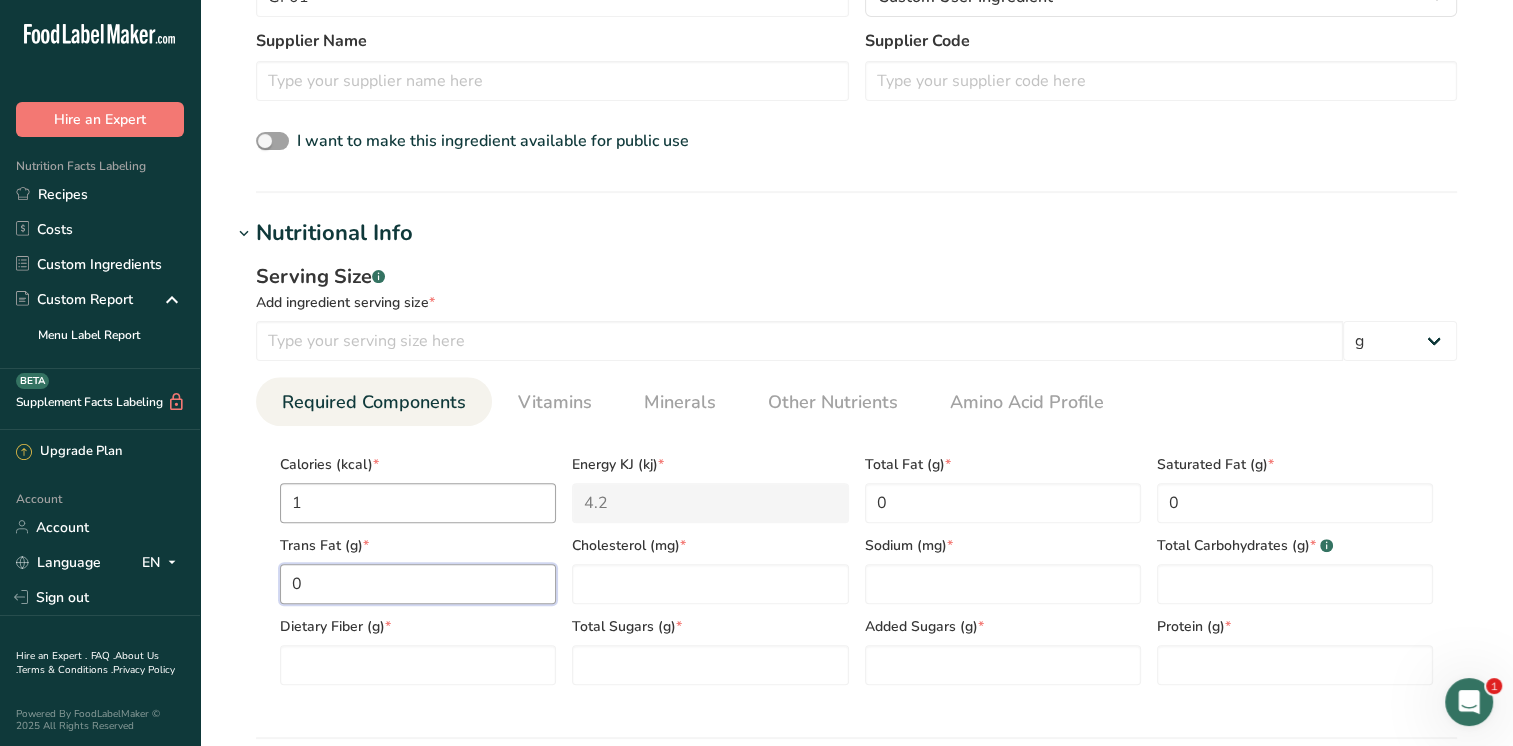 type on "0" 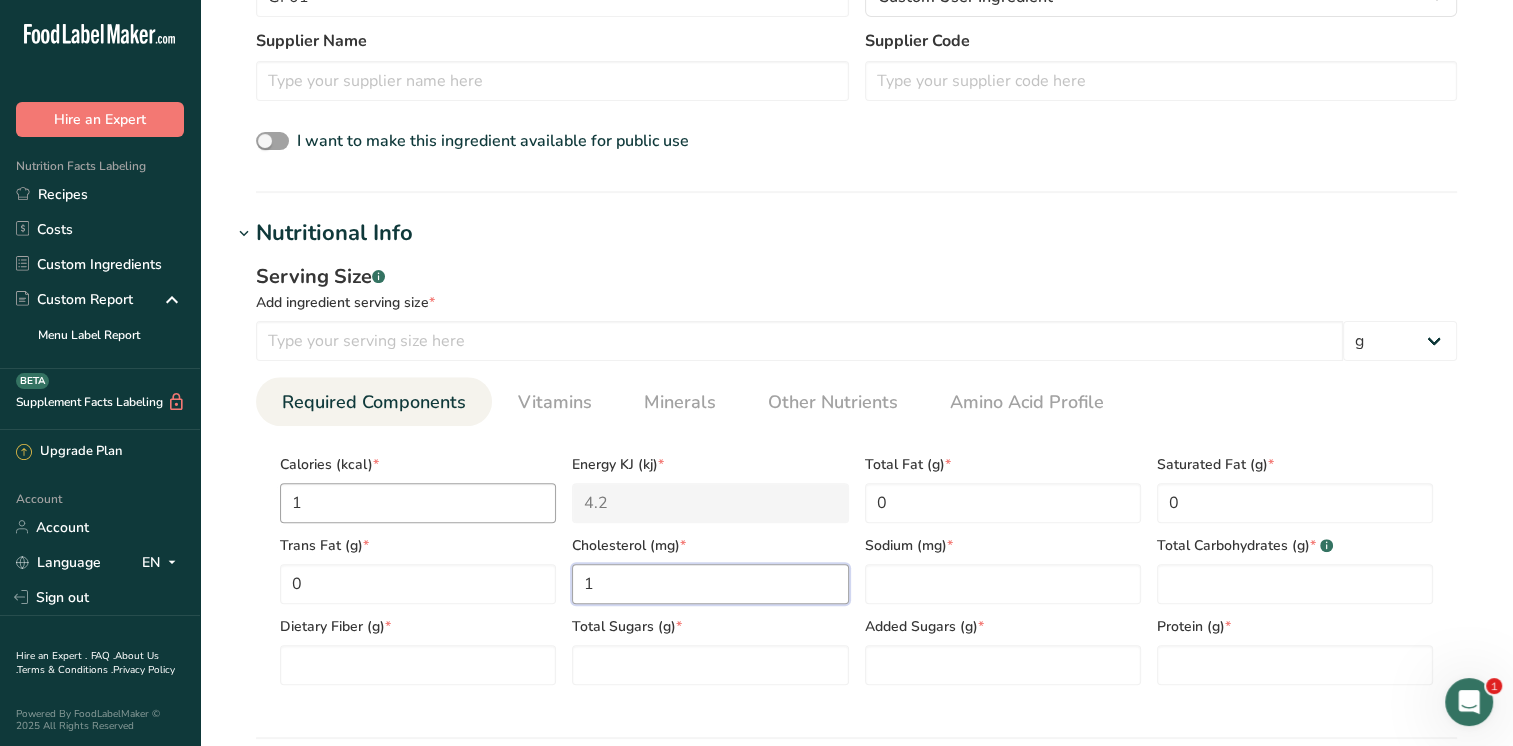 type on "1" 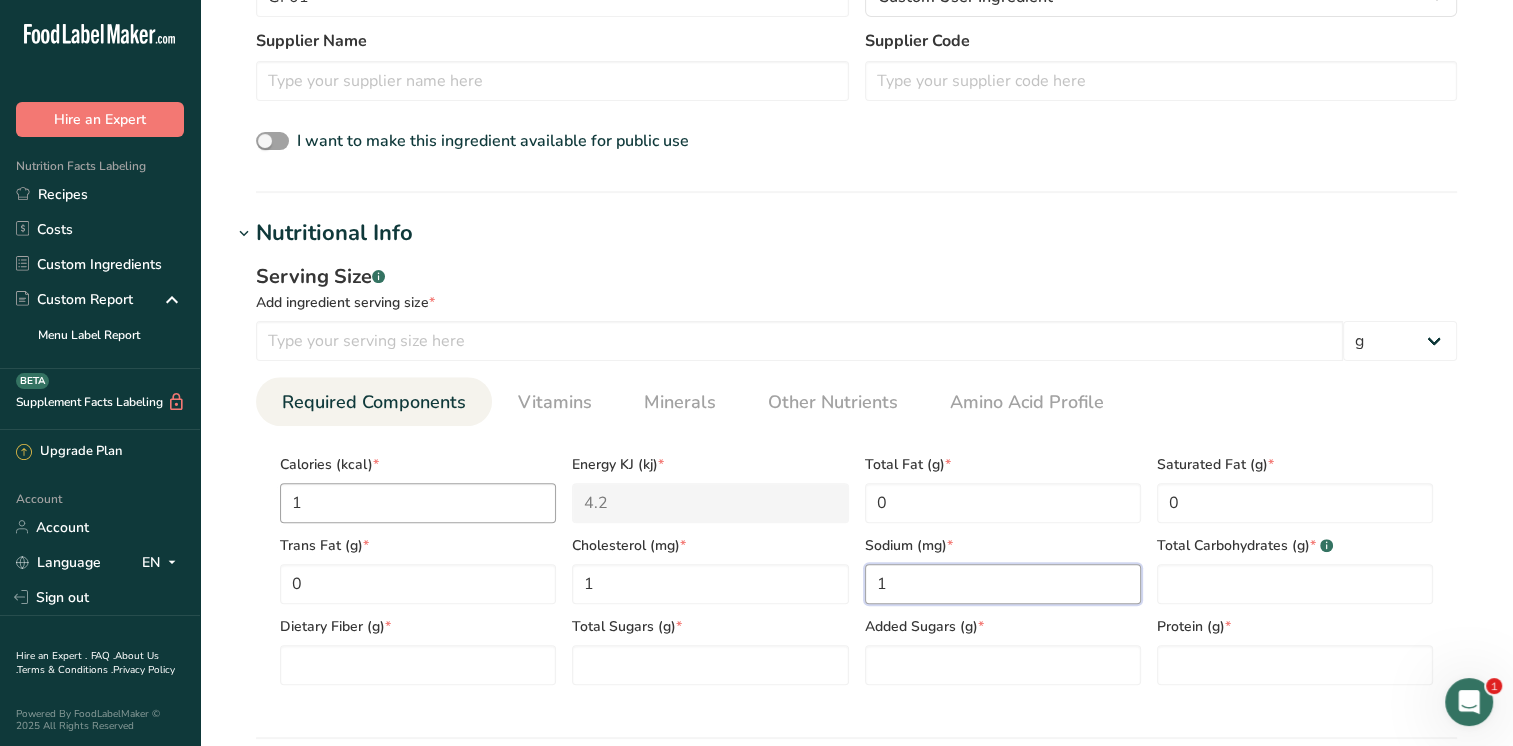 type on "1" 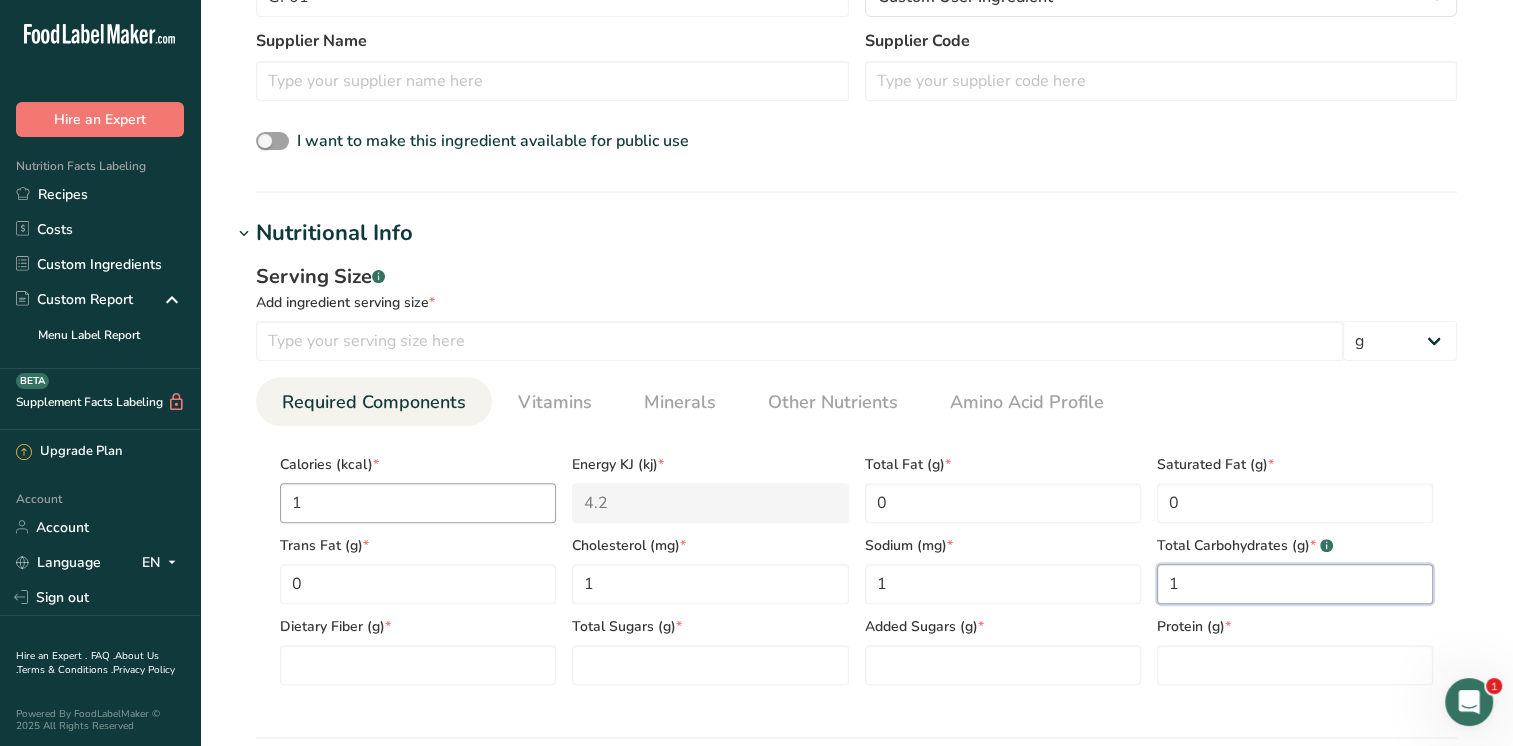 type on "1" 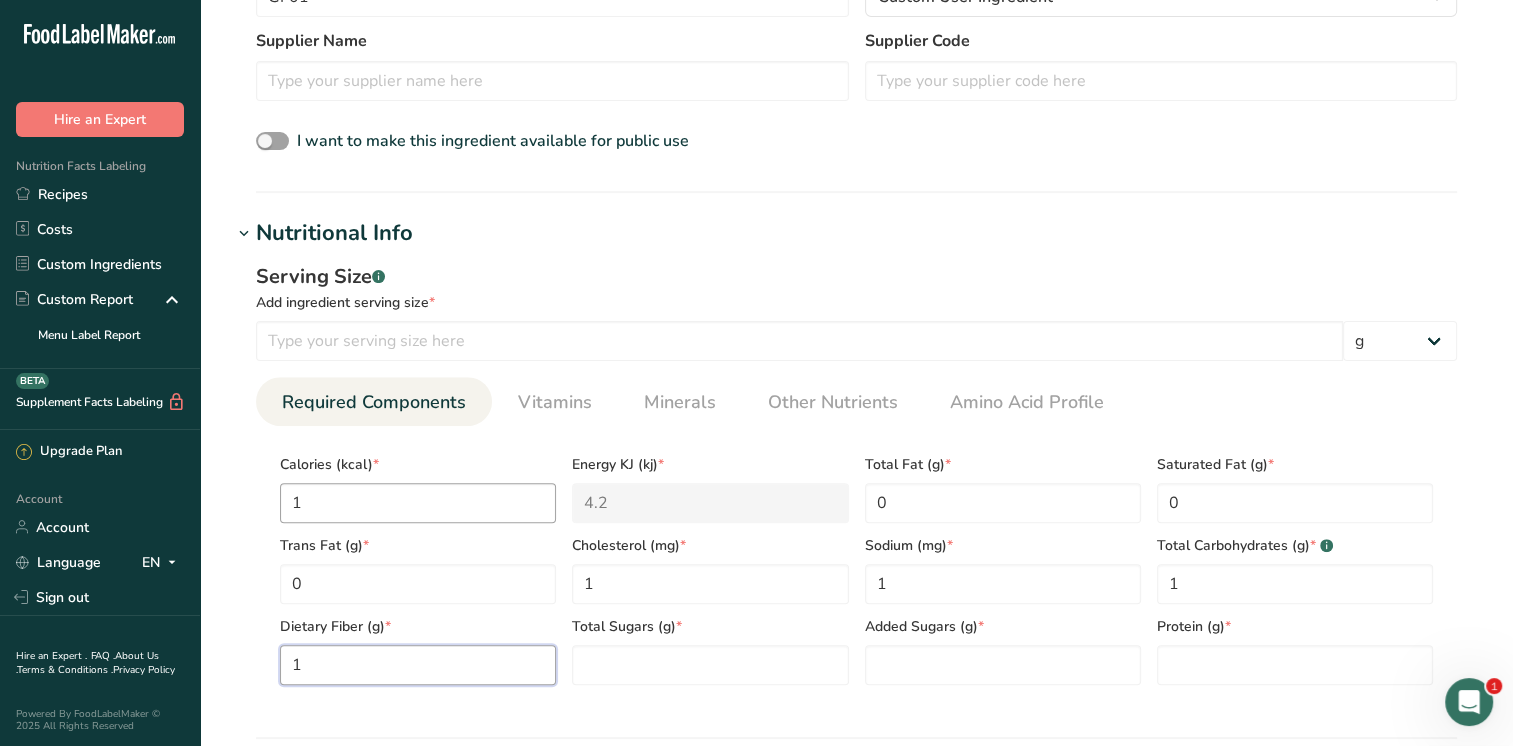 type on "1" 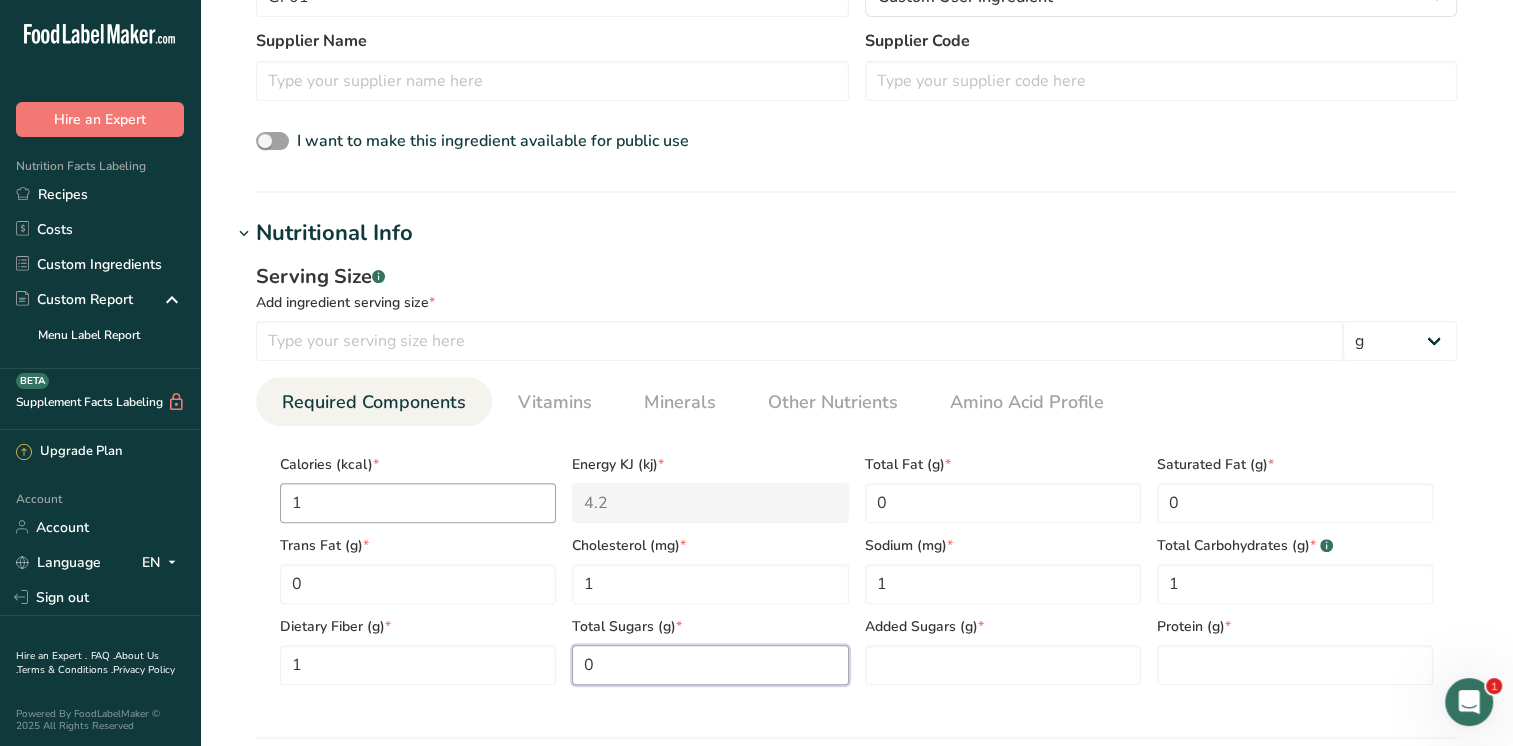 type on "0" 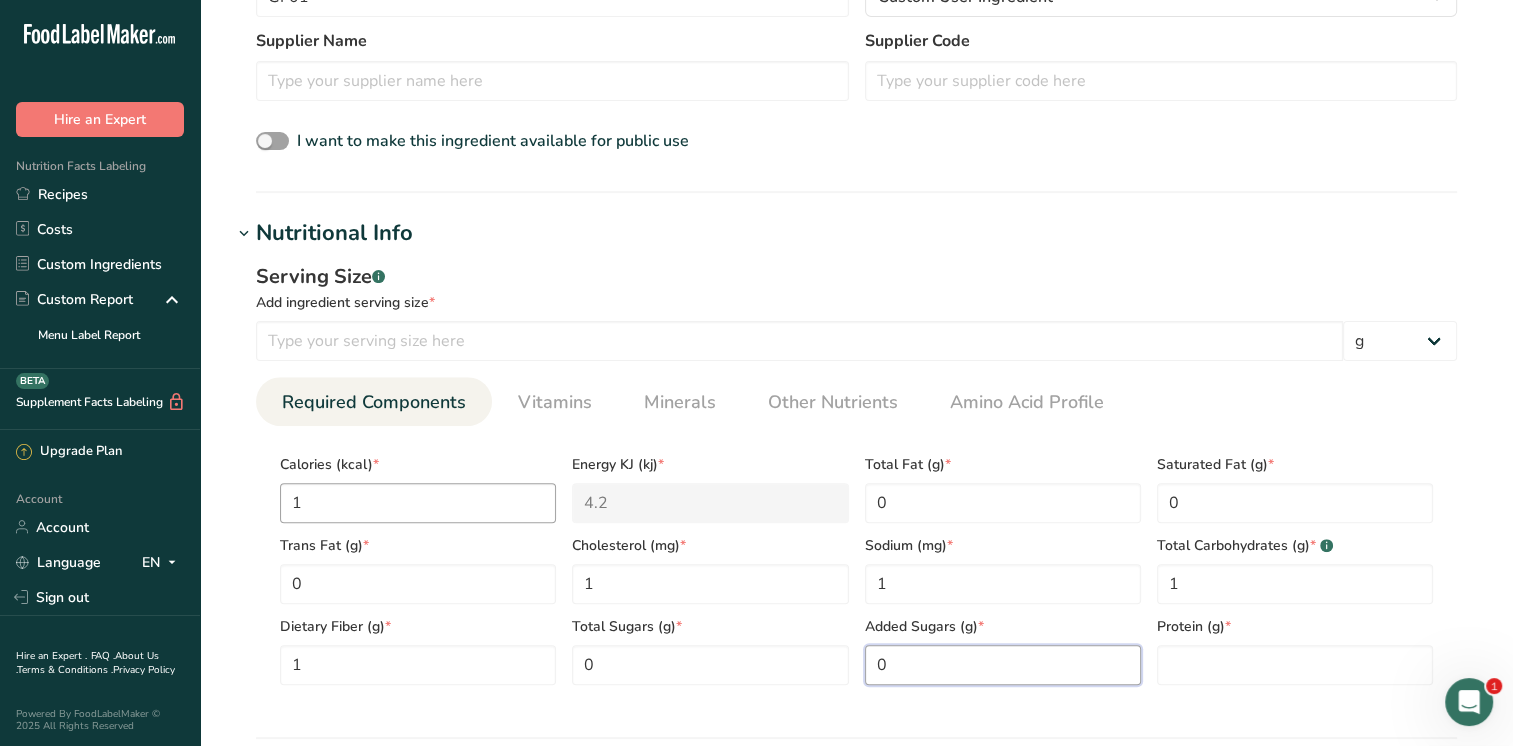 type on "0" 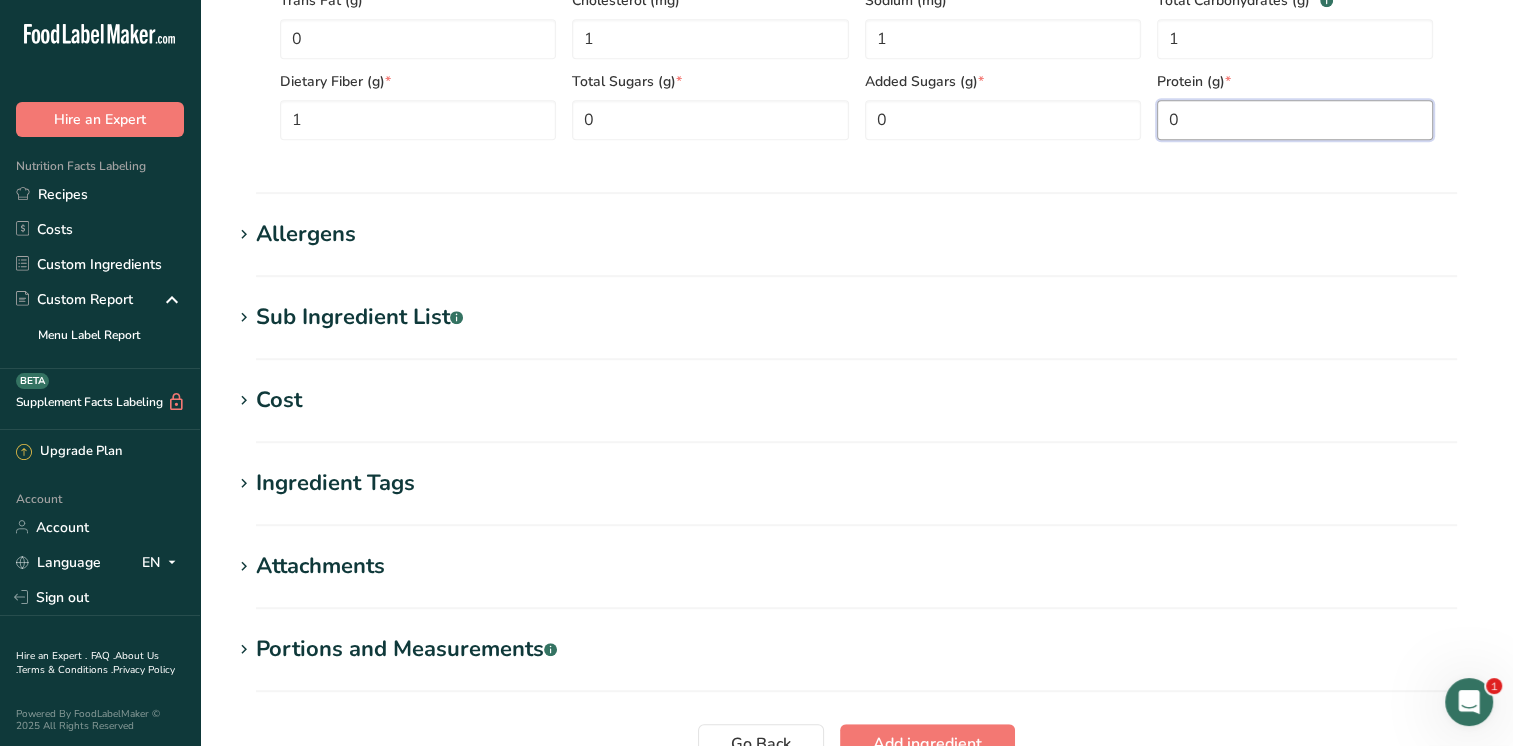 scroll, scrollTop: 1308, scrollLeft: 0, axis: vertical 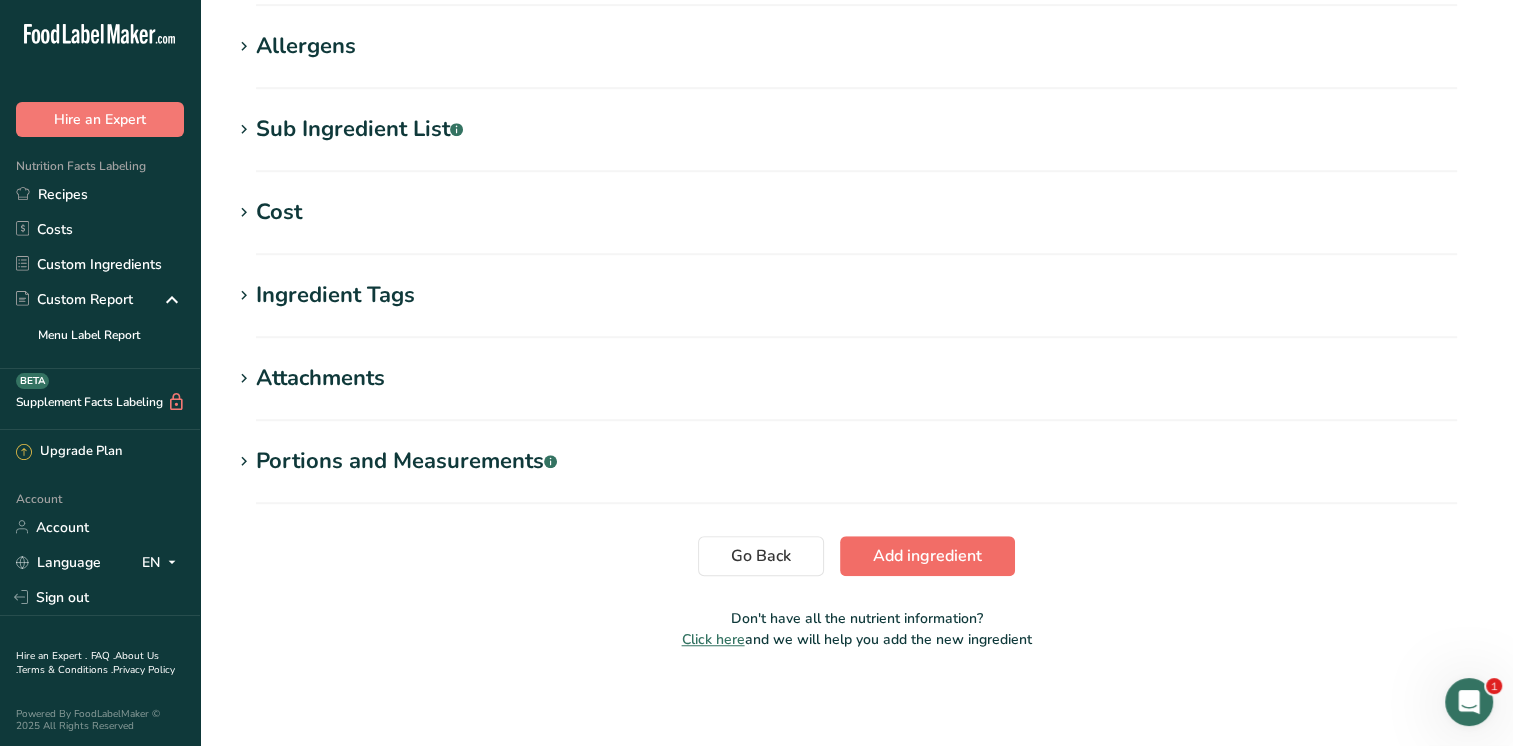 type on "0" 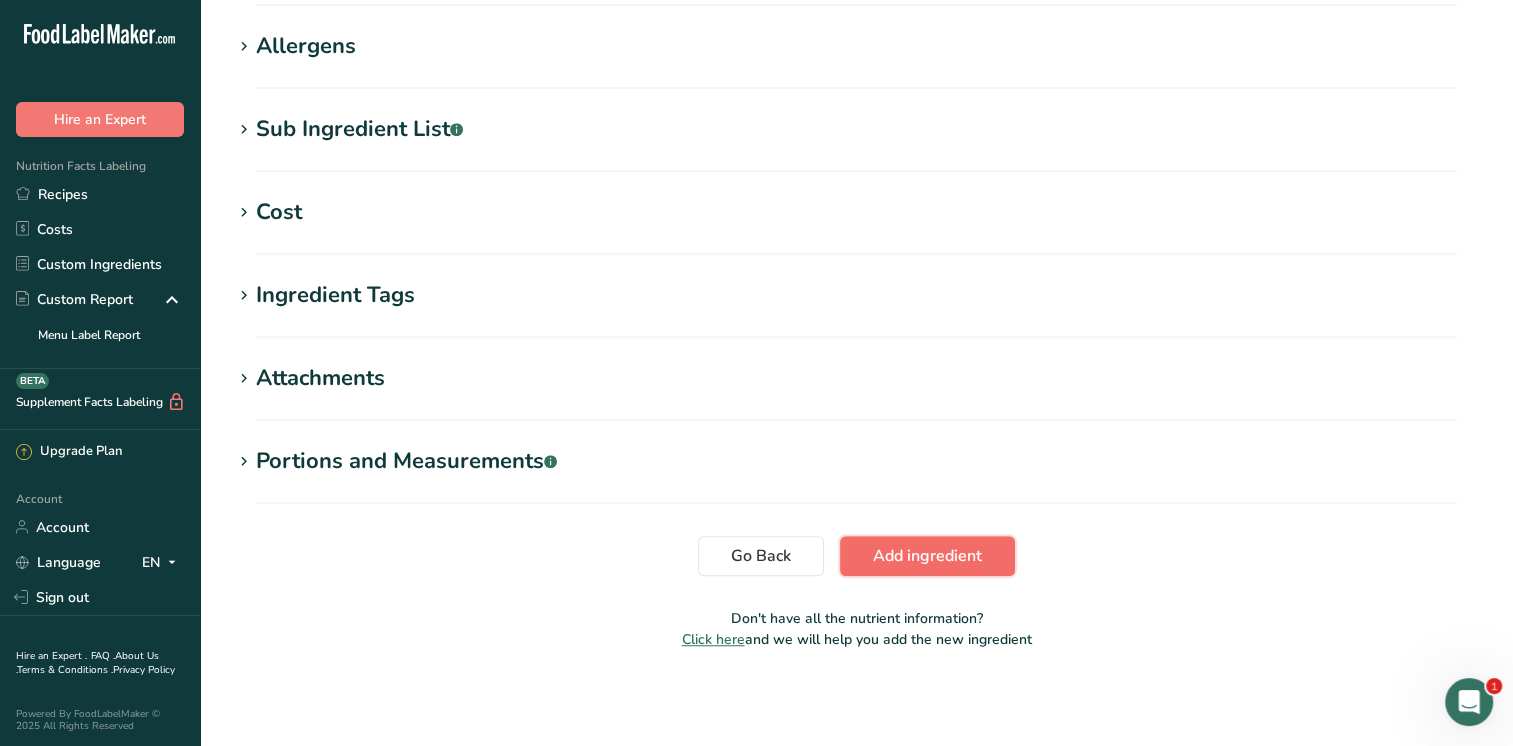 click on "Add ingredient" at bounding box center (927, 556) 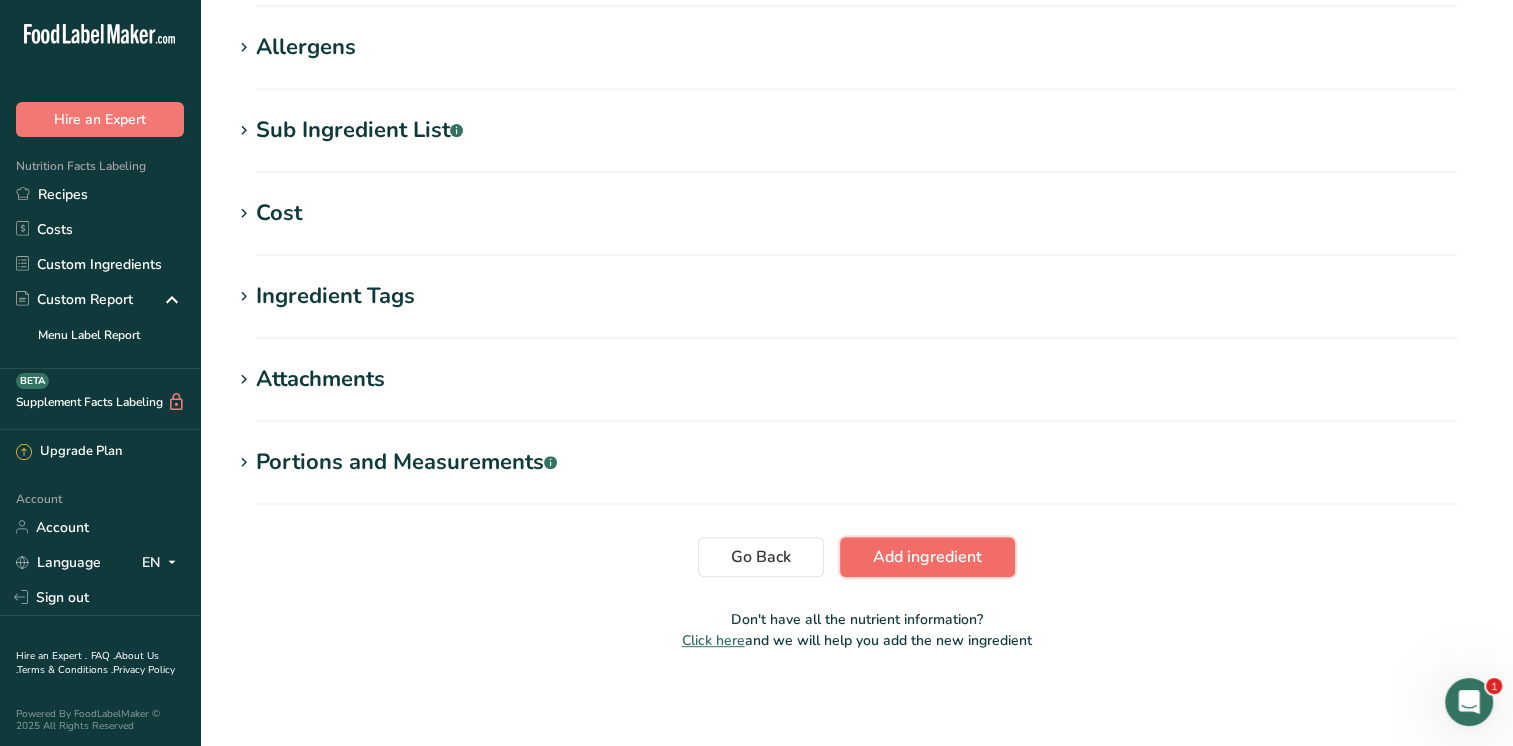 scroll, scrollTop: 792, scrollLeft: 0, axis: vertical 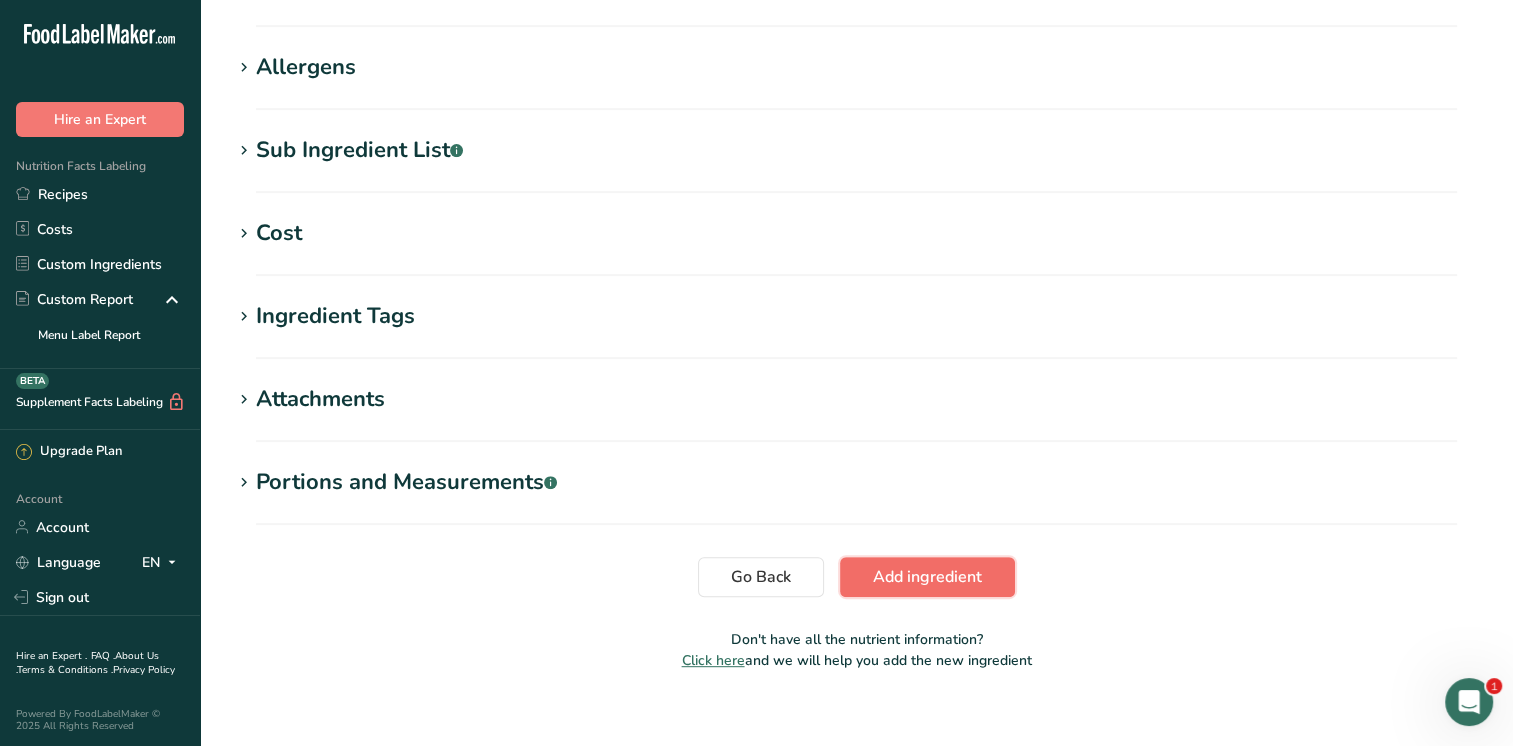 click on "Add ingredient" at bounding box center (927, 577) 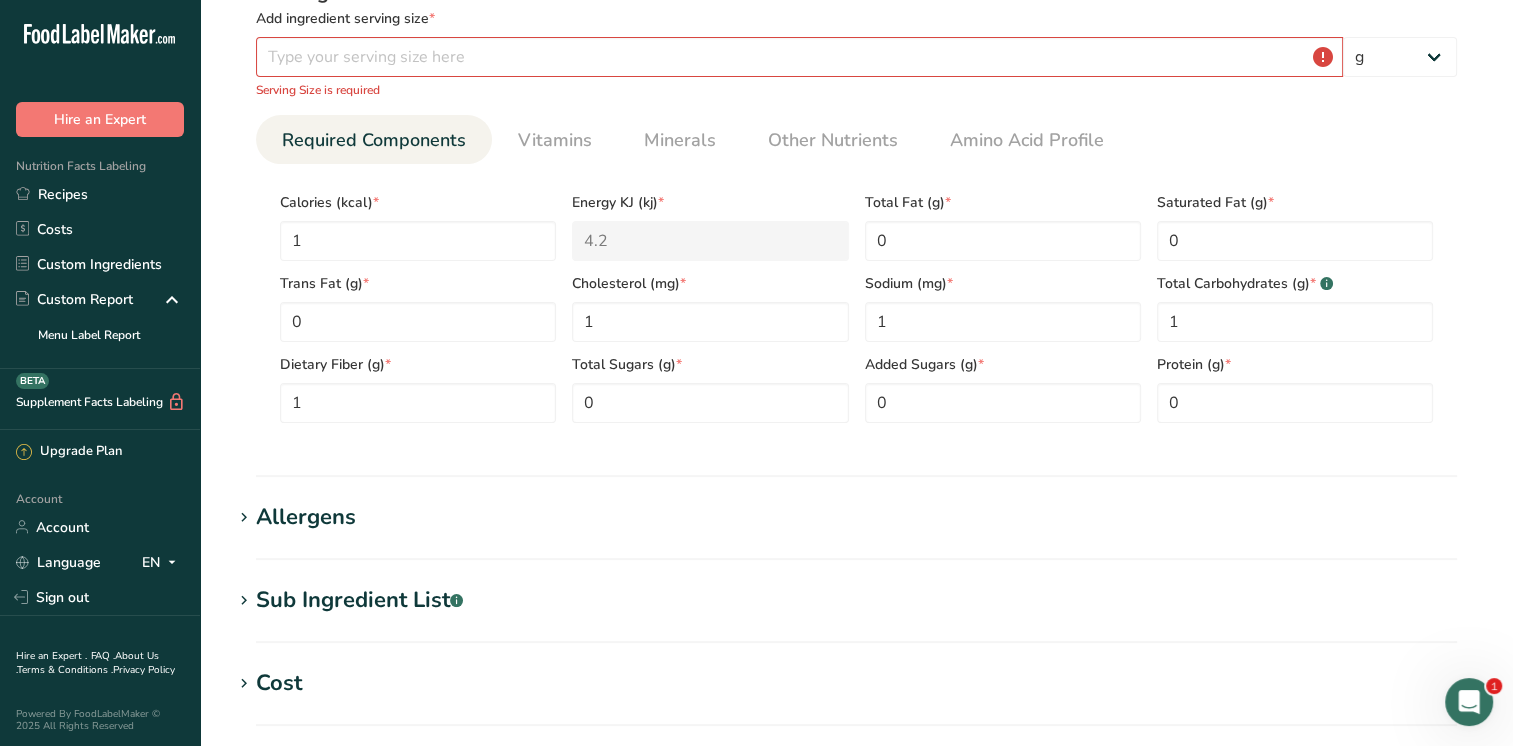 scroll, scrollTop: 275, scrollLeft: 0, axis: vertical 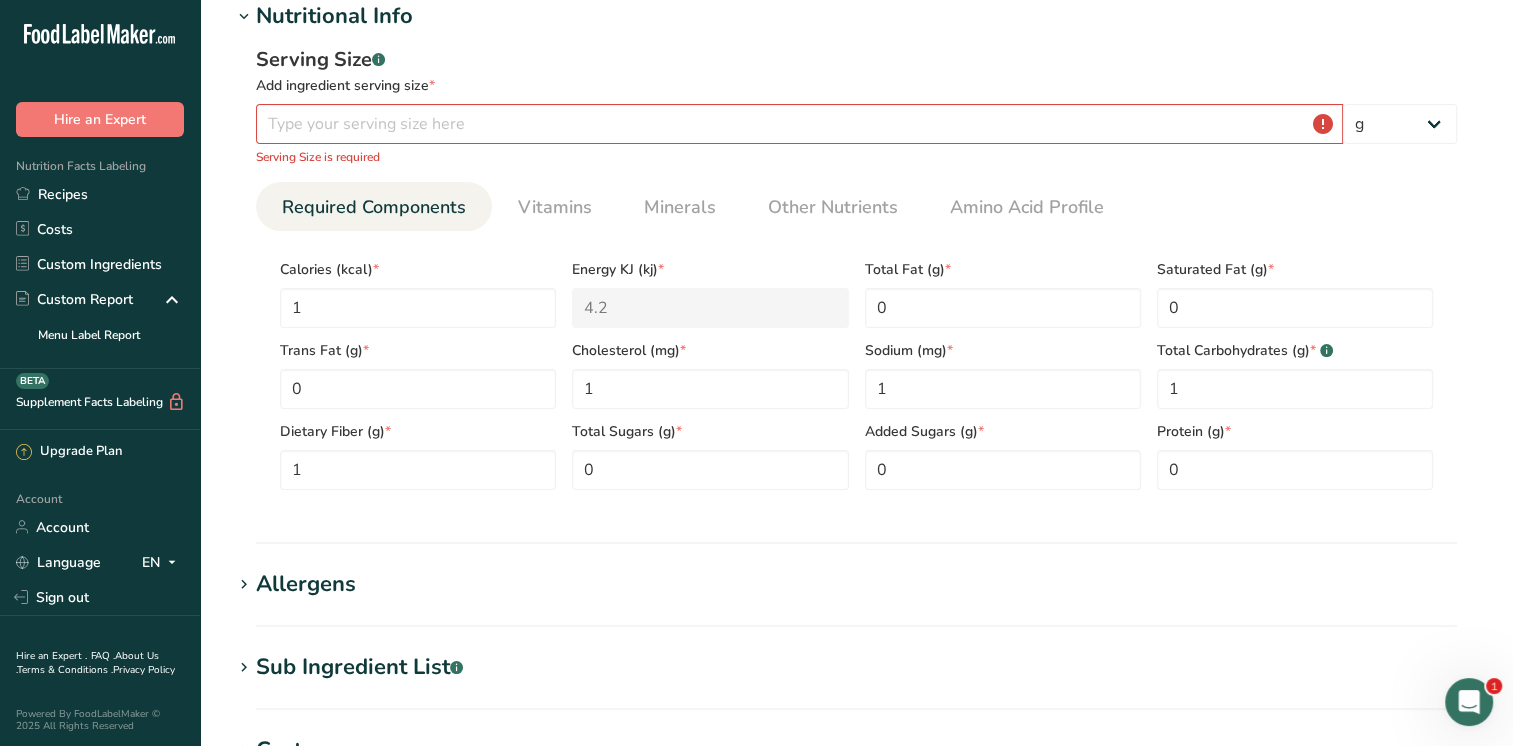 drag, startPoint x: 895, startPoint y: 574, endPoint x: 689, endPoint y: 233, distance: 398.39304 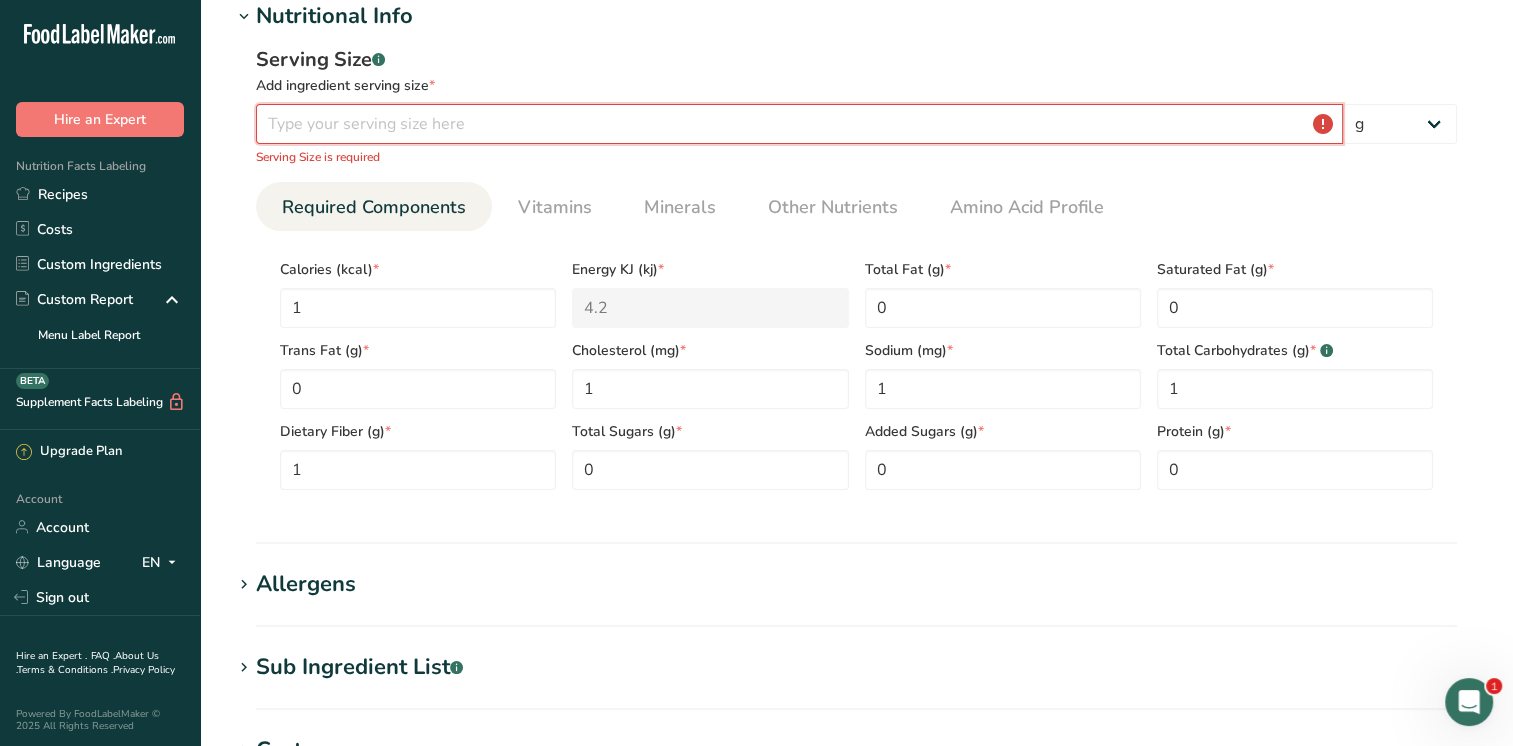 click at bounding box center [799, 124] 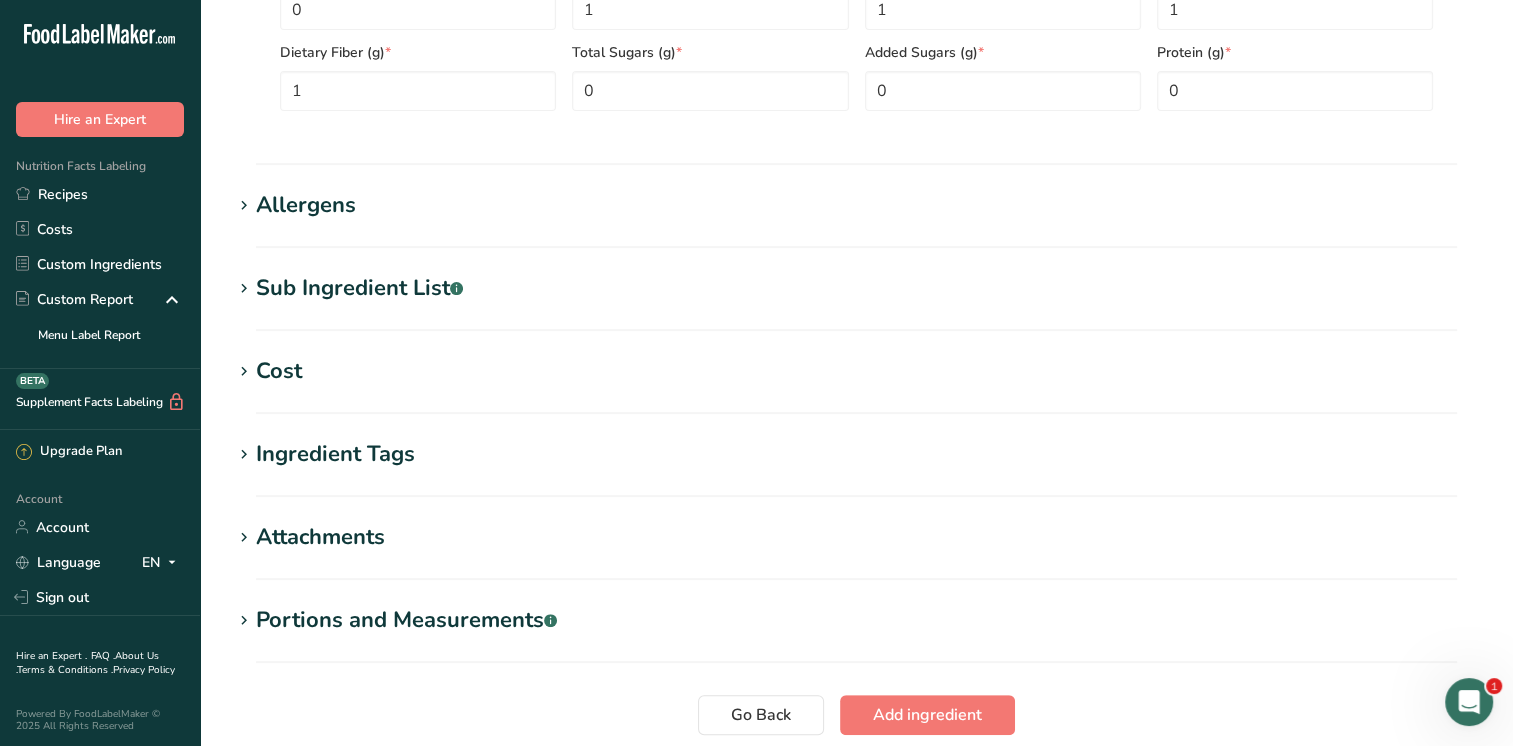 scroll, scrollTop: 790, scrollLeft: 0, axis: vertical 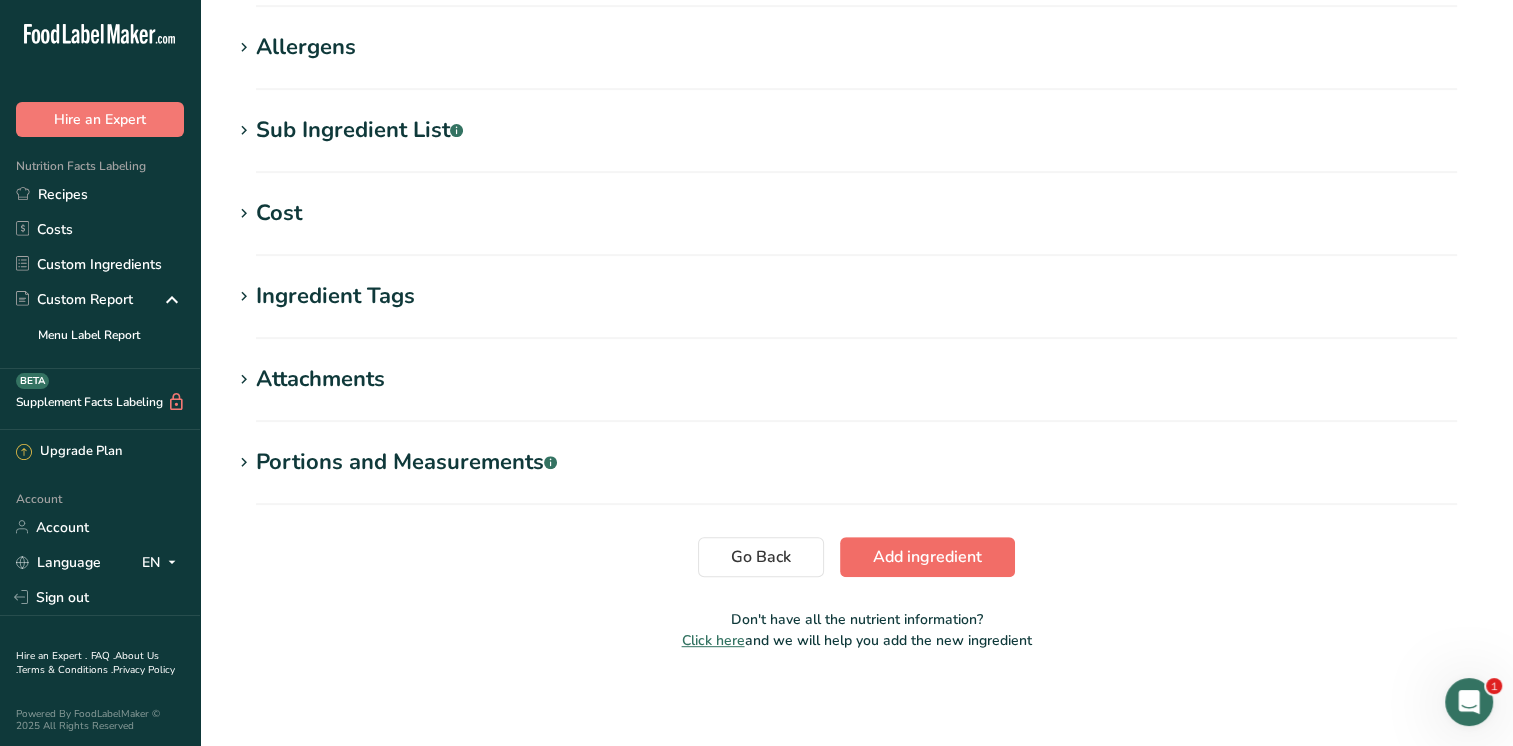 type on "1" 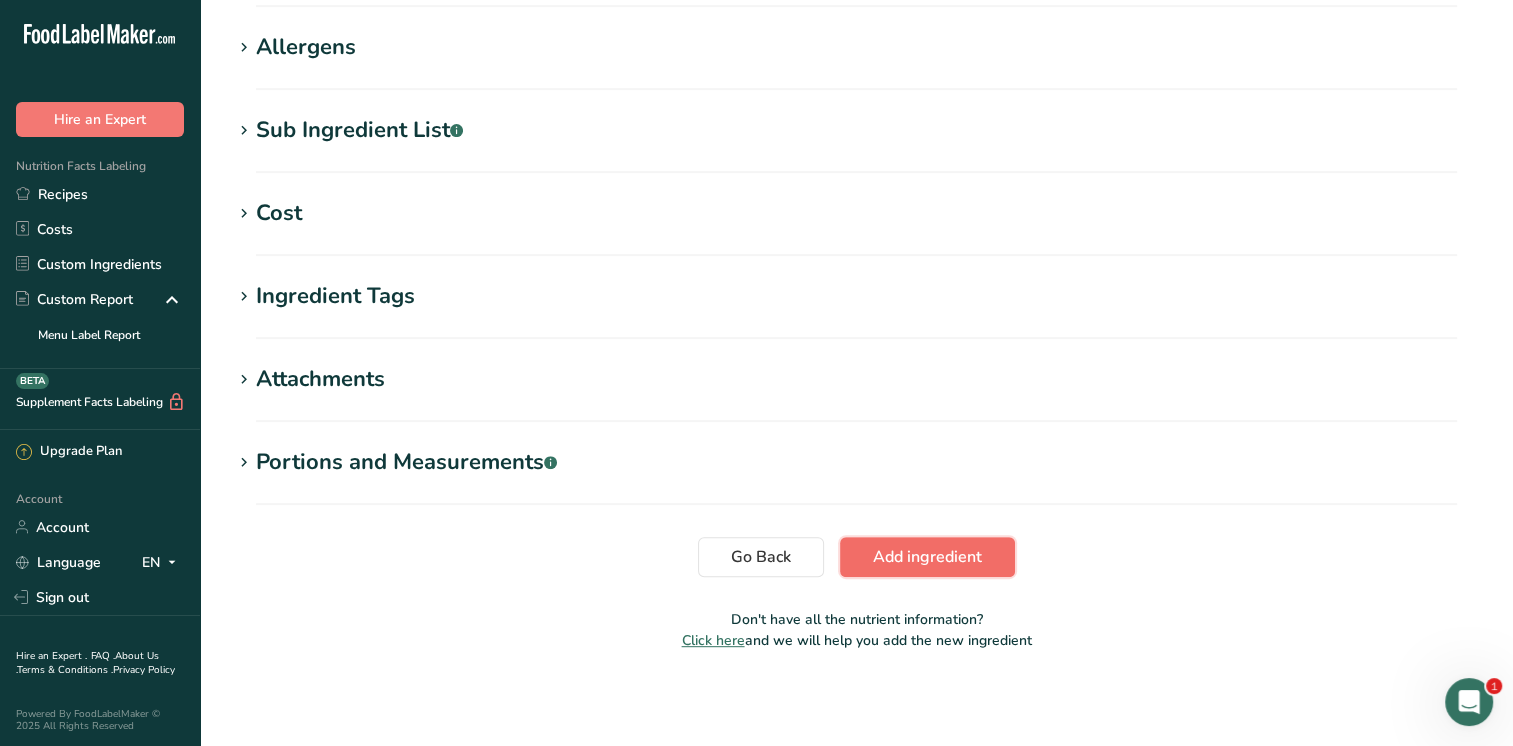 click on "Add ingredient" at bounding box center (927, 557) 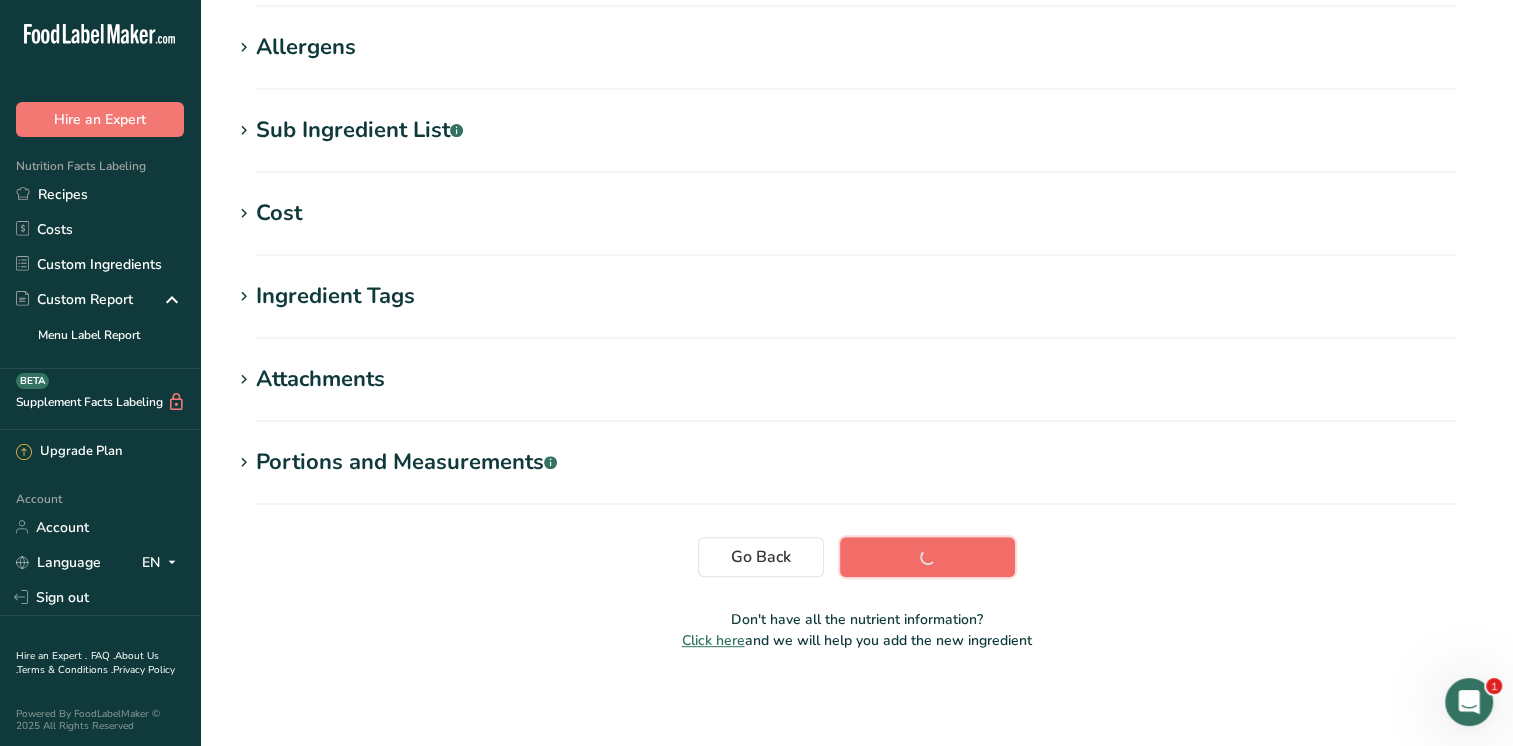 scroll, scrollTop: 327, scrollLeft: 0, axis: vertical 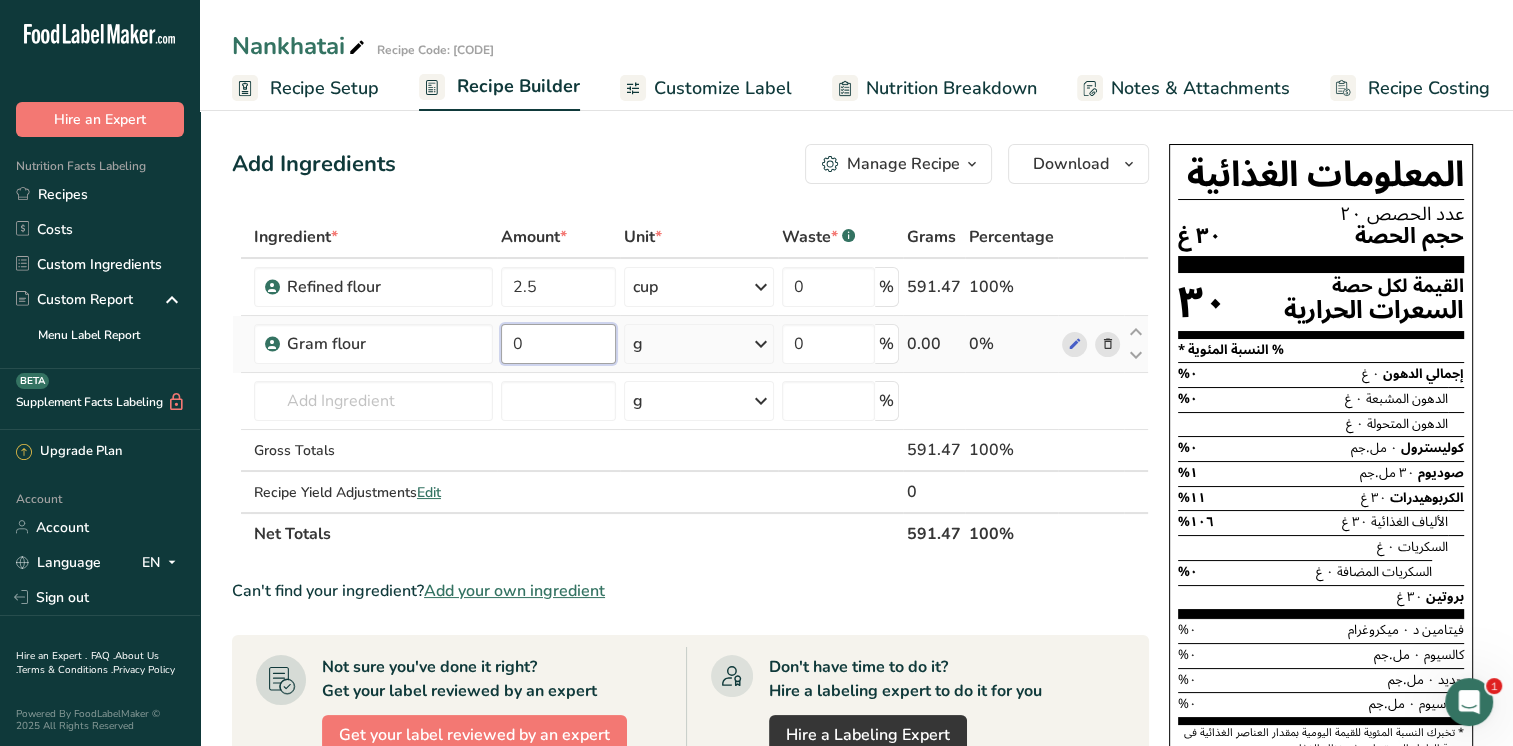 click on "0" at bounding box center [559, 344] 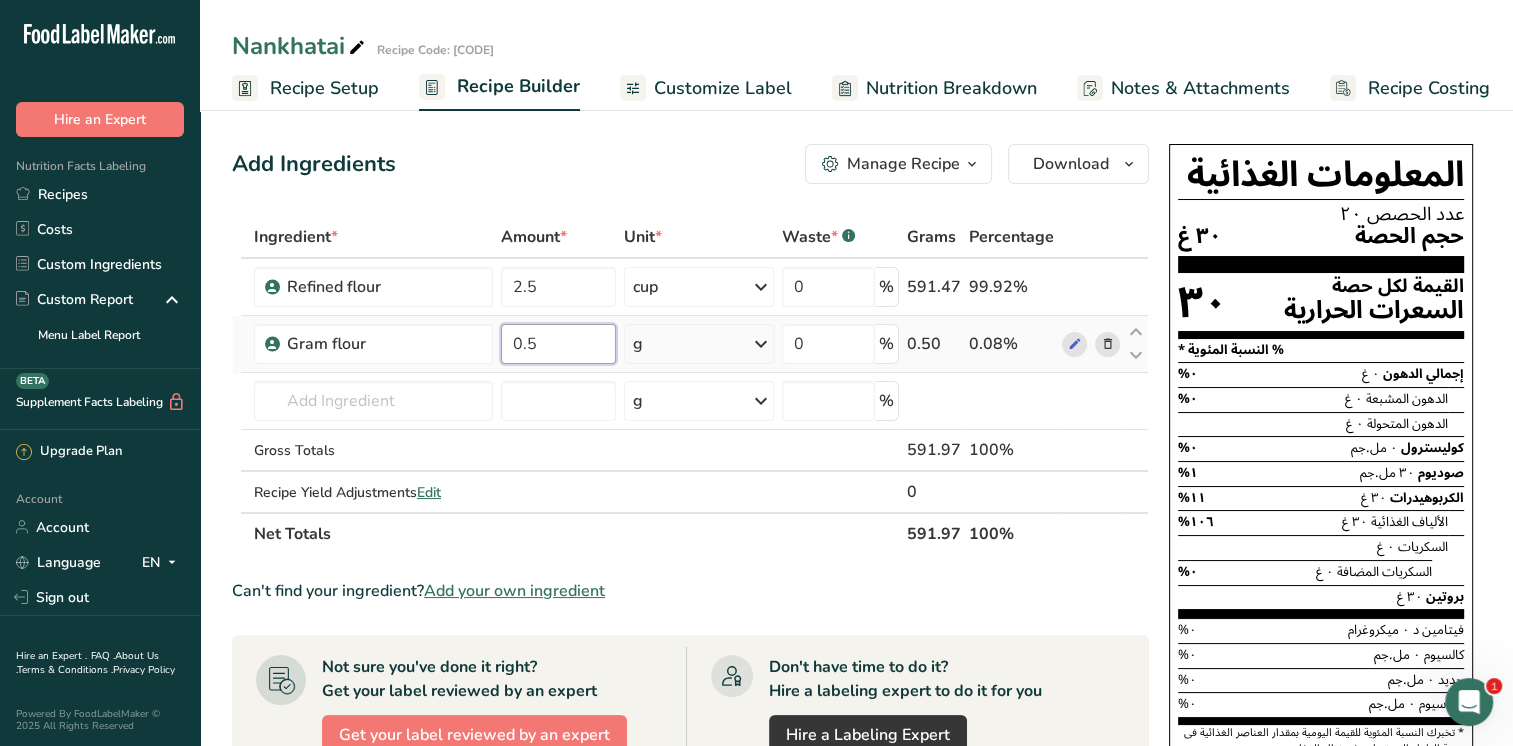 type on "0.5" 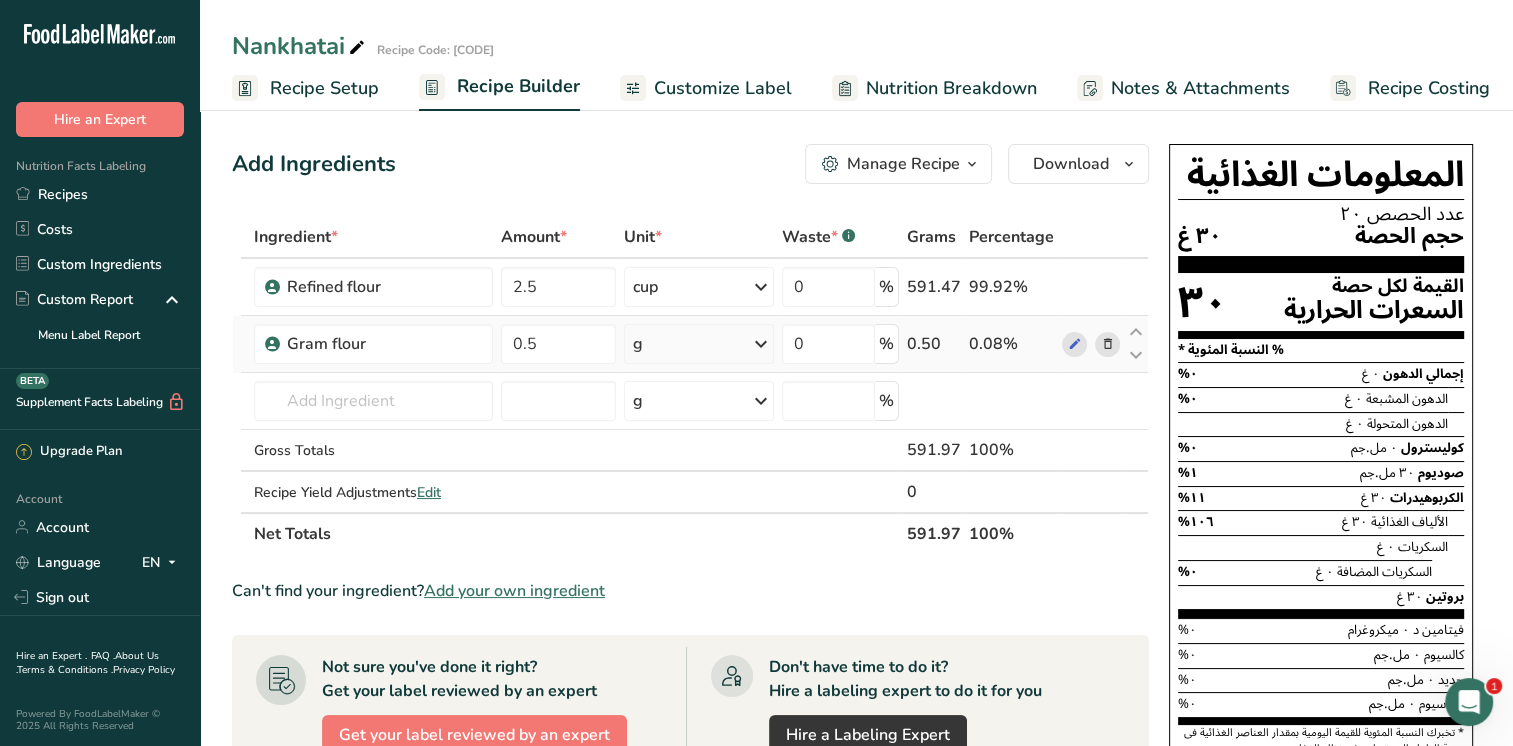 click on "Ingredient *
Amount *
Unit *
Waste *   .a-a{fill:#347362;}.b-a{fill:#fff;}          Grams
Percentage
Refined flour
2.5
cup
Weight Units
g
kg
mg
See more
Volume Units
l
mL
fl oz
See more
0
%
591.47
99.92%
Gram flour
0.5
g
Weight Units
g
kg
mg
See more
Volume Units
l
mL
fl oz
See more
0
%
0.50
0.08%
Almond flour" at bounding box center (690, 385) 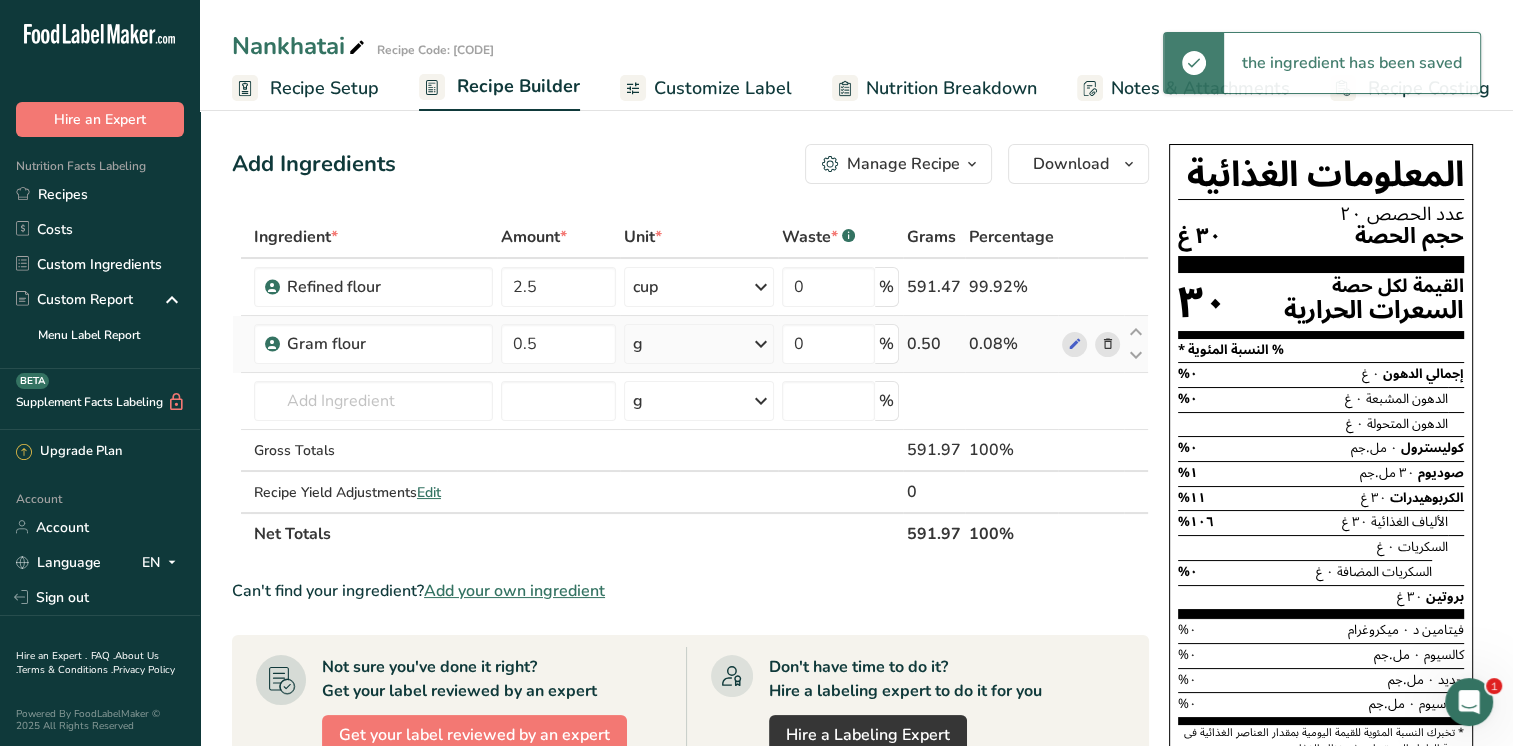 click at bounding box center (761, 344) 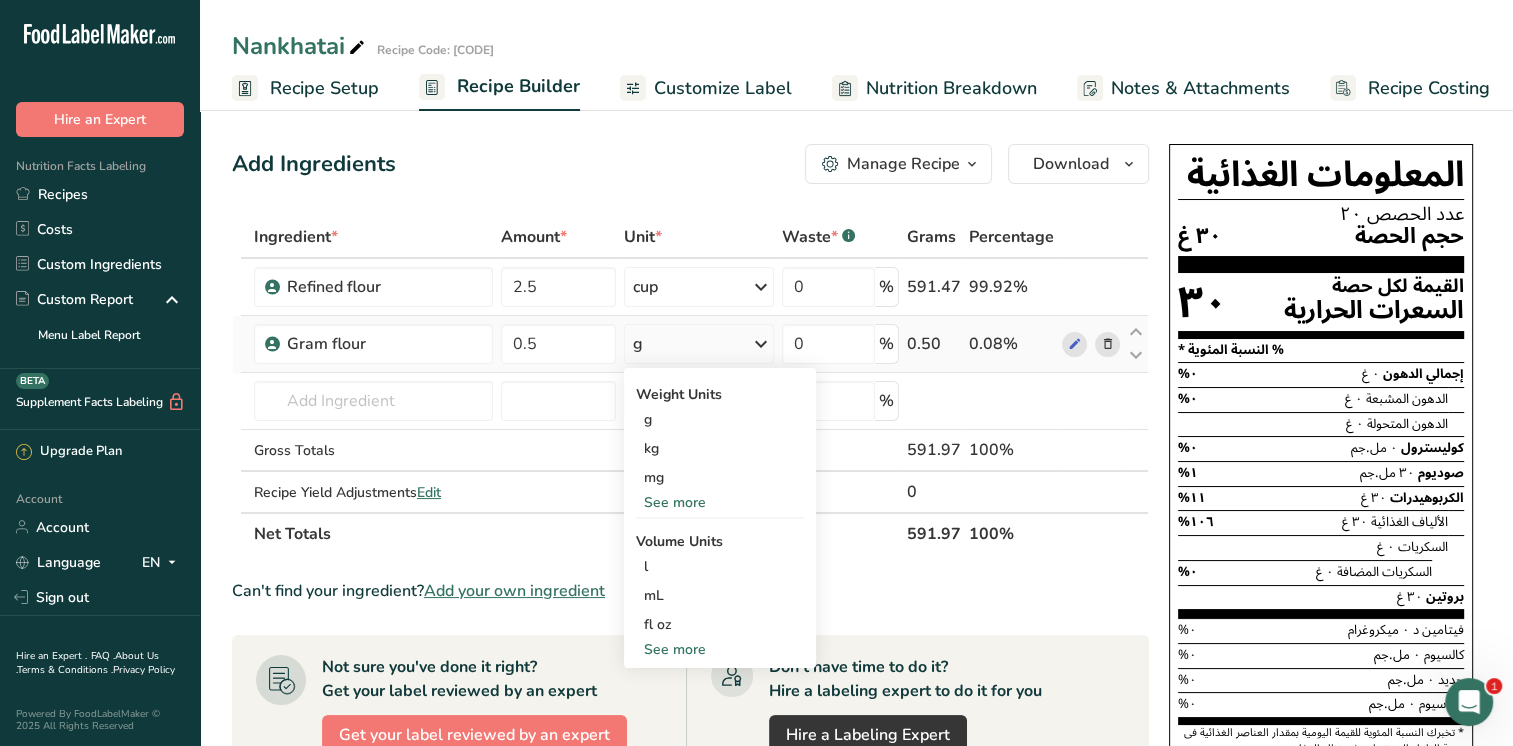 click on "See more" at bounding box center [720, 502] 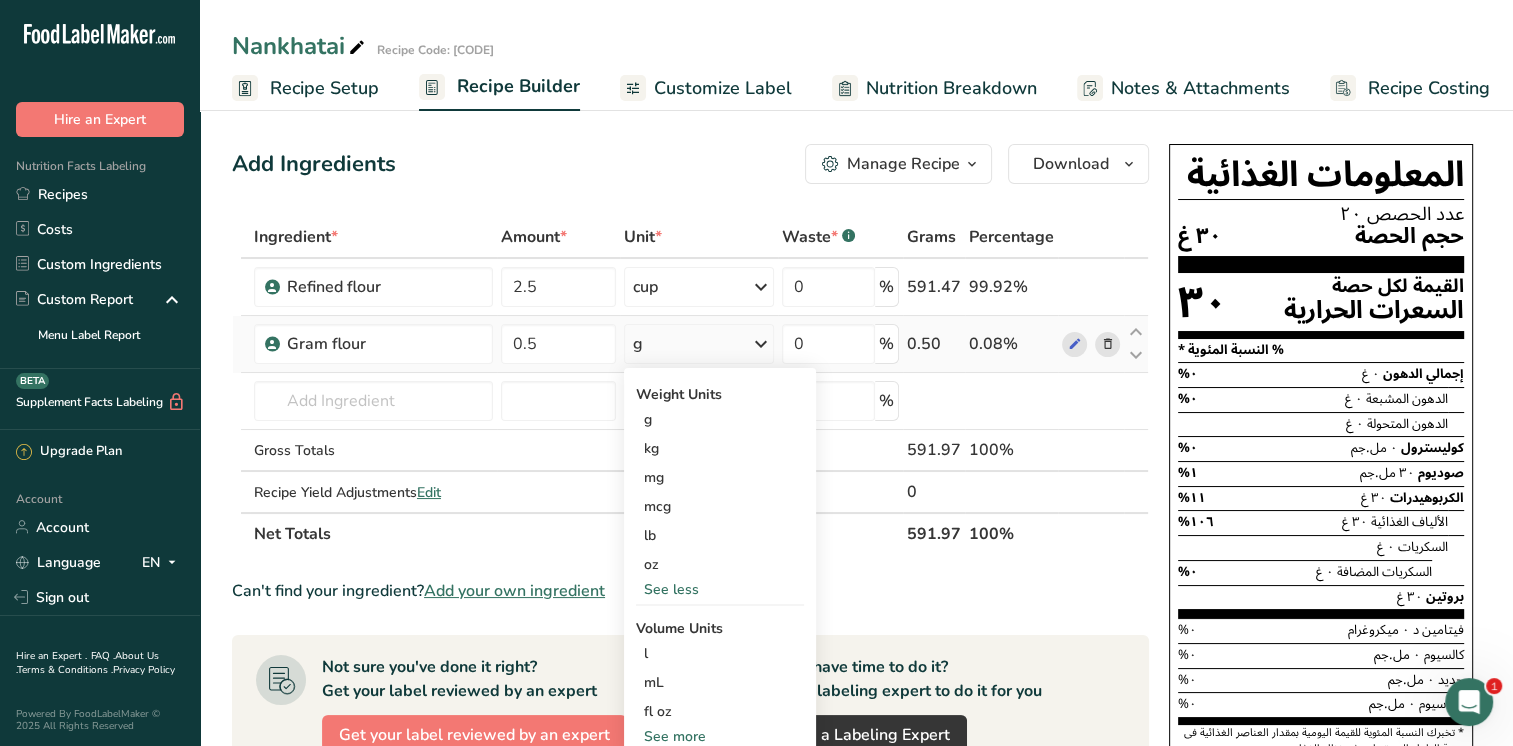 click on "See less" at bounding box center (720, 589) 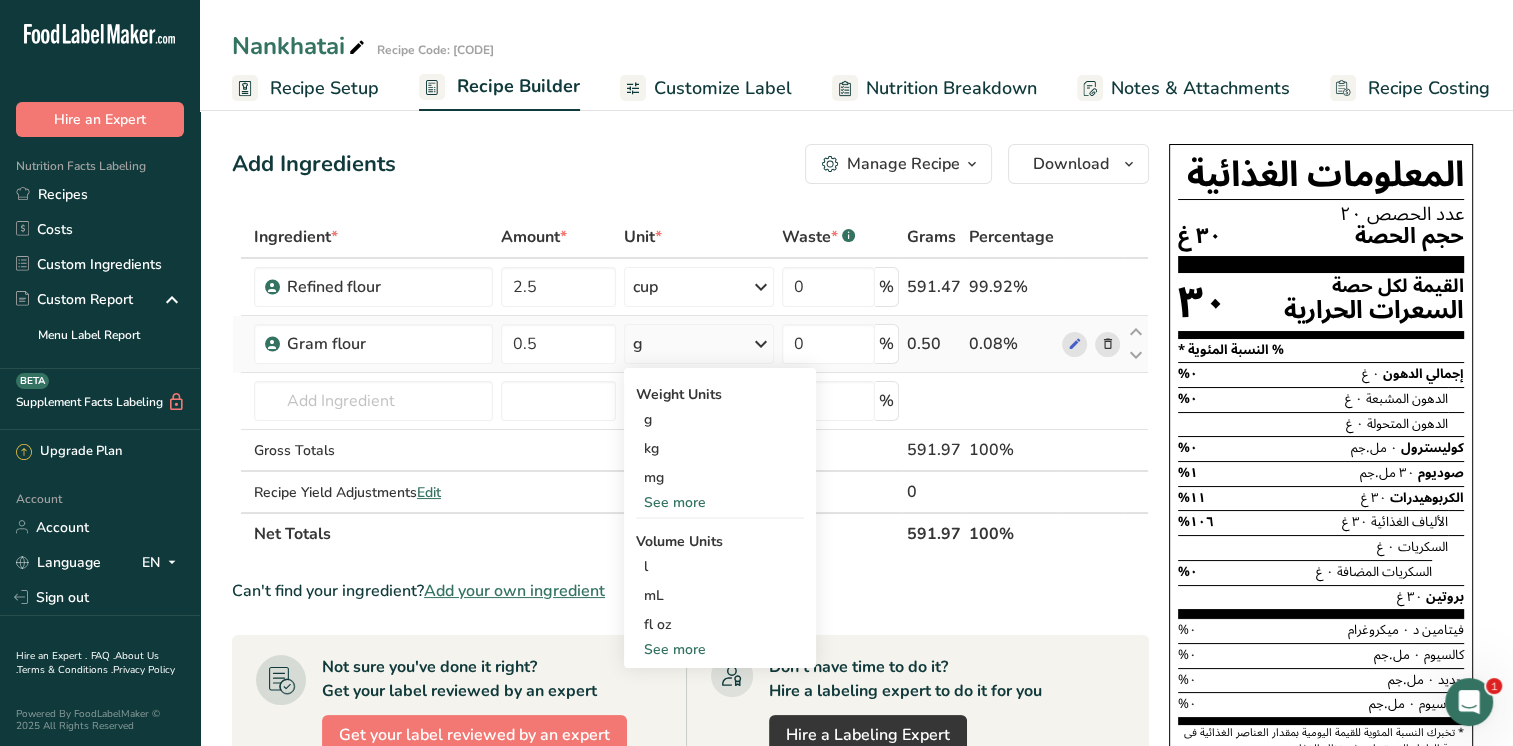 click on "See more" at bounding box center (720, 649) 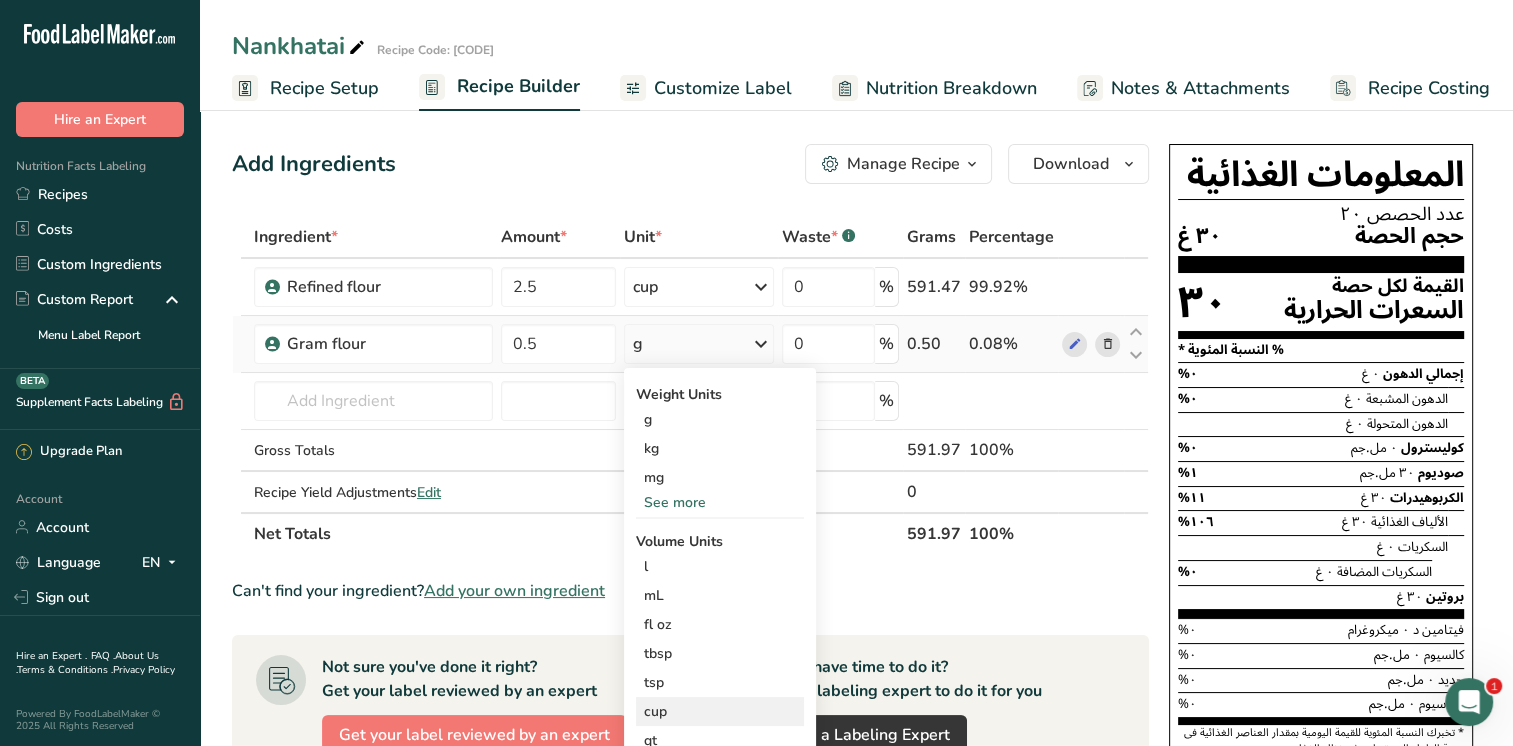click on "cup" at bounding box center [720, 711] 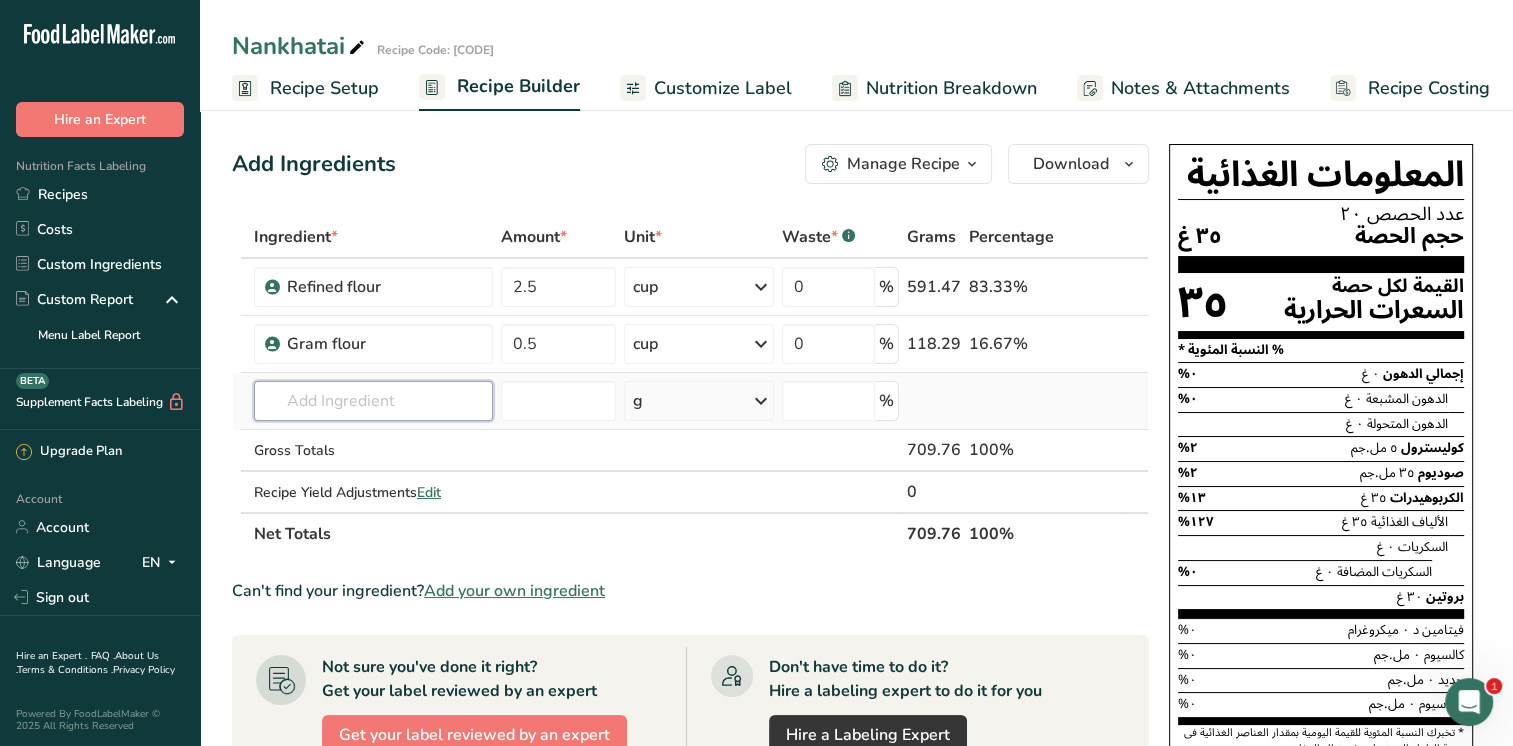 click at bounding box center [373, 401] 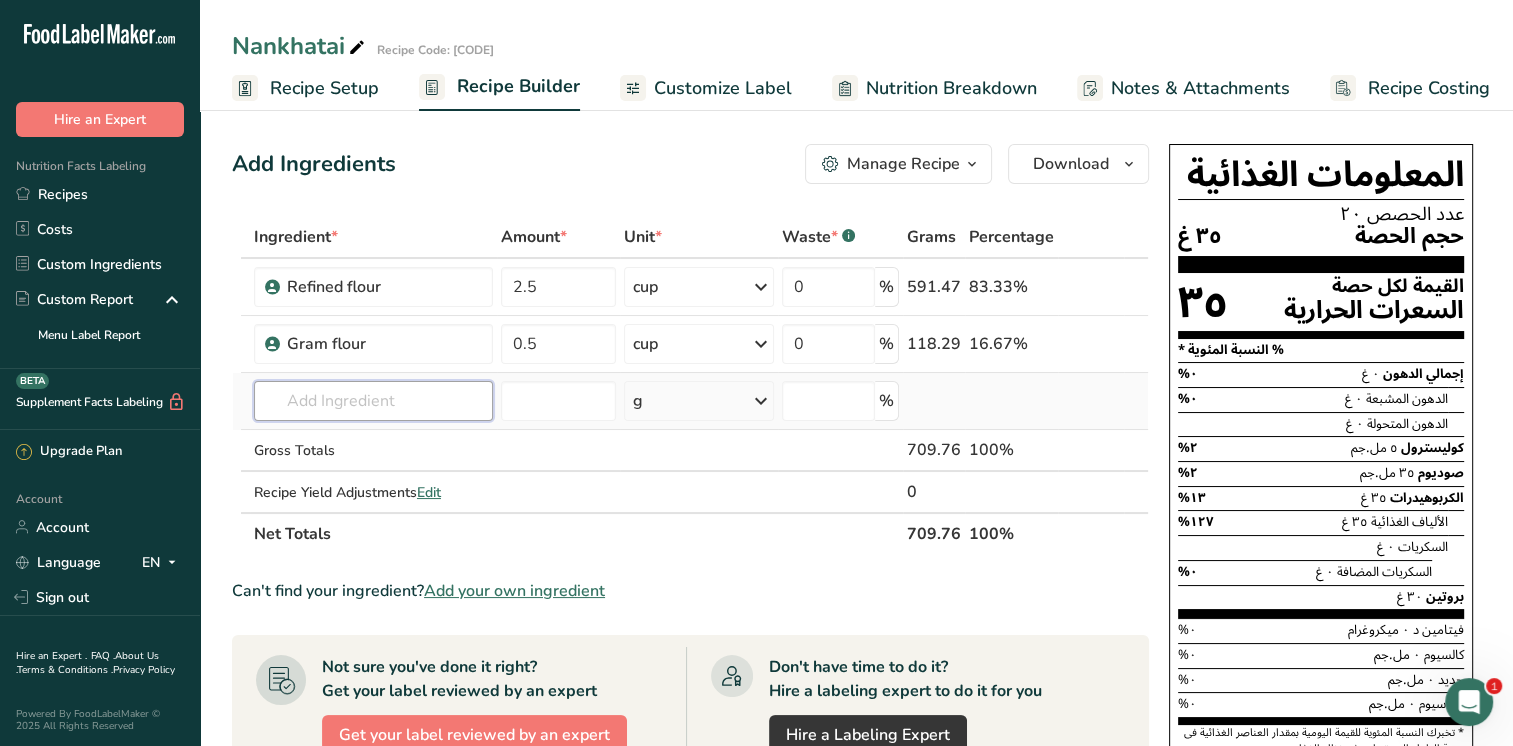 click at bounding box center [373, 401] 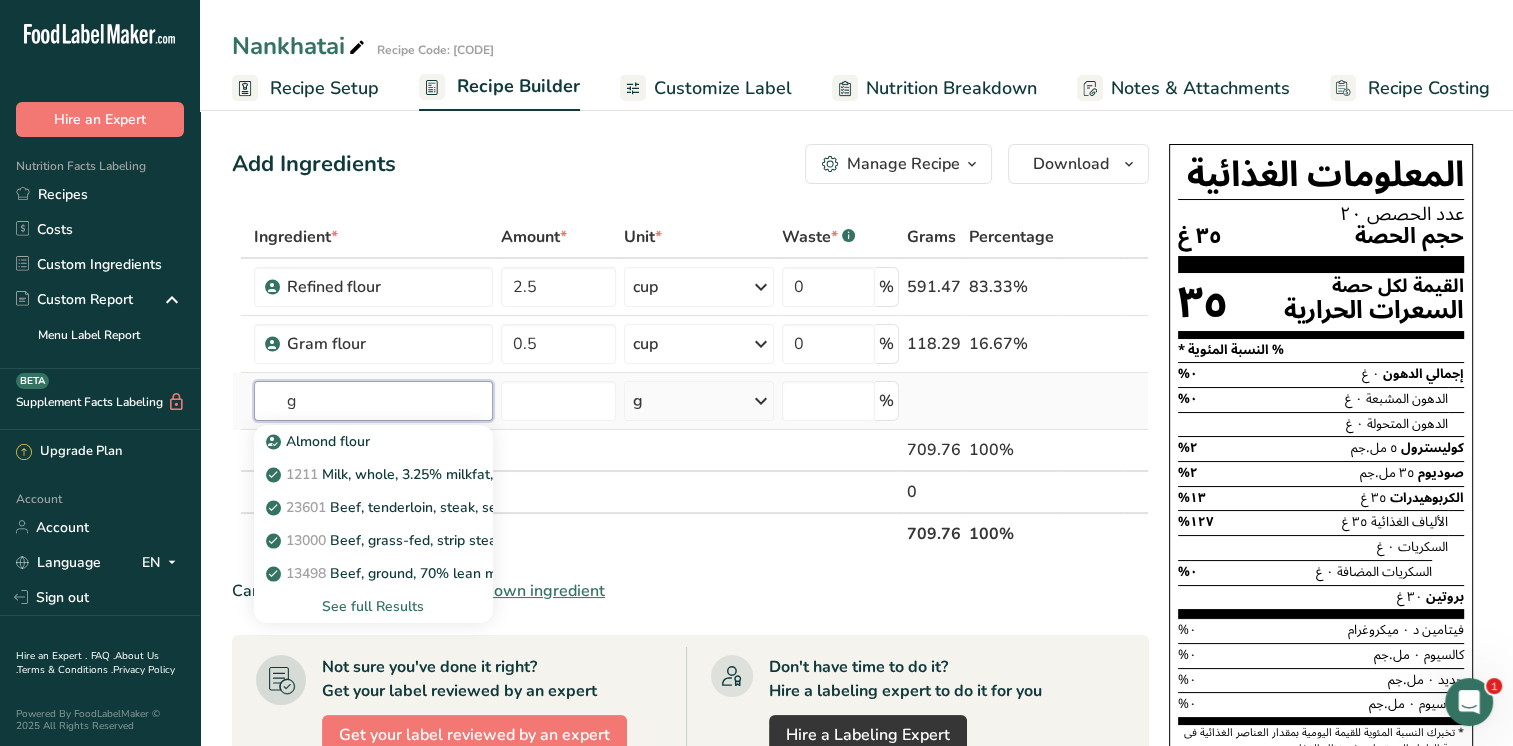 click on "g" at bounding box center (373, 401) 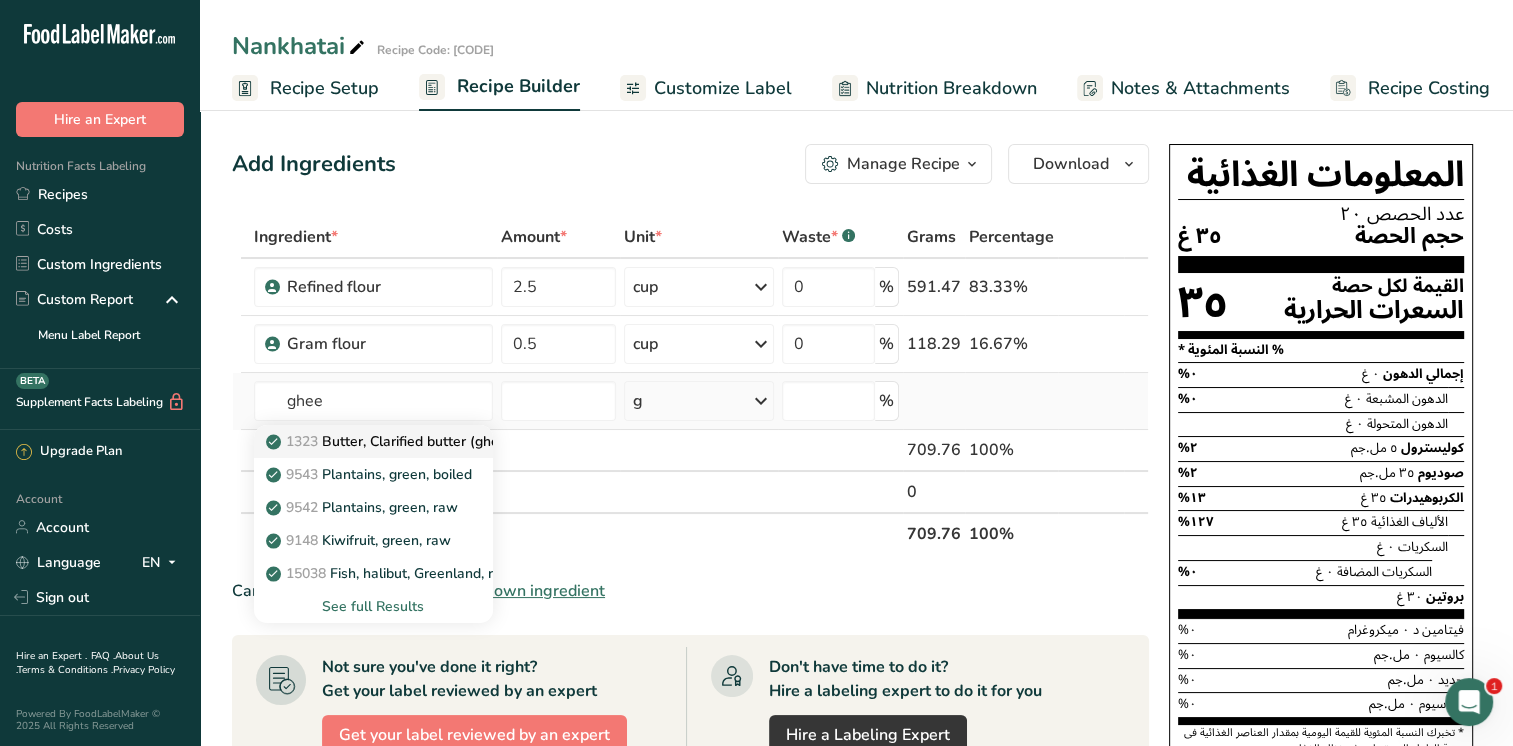 click on "1323
Butter, Clarified butter (ghee)" at bounding box center (391, 441) 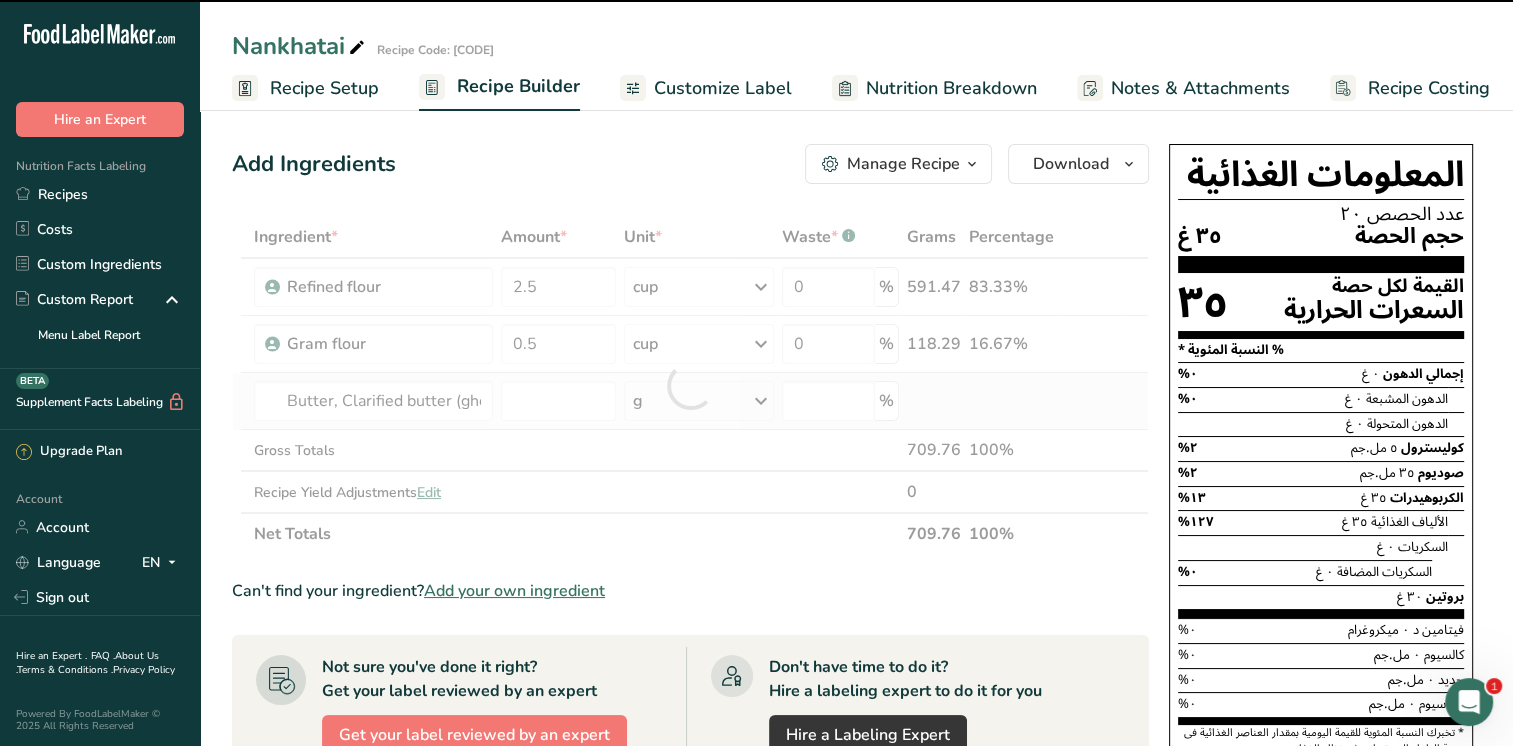 type on "0" 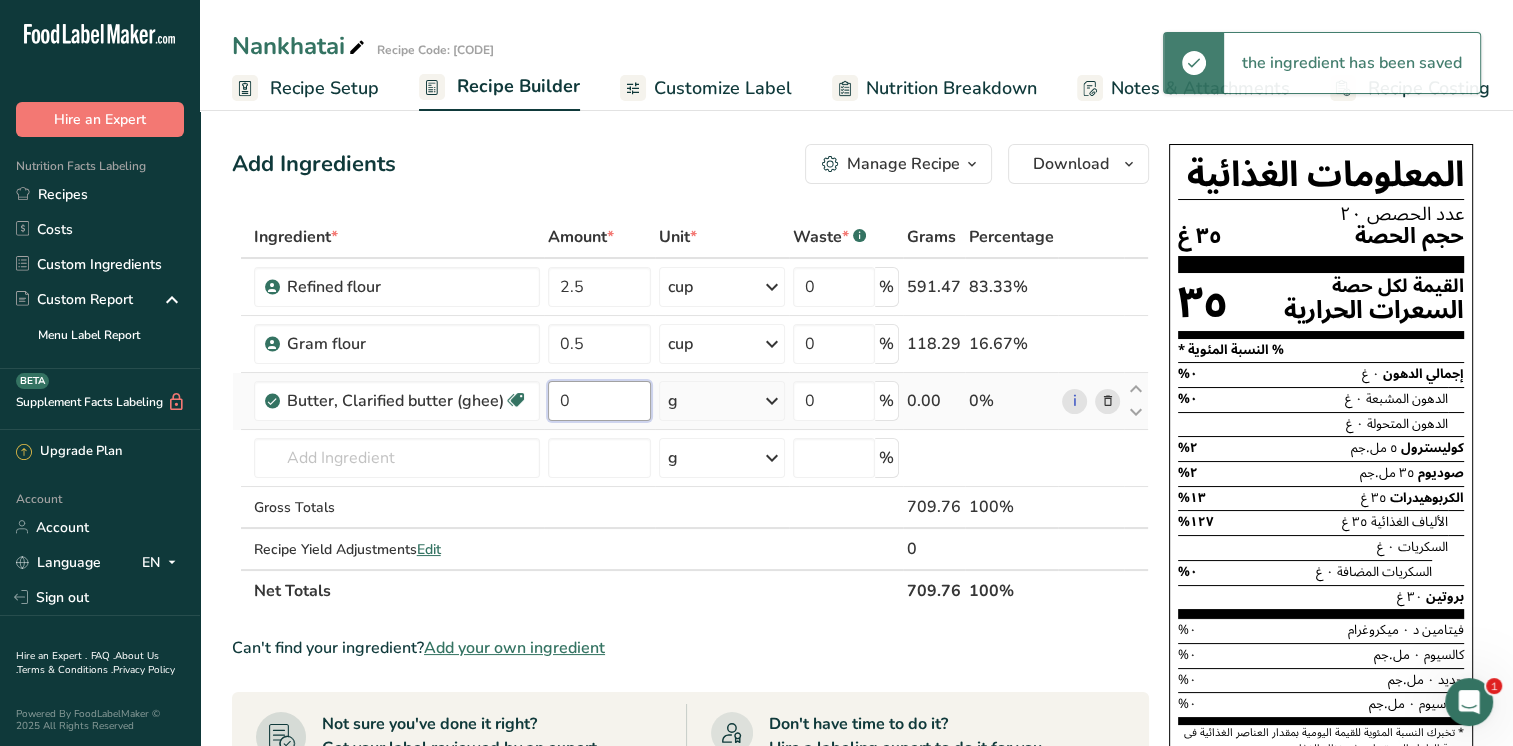 click on "0" at bounding box center (599, 401) 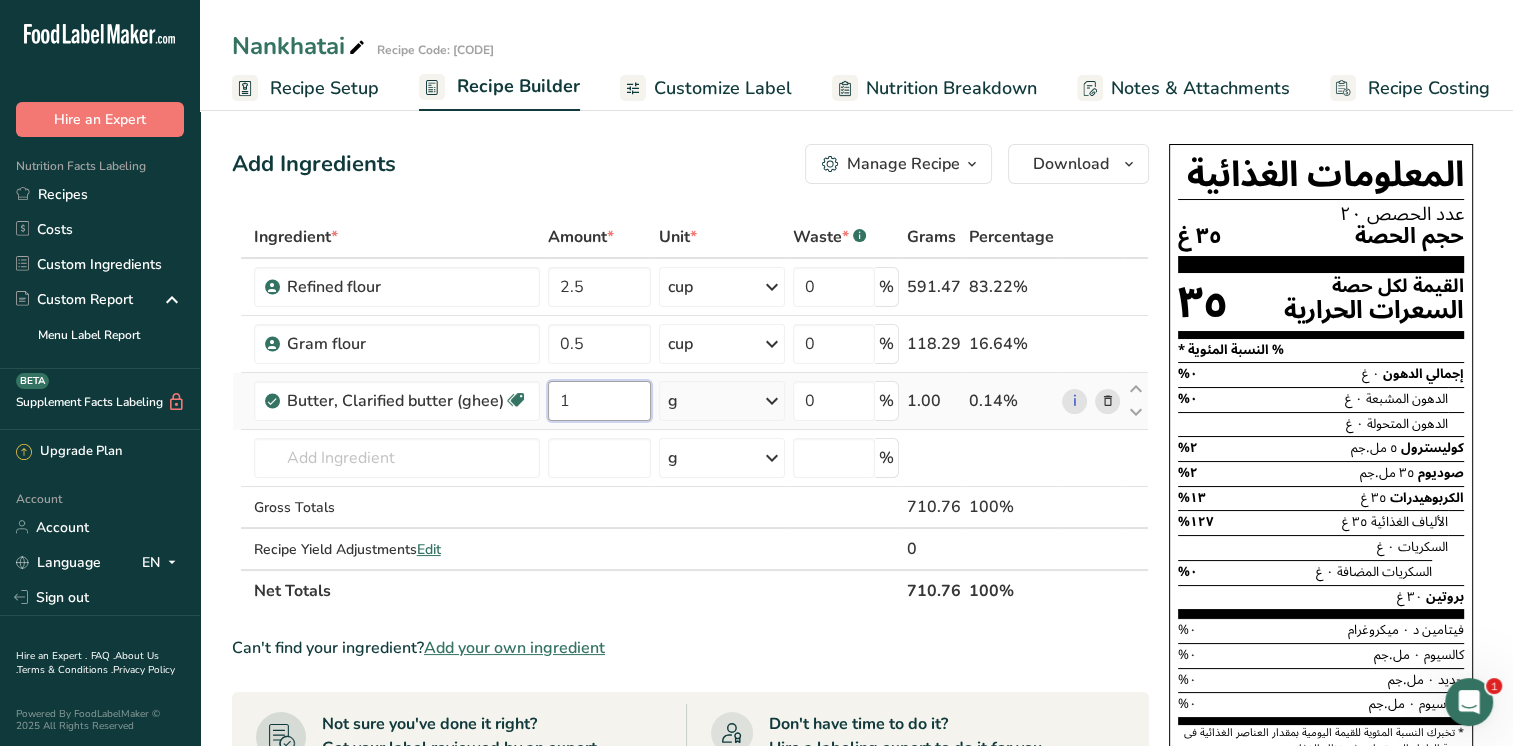 type on "1" 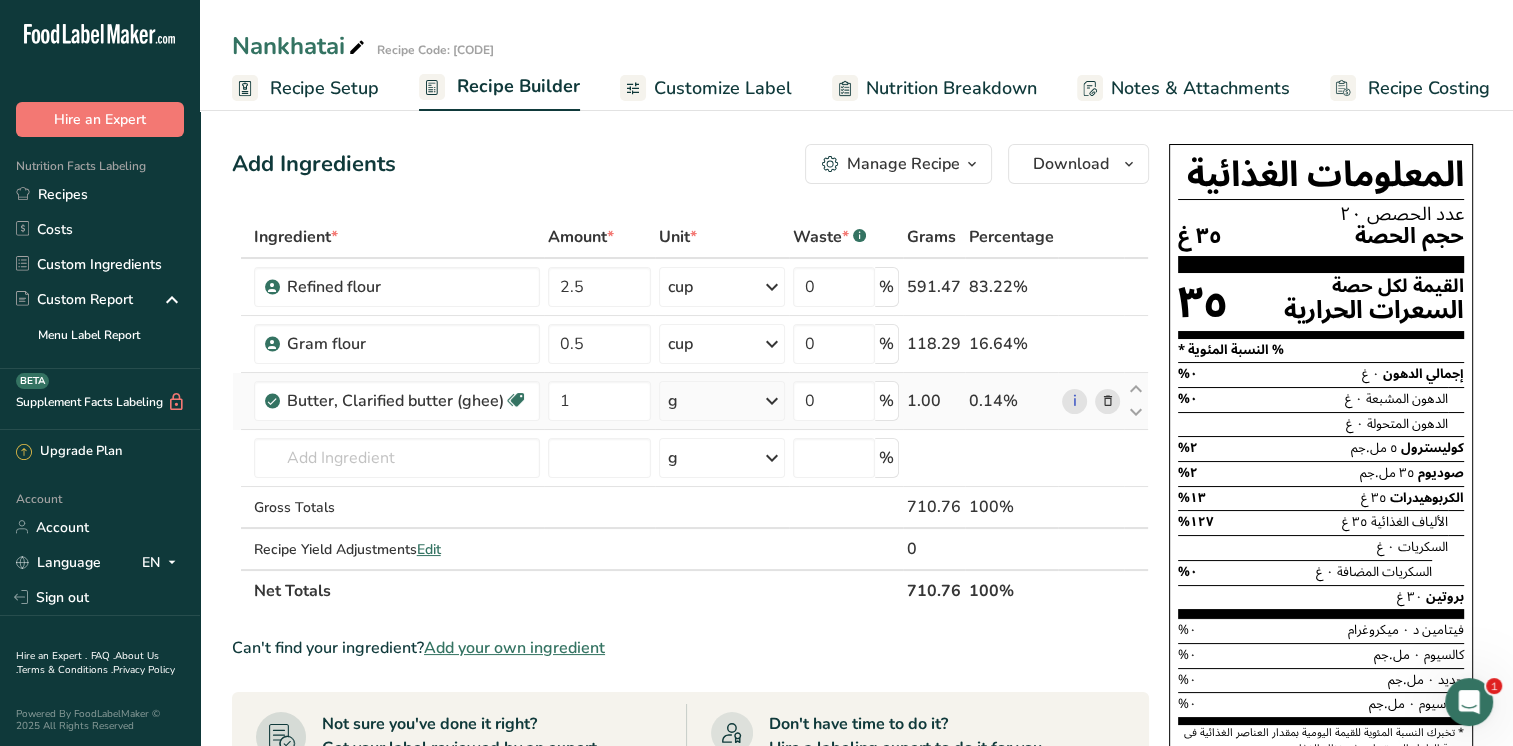 click on "Ingredient *
Amount *
Unit *
Waste *   .a-a{fill:#347362;}.b-a{fill:#fff;}          Grams
Percentage
Refined flour
2.5
cup
Weight Units
g
kg
mg
See more
Volume Units
l
mL
fl oz
See more
0
%
591.47
83.22%
Gram flour
0.5
cup
Weight Units
g
kg
mg
See more
Volume Units
l
mL
fl oz
tbsp
tsp
cup
qt
gallon
See less
0
%
118.29" at bounding box center (690, 414) 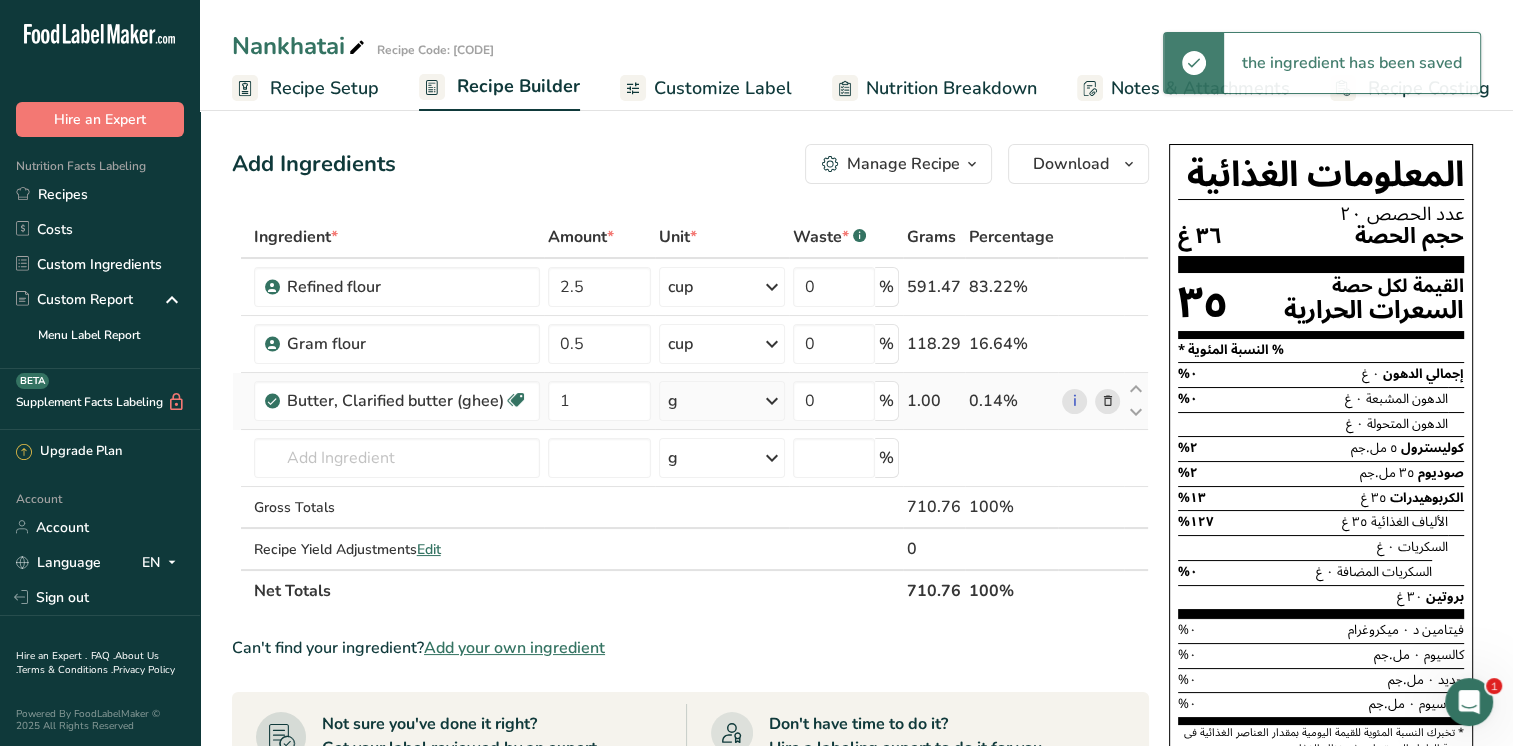 click at bounding box center (772, 401) 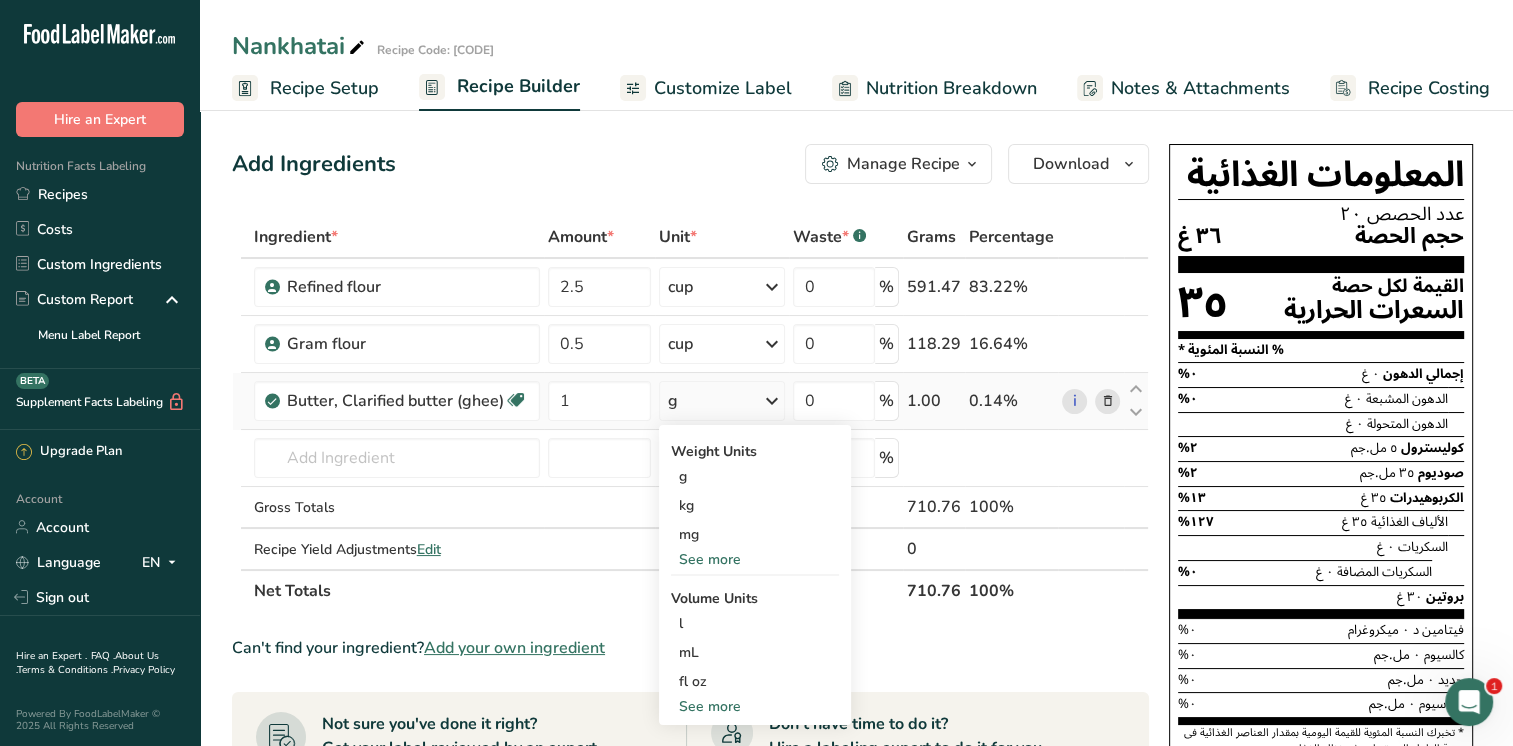 click on "See more" at bounding box center [755, 706] 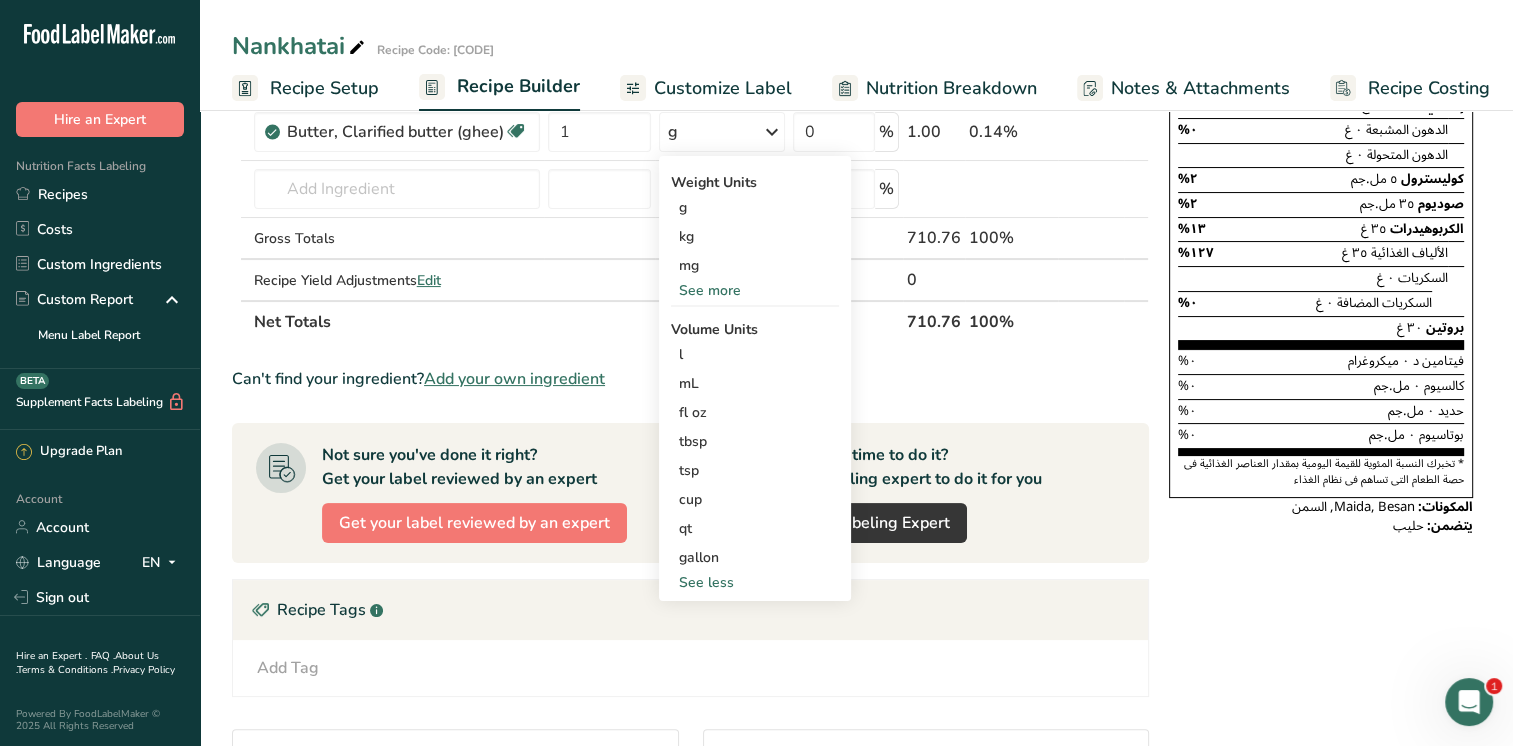 scroll, scrollTop: 276, scrollLeft: 0, axis: vertical 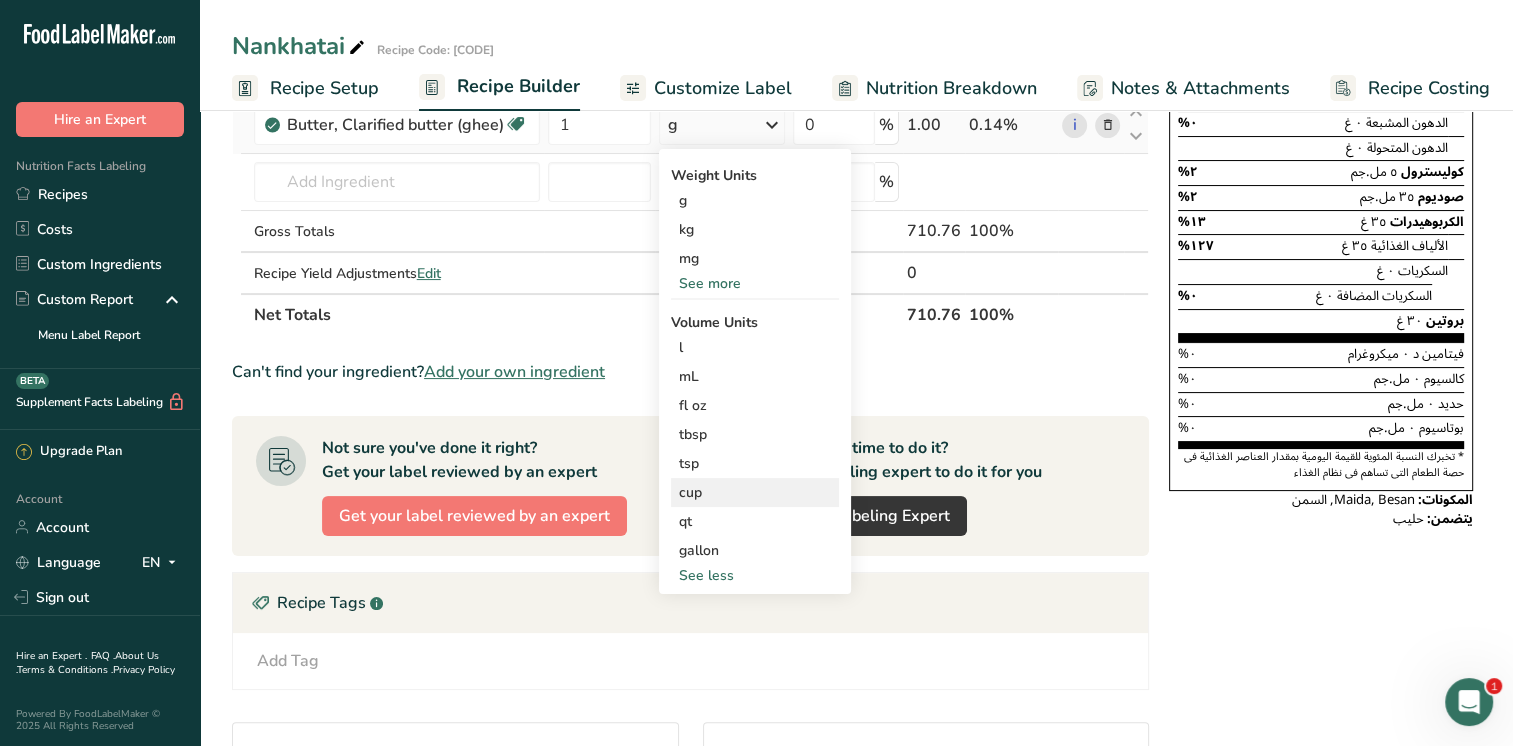 click on "cup" at bounding box center [755, 492] 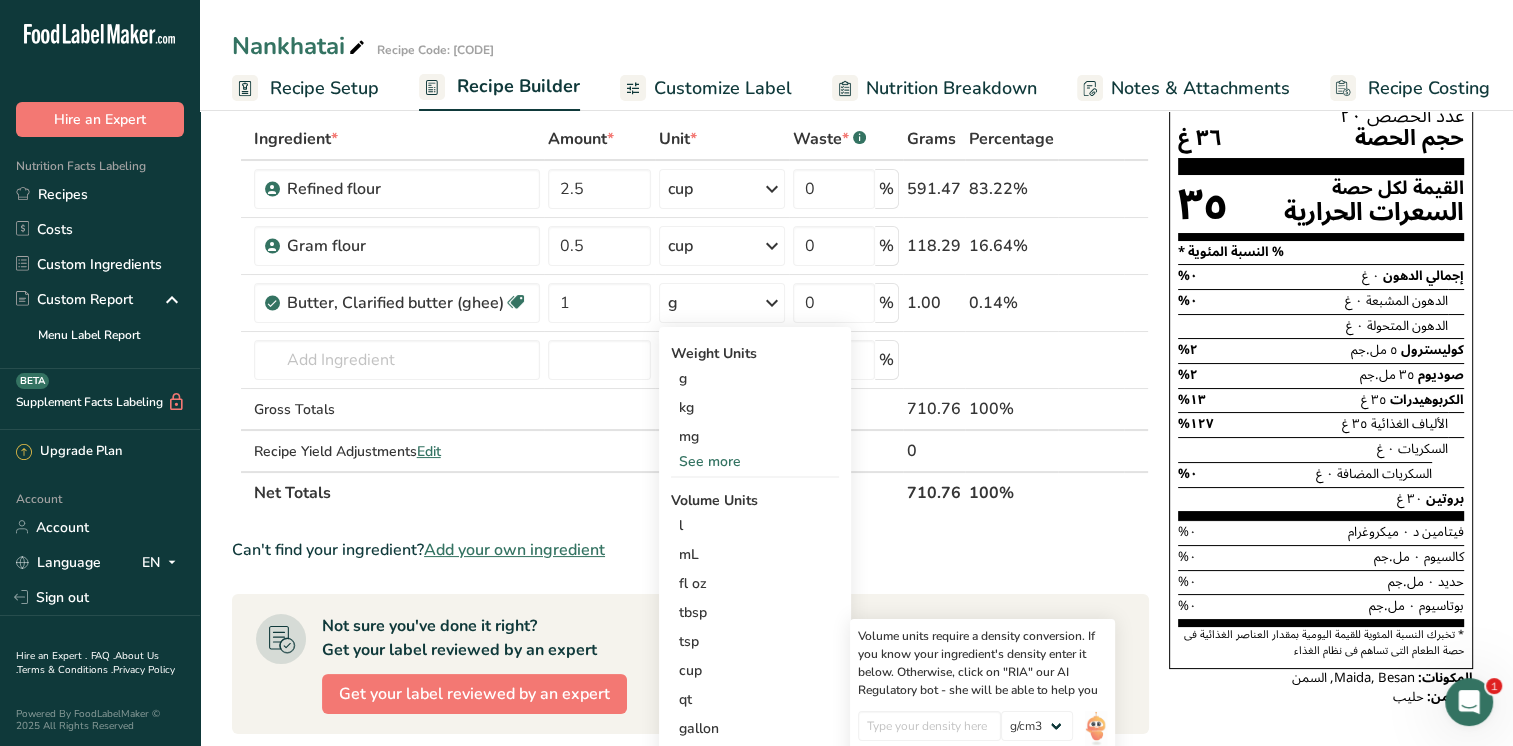 scroll, scrollTop: 62, scrollLeft: 0, axis: vertical 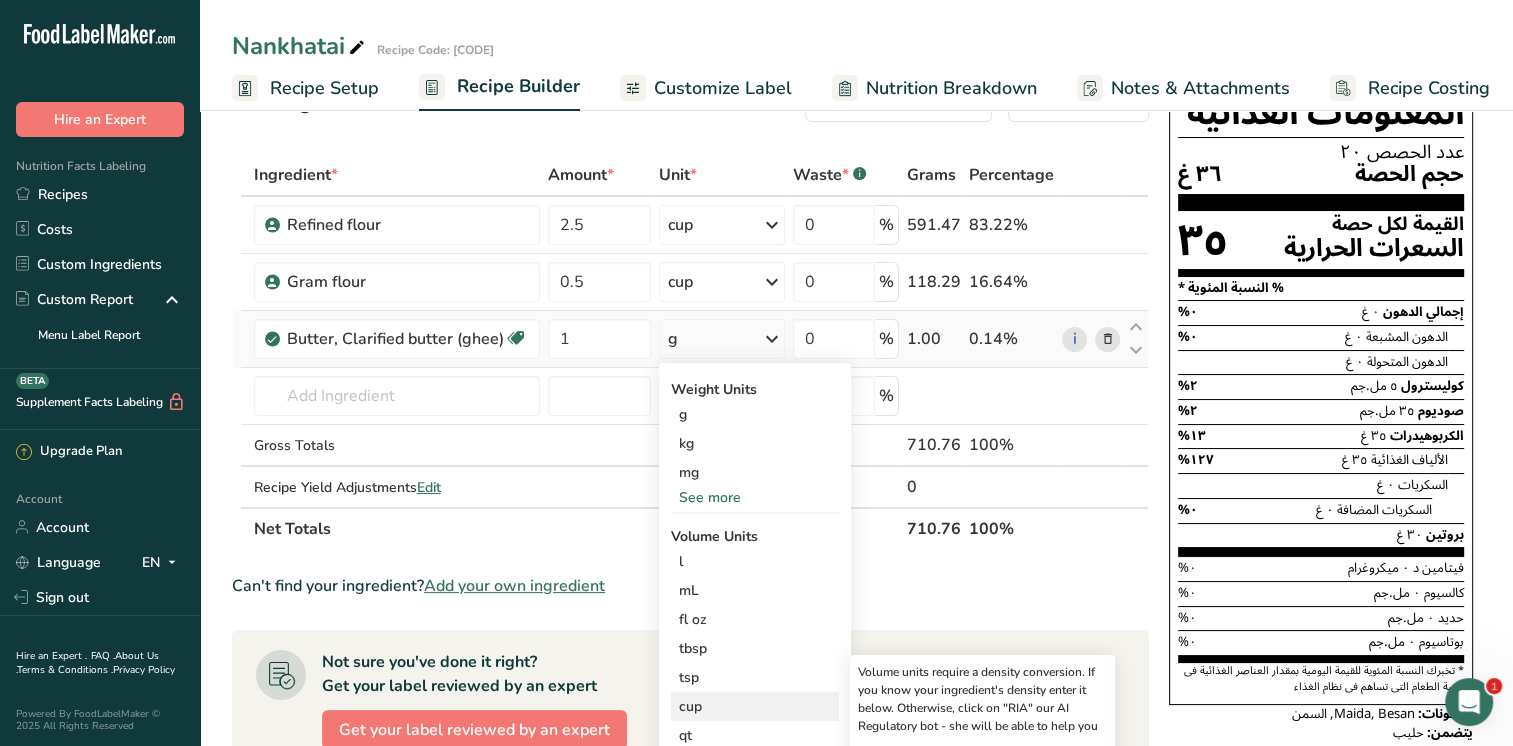 click on "cup" at bounding box center (755, 706) 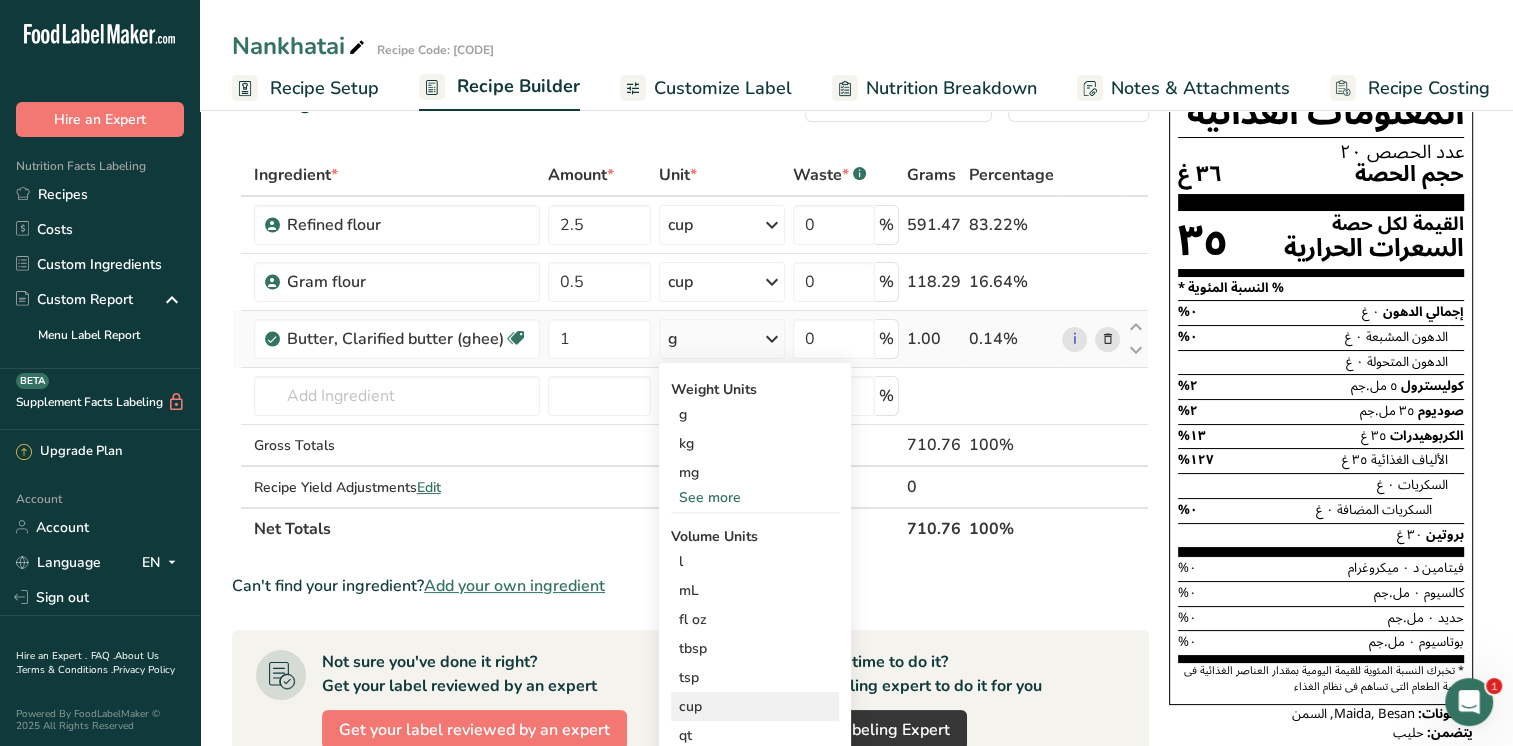 click on "cup" at bounding box center [755, 706] 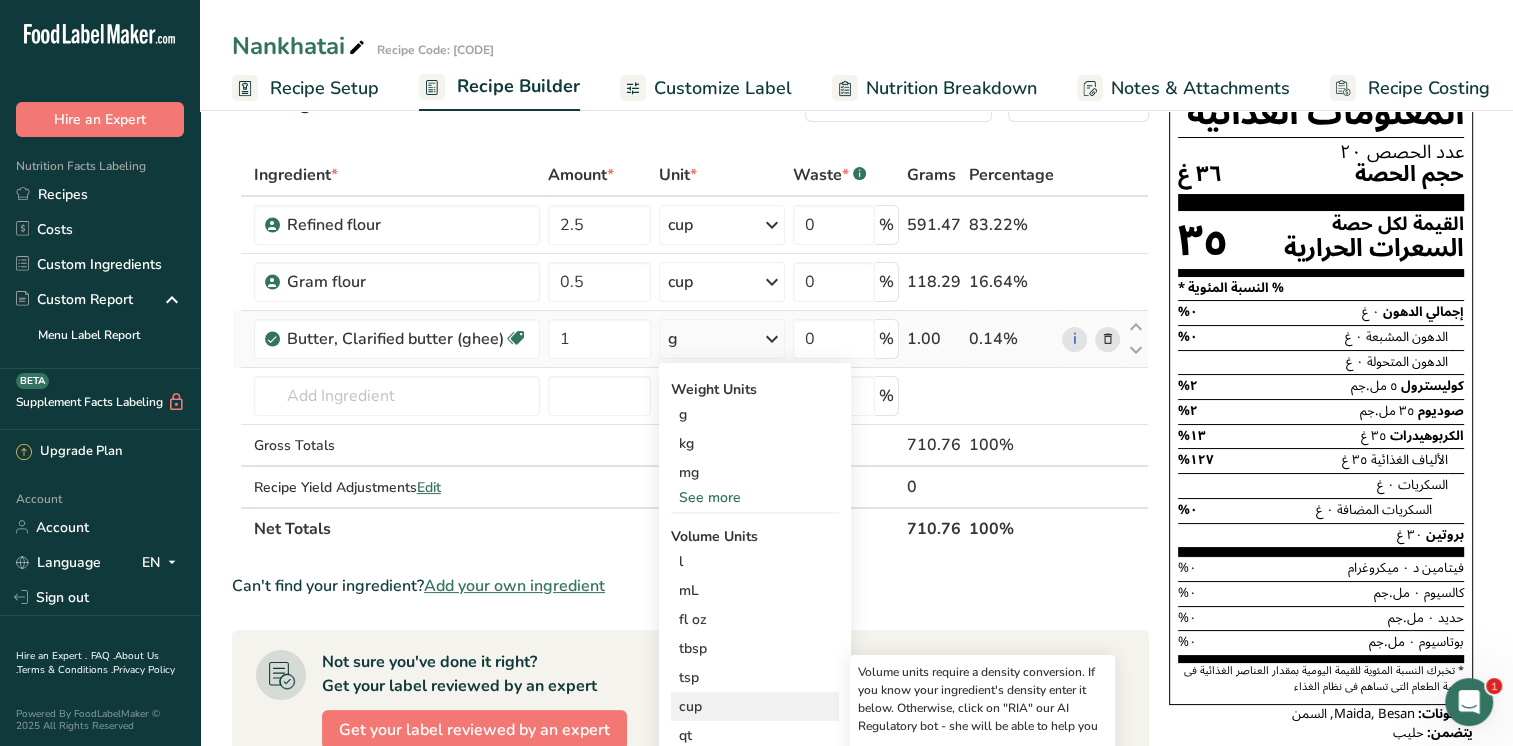 click on "cup" at bounding box center [755, 706] 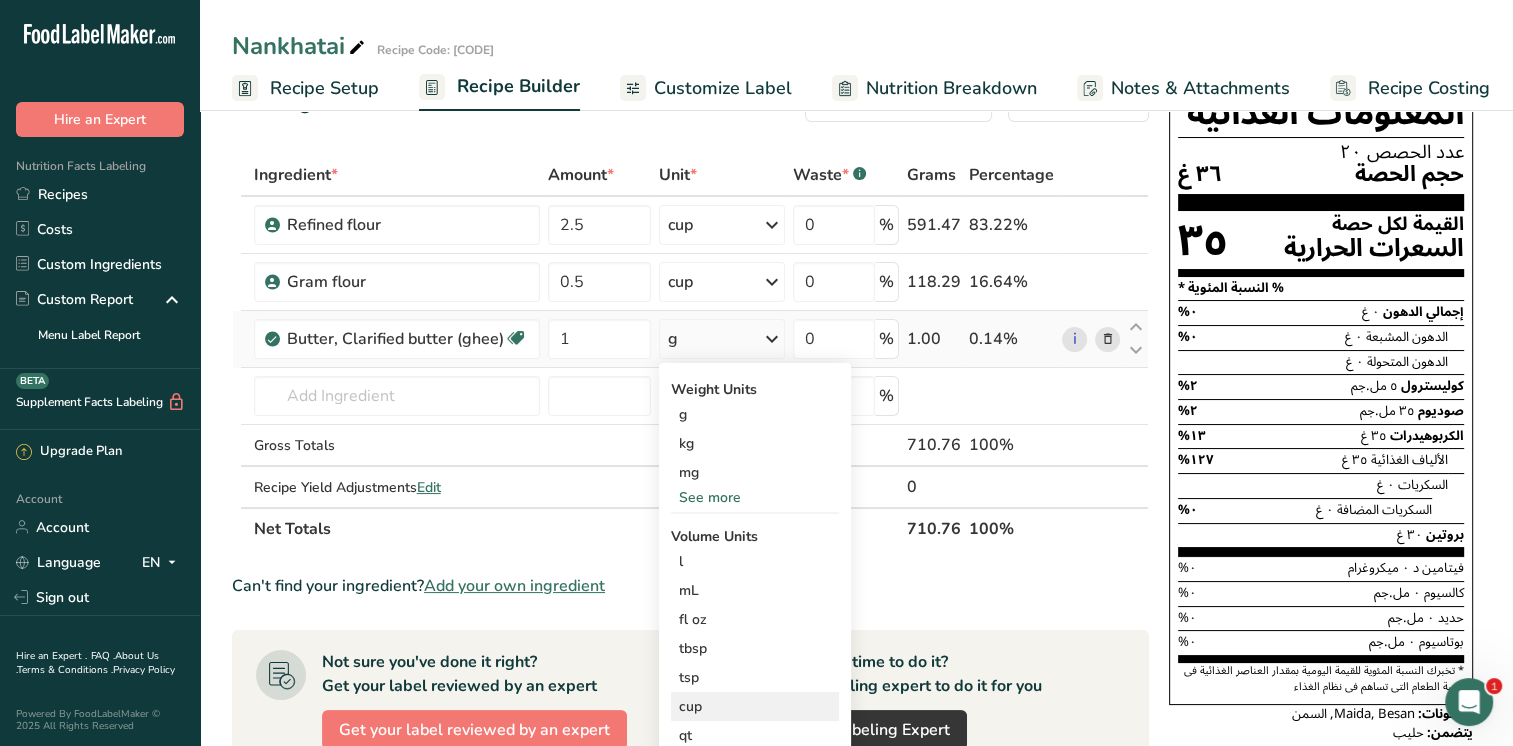 click on "cup" at bounding box center (755, 706) 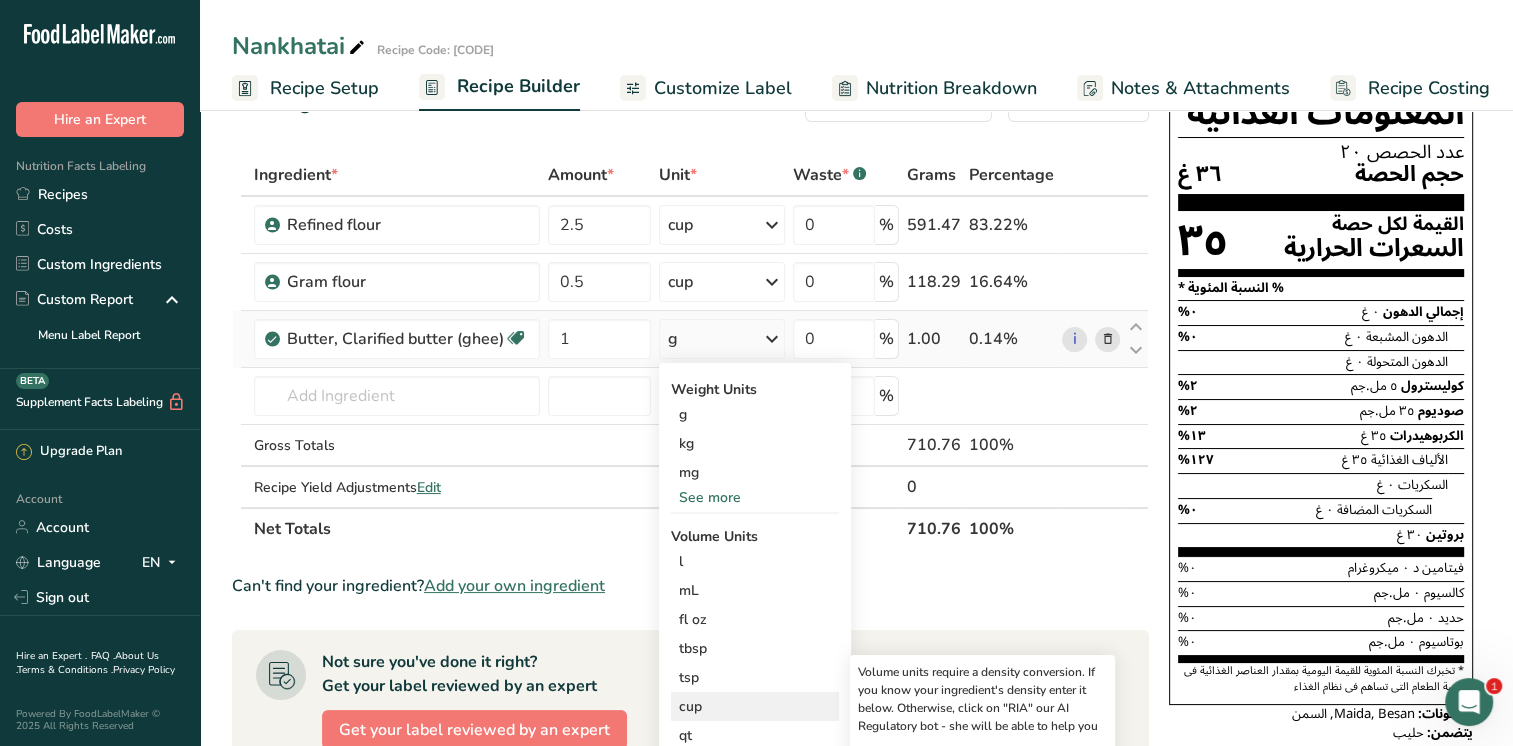 click on "cup" at bounding box center [755, 706] 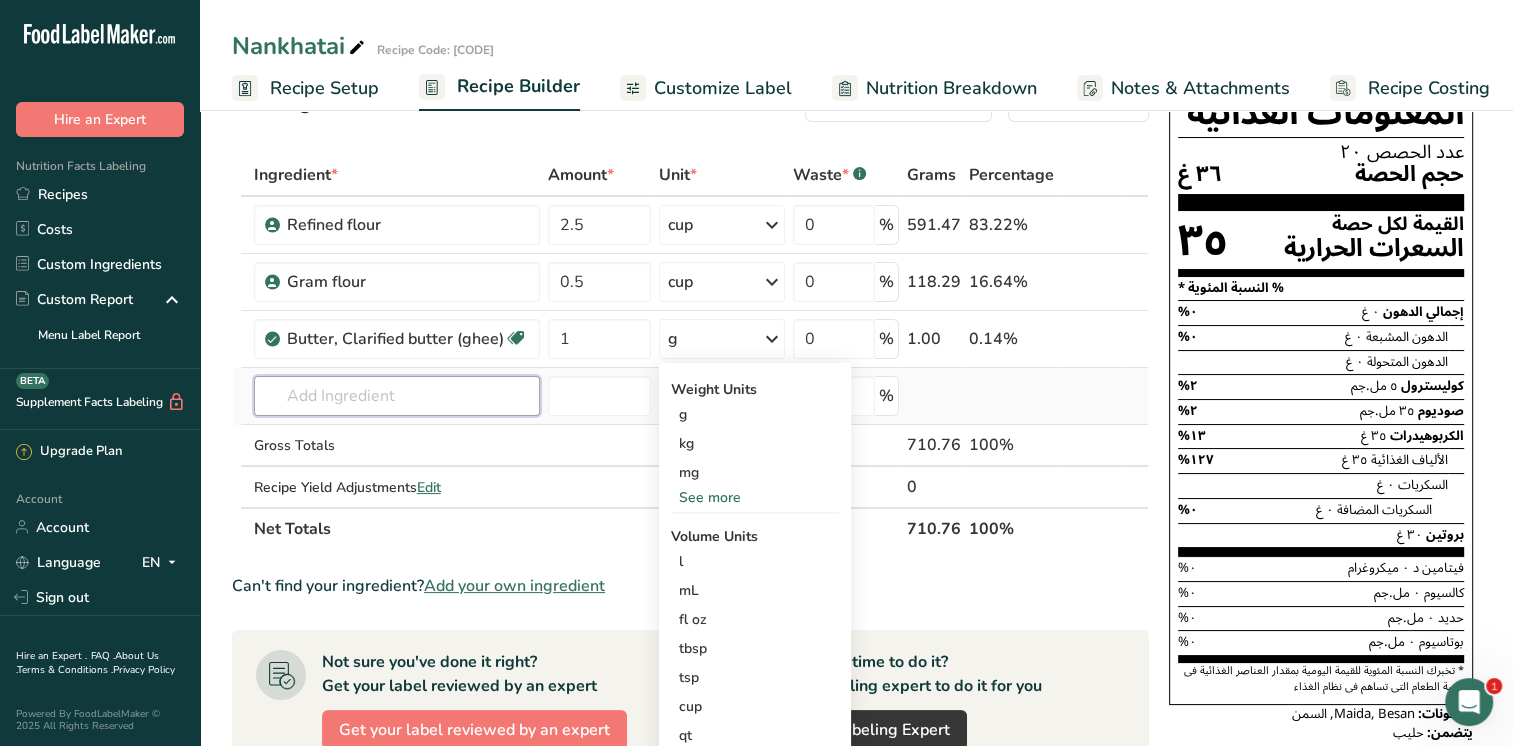 click at bounding box center [397, 396] 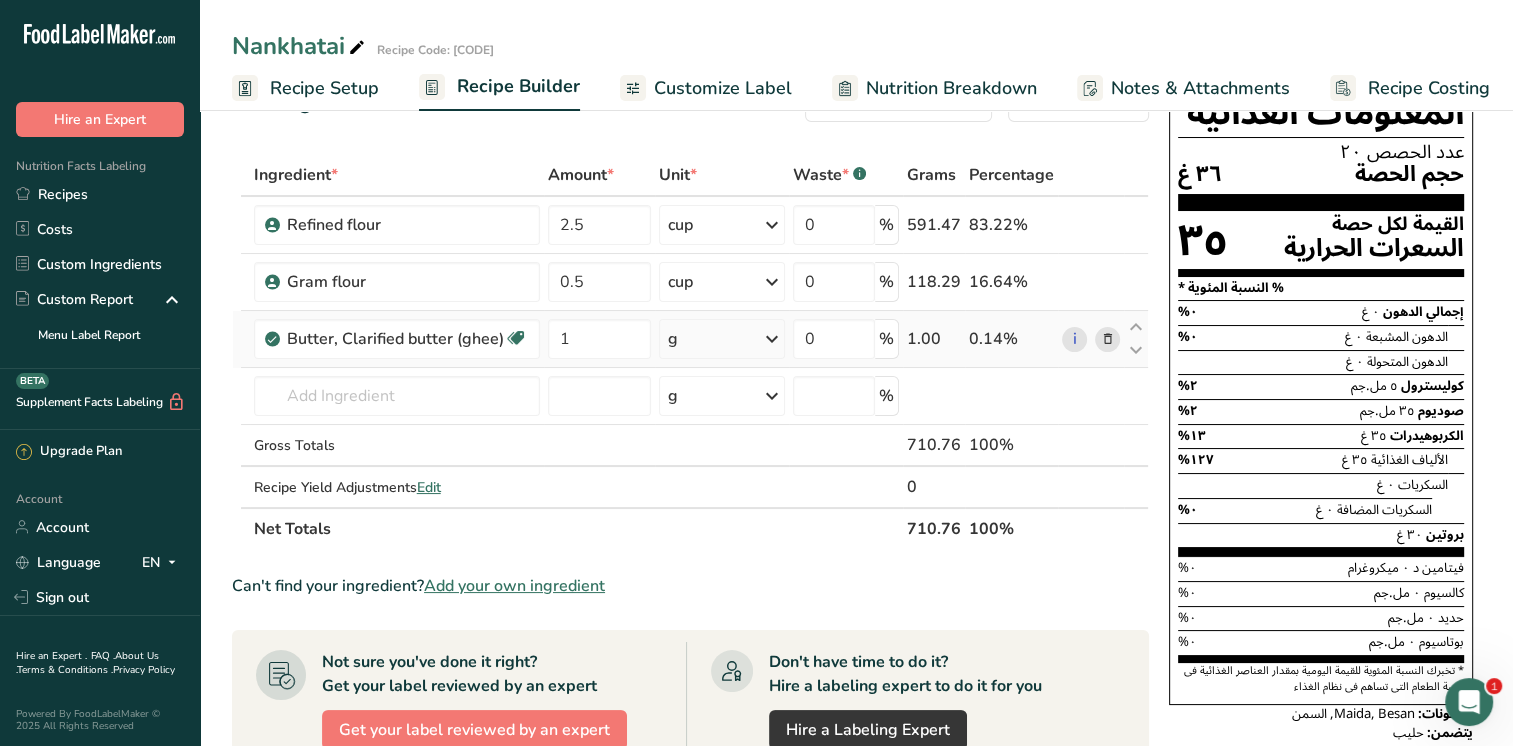click at bounding box center [772, 339] 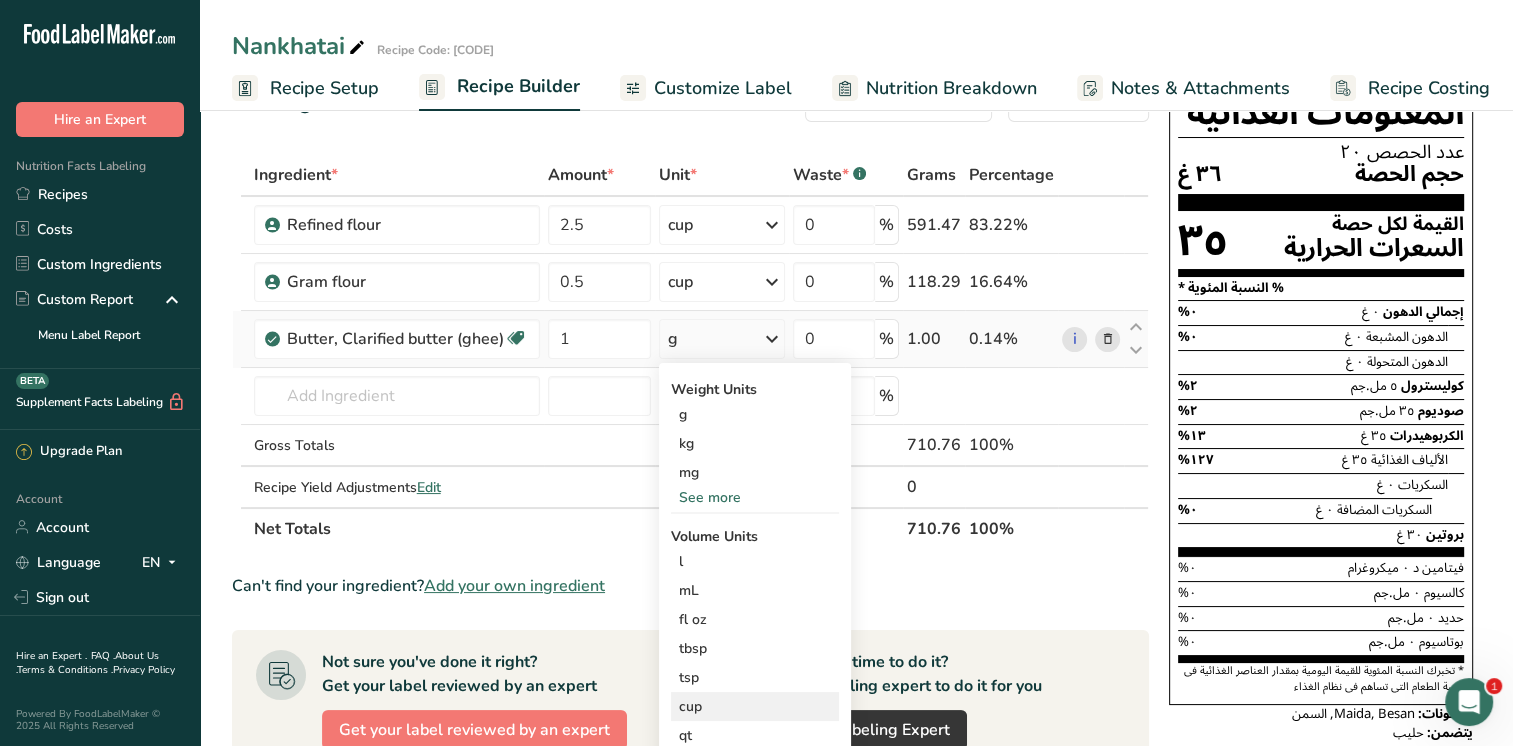 click on "cup" at bounding box center [755, 706] 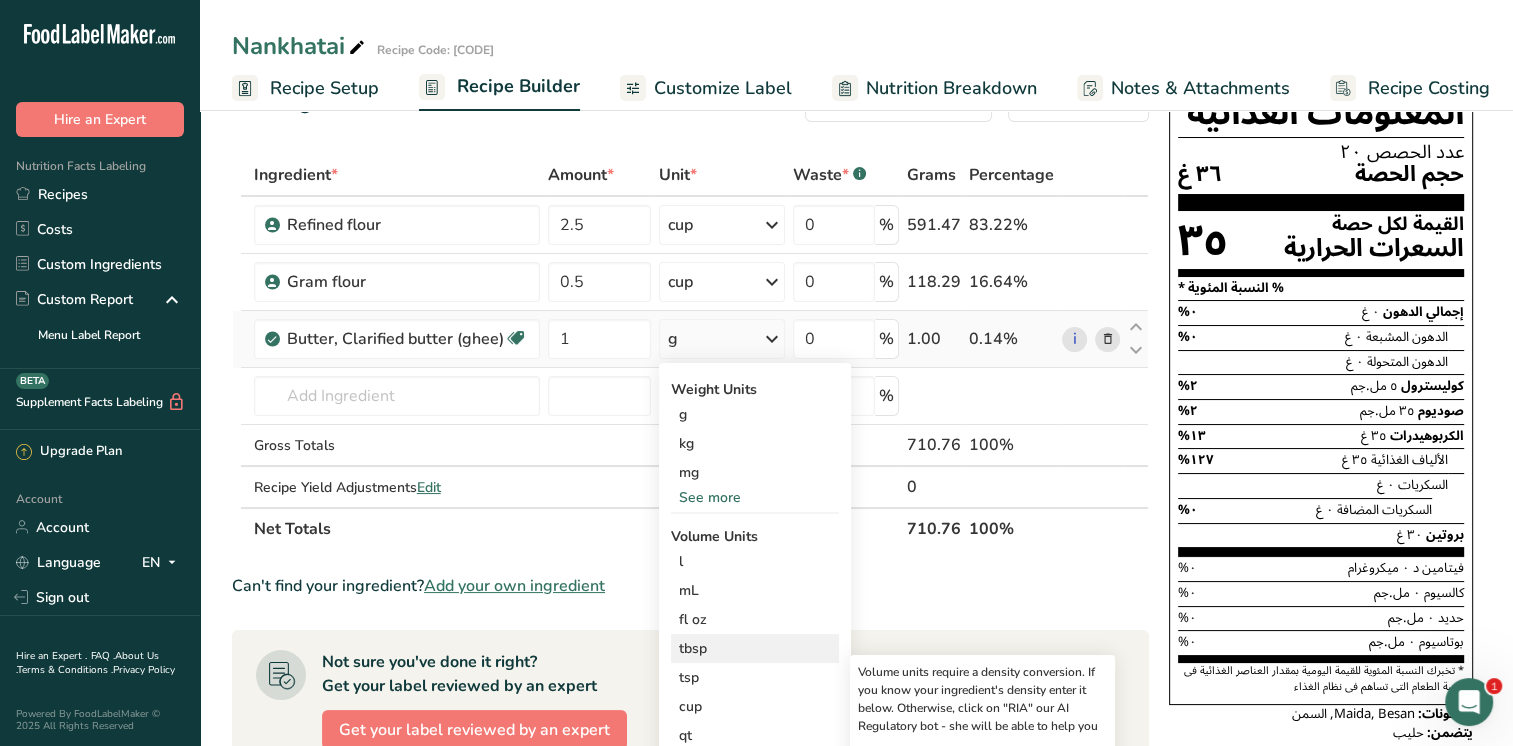 click on "tbsp" at bounding box center [755, 648] 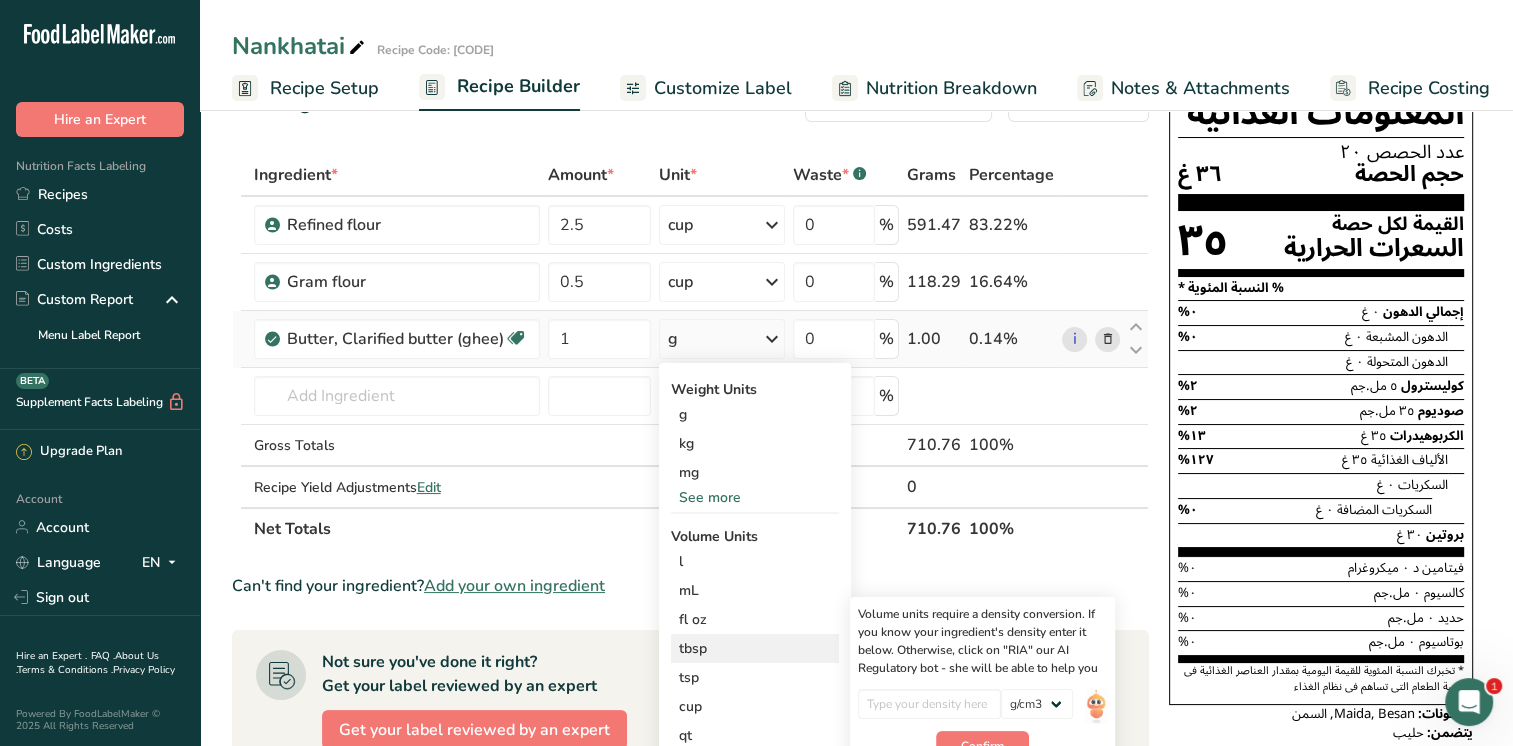 click on "tbsp" at bounding box center [755, 648] 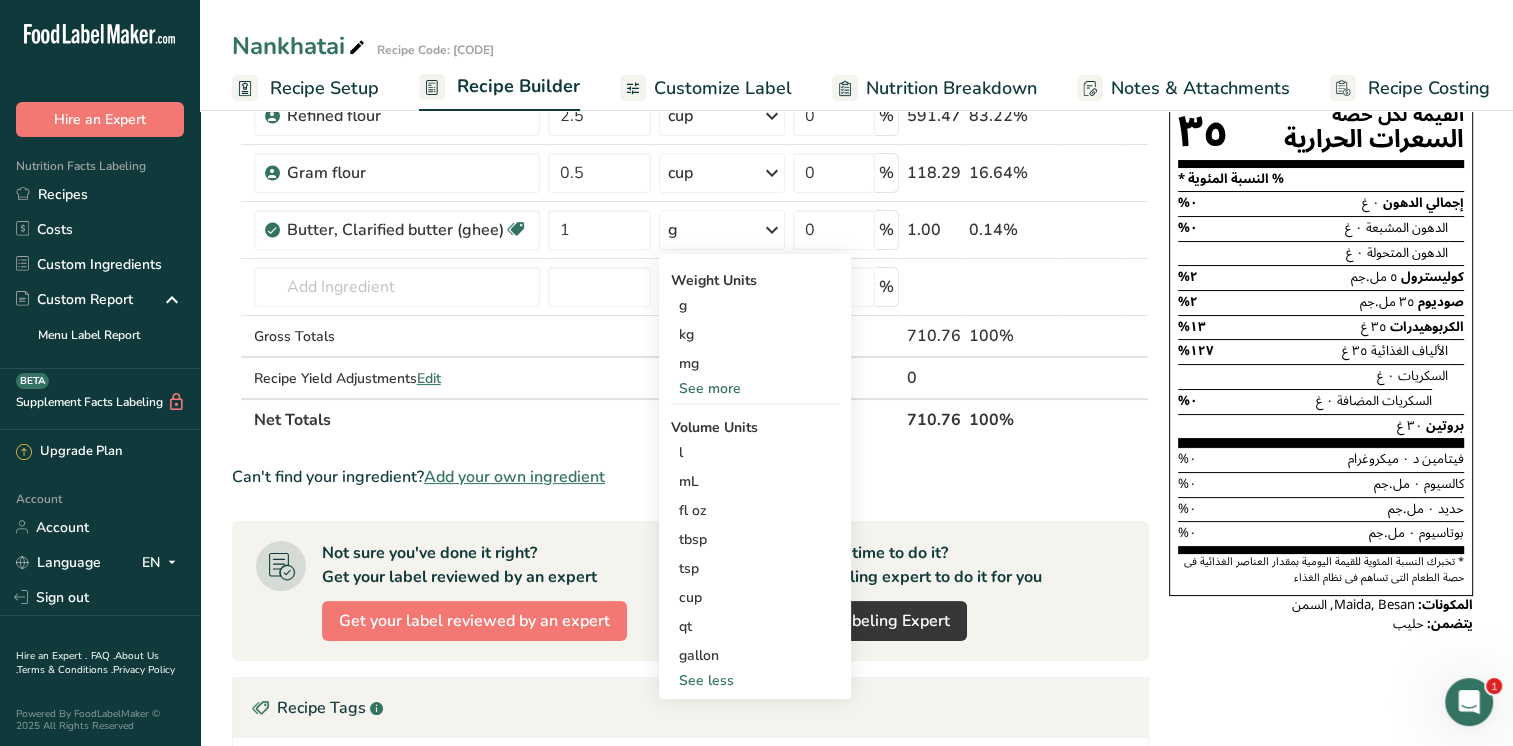 scroll, scrollTop: 210, scrollLeft: 0, axis: vertical 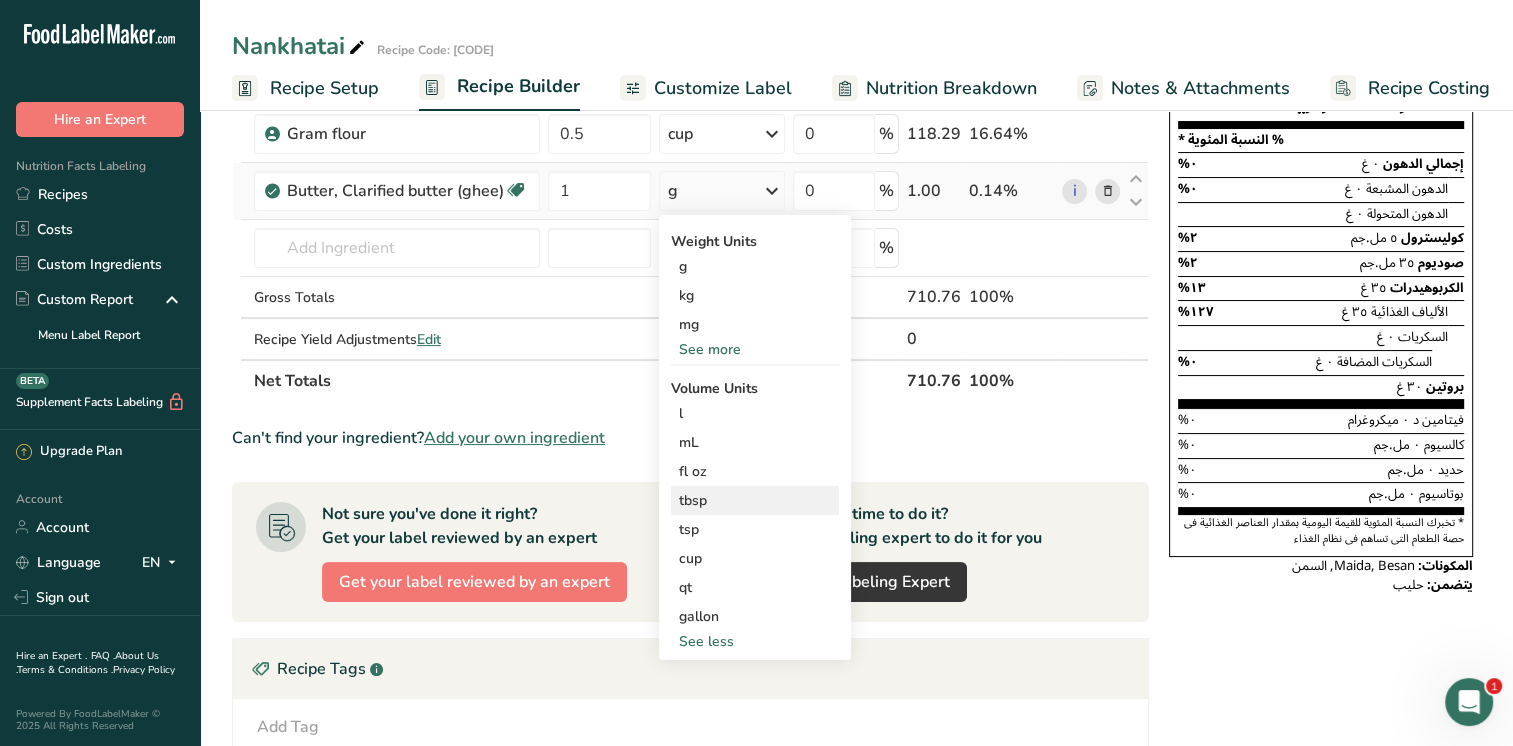 click on "tbsp" at bounding box center (755, 500) 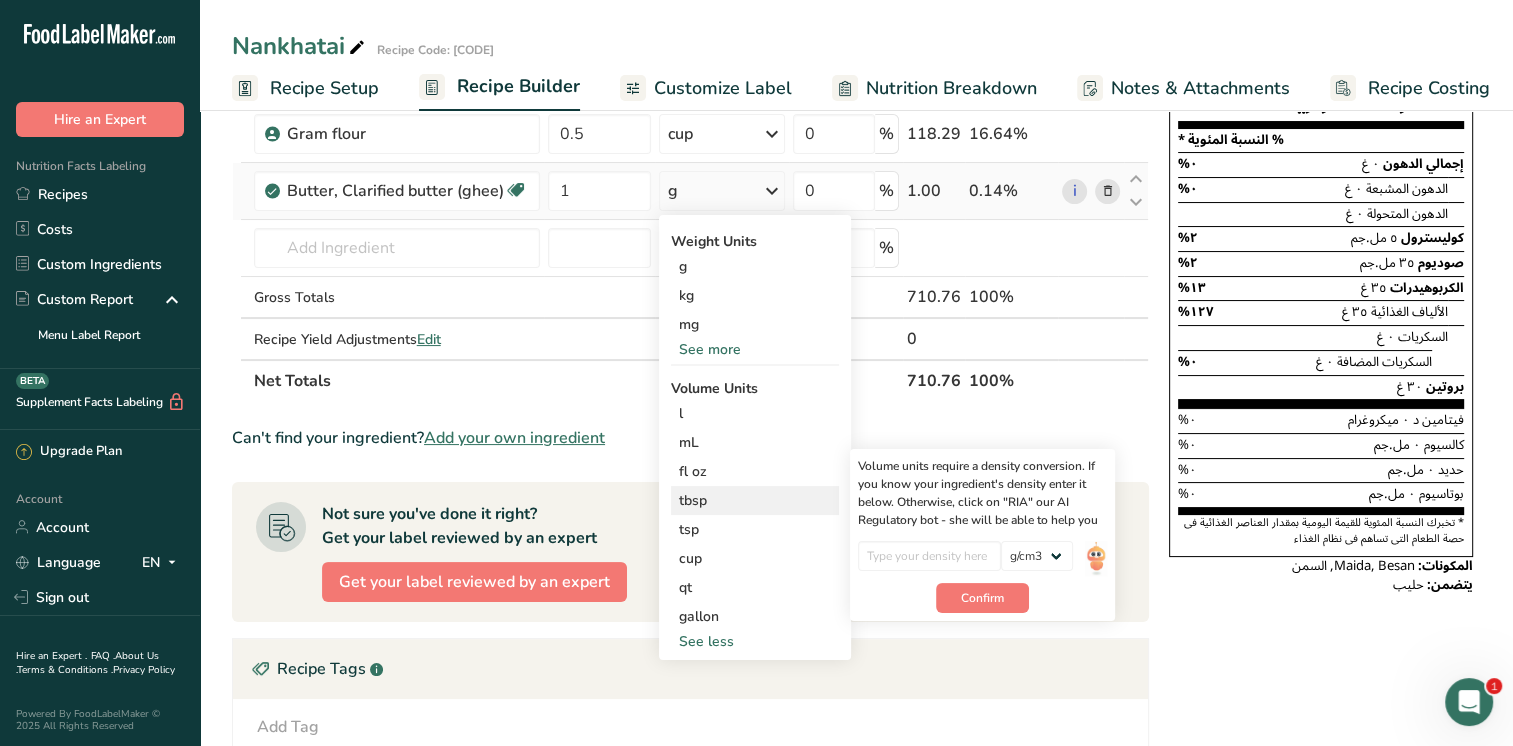click on "tbsp" at bounding box center [755, 500] 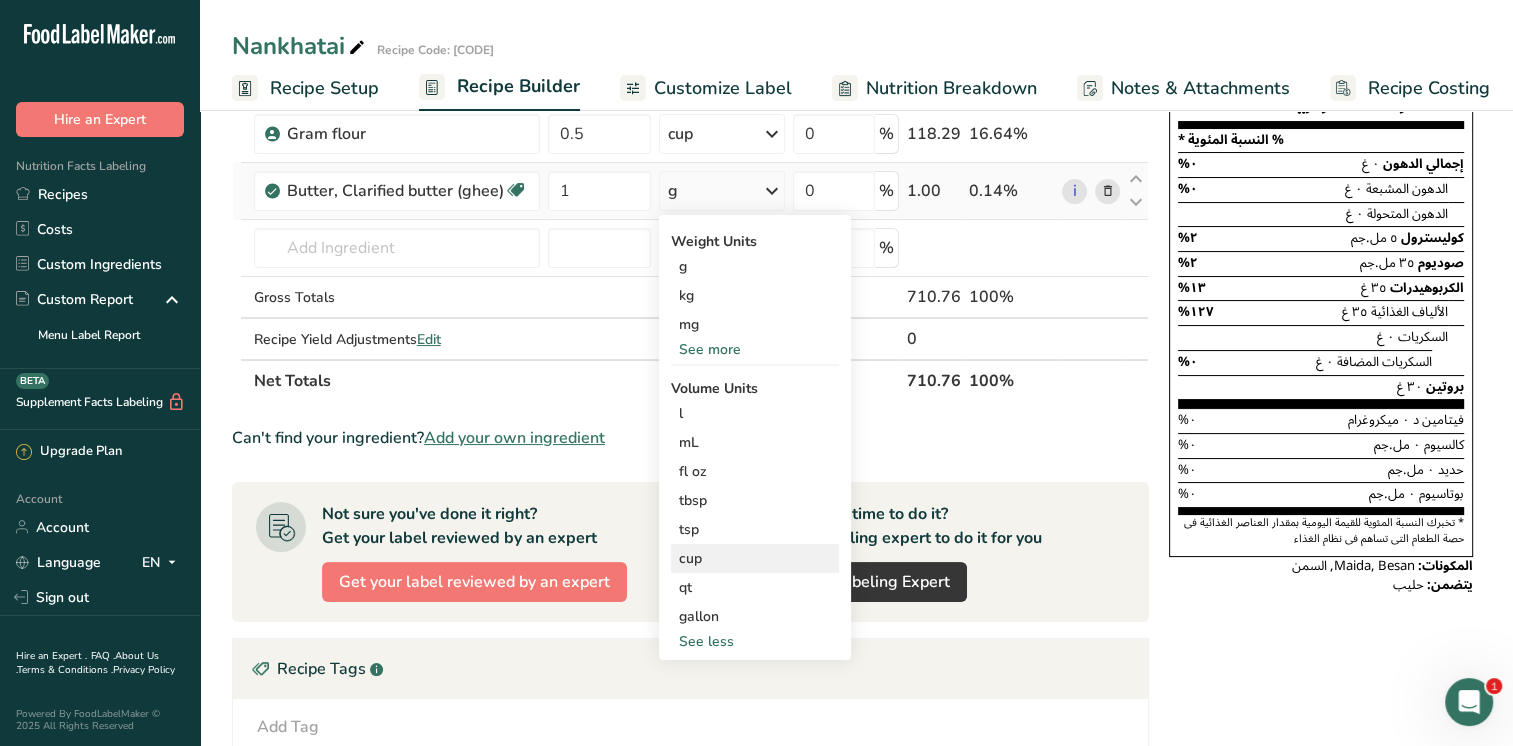 click on "cup" at bounding box center [755, 558] 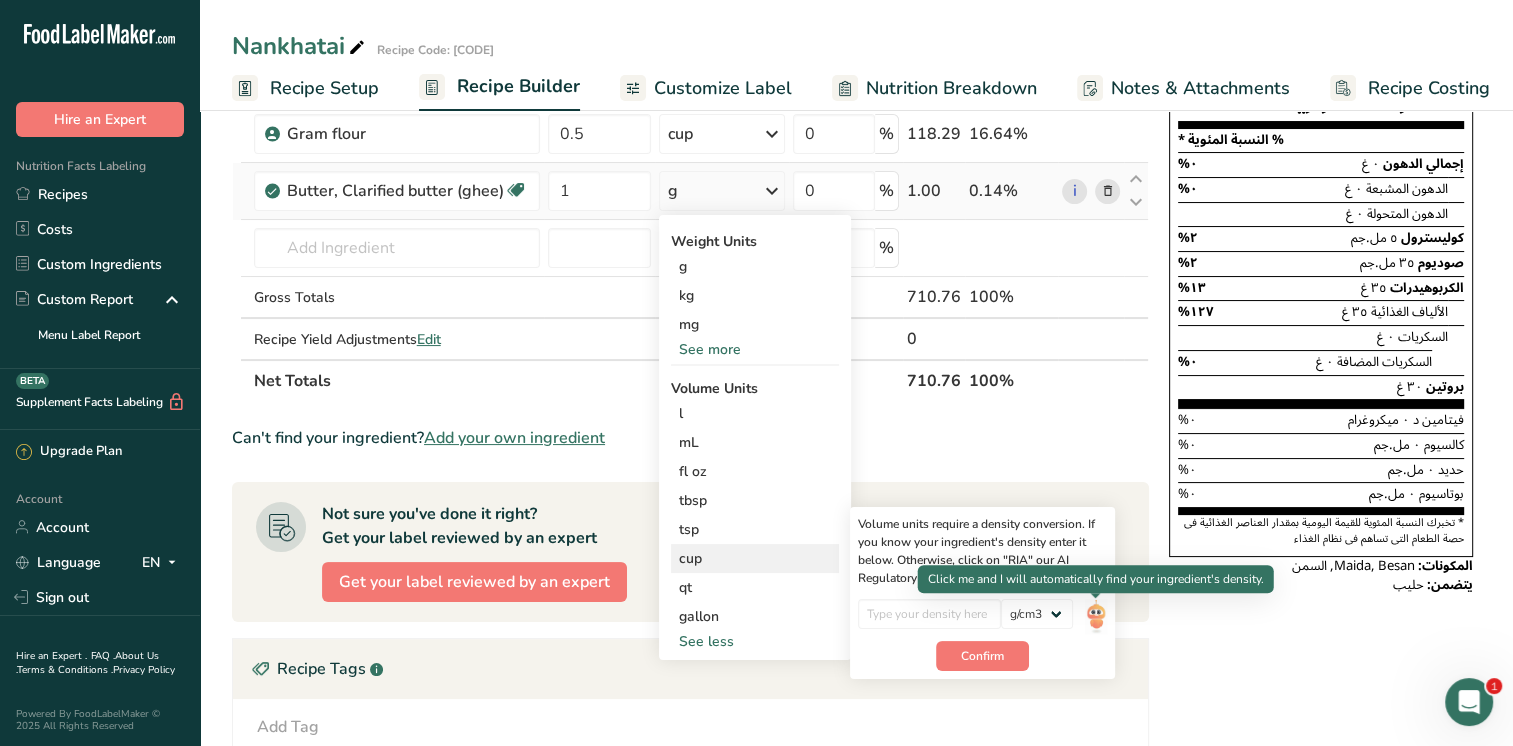 click at bounding box center [1096, 616] 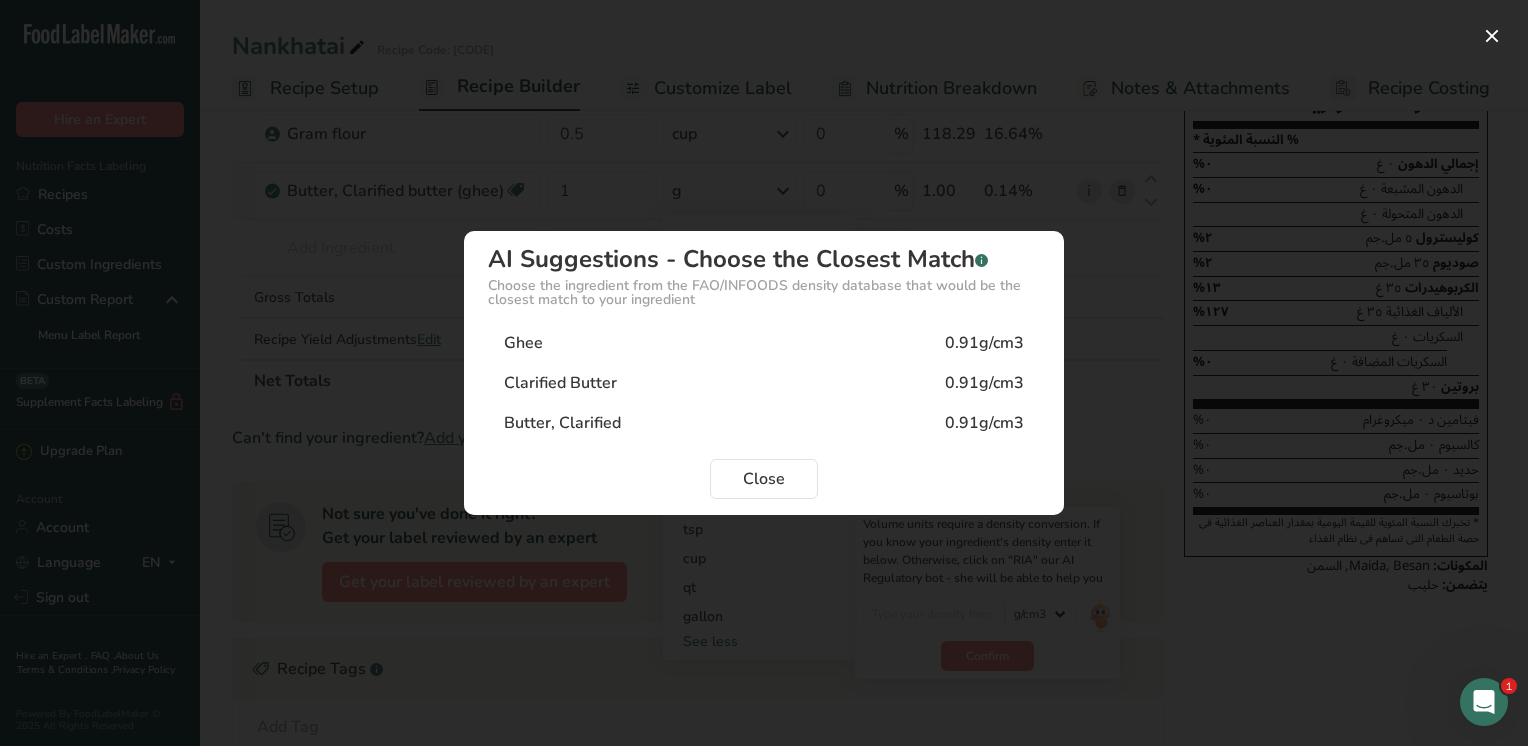 click on "0.91g/cm3" at bounding box center [984, 343] 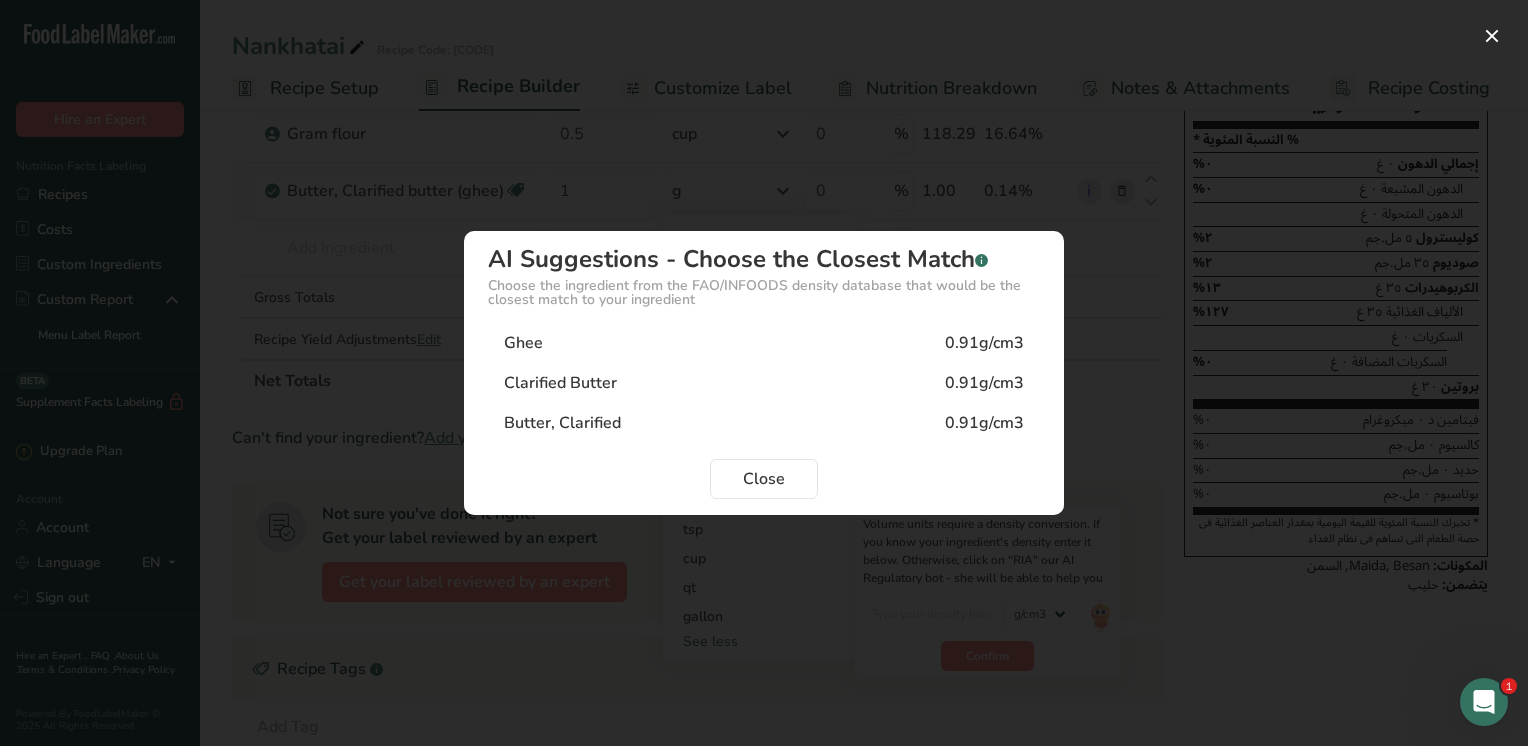 type on "0.91" 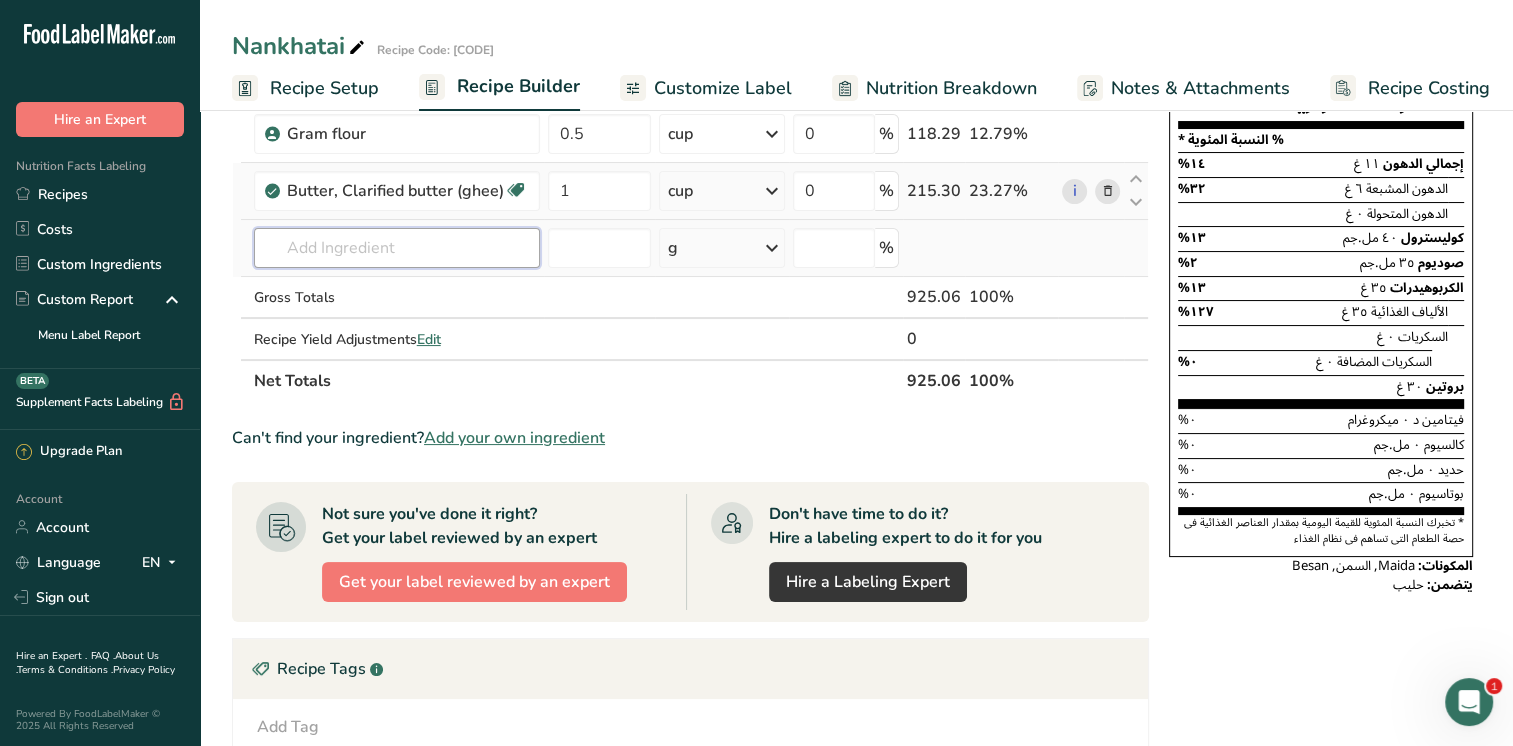 click at bounding box center [397, 248] 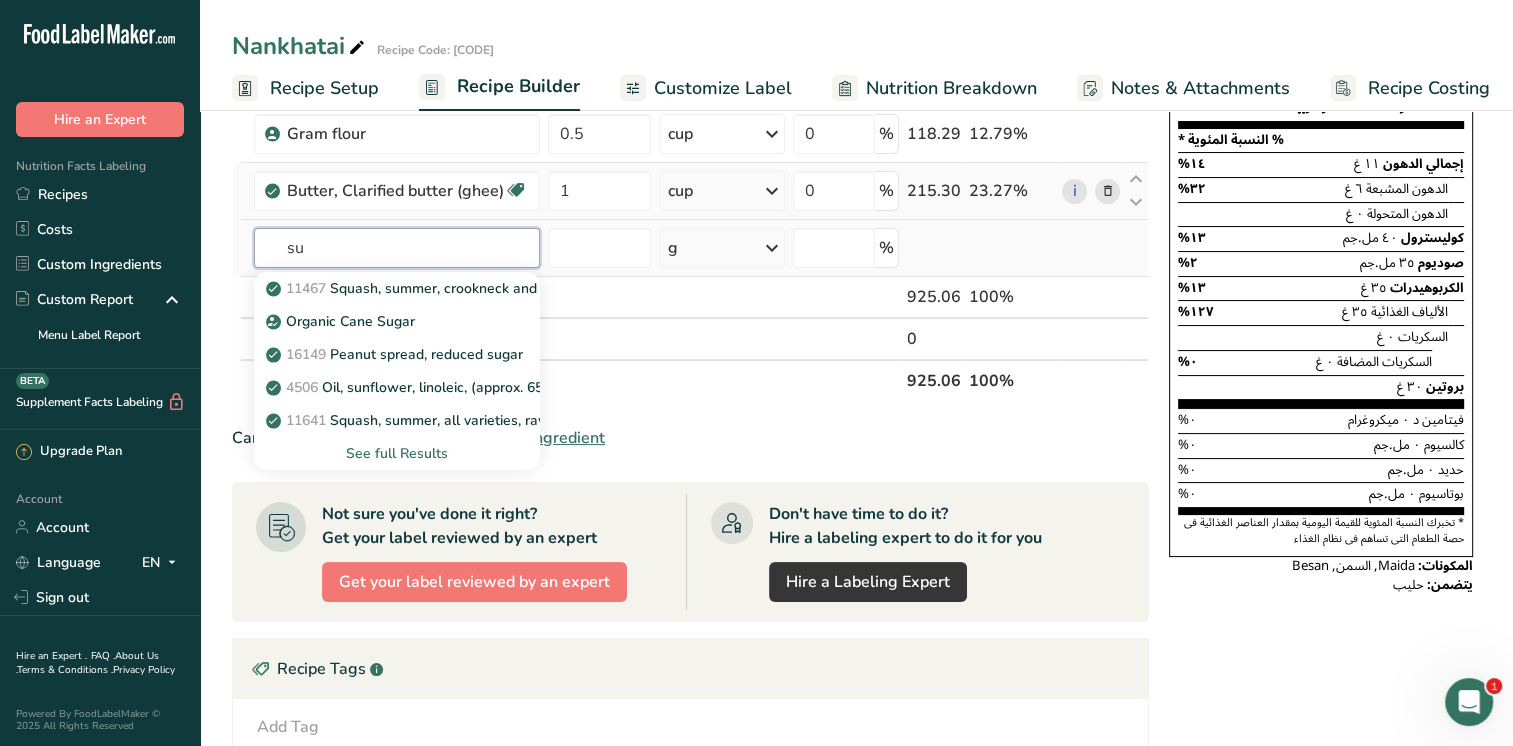 type on "s" 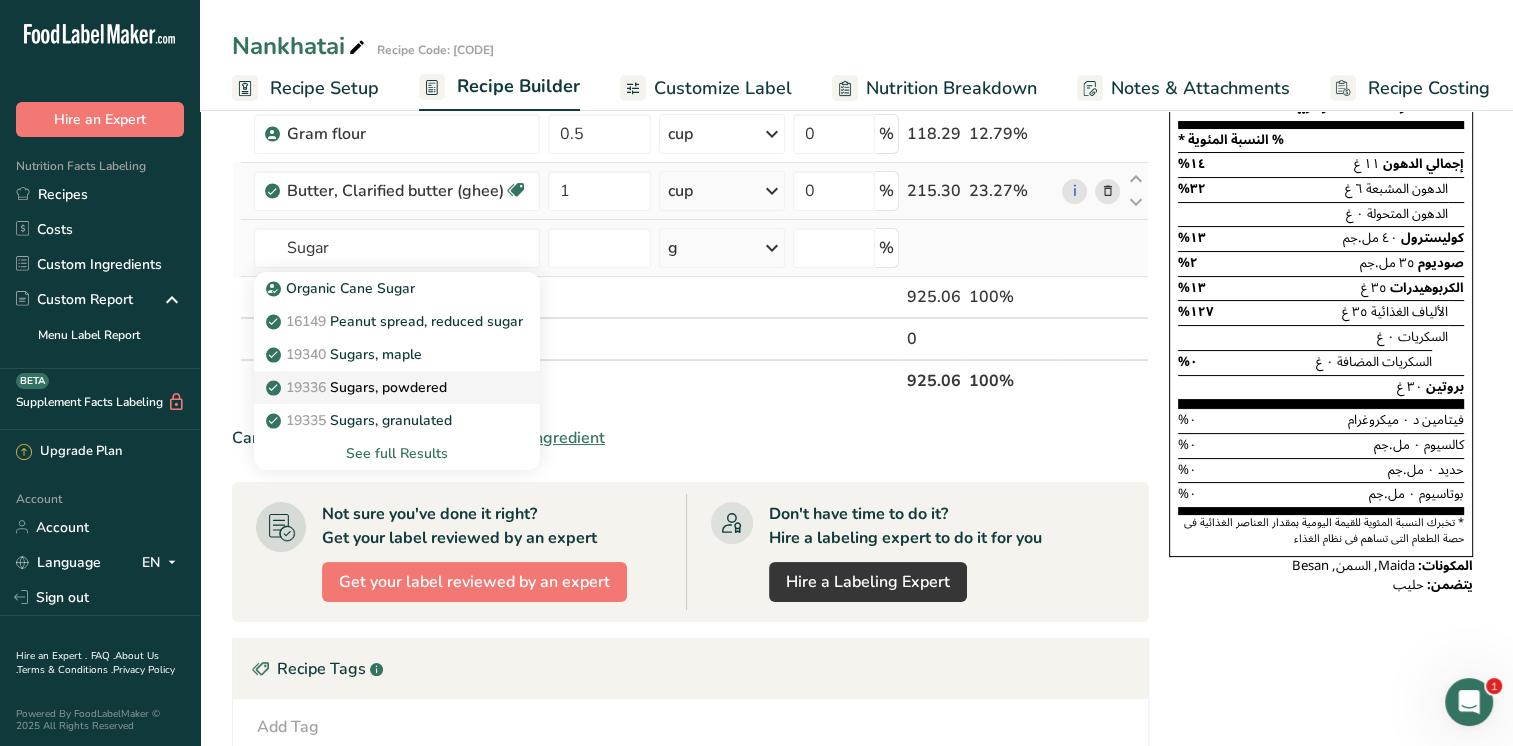 click on "19336
Sugars, powdered" at bounding box center [358, 387] 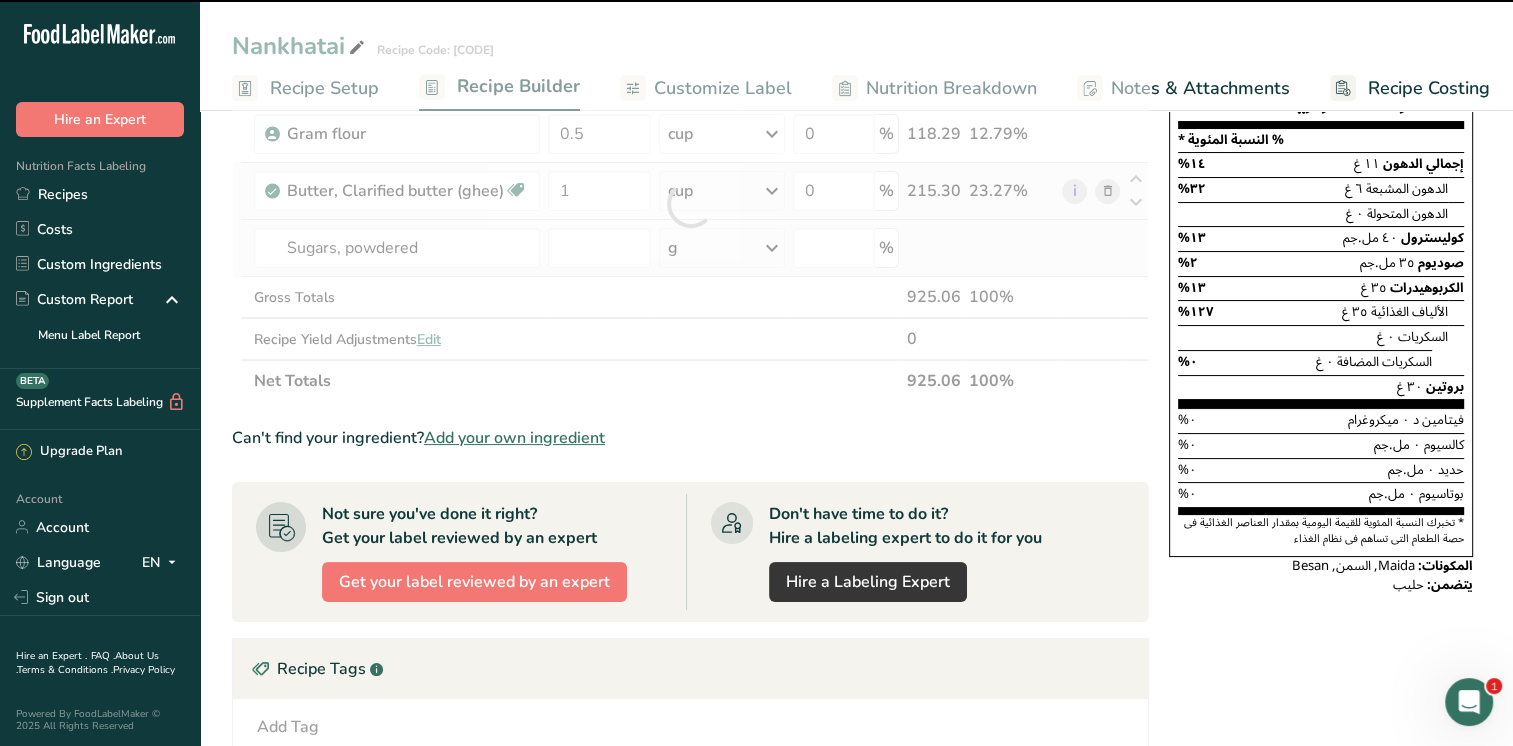 type on "0" 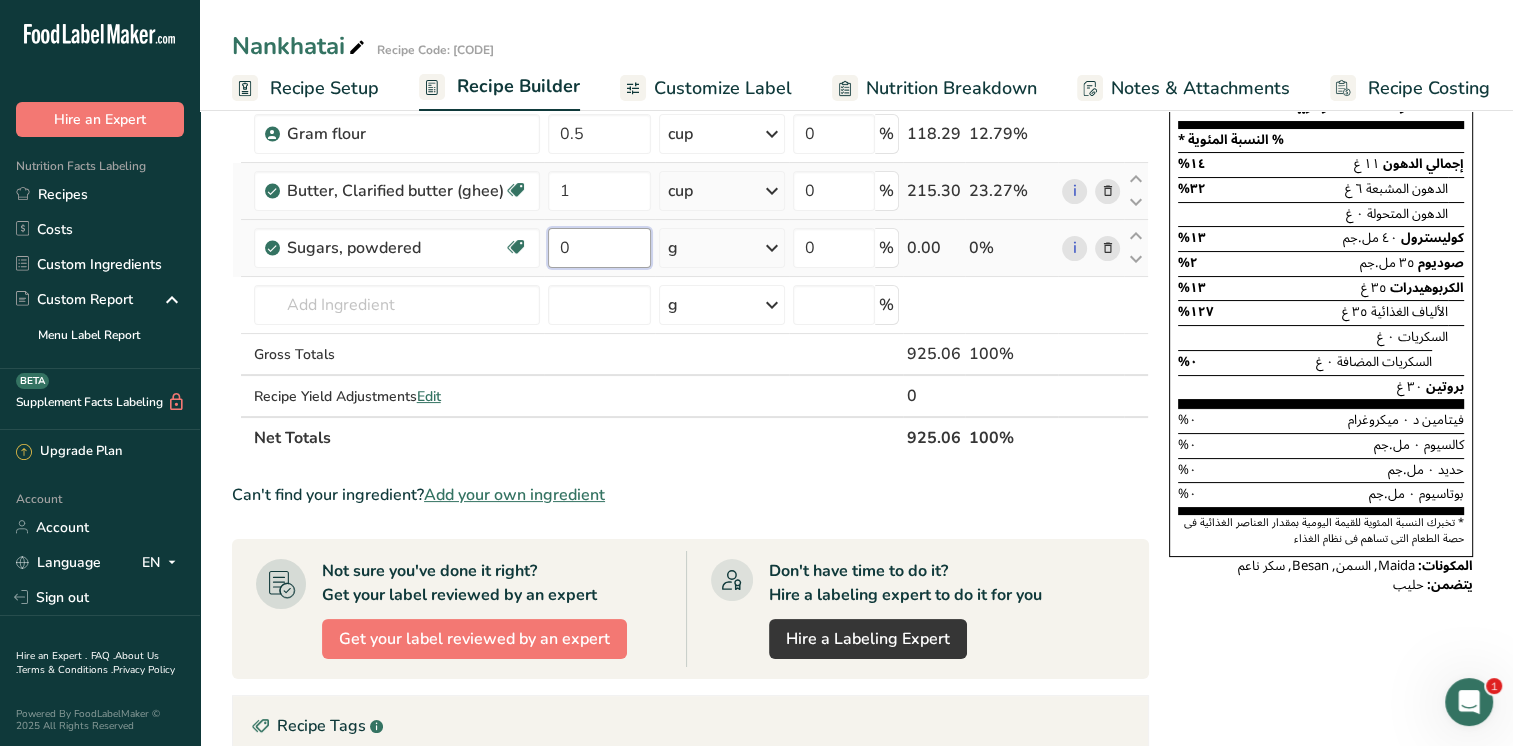 click on "0" at bounding box center [599, 248] 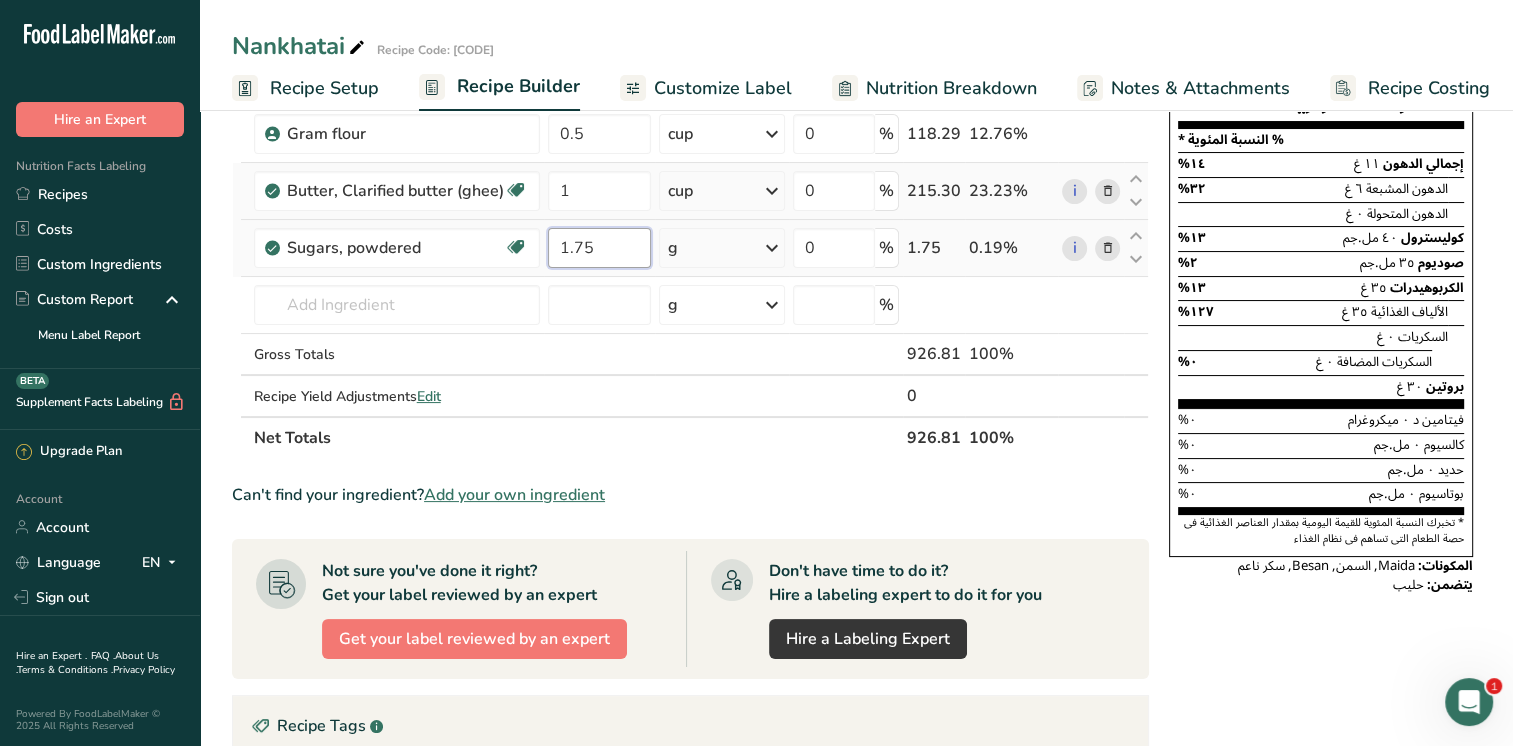 type on "1.75" 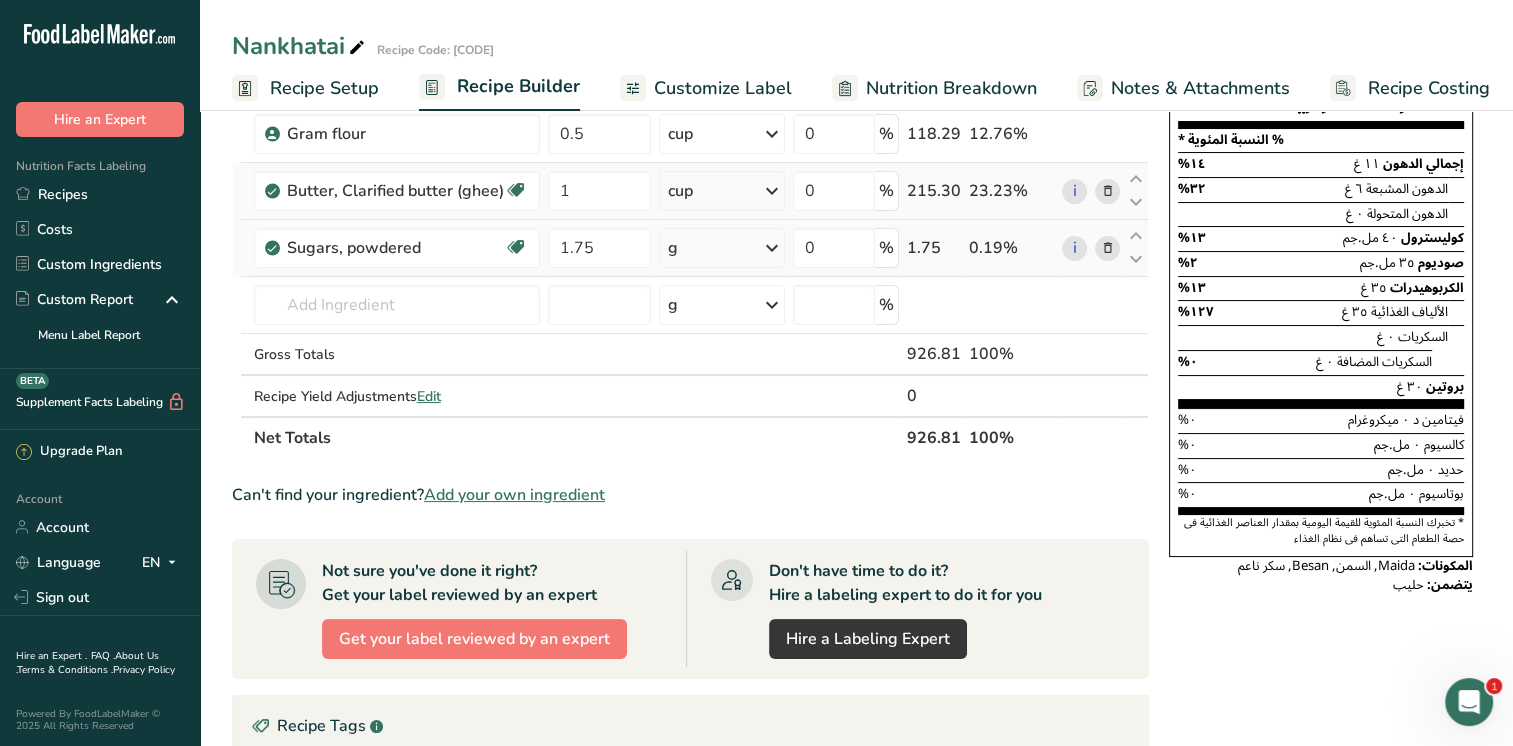 click on "Ingredient *
Amount *
Unit *
Waste *   .a-a{fill:#347362;}.b-a{fill:#fff;}          Grams
Percentage
Refined flour
2.5
cup
Weight Units
g
kg
mg
See more
Volume Units
l
mL
fl oz
See more
0
%
591.47
63.82%
Gram flour
0.5
cup
Weight Units
g
kg
mg
See more
Volume Units
l
mL
fl oz
tbsp
tsp
cup
qt
gallon
See less
0
%
118.29" at bounding box center [690, 232] 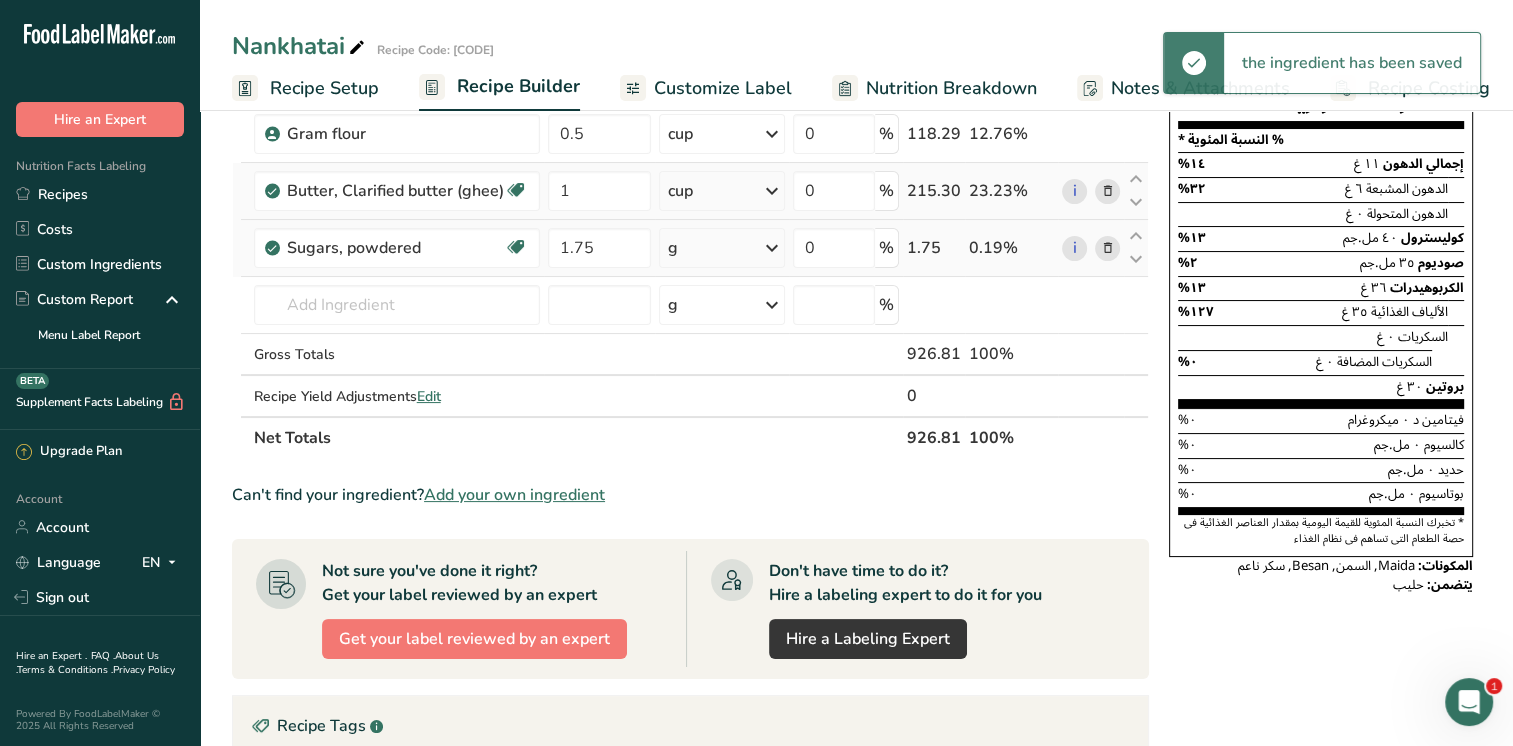 click at bounding box center [772, 248] 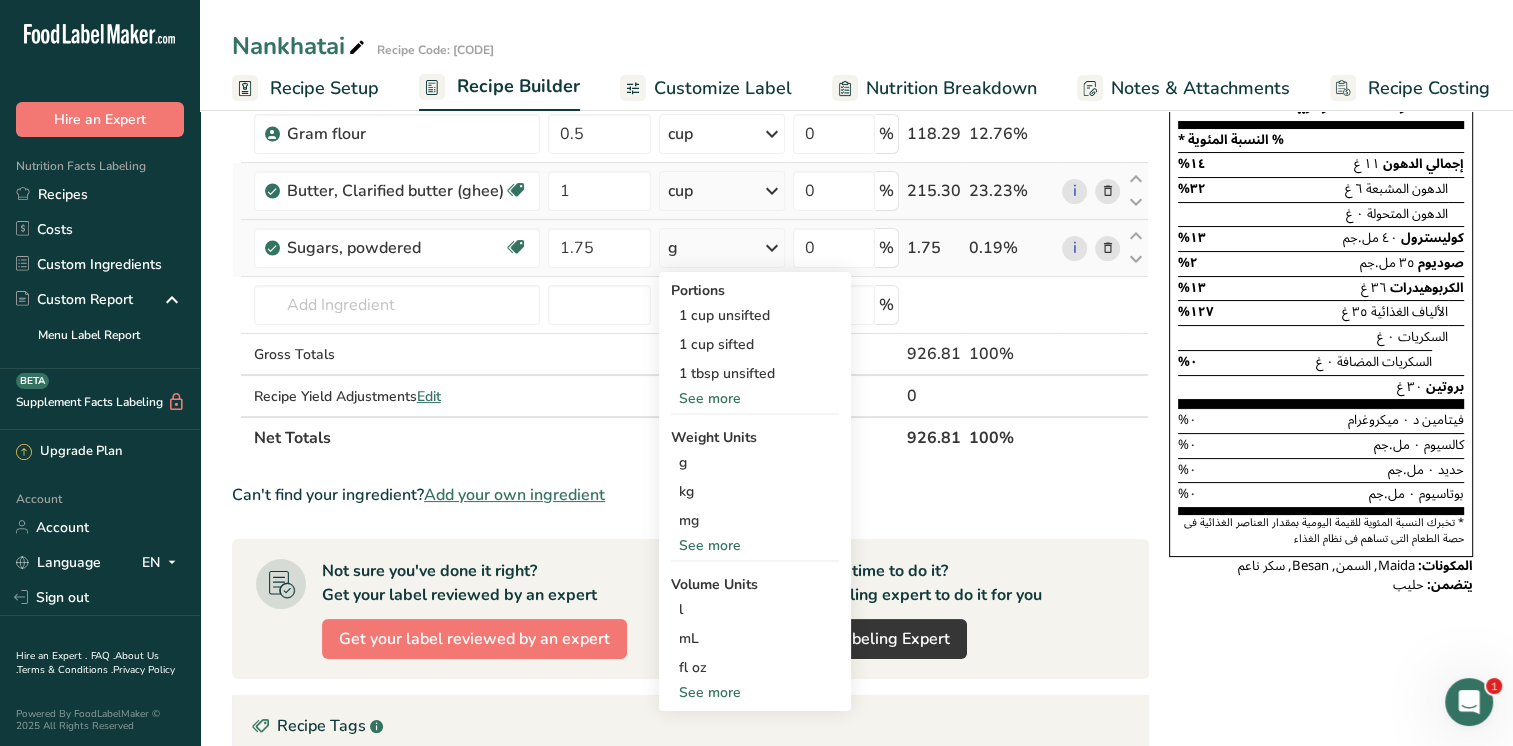 click on "See more" at bounding box center [755, 692] 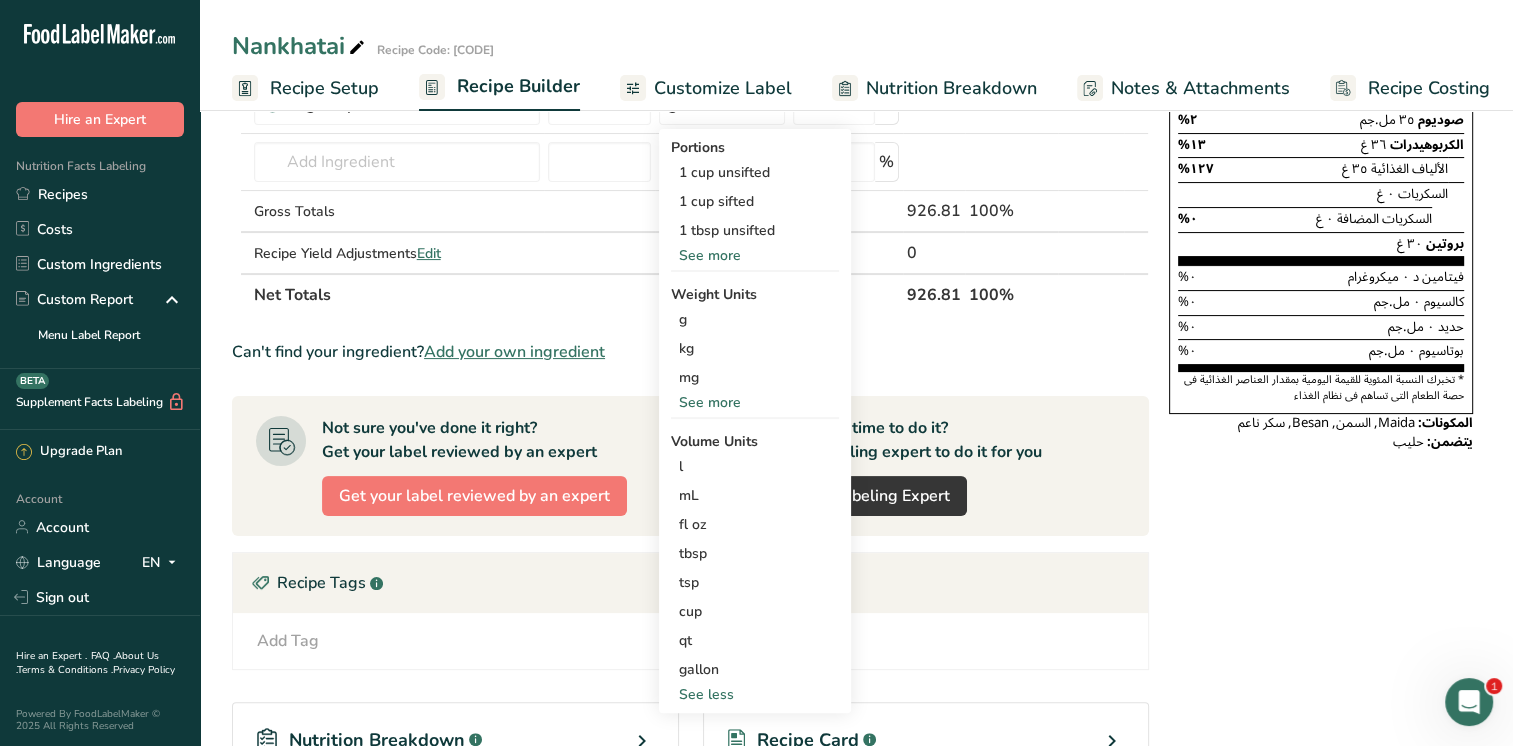 scroll, scrollTop: 407, scrollLeft: 0, axis: vertical 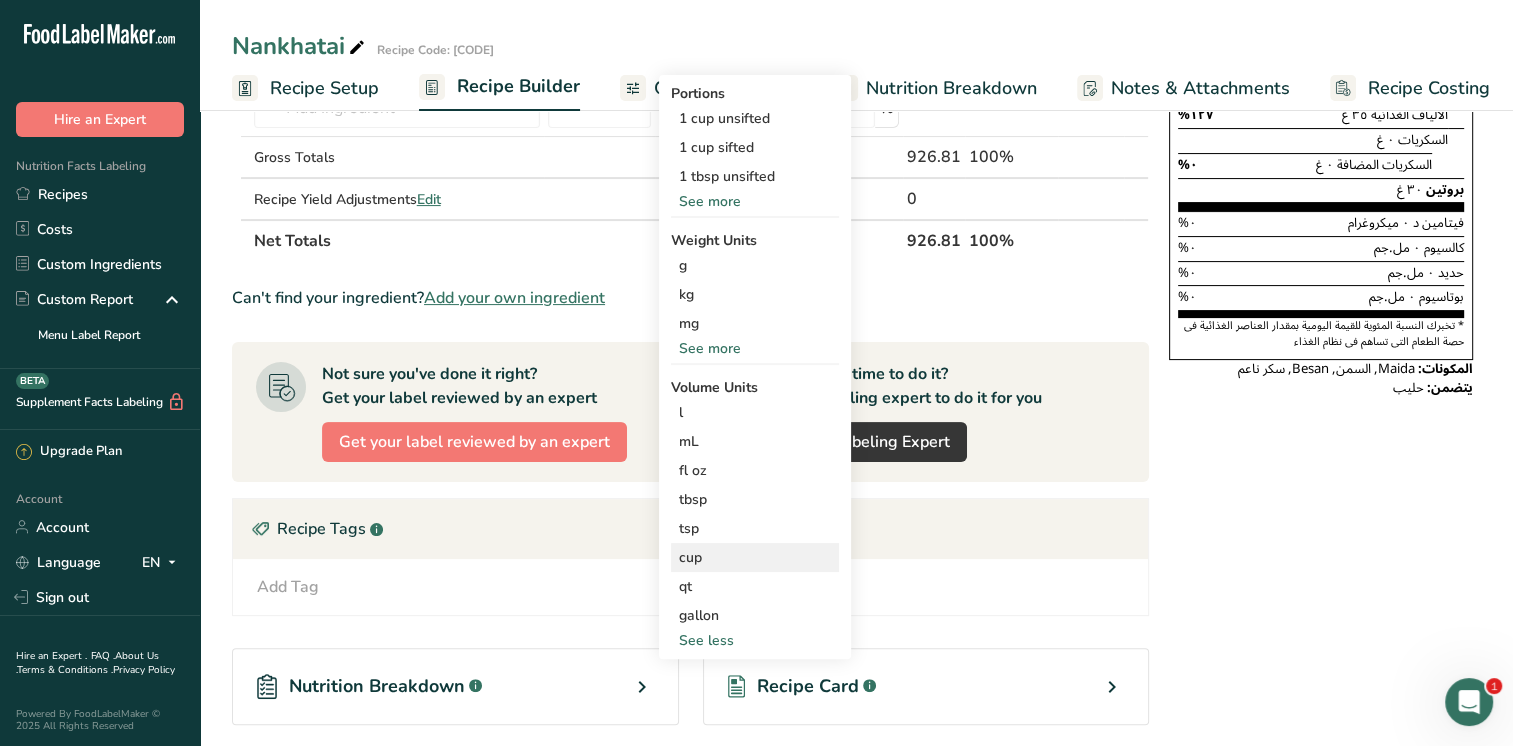 click on "cup" at bounding box center [755, 557] 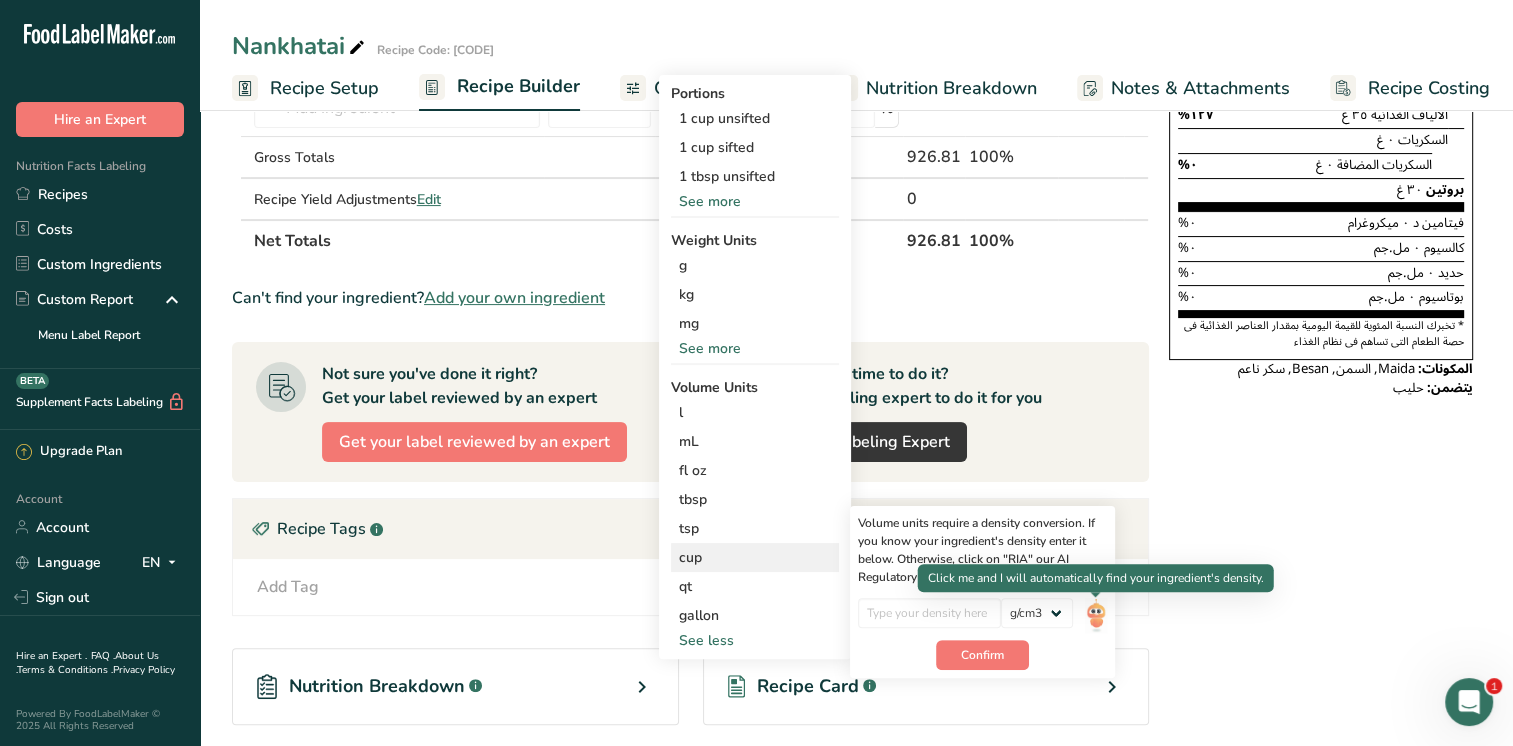 click at bounding box center (1096, 615) 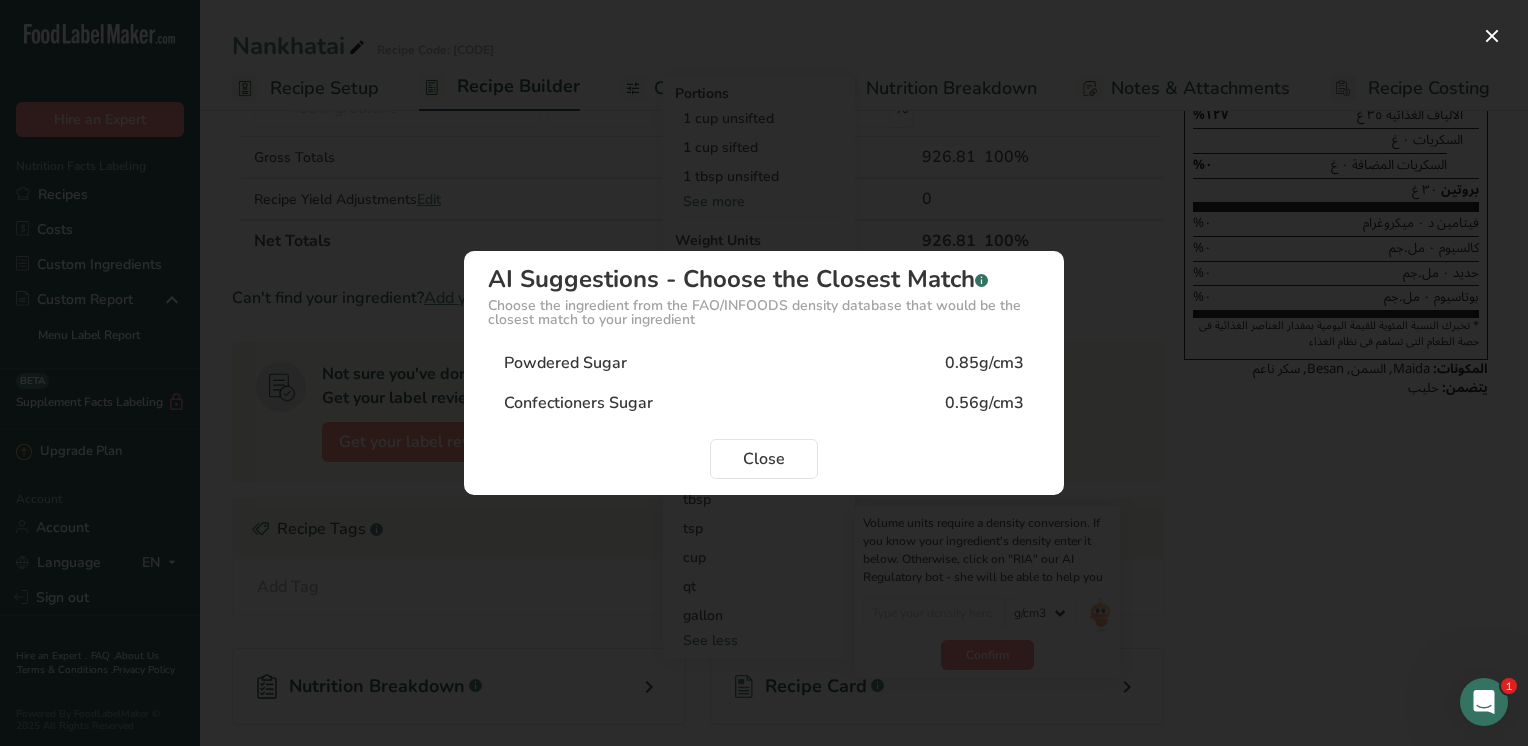 click on "0.85g/cm3" at bounding box center (984, 363) 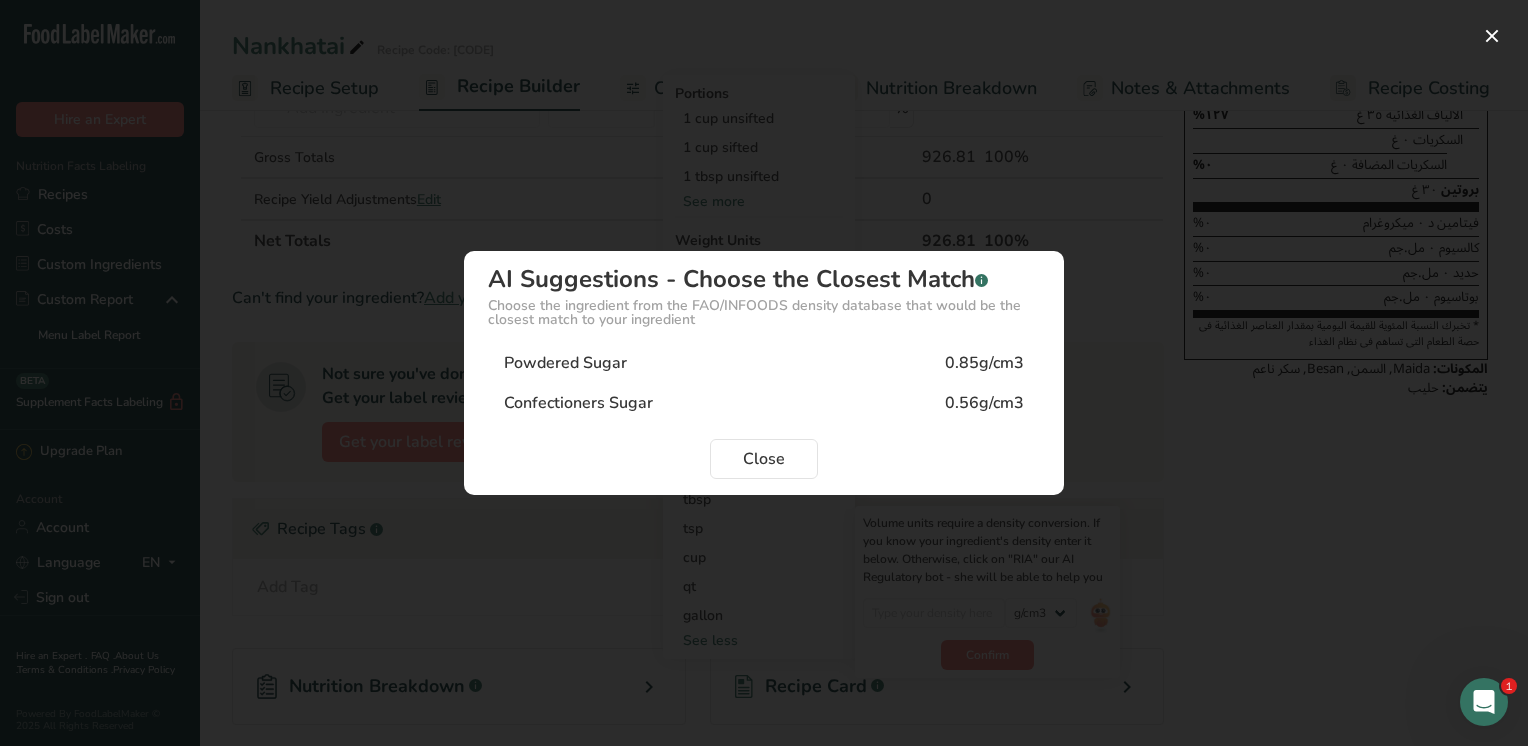 type on "0.85" 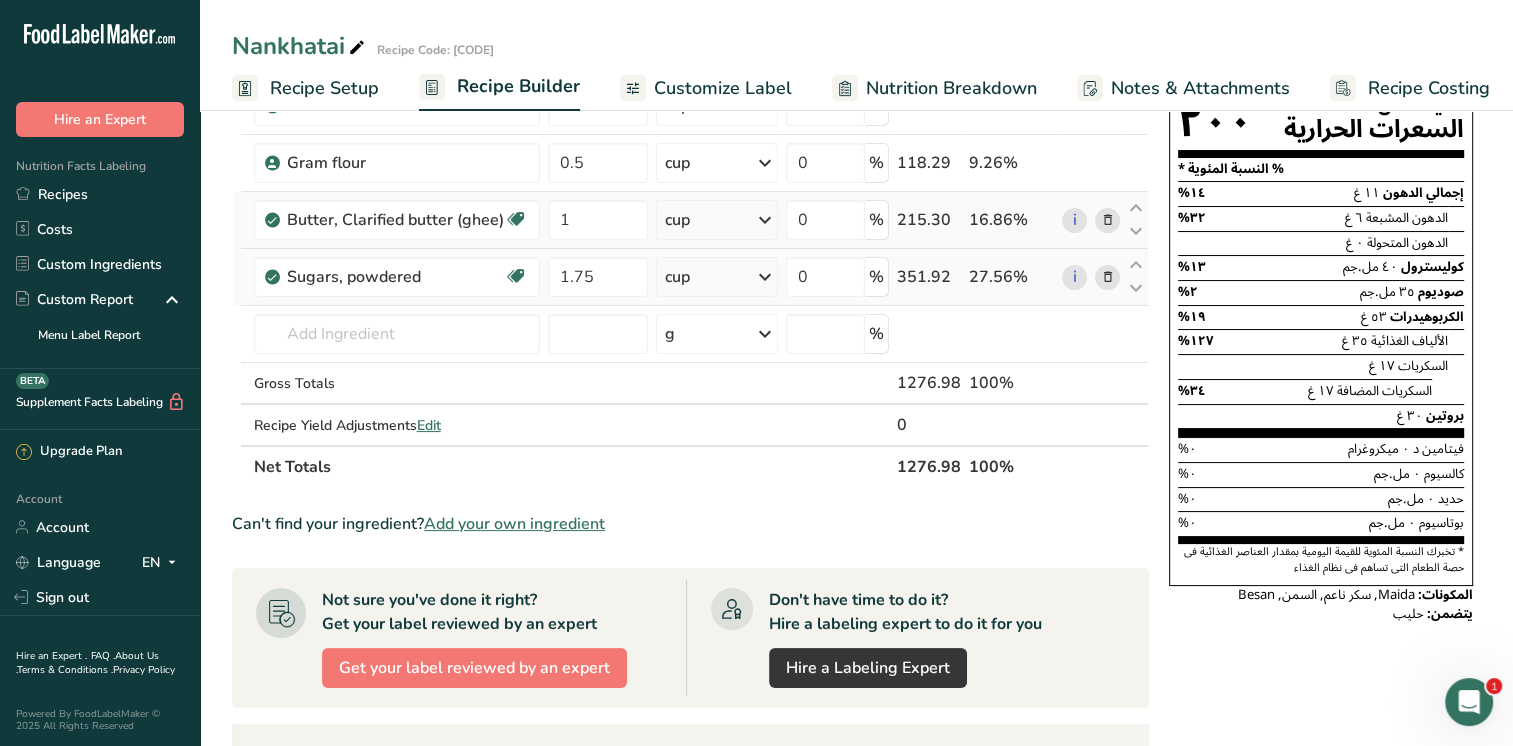scroll, scrollTop: 145, scrollLeft: 0, axis: vertical 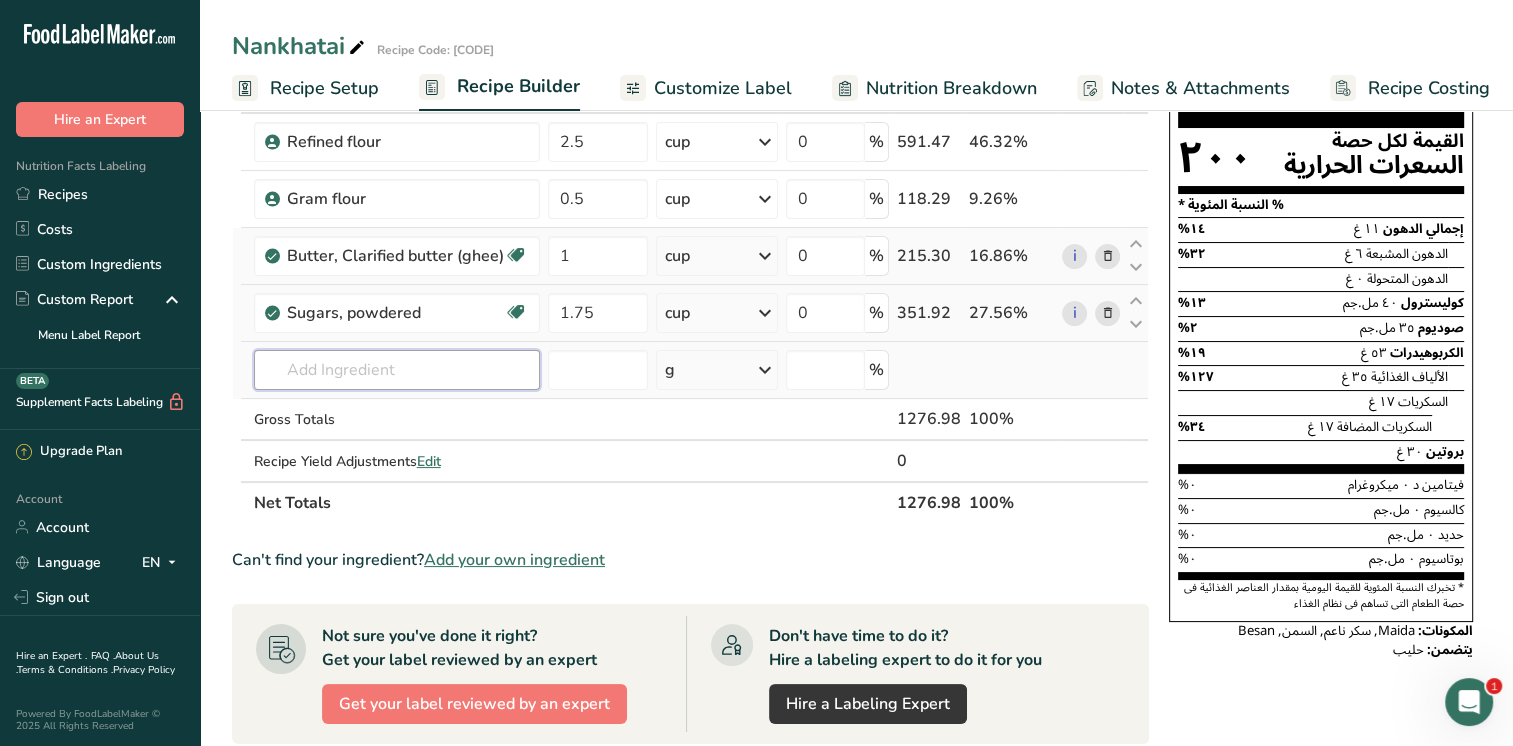 click at bounding box center [397, 370] 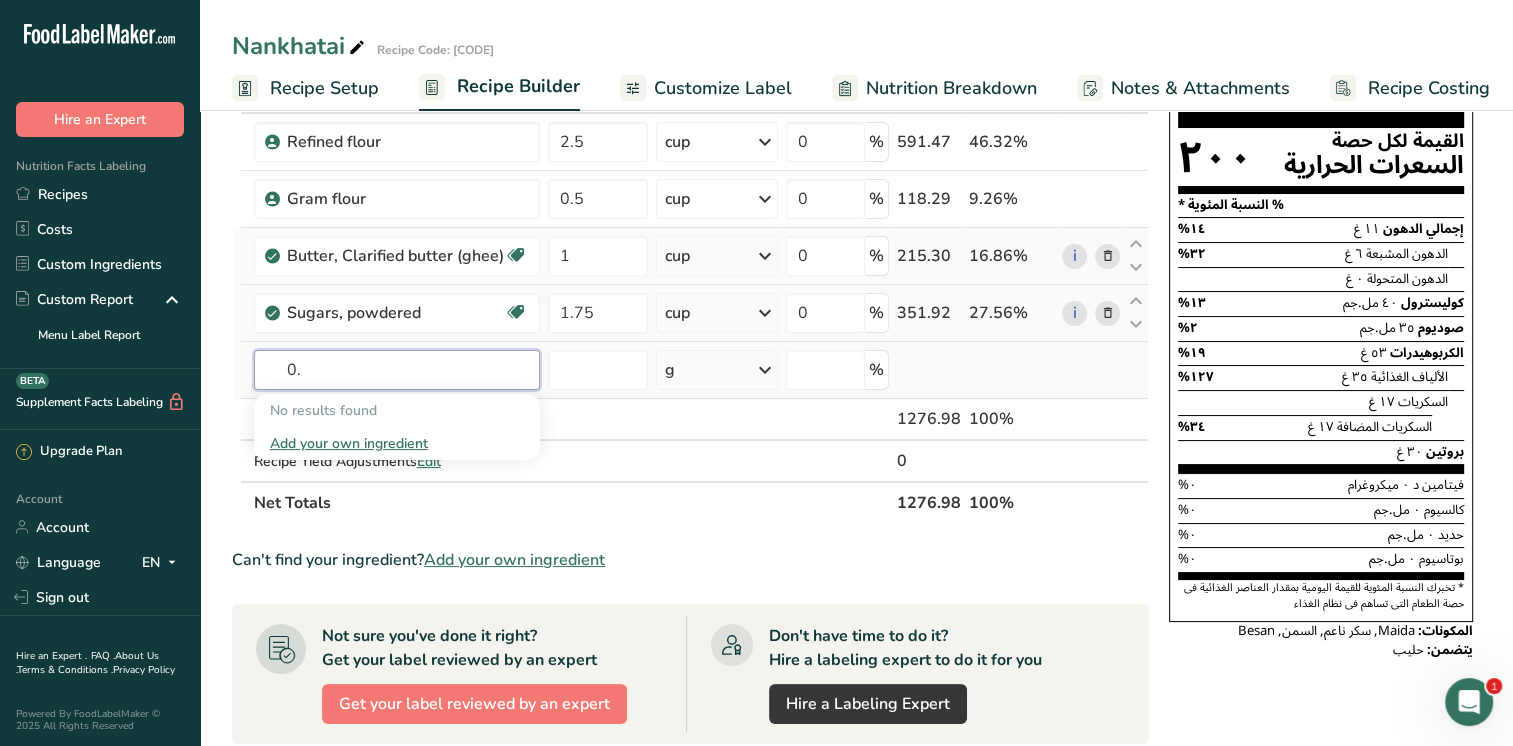 type on "0" 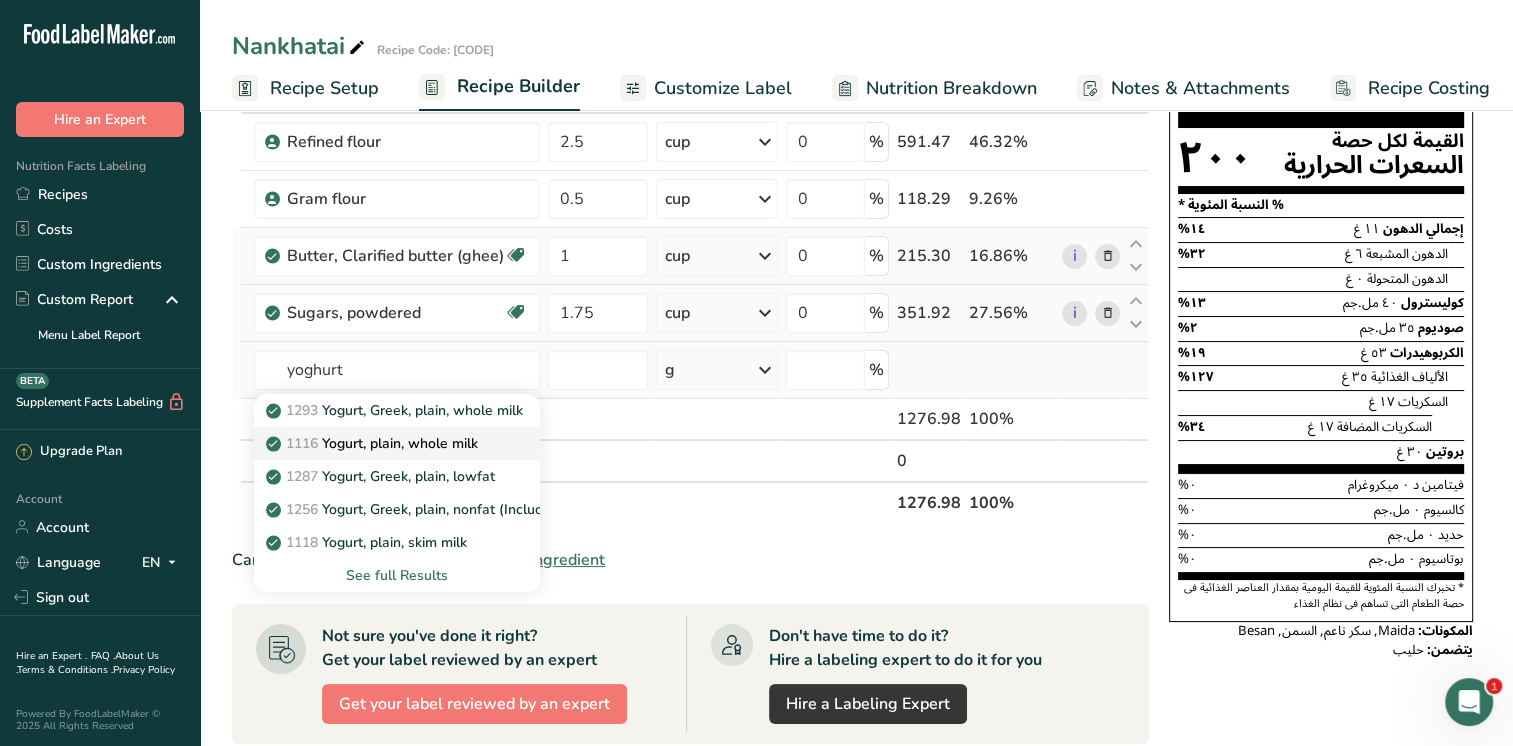 click on "1116
Yogurt, plain, whole milk" at bounding box center [374, 443] 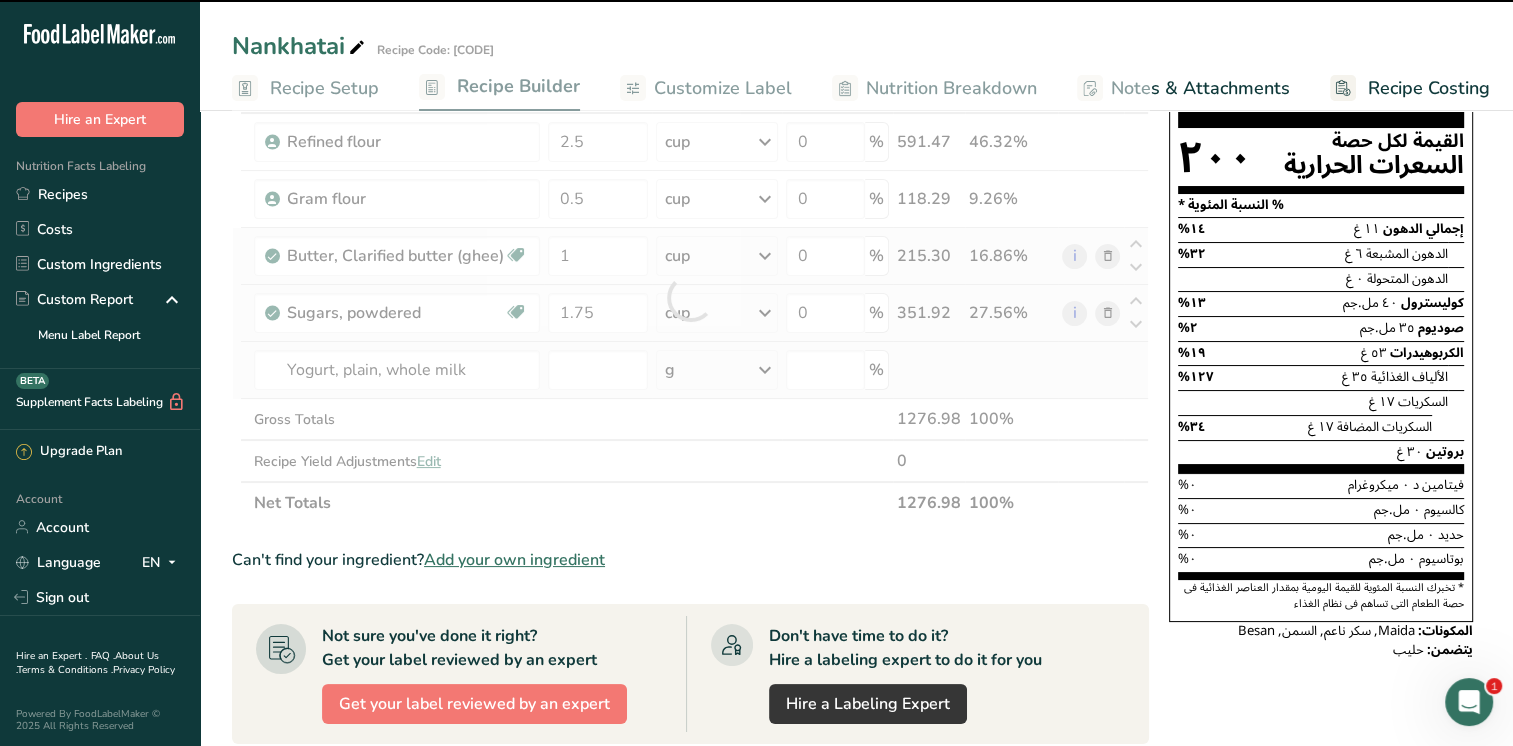 type on "0" 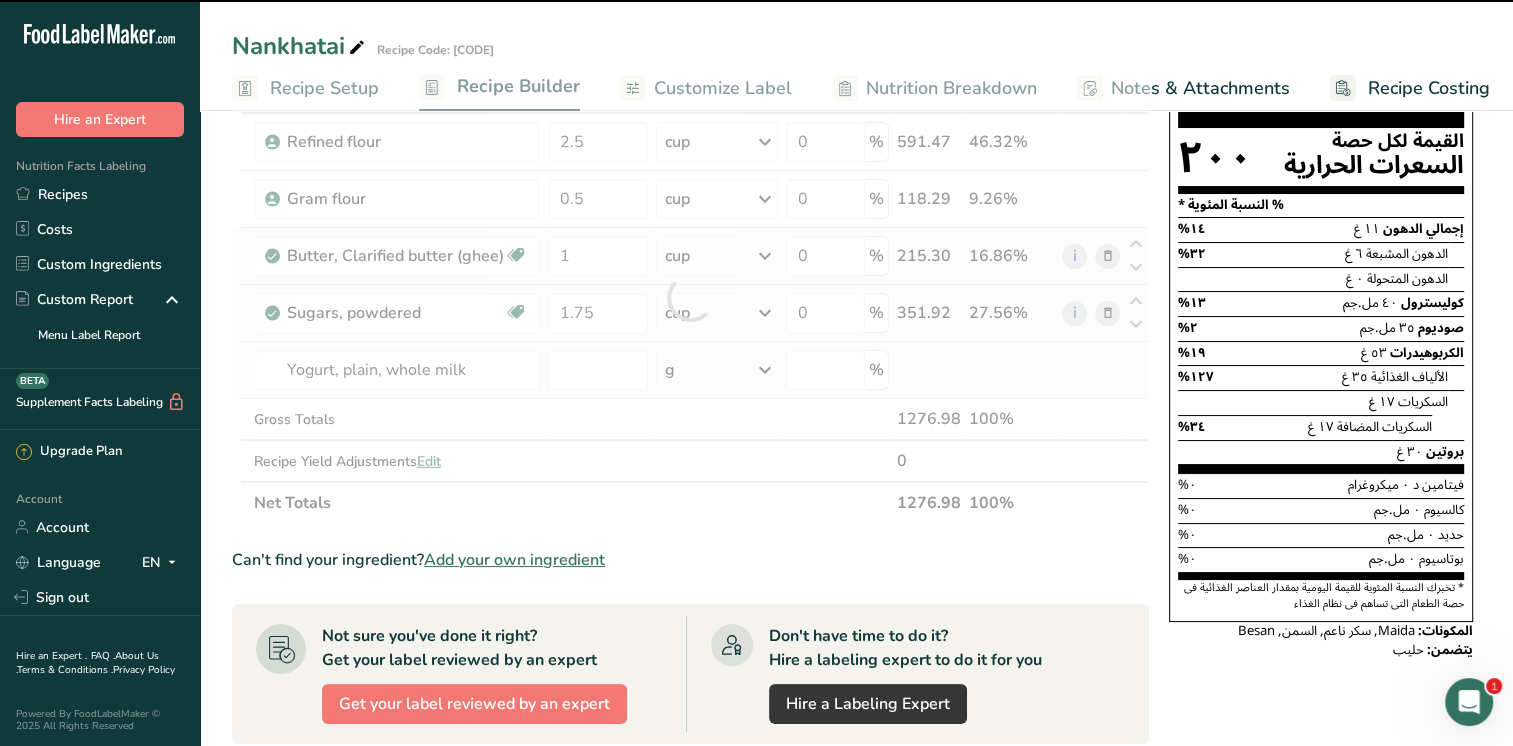type on "0" 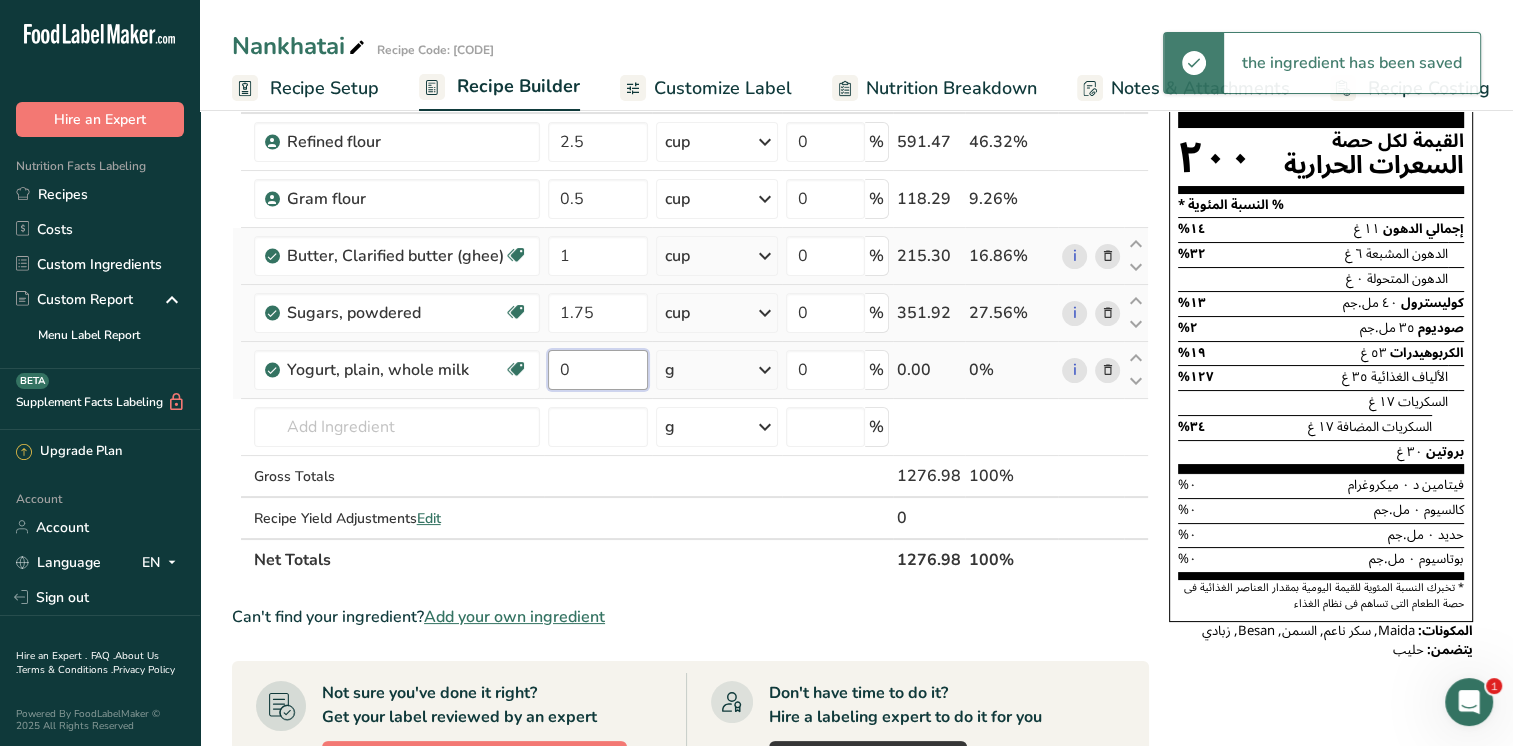 click on "0" at bounding box center (598, 370) 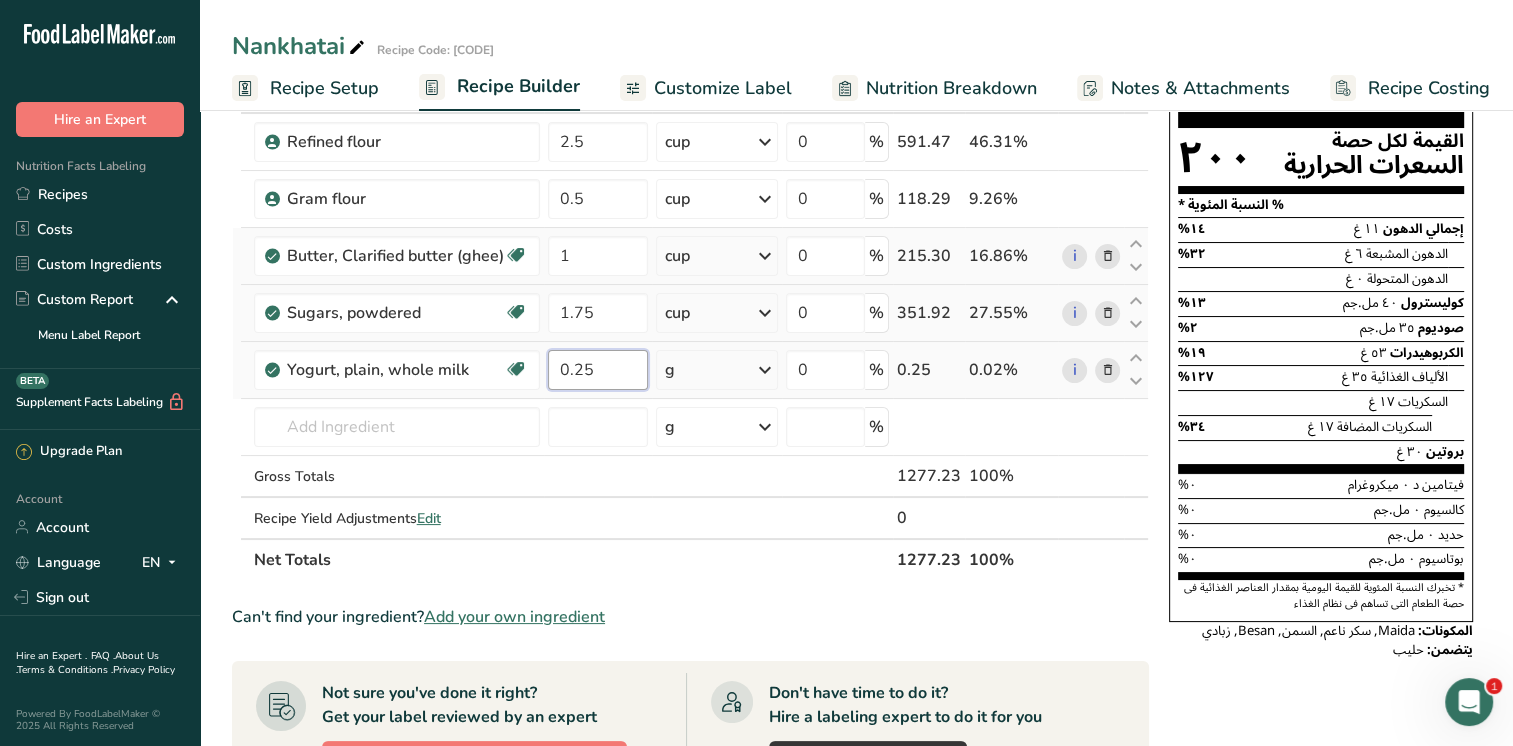 type on "0.25" 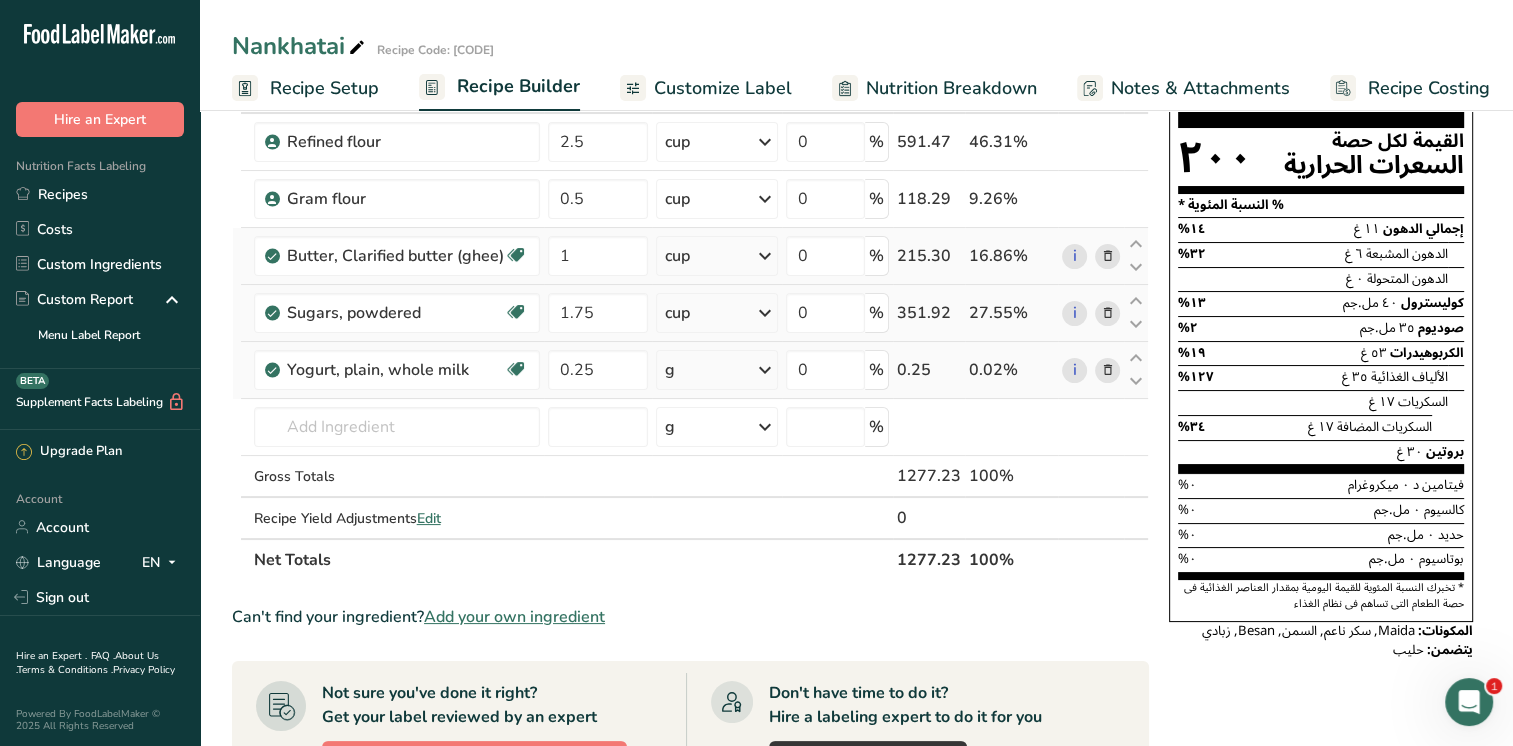 click on "Ingredient *
Amount *
Unit *
Waste *   .a-a{fill:#347362;}.b-a{fill:#fff;}          Grams
Percentage
Refined flour
2.5
cup
Weight Units
g
kg
mg
See more
Volume Units
l
mL
fl oz
See more
0
%
591.47
46.31%
Gram flour
0.5
cup
Weight Units
g
kg
mg
See more
Volume Units
l
mL
fl oz
tbsp
tsp
cup
qt
gallon
See less
0
%
118.29" at bounding box center (690, 326) 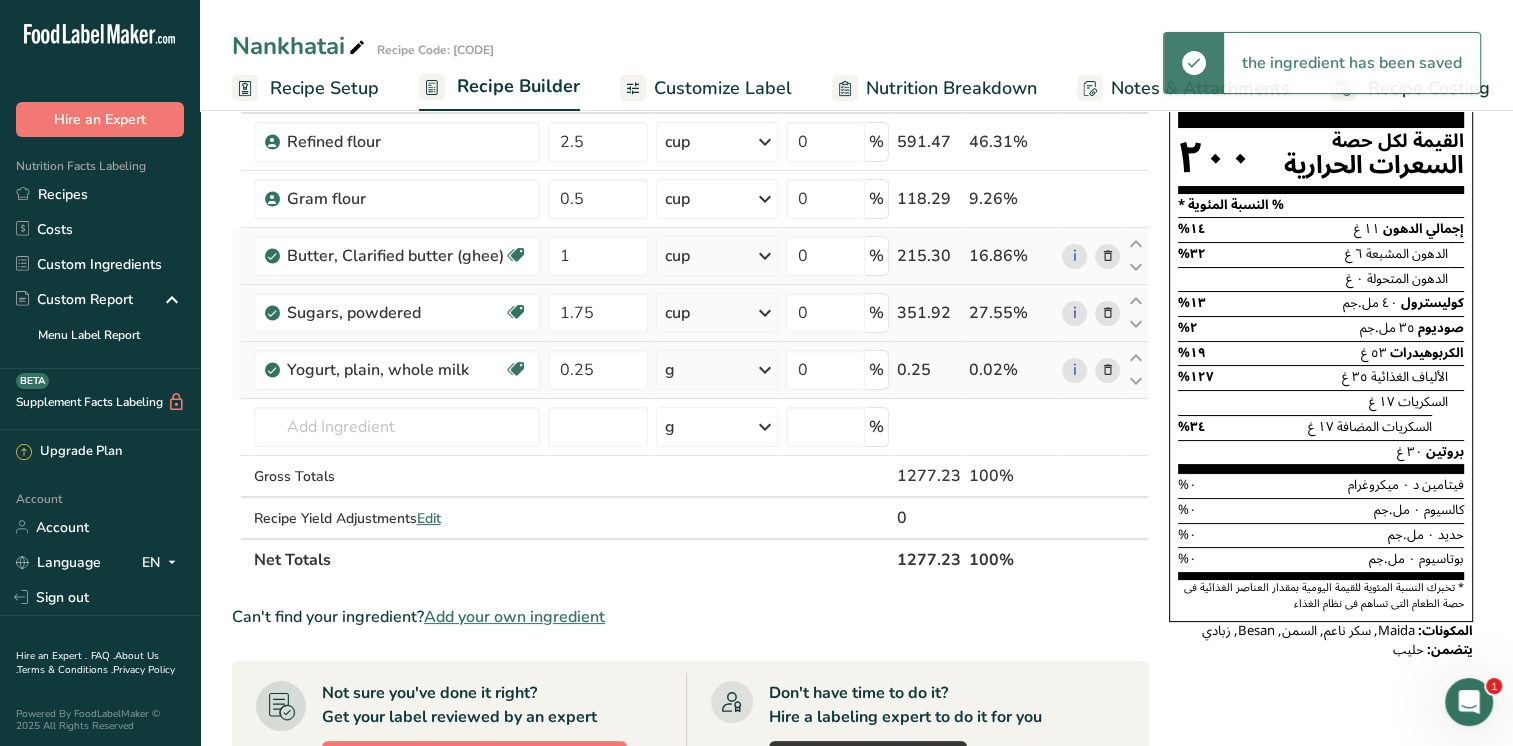 click at bounding box center [765, 370] 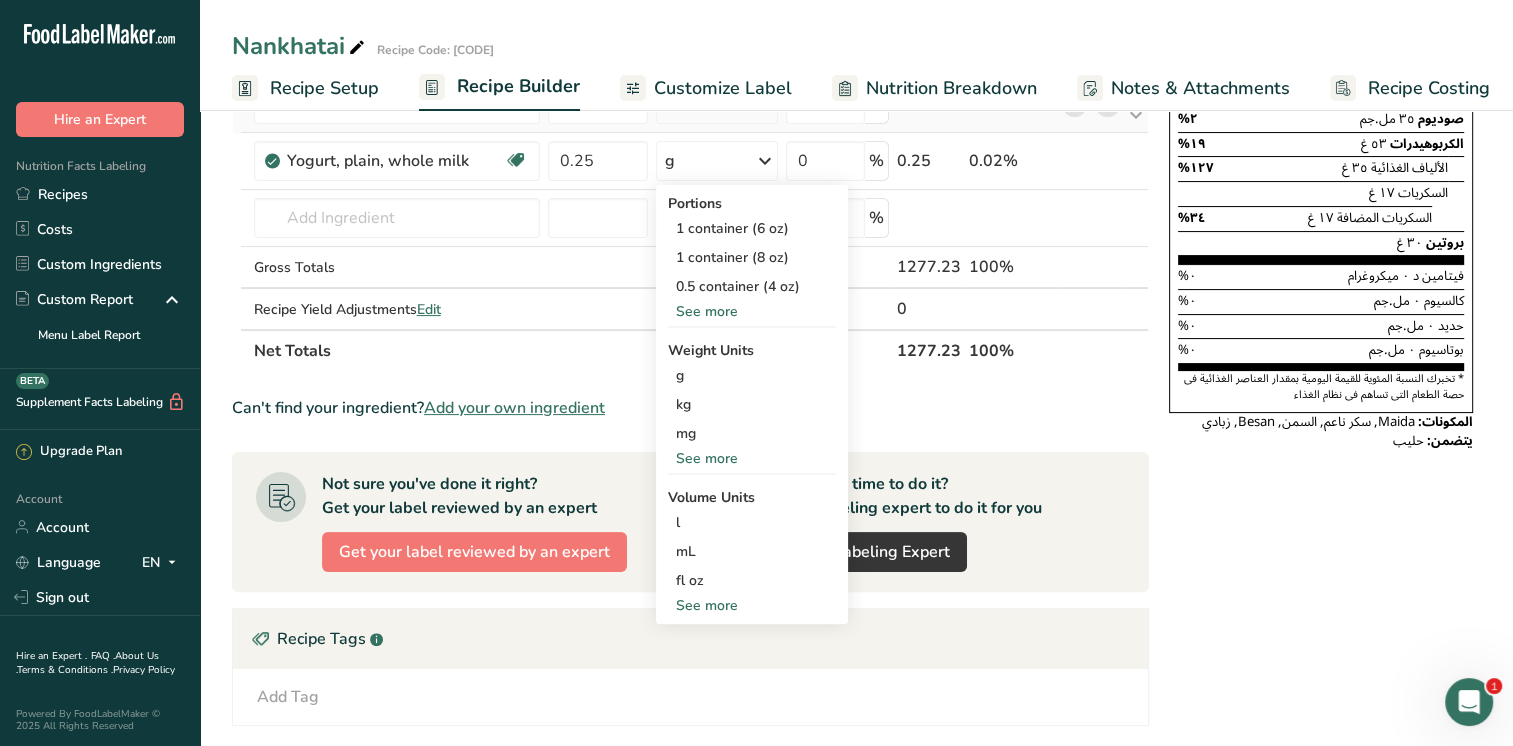 scroll, scrollTop: 475, scrollLeft: 0, axis: vertical 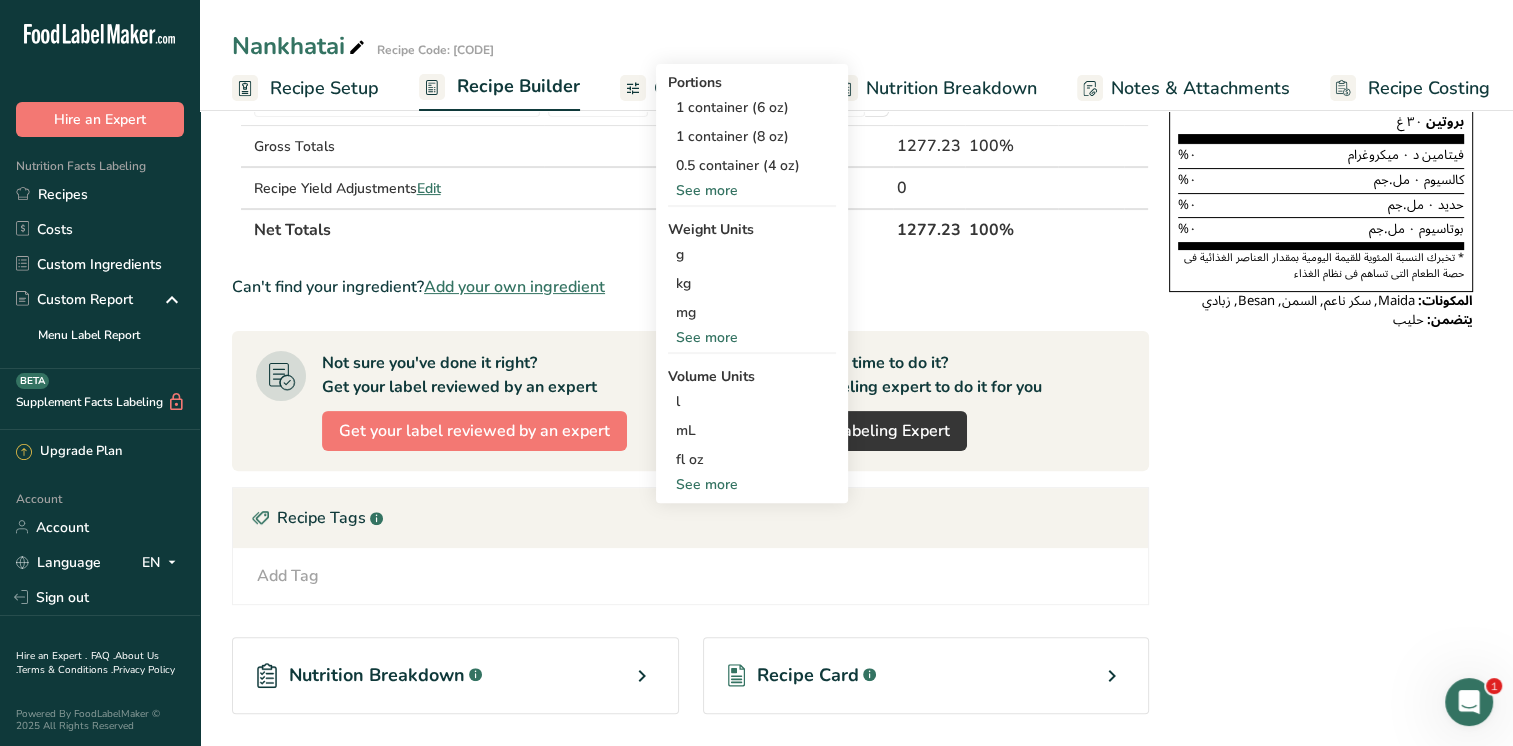 click on "See more" at bounding box center (752, 484) 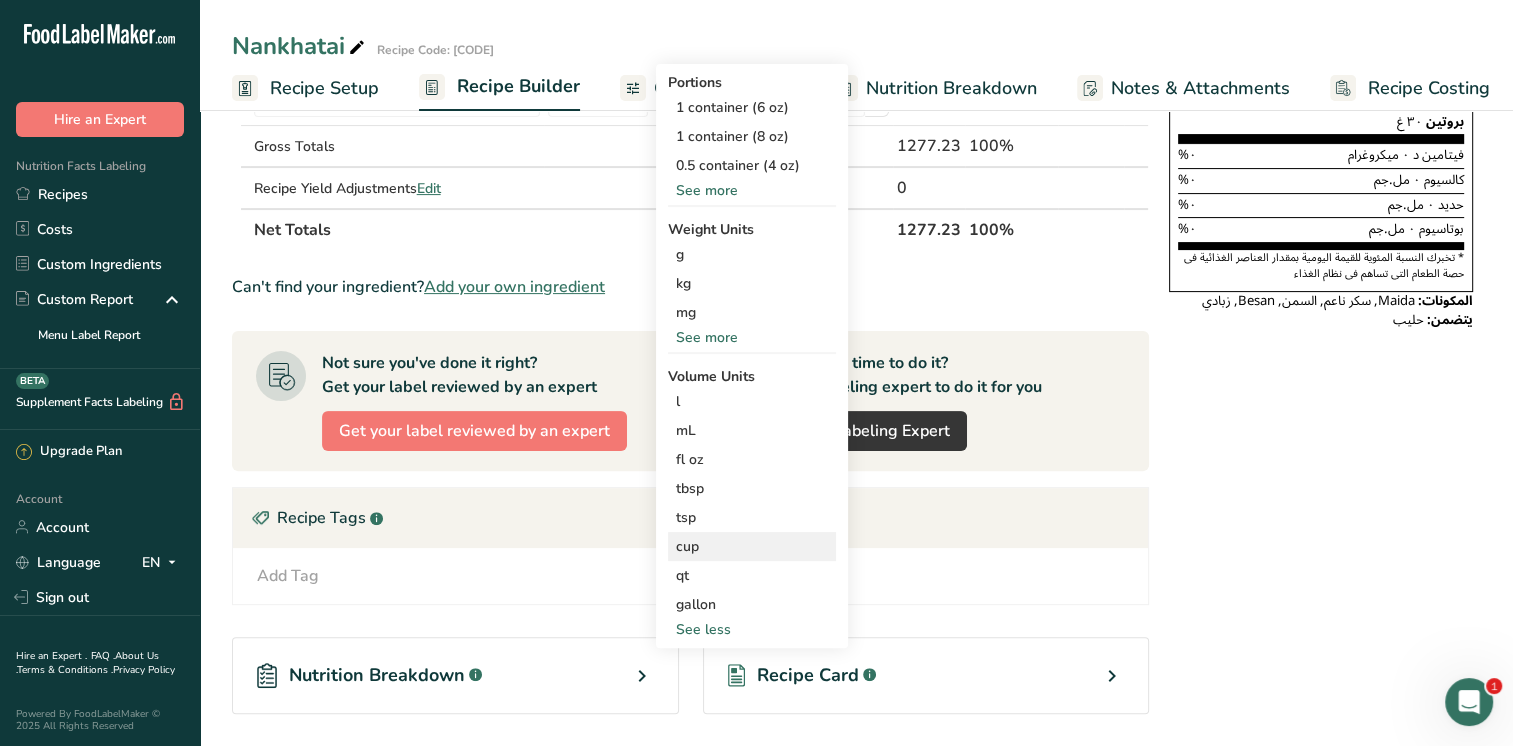 click on "cup" at bounding box center [752, 546] 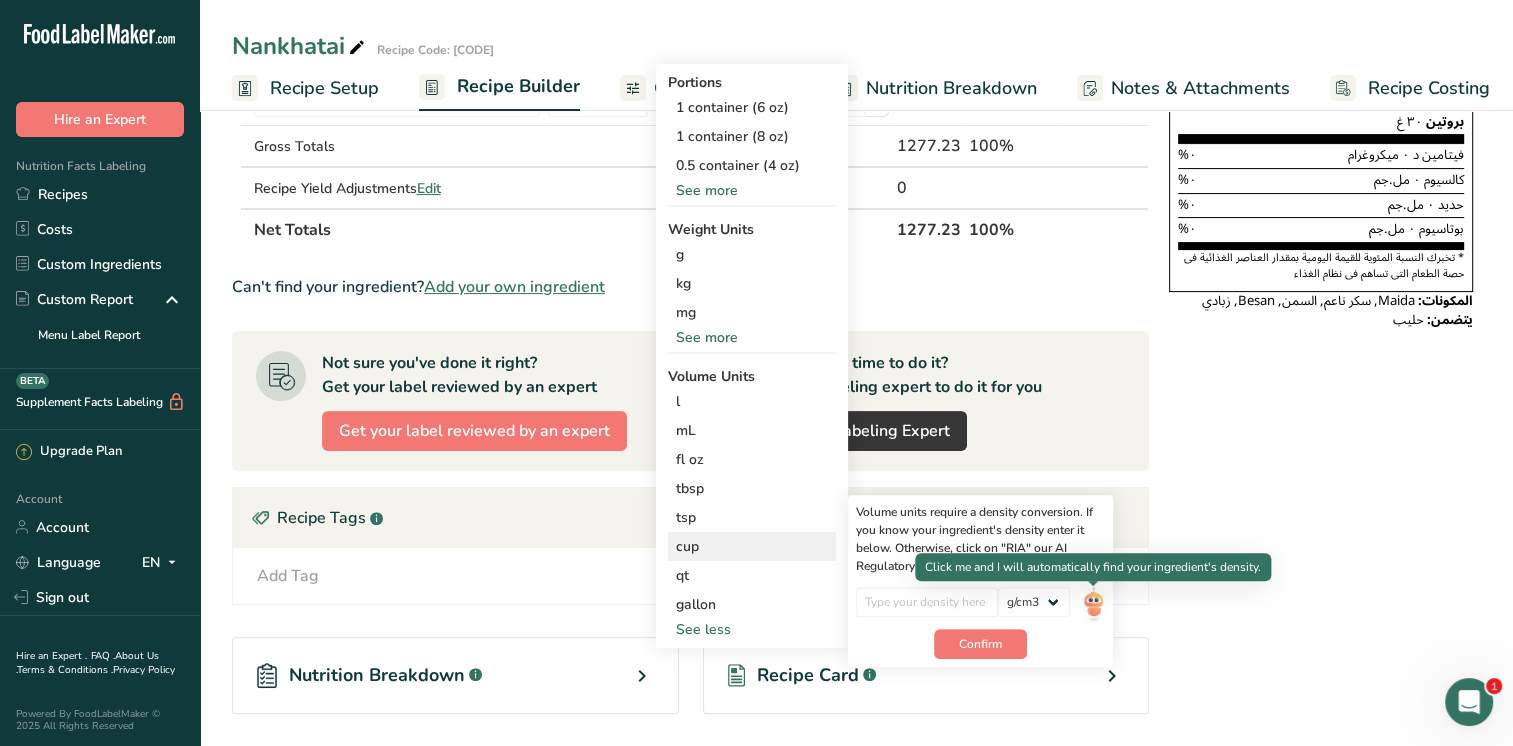click at bounding box center [1093, 604] 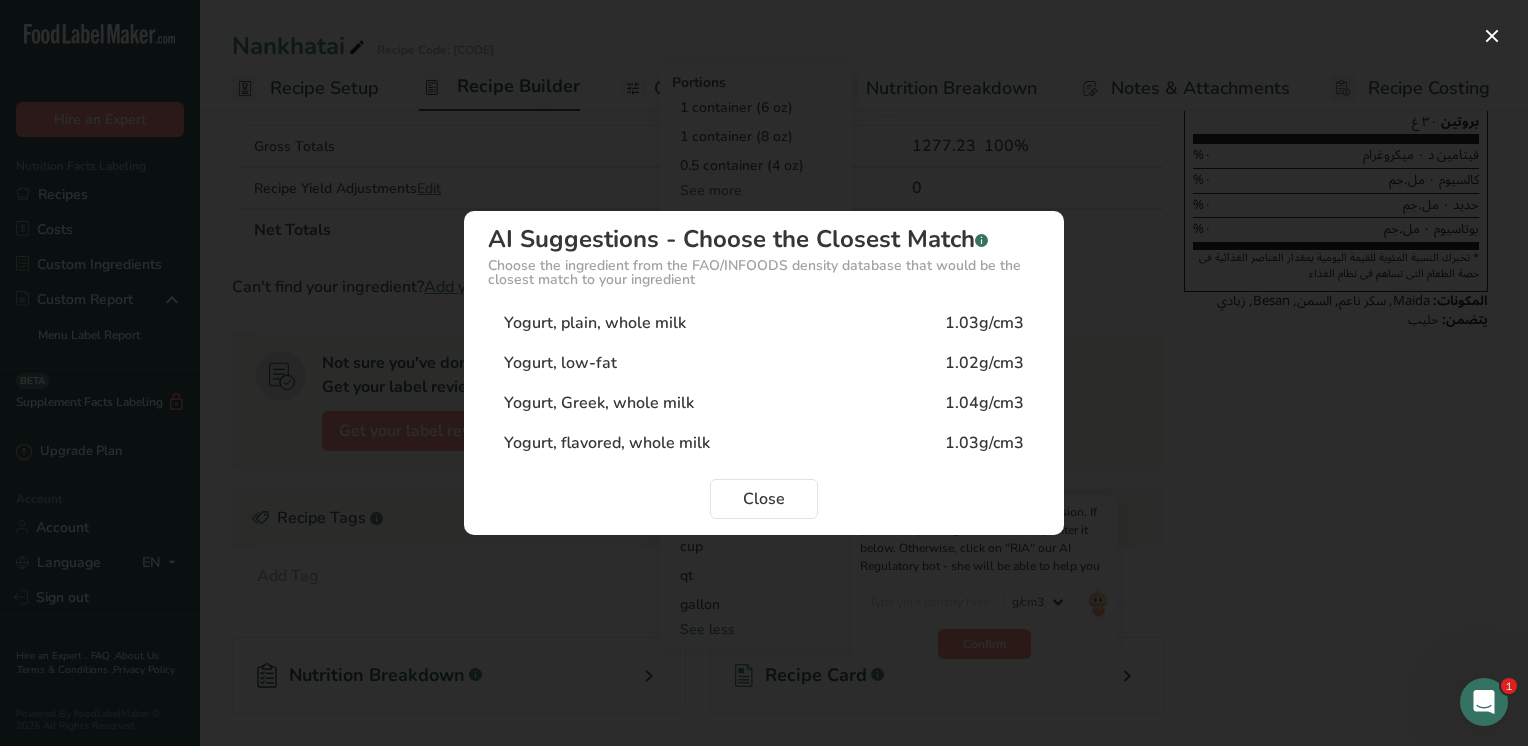 click on "1.03g/cm3" at bounding box center [984, 323] 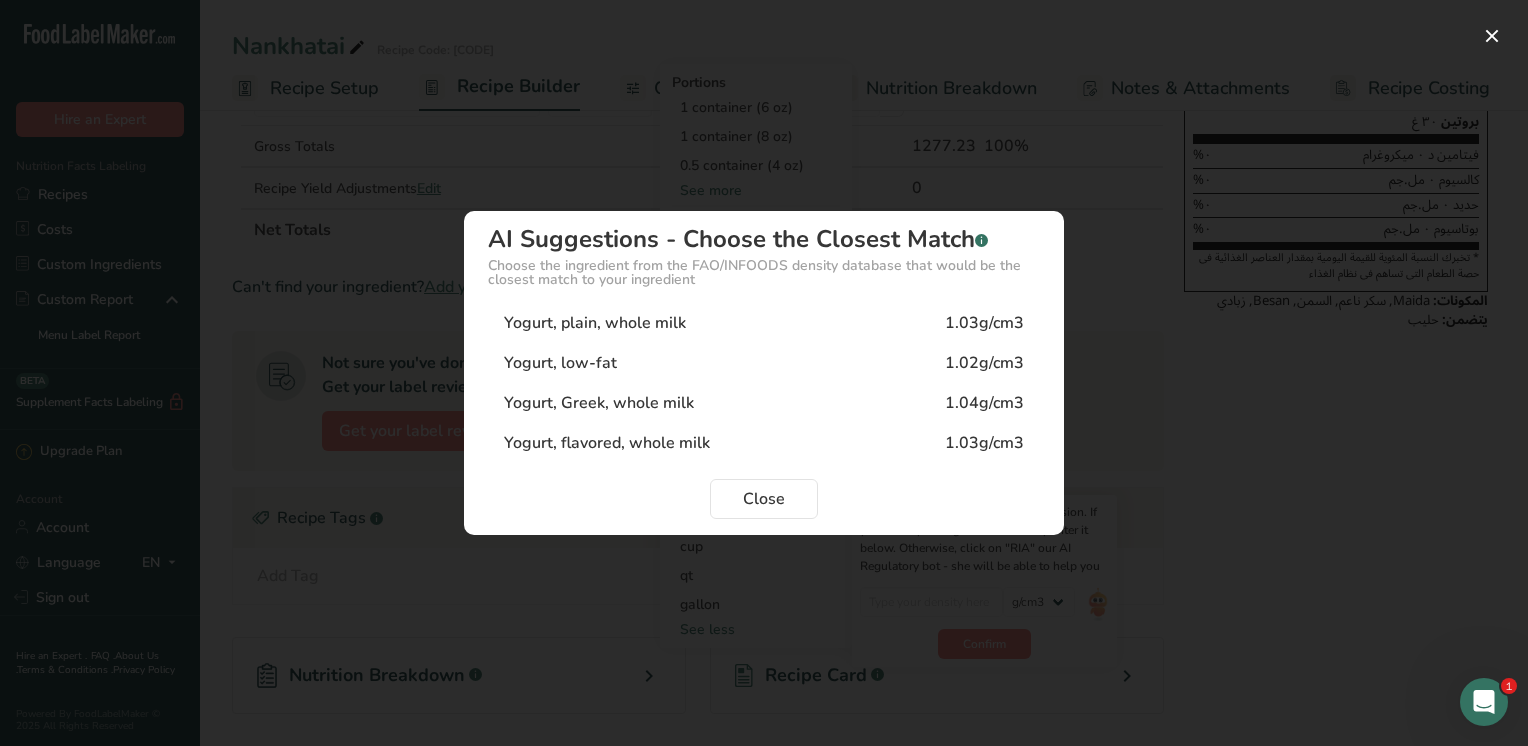 type on "1.03" 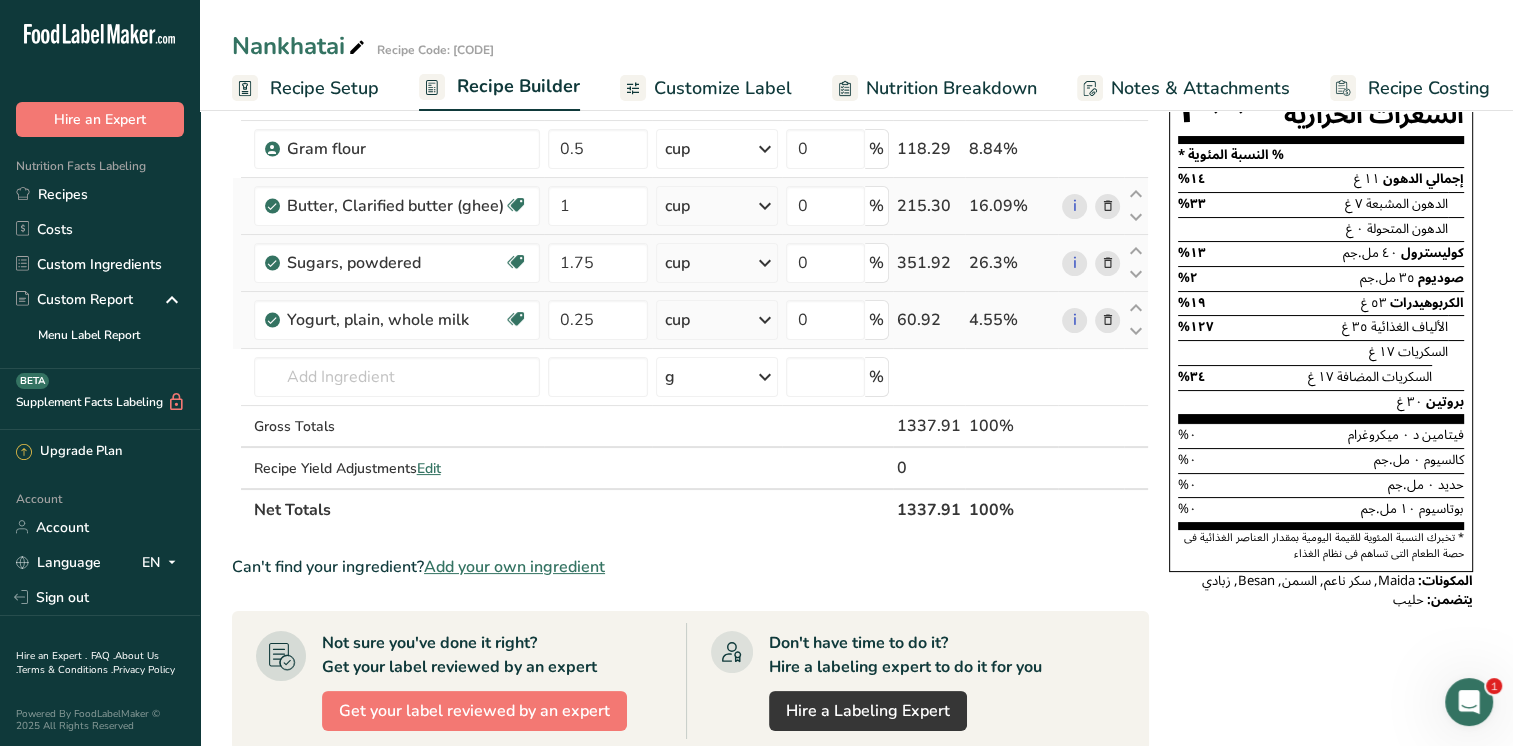 scroll, scrollTop: 181, scrollLeft: 0, axis: vertical 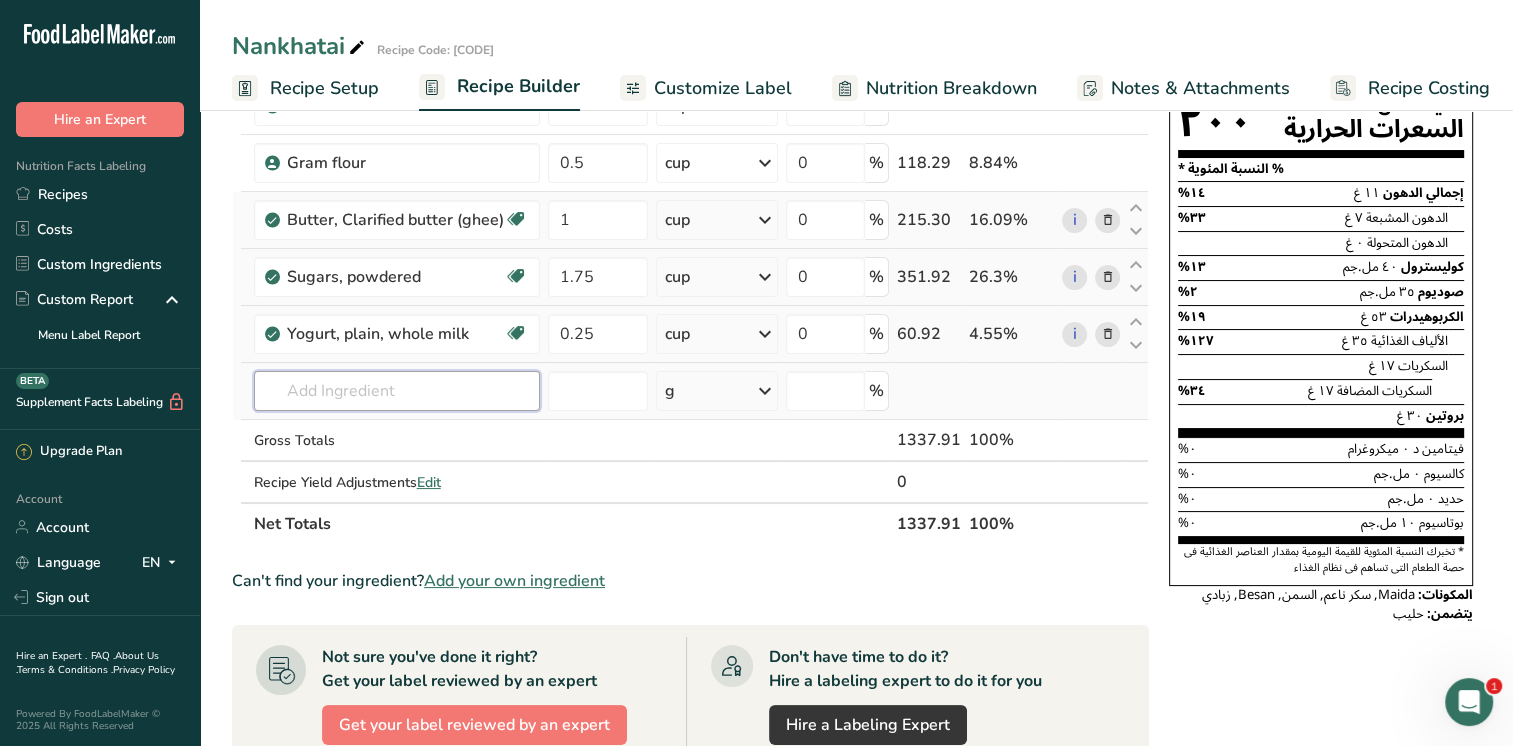 click at bounding box center (397, 391) 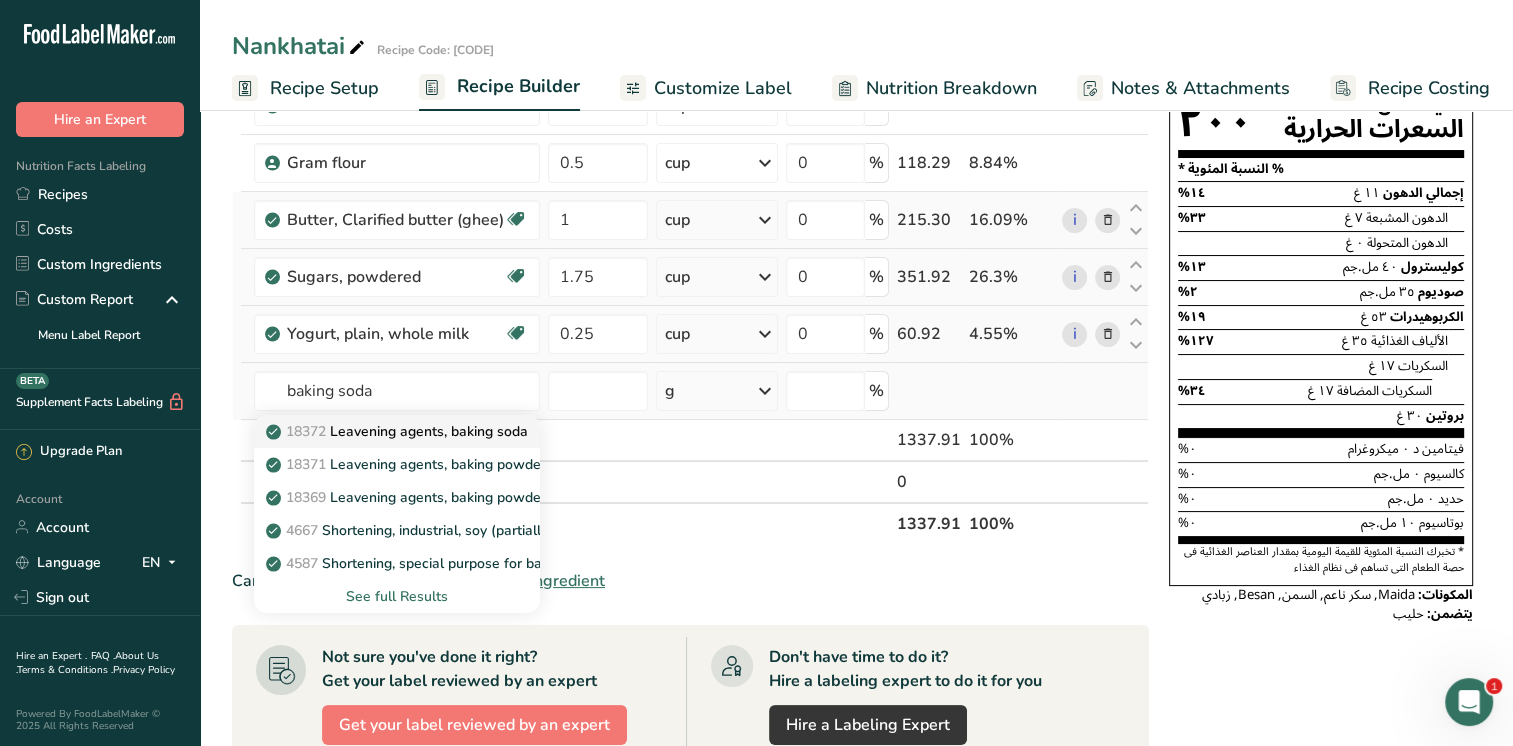 click on "18372
Leavening agents, baking soda" at bounding box center (399, 431) 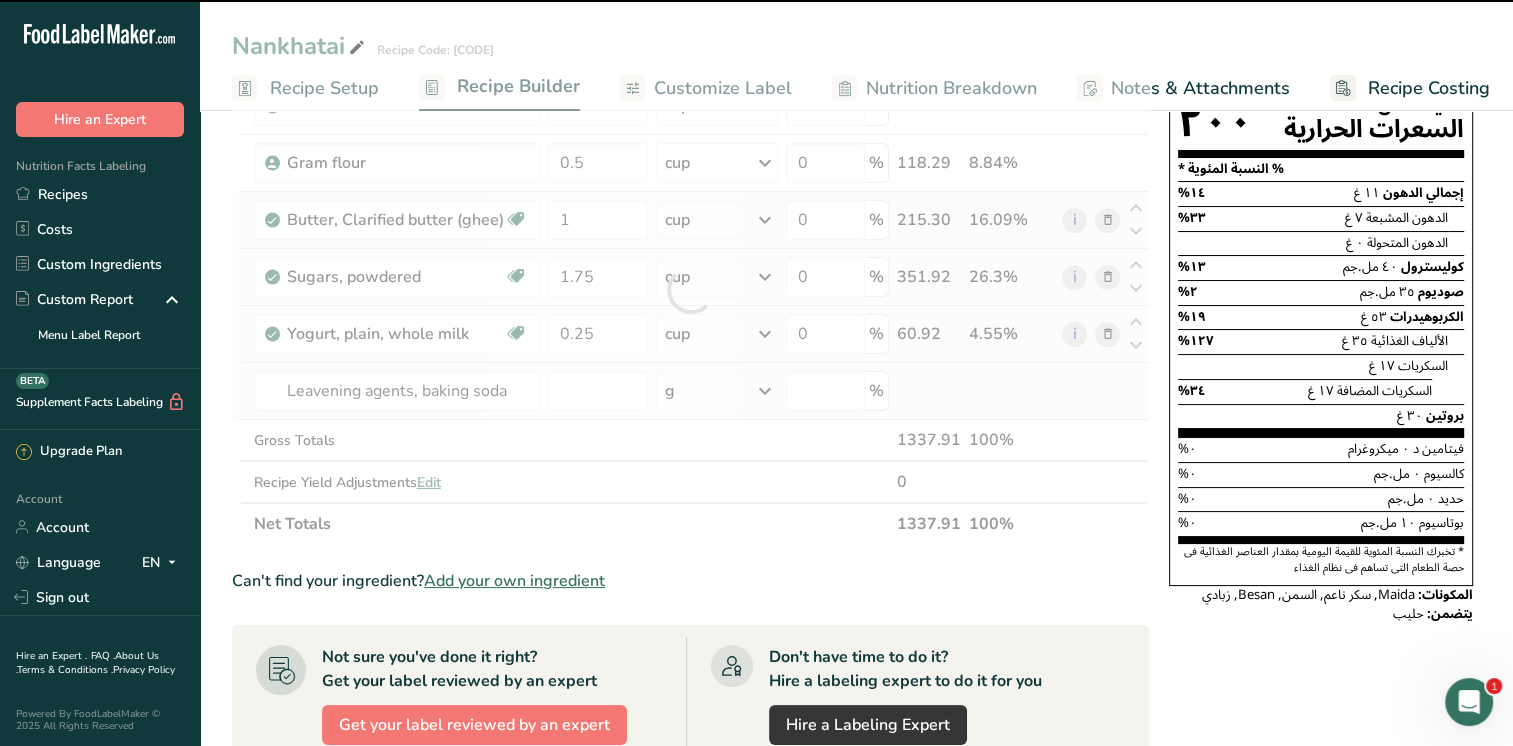 type on "0" 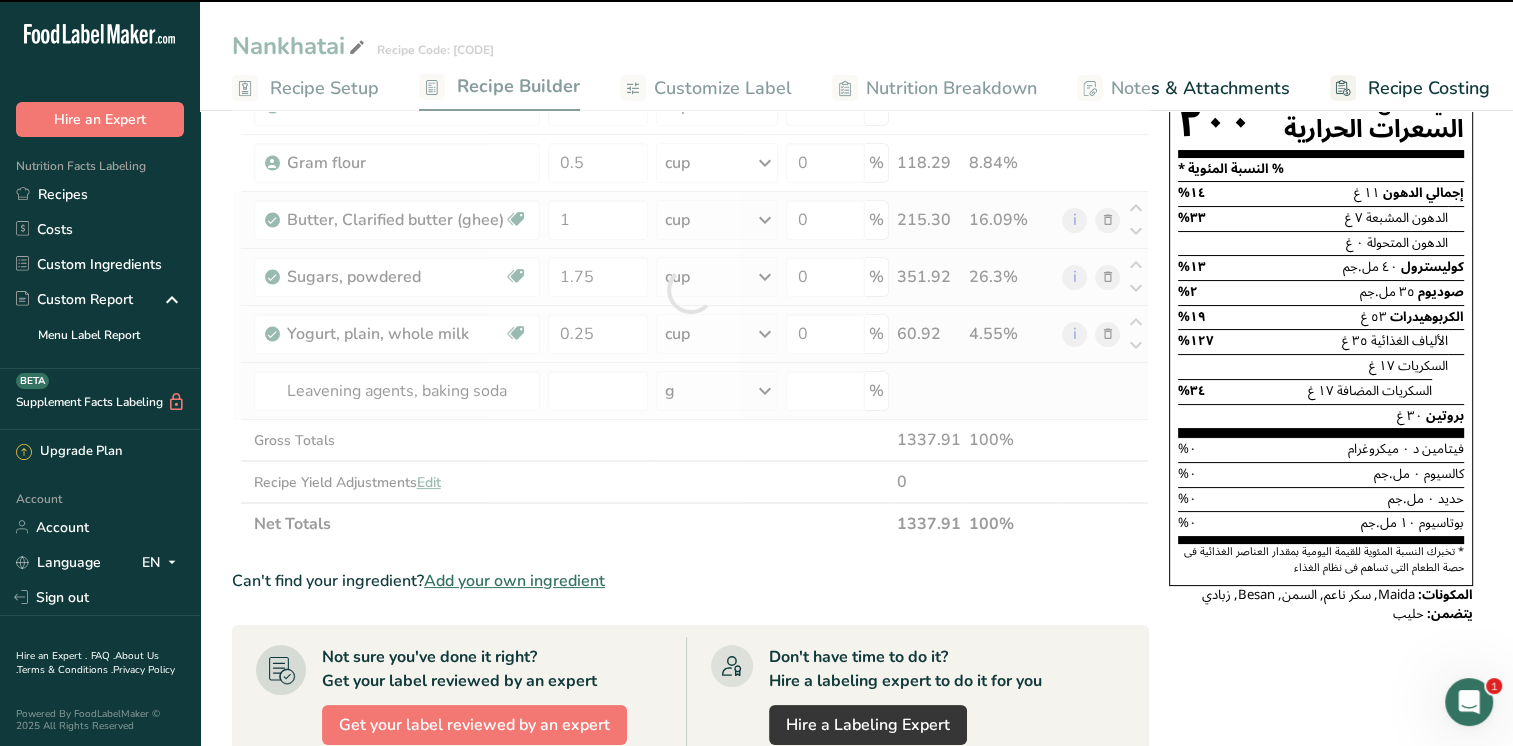 type on "0" 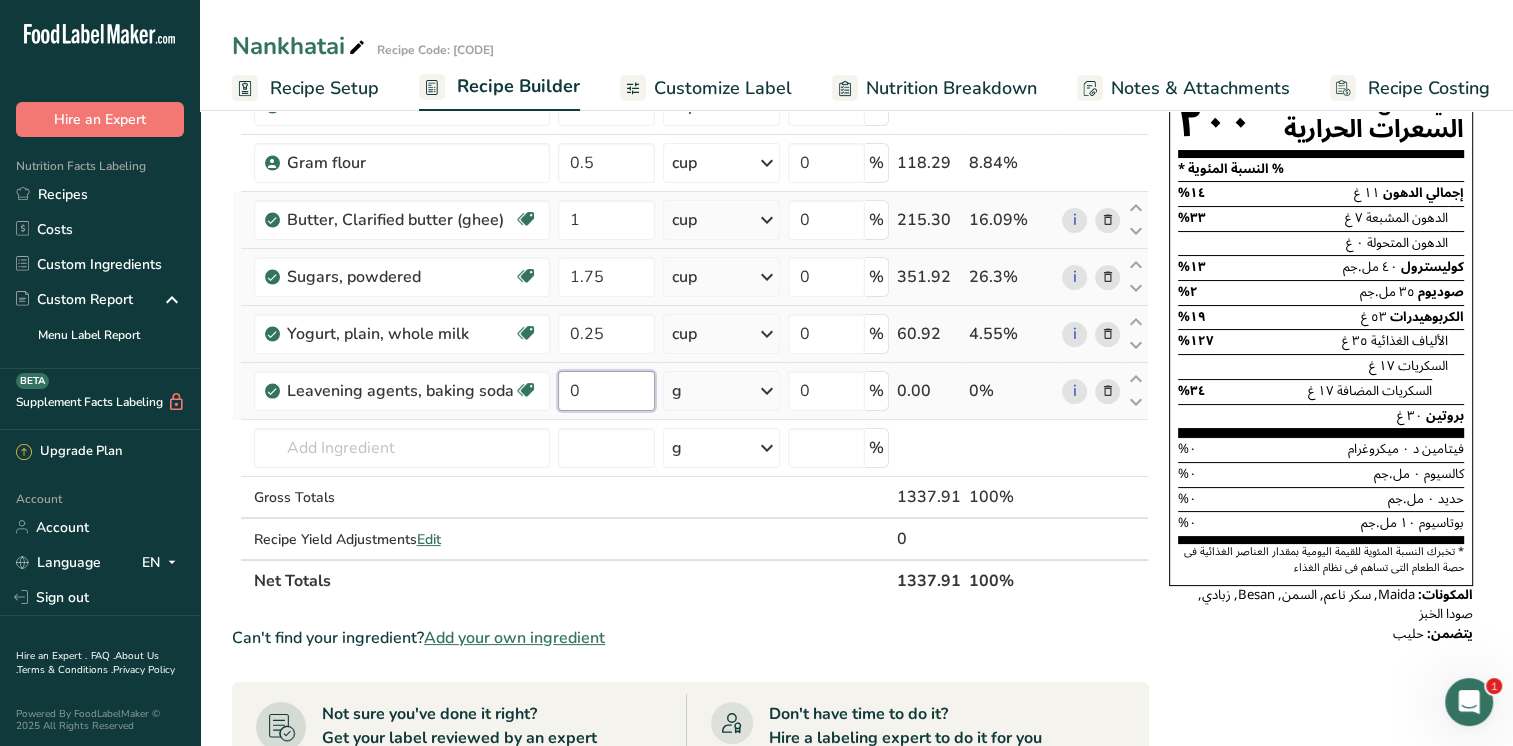click on "0" at bounding box center [607, 391] 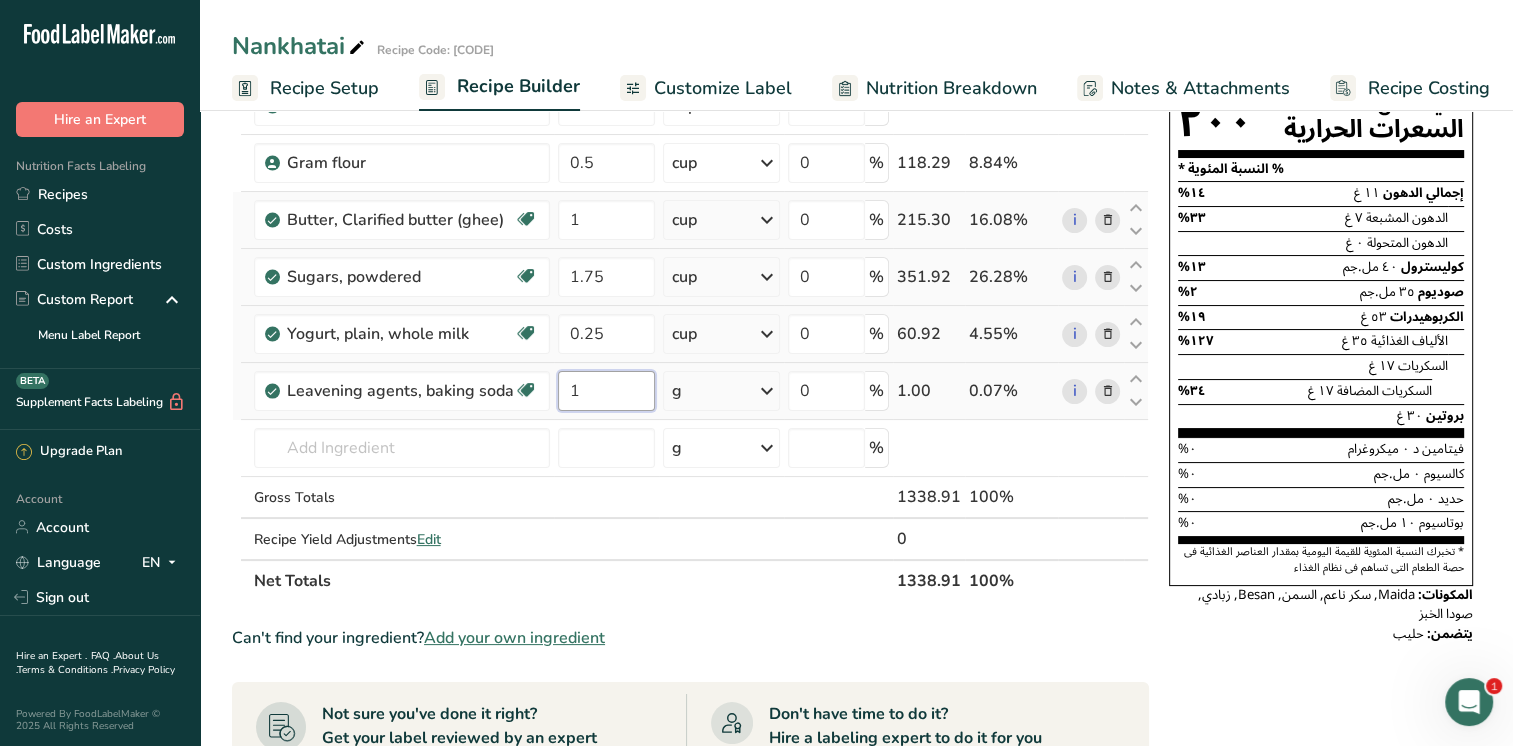 type on "1" 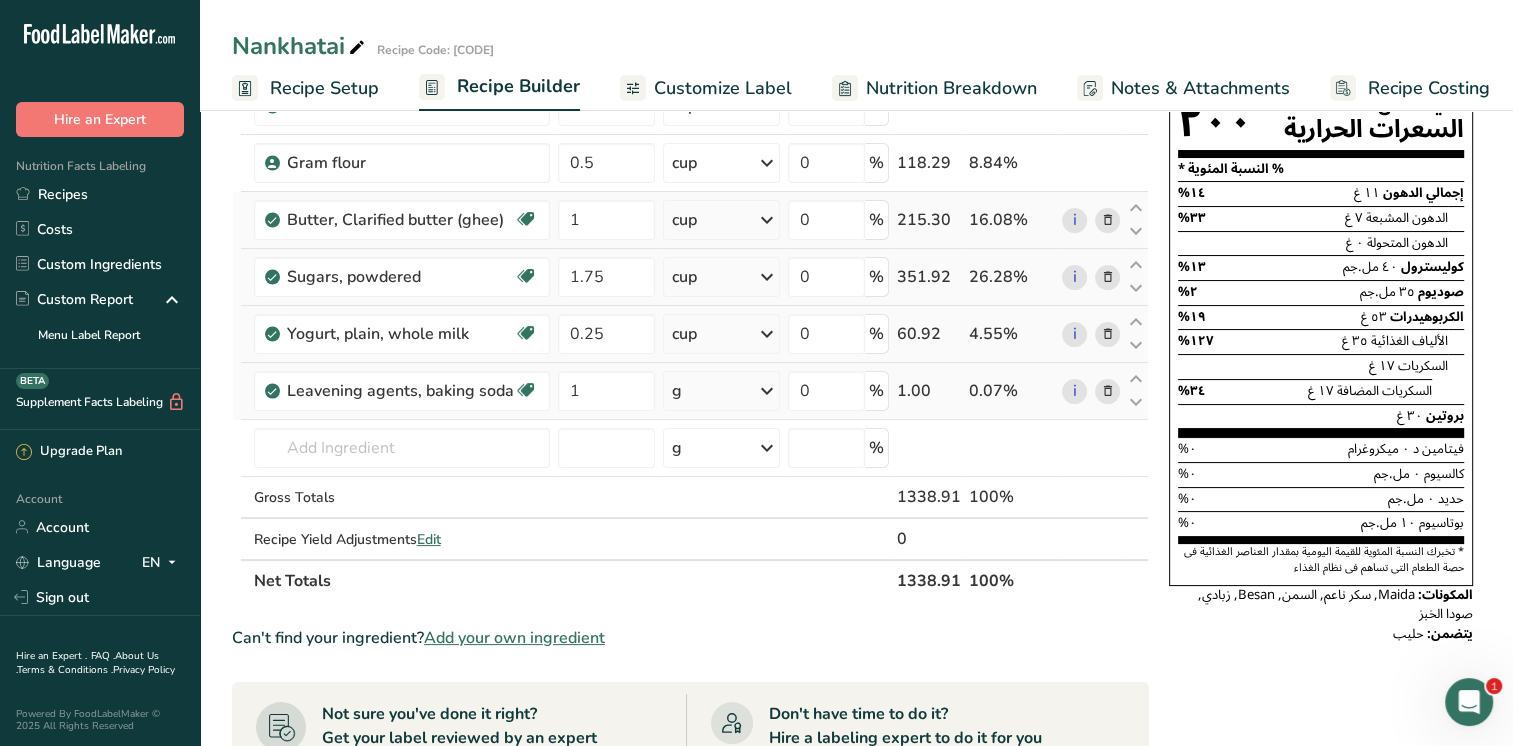 click on "Ingredient *
Amount *
Unit *
Waste *   .a-a{fill:#347362;}.b-a{fill:#fff;}          Grams
Percentage
Refined flour
2.5
cup
Weight Units
g
kg
mg
See more
Volume Units
l
mL
fl oz
See more
0
%
591.47
44.18%
Gram flour
0.5
cup
Weight Units
g
kg
mg
See more
Volume Units
l
mL
fl oz
tbsp
tsp
cup
qt
gallon
See less
0
%
118.29" at bounding box center [690, 318] 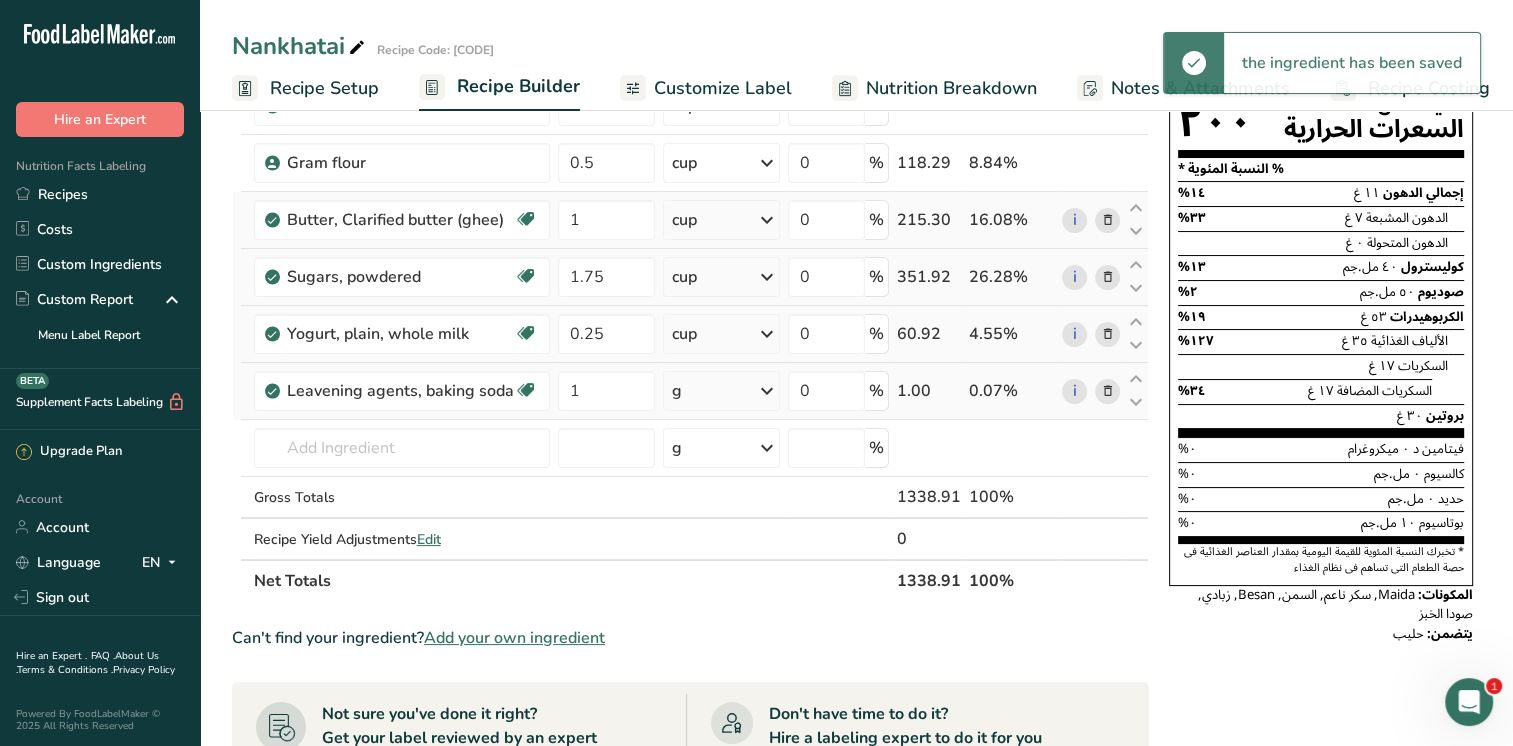 click at bounding box center (767, 391) 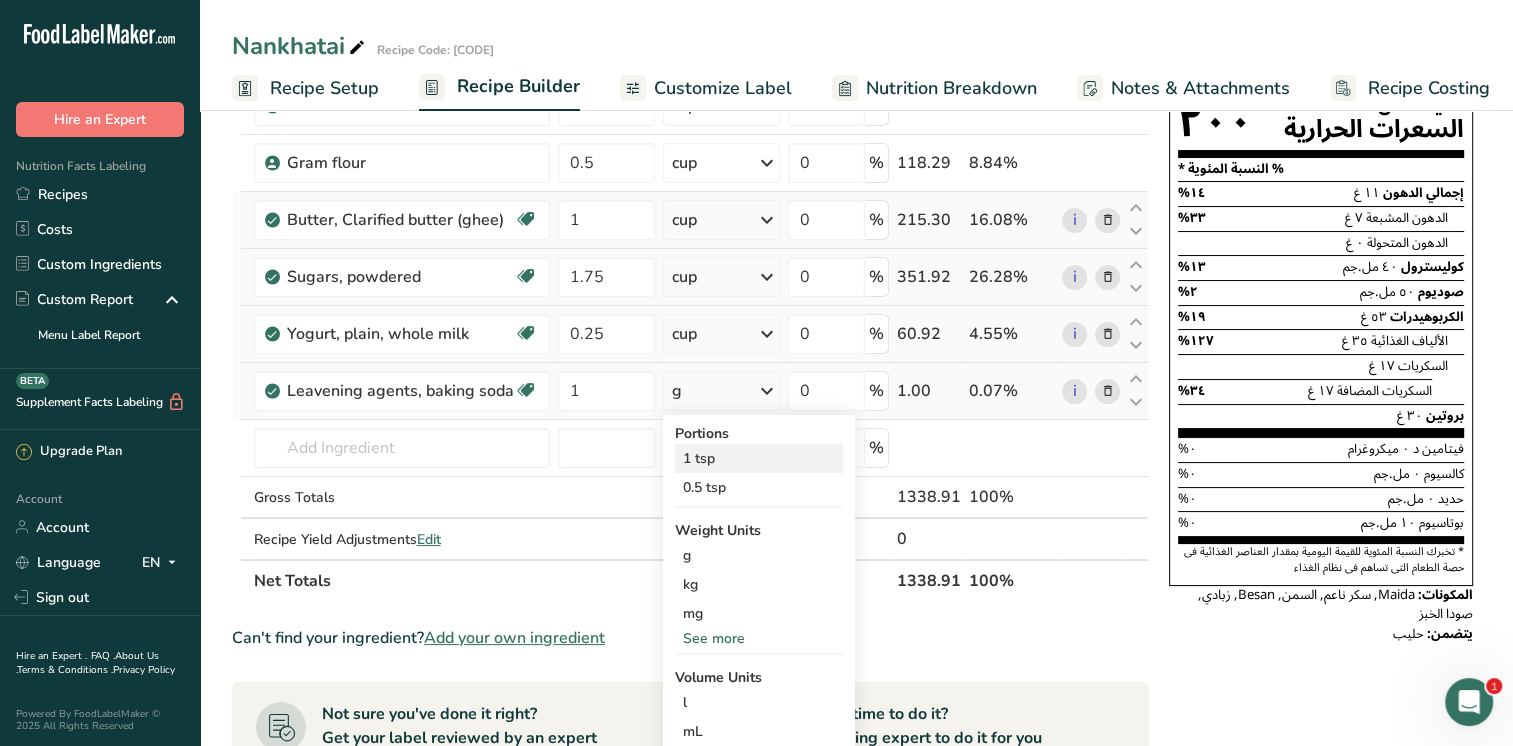 click on "1 tsp" at bounding box center (759, 458) 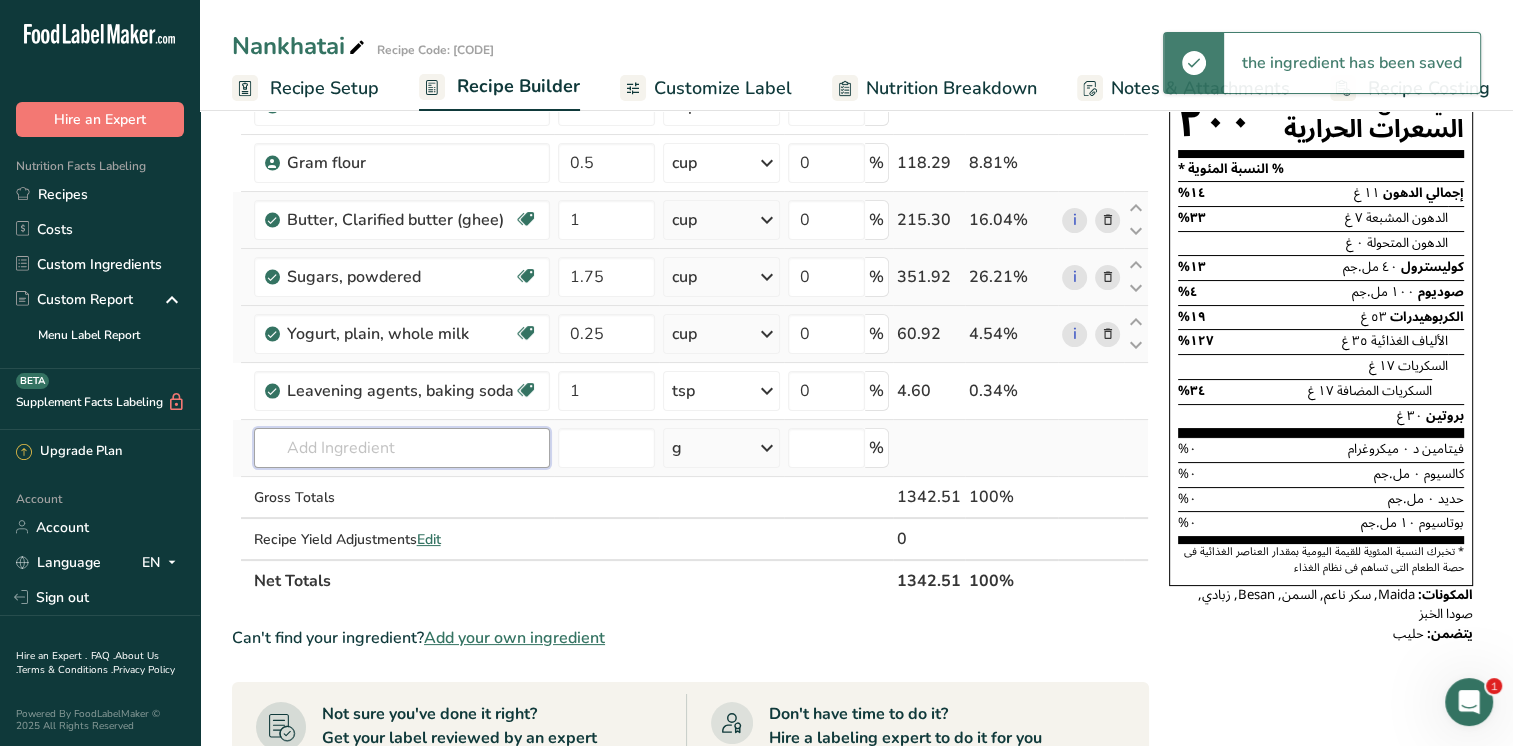 click at bounding box center (402, 448) 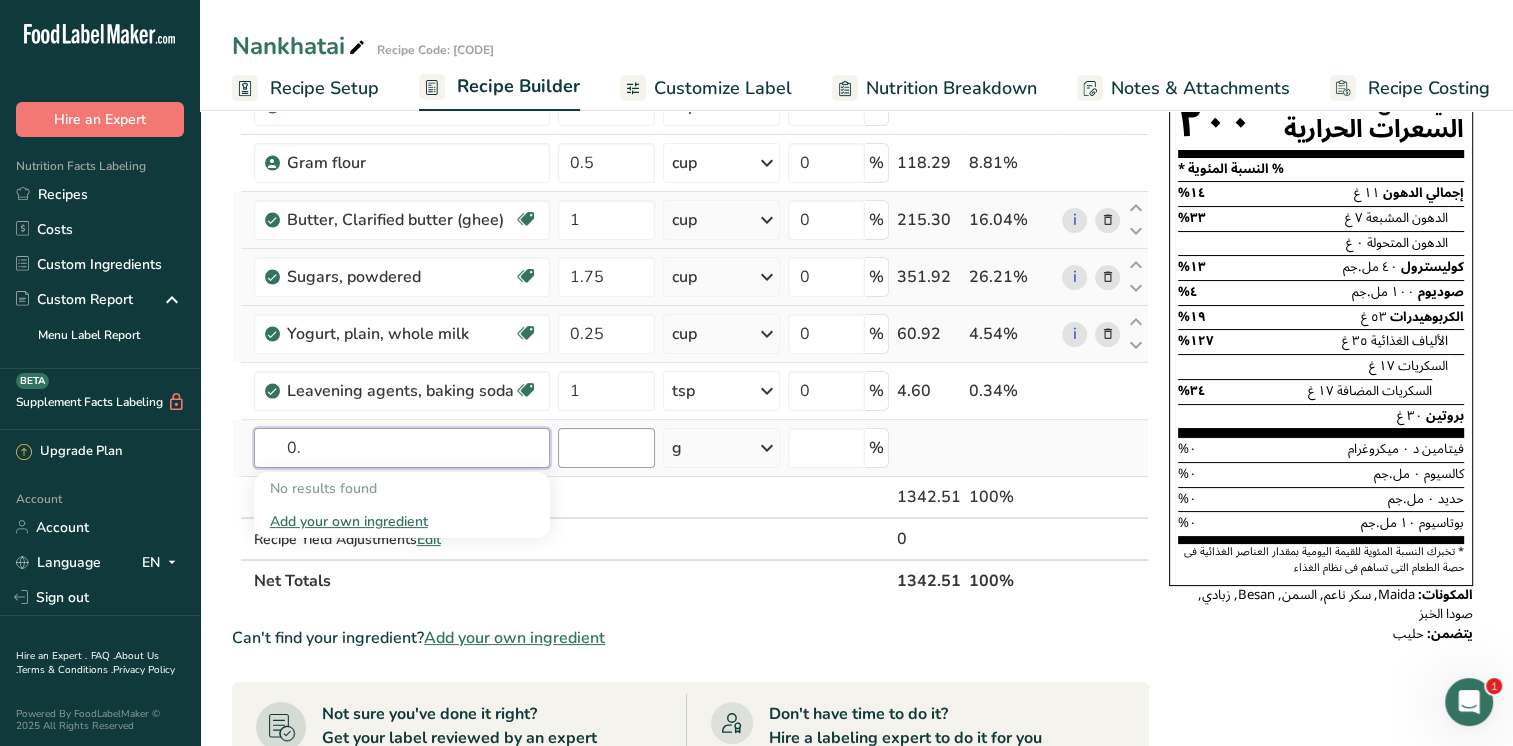 type on "0" 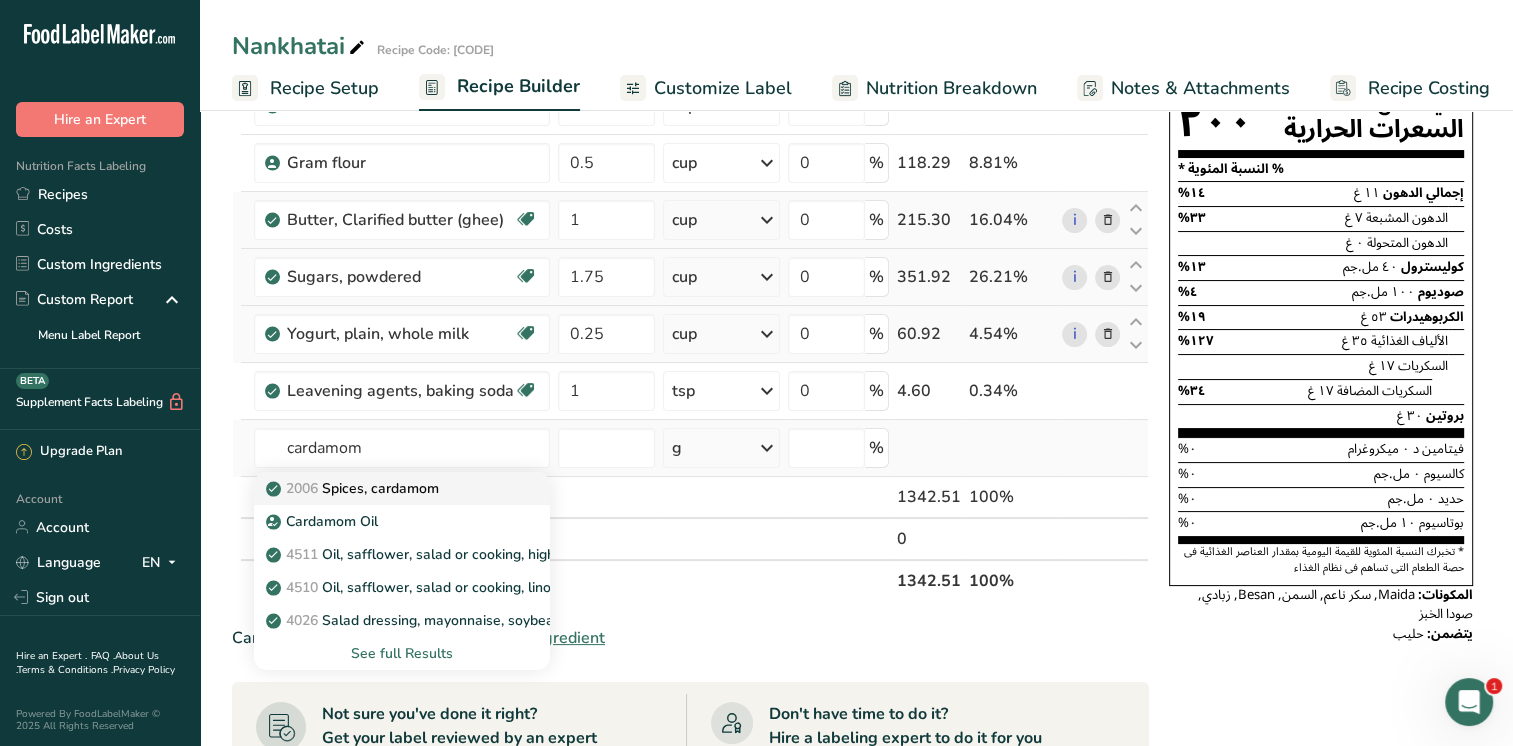 click on "2006
Spices, cardamom" at bounding box center [386, 488] 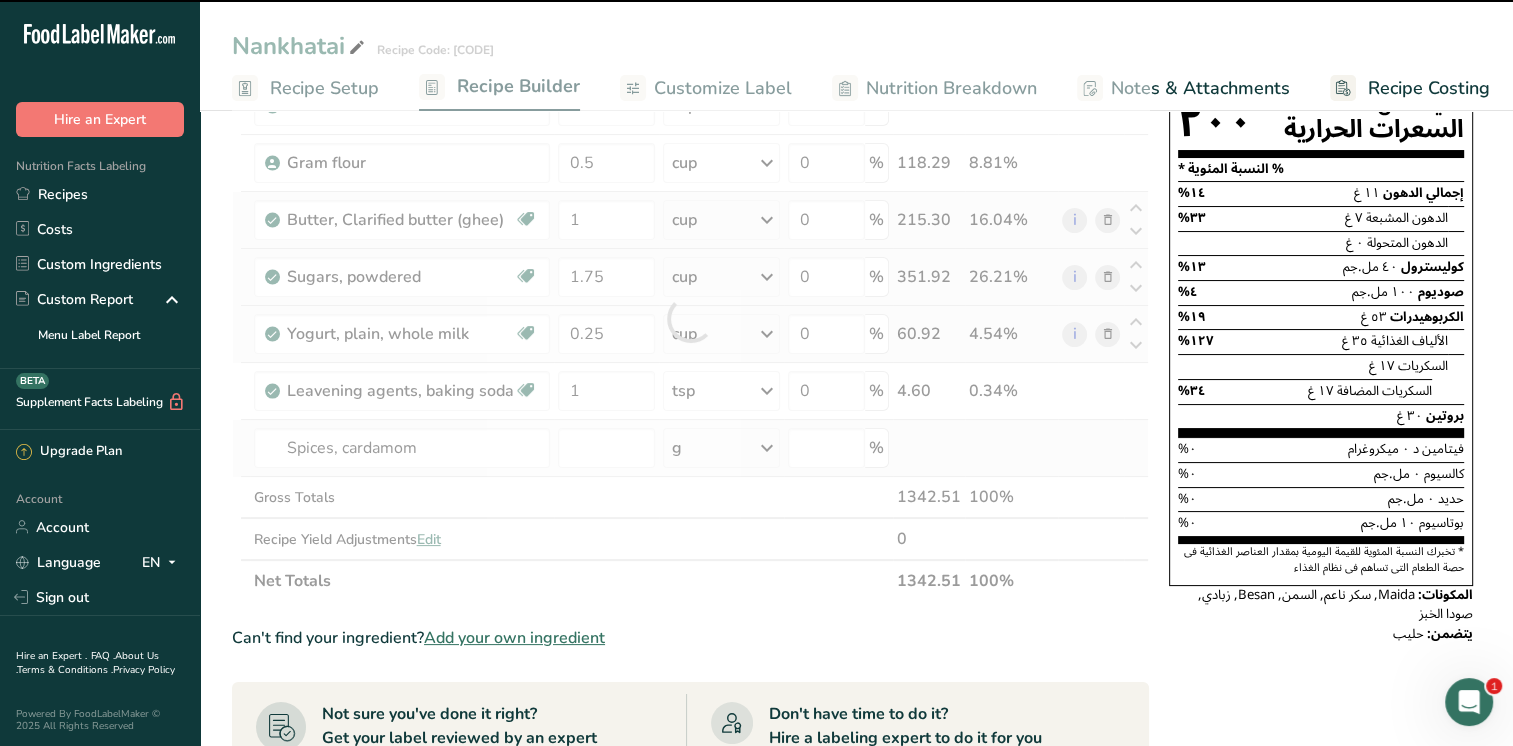 type on "0" 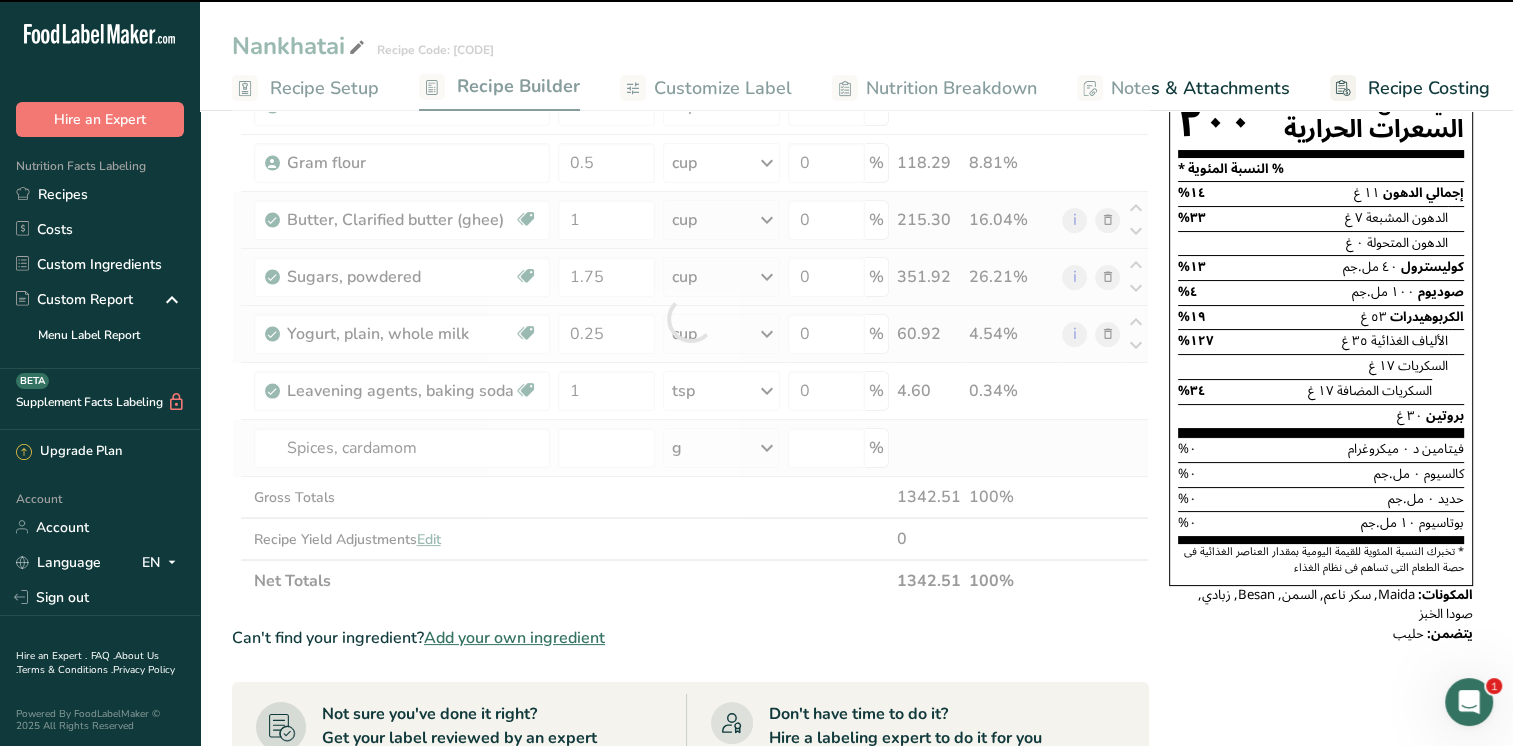 type on "0" 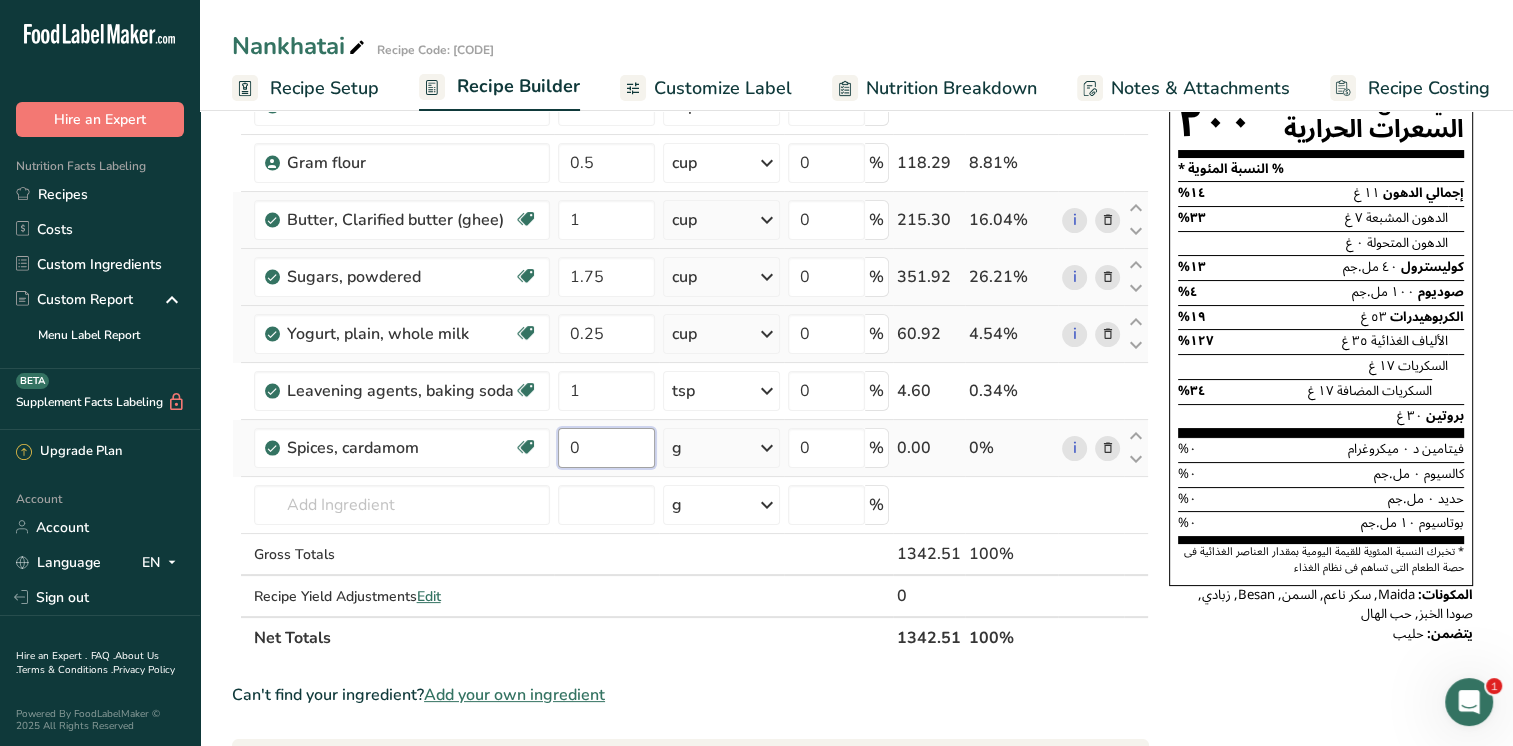 click on "0" at bounding box center [607, 448] 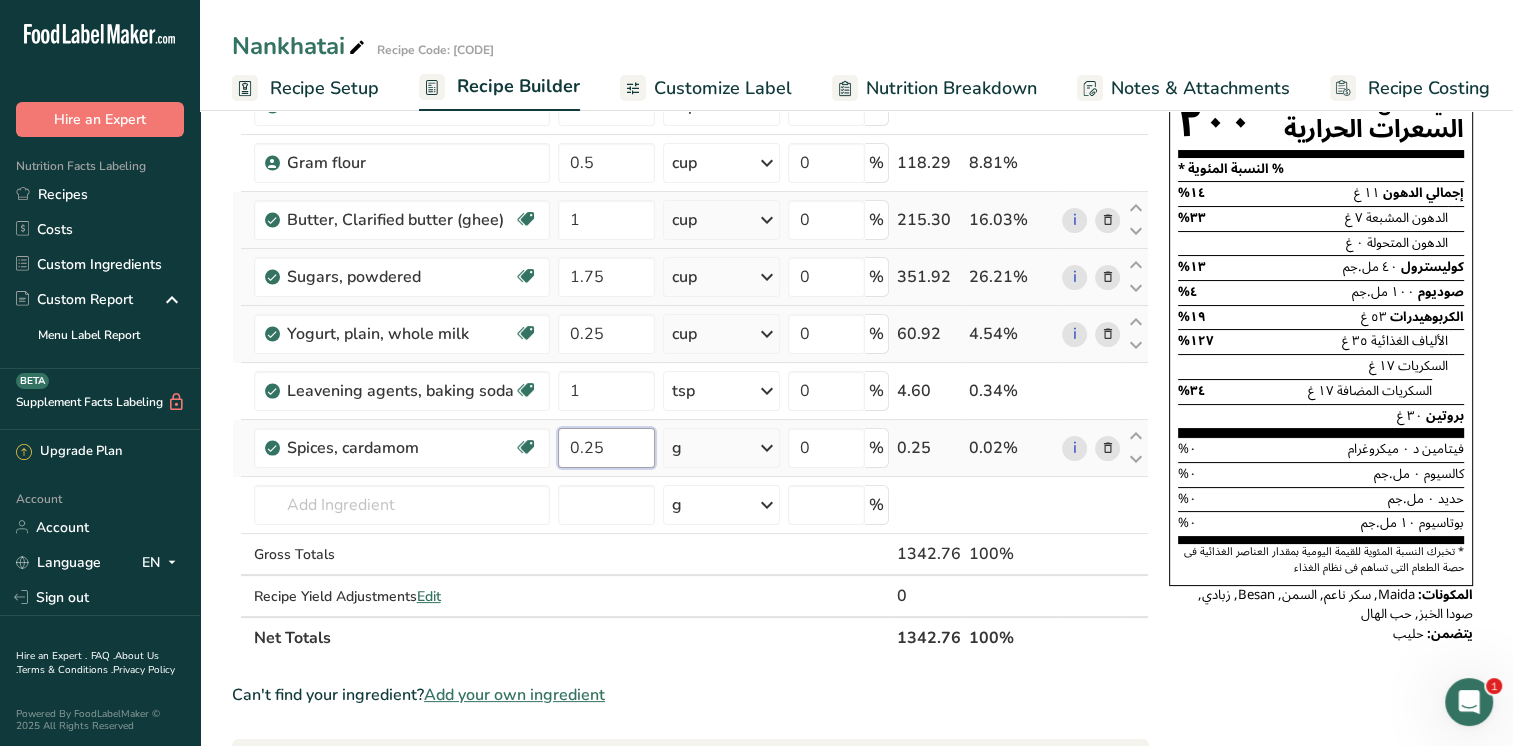 type on "0.25" 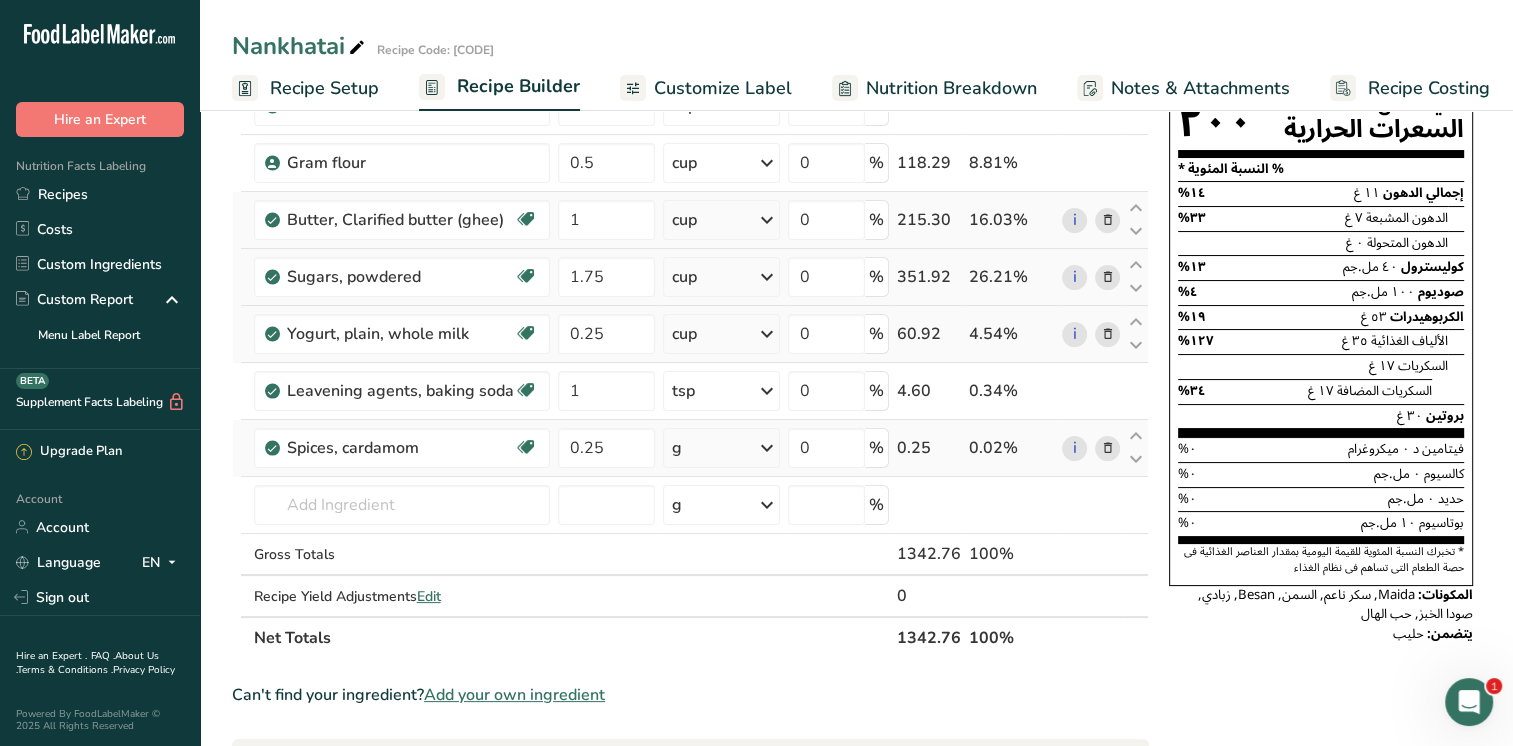 click on "Ingredient *
Amount *
Unit *
Waste *   .a-a{fill:#347362;}.b-a{fill:#fff;}          Grams
Percentage
Refined flour
2.5
cup
Weight Units
g
kg
mg
See more
Volume Units
l
mL
fl oz
See more
0
%
591.47
44.05%
Gram flour
0.5
cup
Weight Units
g
kg
mg
See more
Volume Units
l
mL
fl oz
tbsp
tsp
cup
qt
gallon
See less
0
%
118.29" at bounding box center (690, 347) 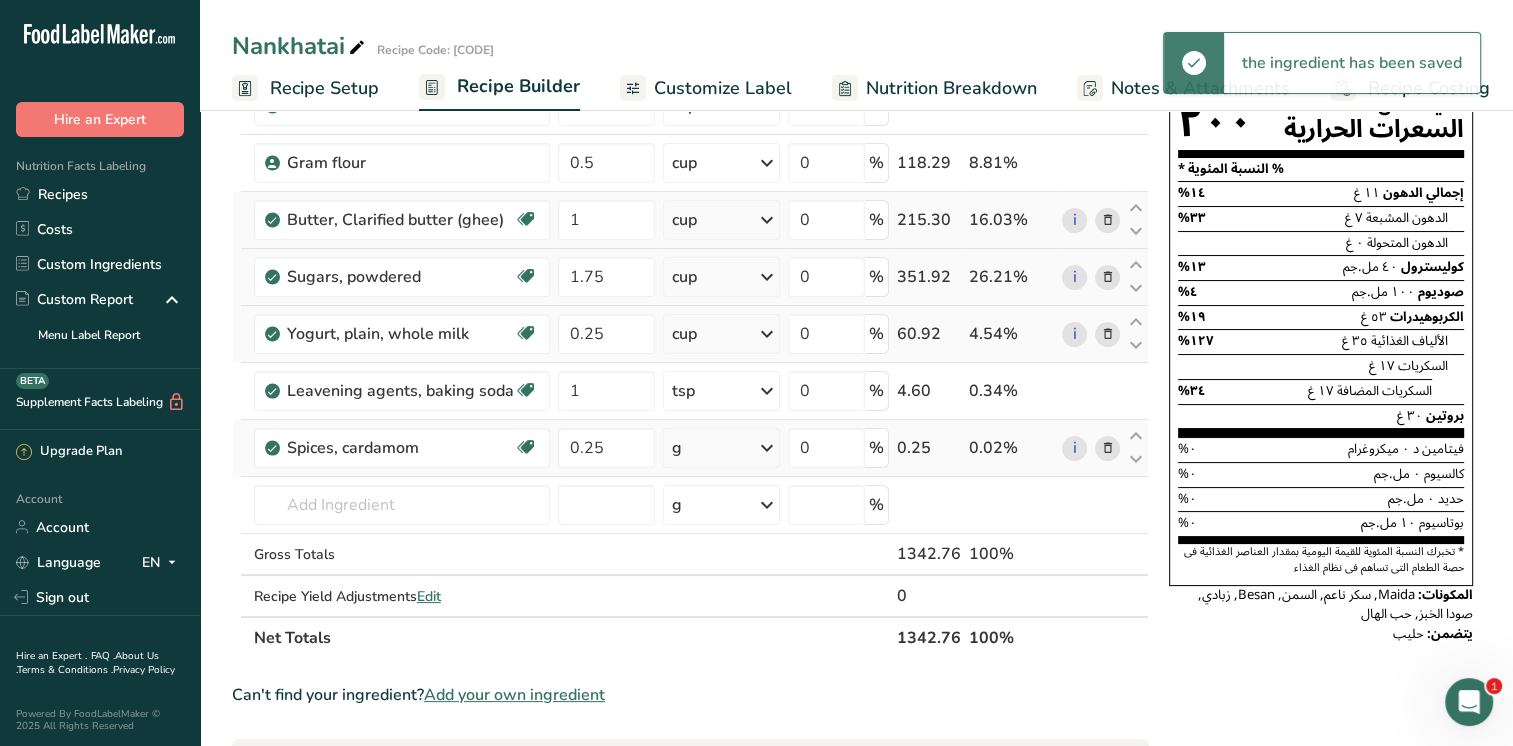click at bounding box center (767, 448) 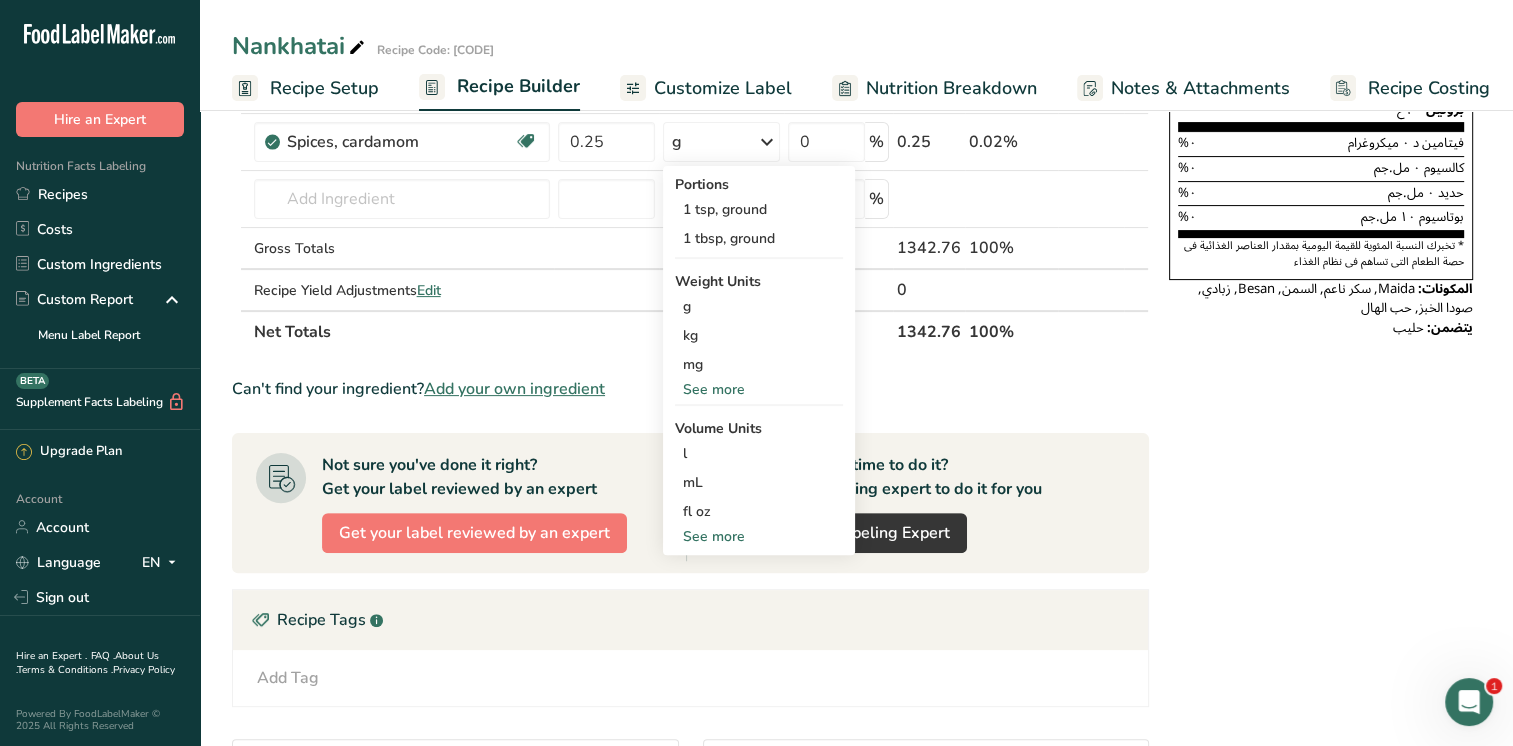 scroll, scrollTop: 500, scrollLeft: 0, axis: vertical 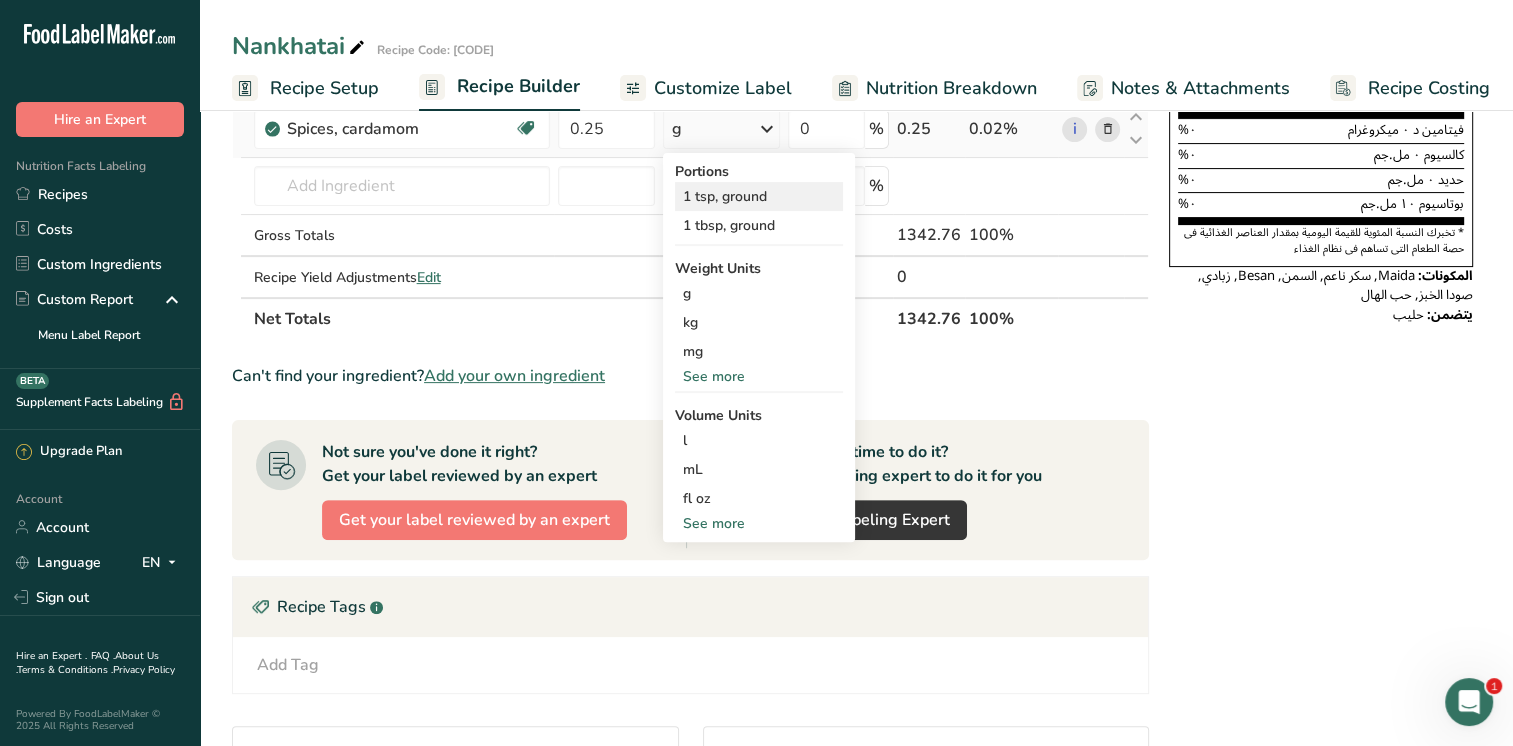 click on "1 tsp, ground" at bounding box center [759, 196] 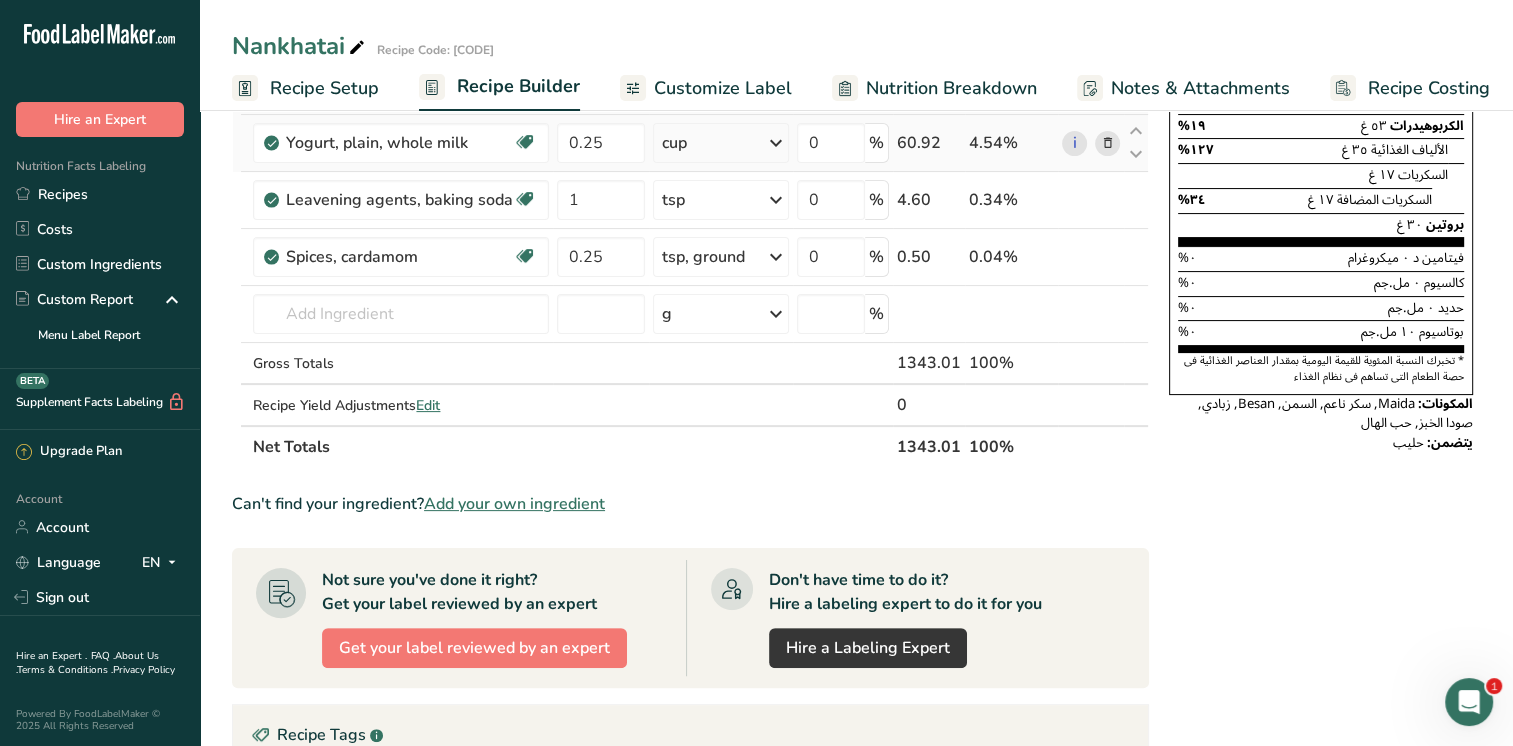 scroll, scrollTop: 345, scrollLeft: 0, axis: vertical 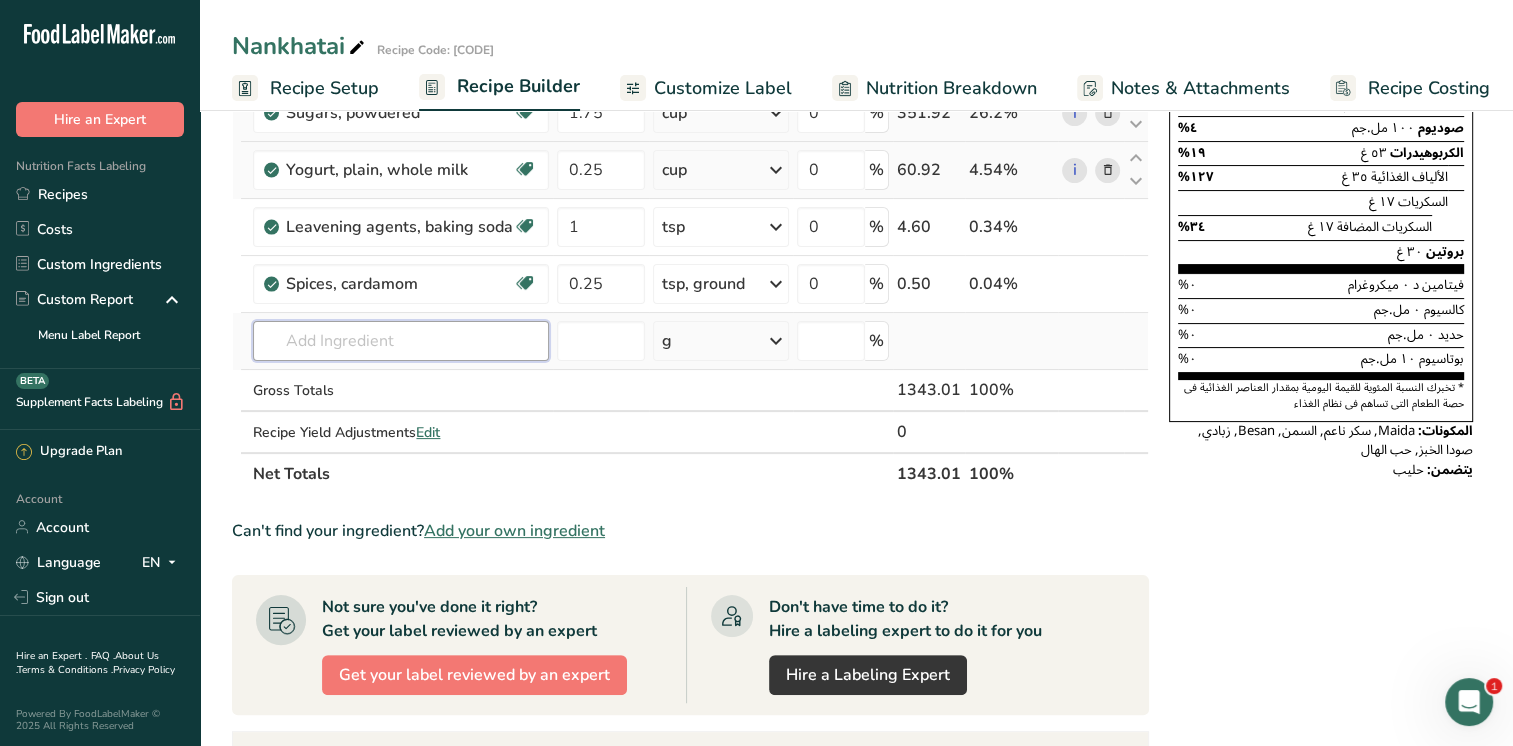 click at bounding box center [401, 341] 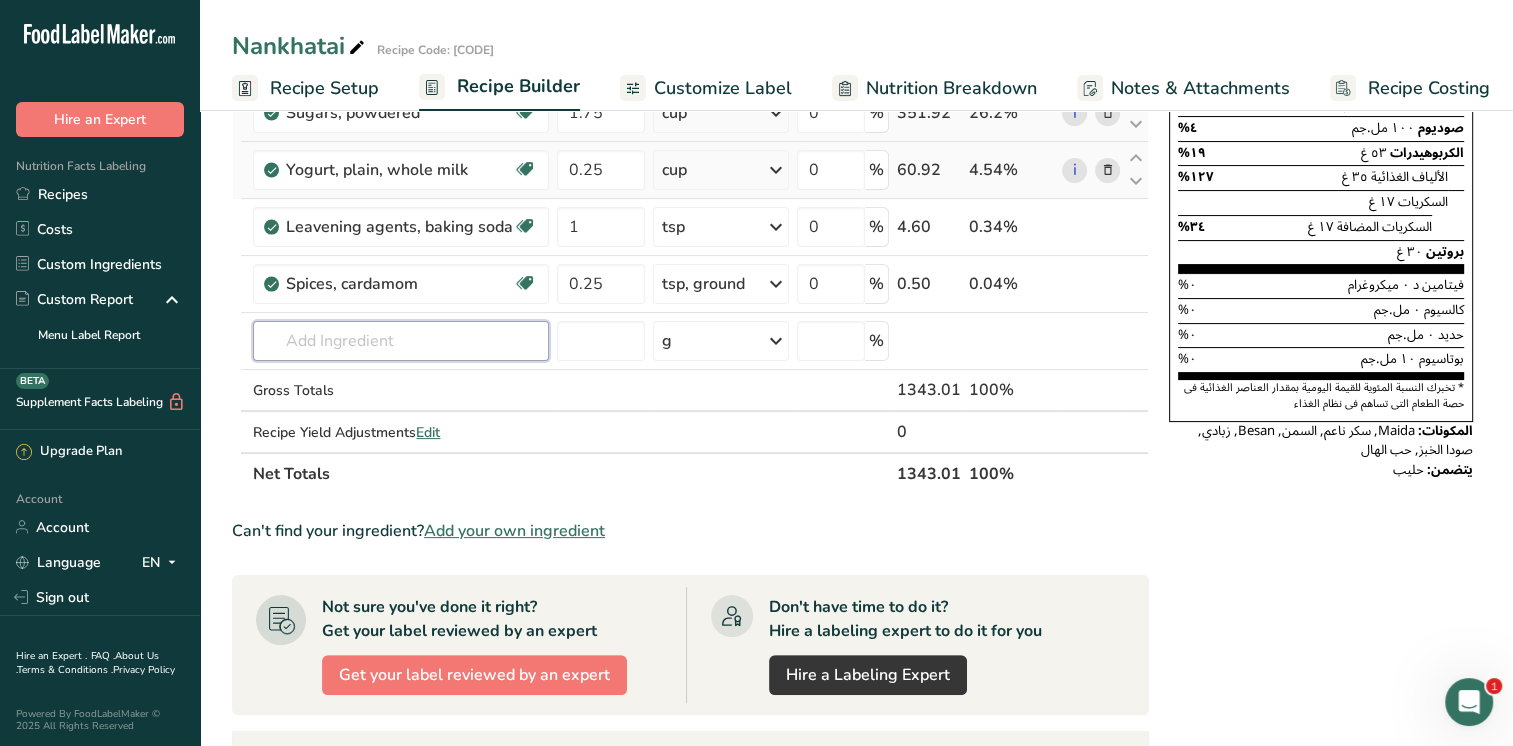 scroll, scrollTop: 0, scrollLeft: 0, axis: both 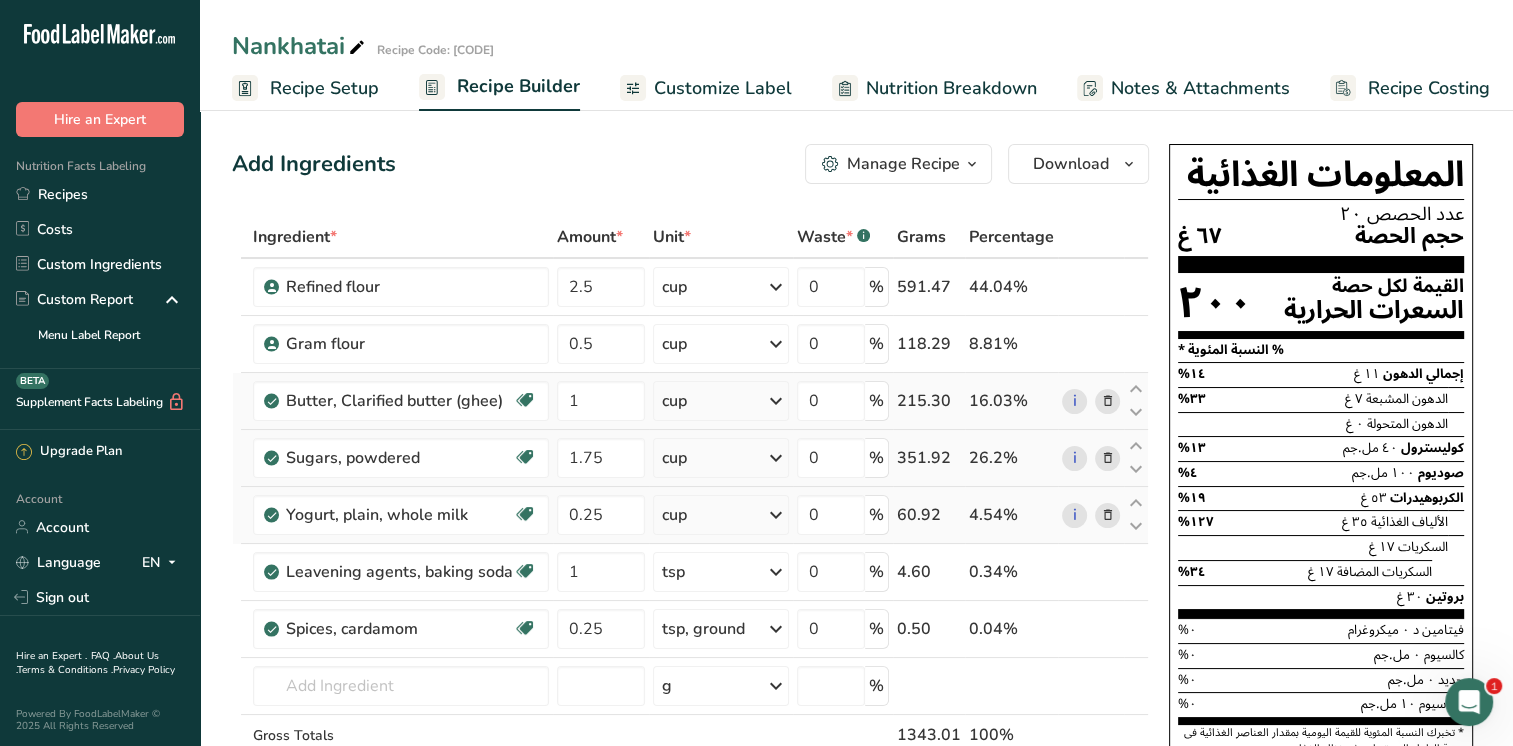 click on "Customize Label" at bounding box center [723, 88] 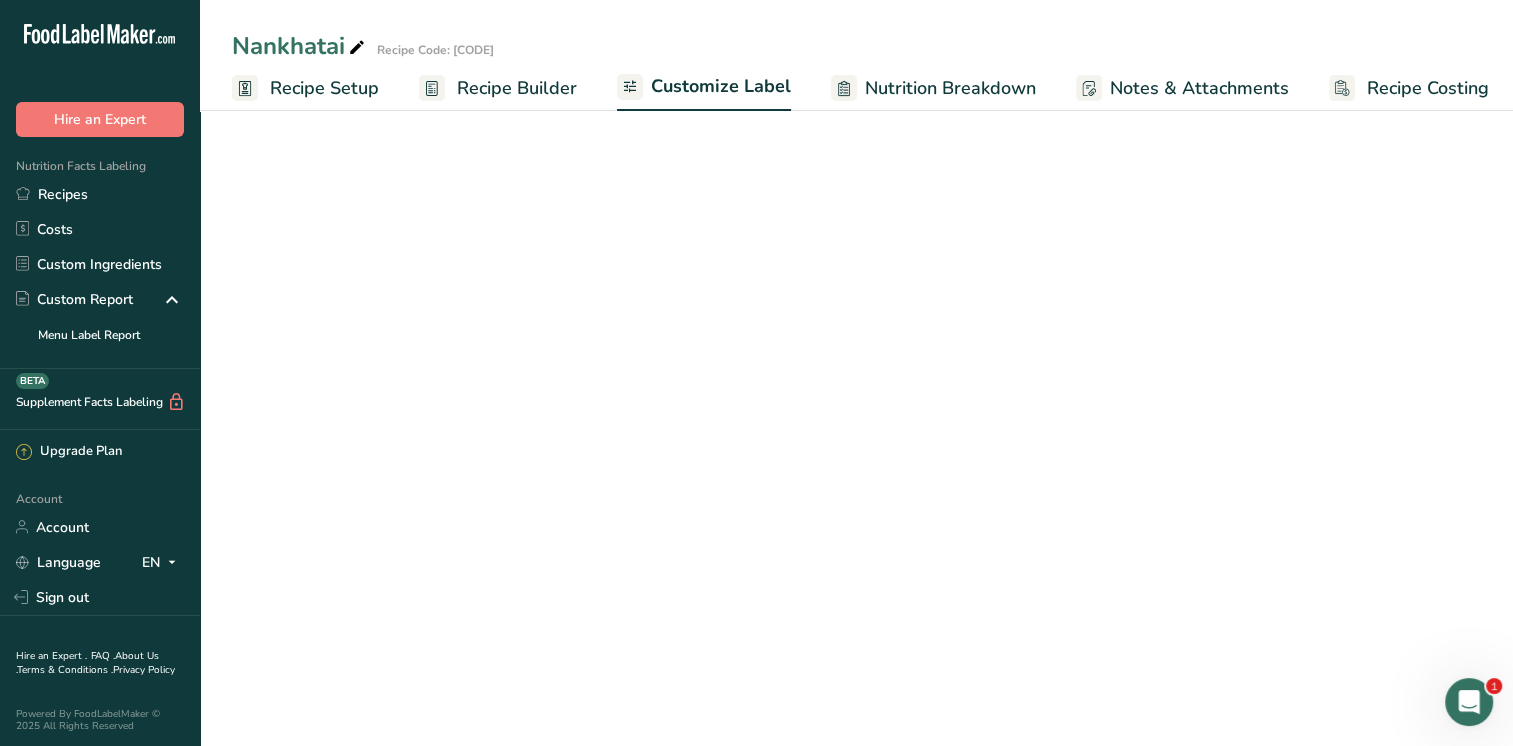 scroll, scrollTop: 0, scrollLeft: 8, axis: horizontal 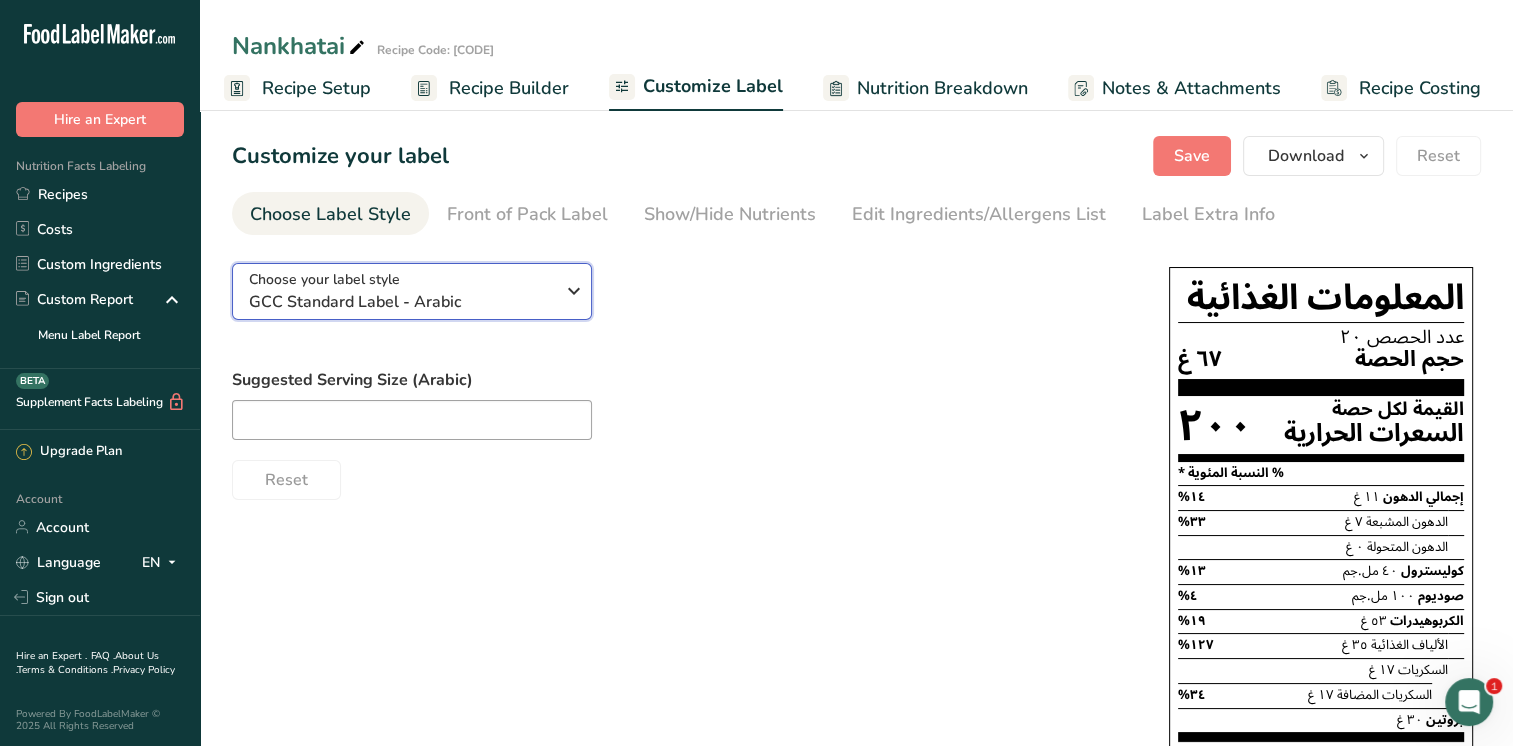 click at bounding box center (574, 291) 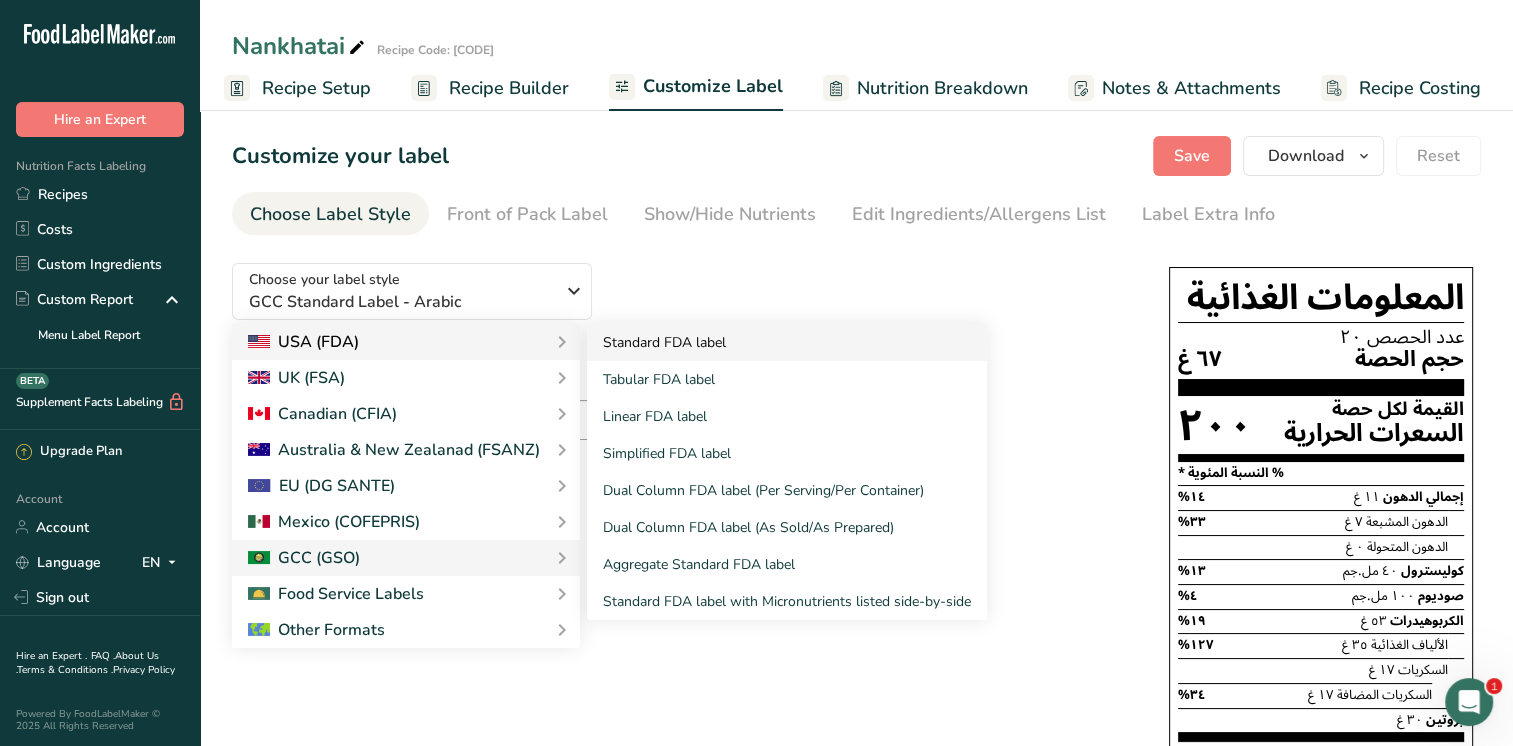 click on "Standard FDA label" at bounding box center [787, 342] 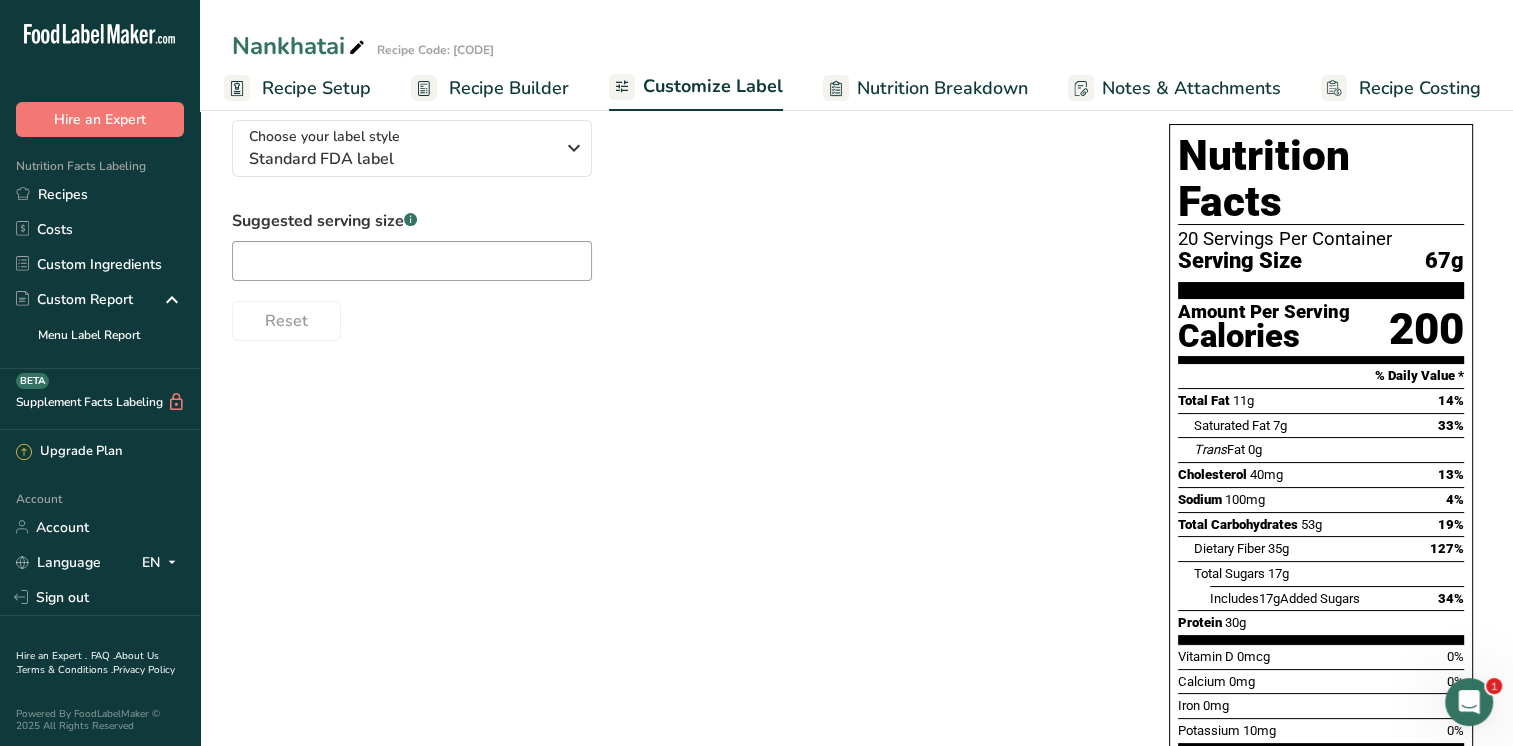 scroll, scrollTop: 0, scrollLeft: 0, axis: both 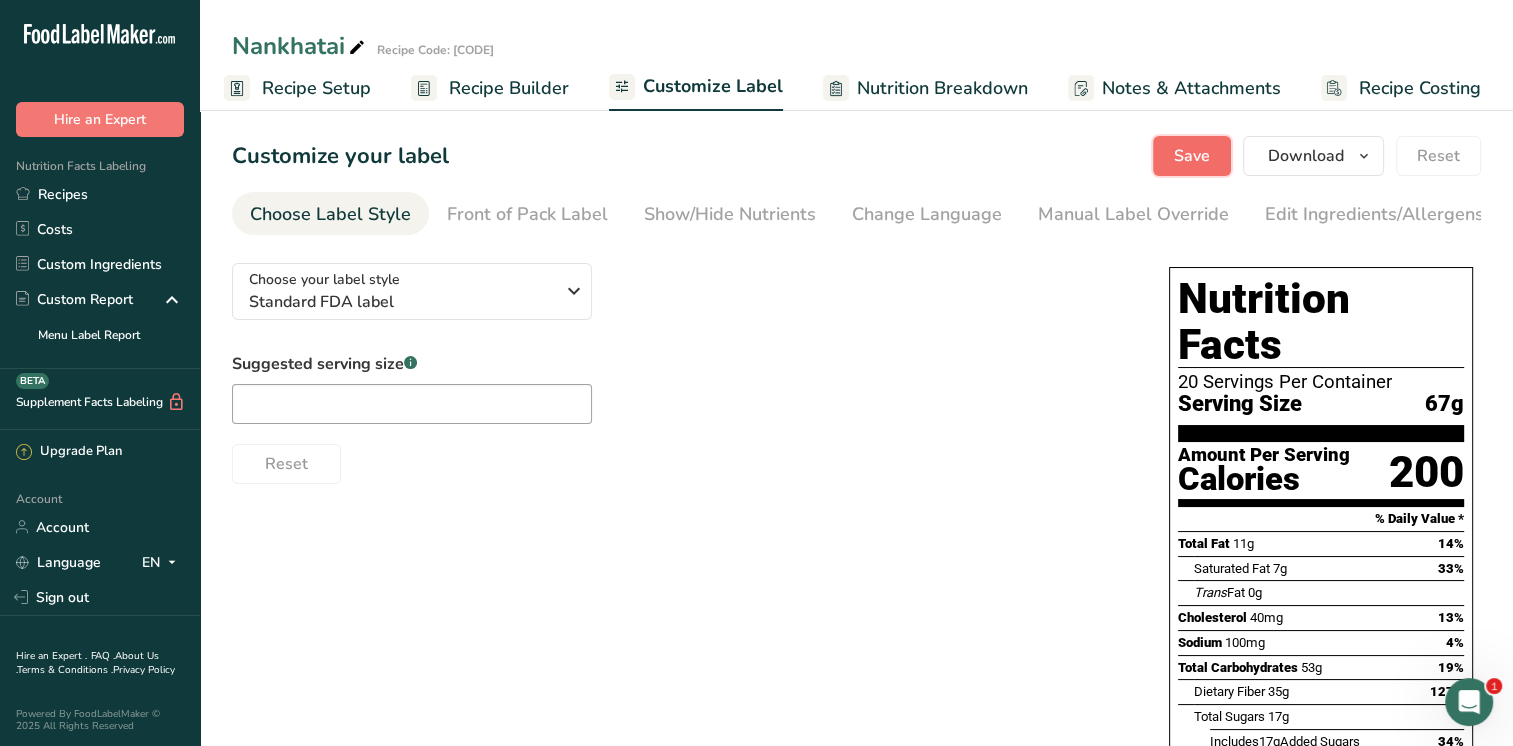 click on "Save" at bounding box center [1192, 156] 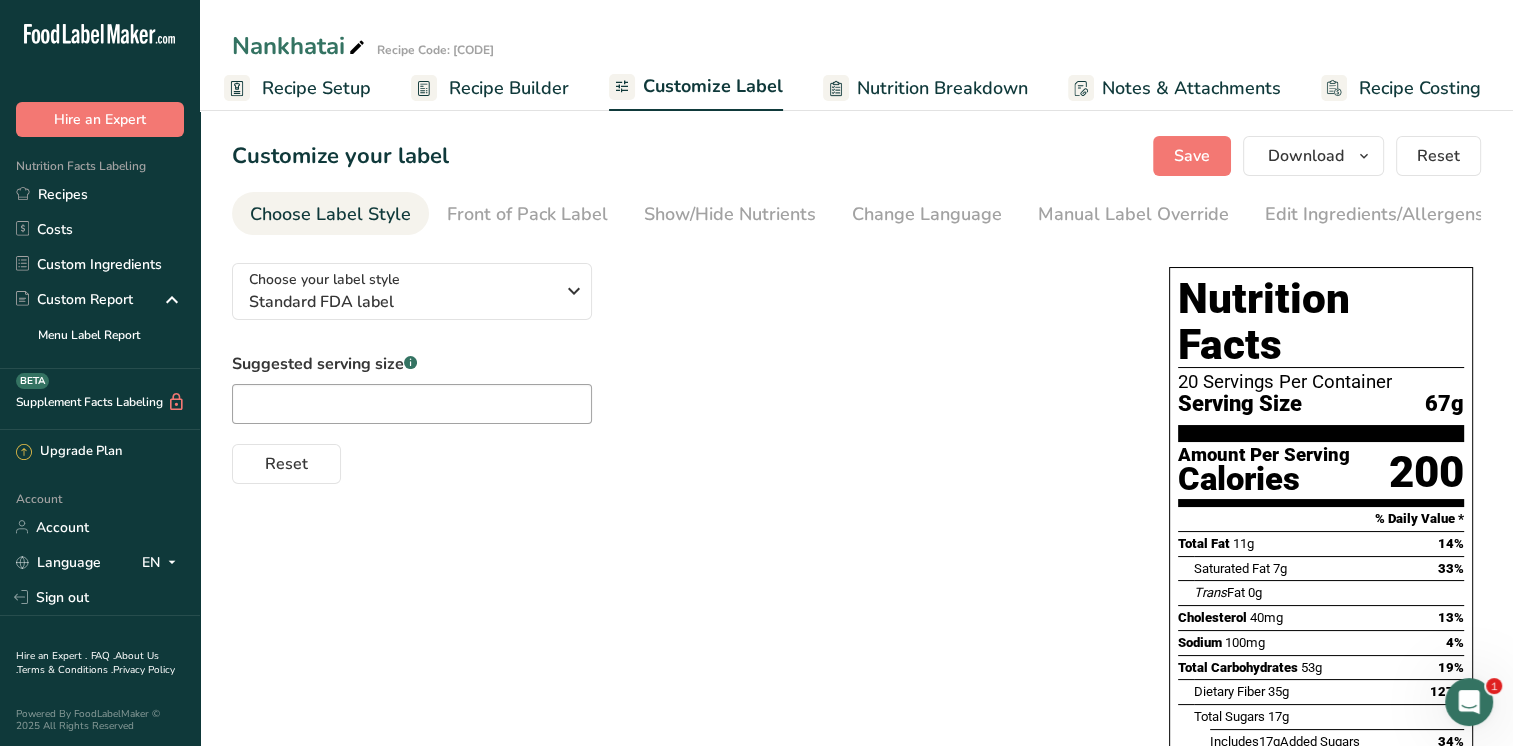 click on "Nutrition Breakdown" at bounding box center [942, 88] 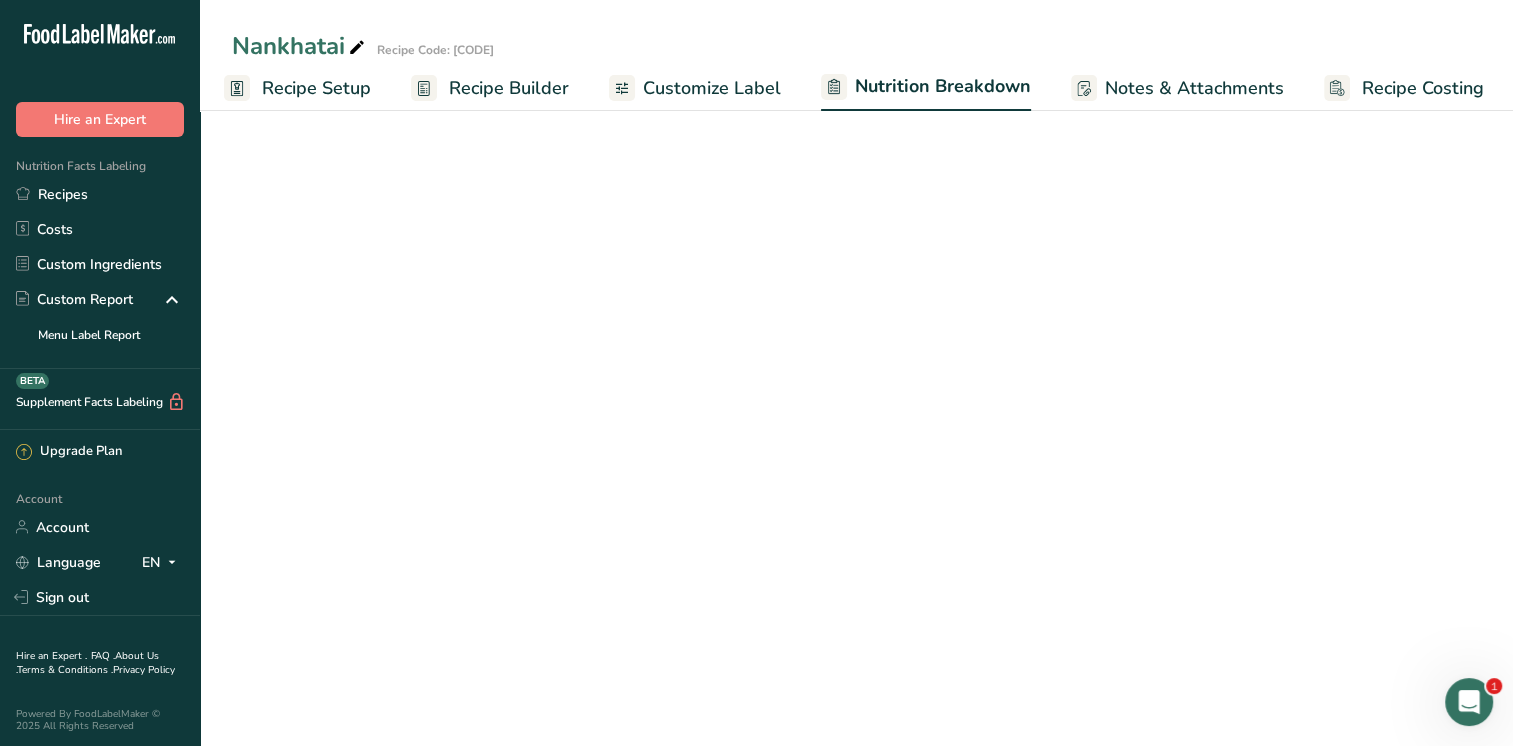 scroll, scrollTop: 0, scrollLeft: 10, axis: horizontal 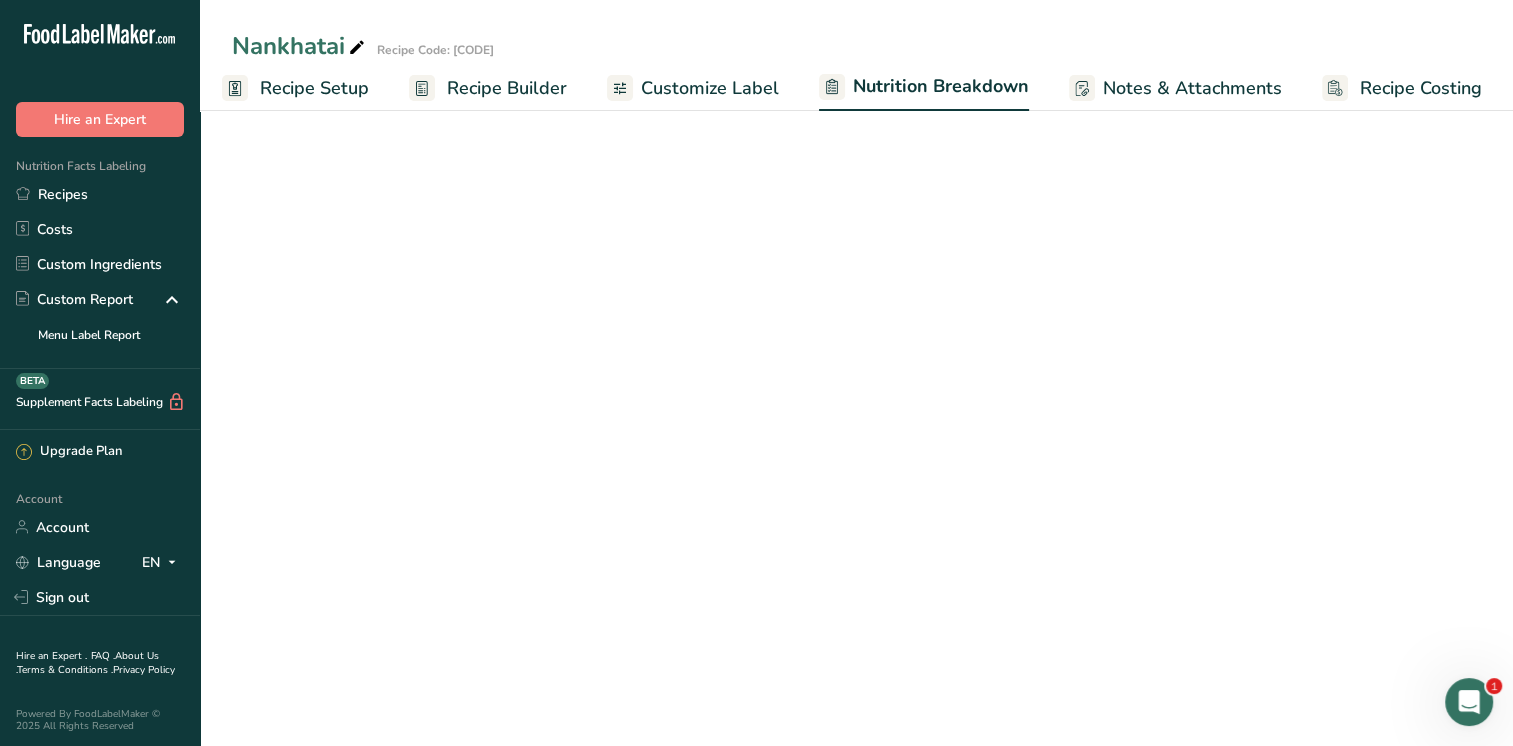 select on "Calories" 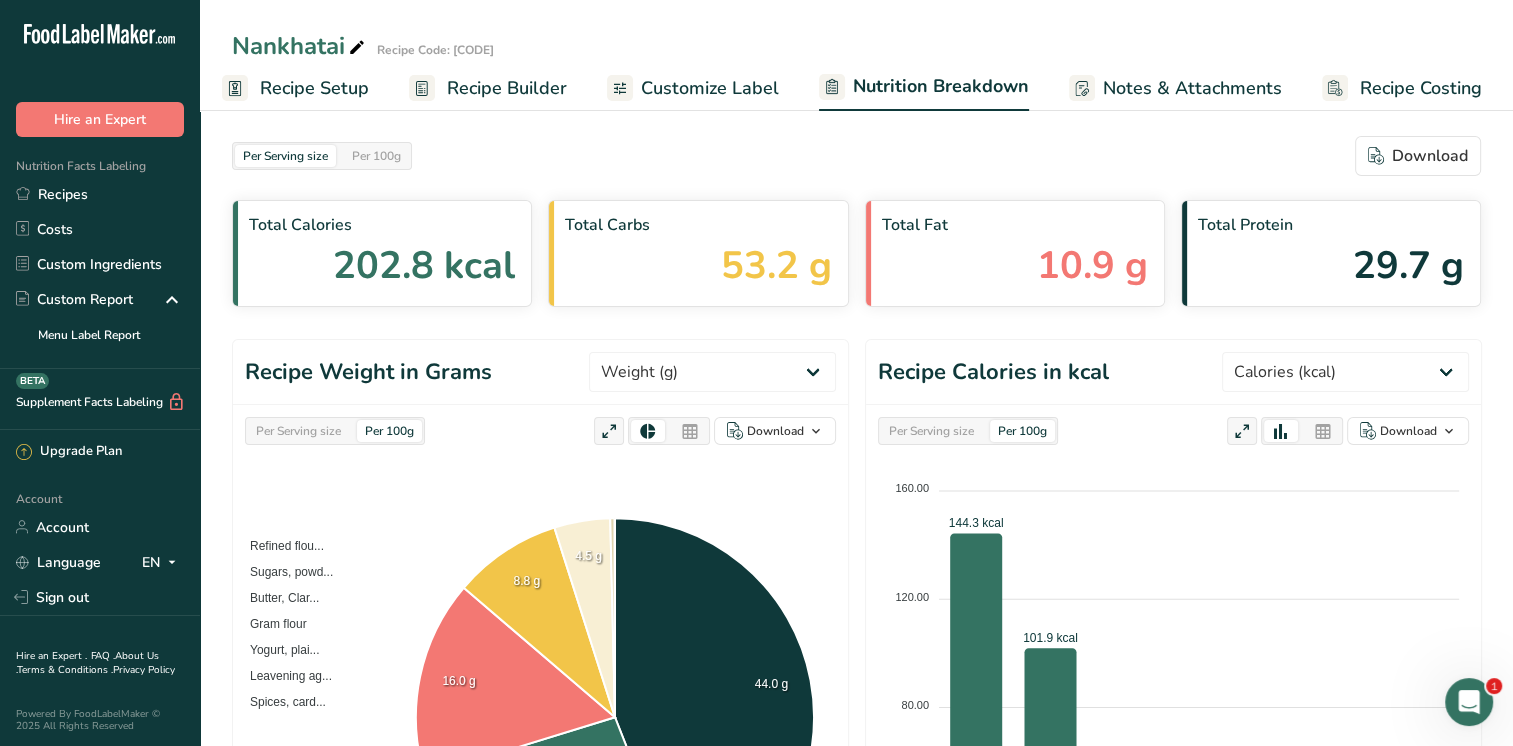 click on "Recipe Builder" at bounding box center [507, 88] 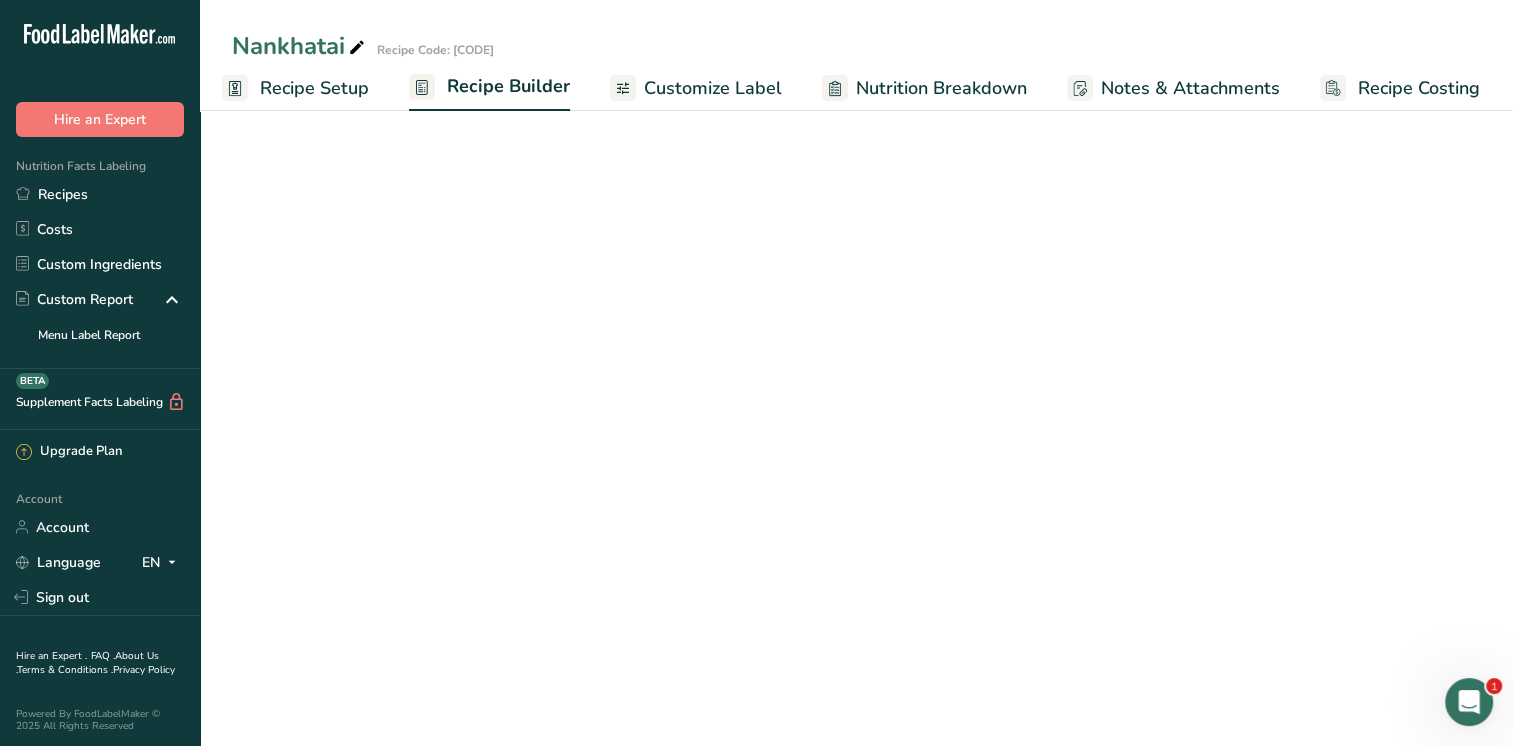 scroll, scrollTop: 0, scrollLeft: 8, axis: horizontal 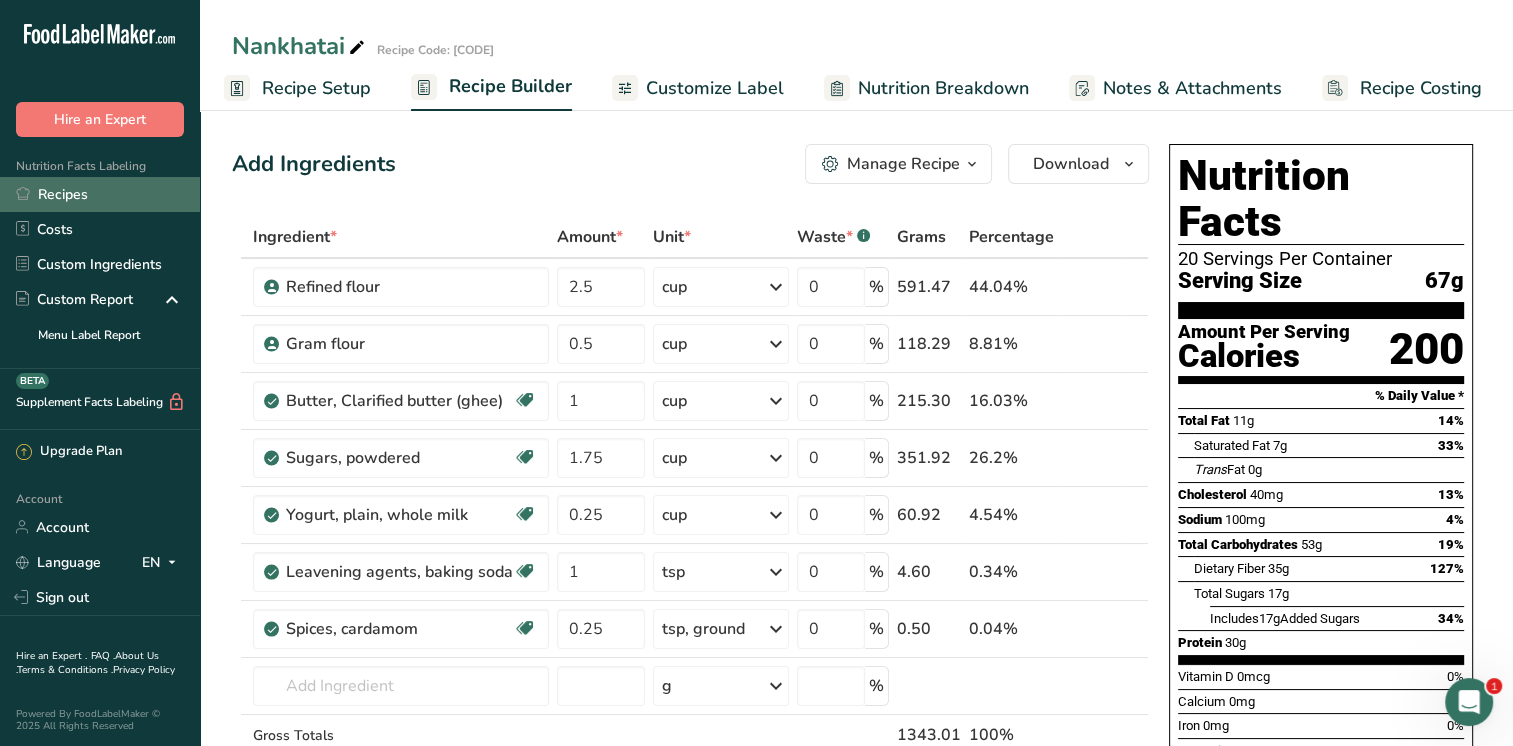 click on "Recipes" at bounding box center [100, 194] 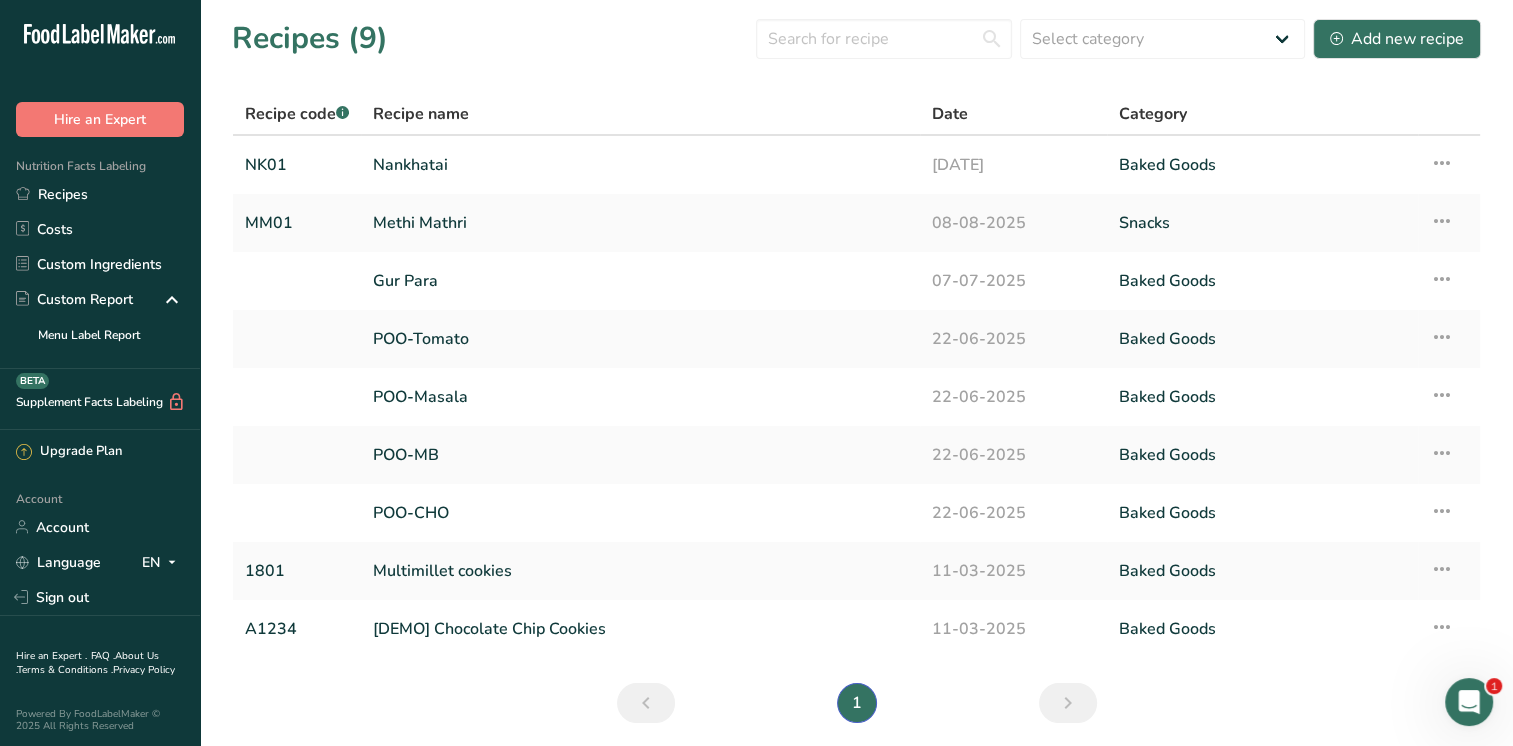 click on "Hire an Expert . FAQ . About Us . Terms & Conditions . Privacy Policy Powered By FoodLabelMaker © 2025 All Rights Reserved" at bounding box center (100, 682) 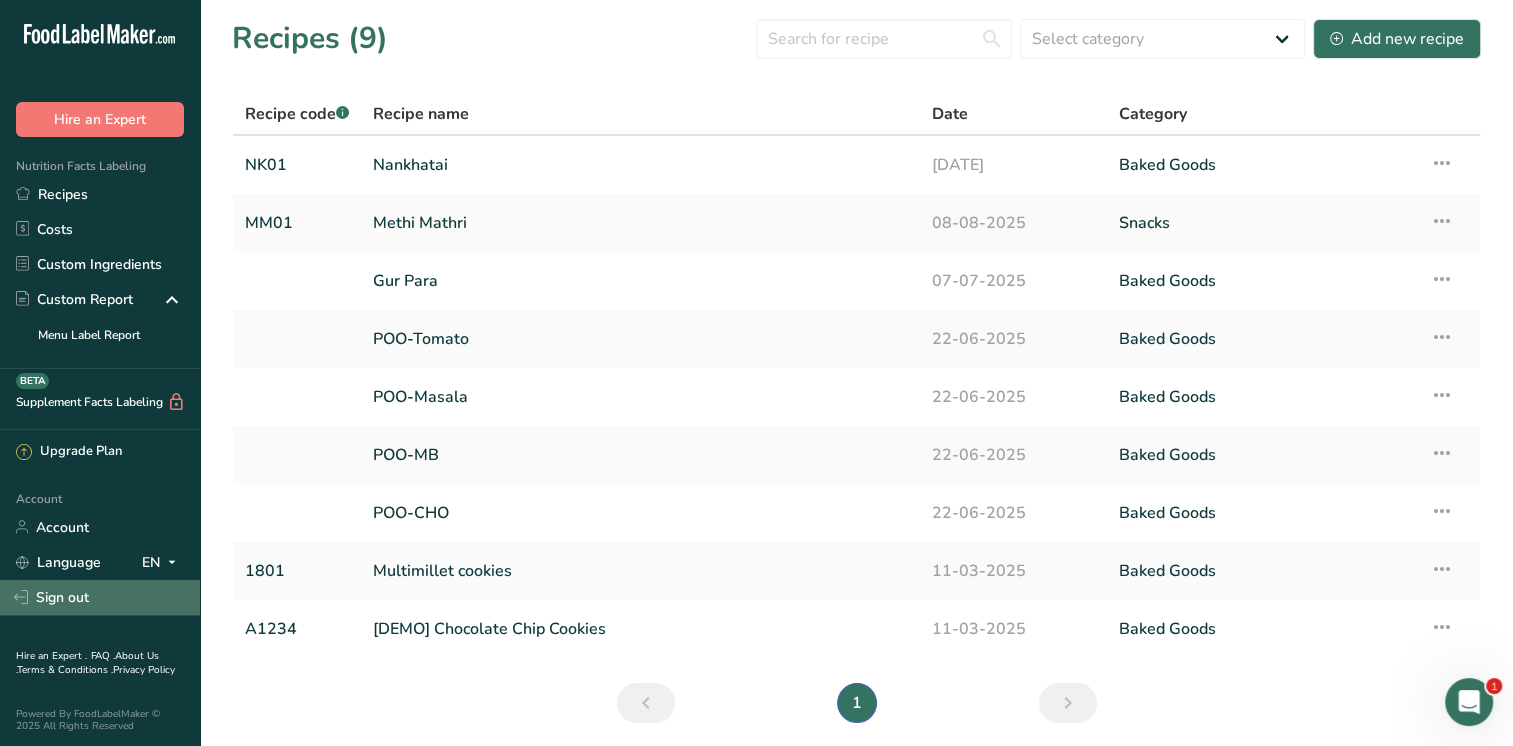 click on "Sign out" at bounding box center [100, 597] 